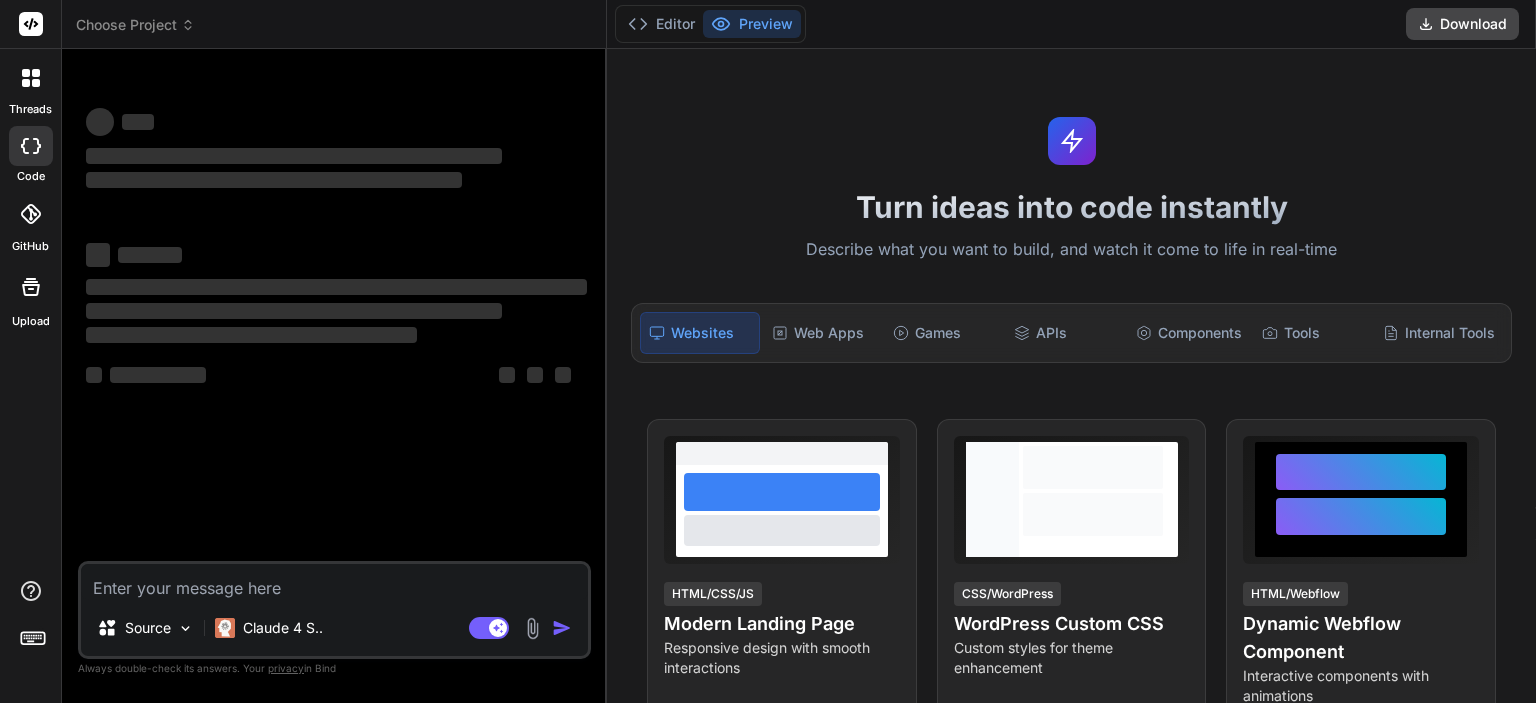 scroll, scrollTop: 0, scrollLeft: 0, axis: both 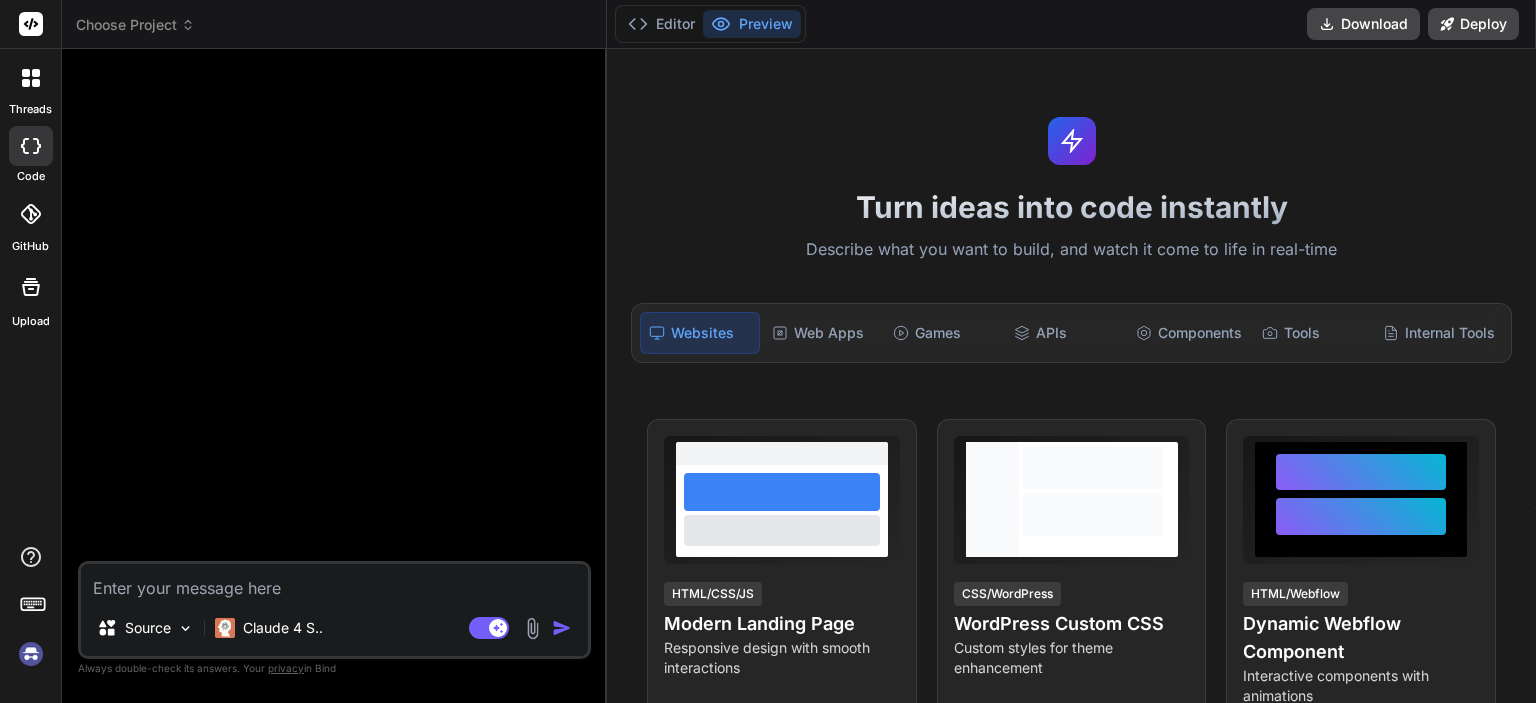 type on "x" 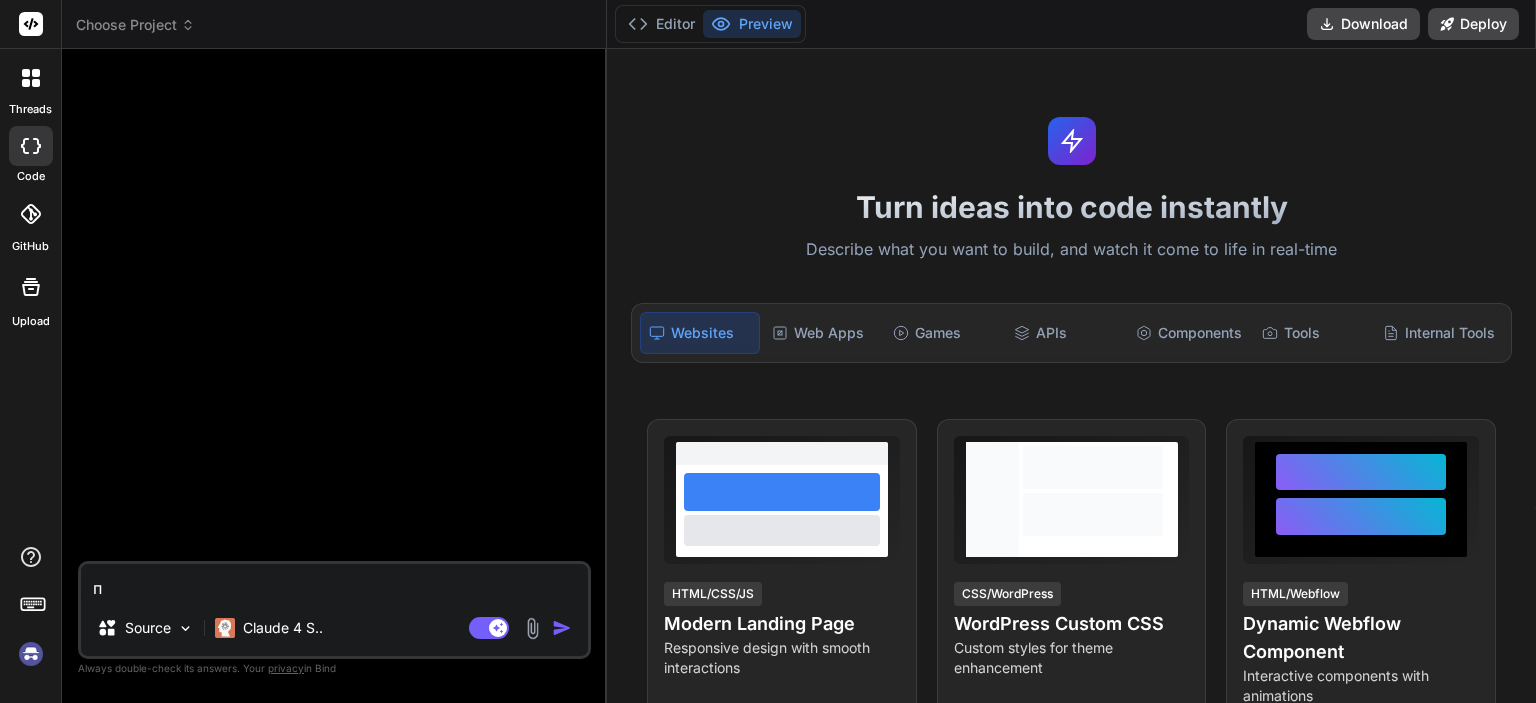 type on "пр" 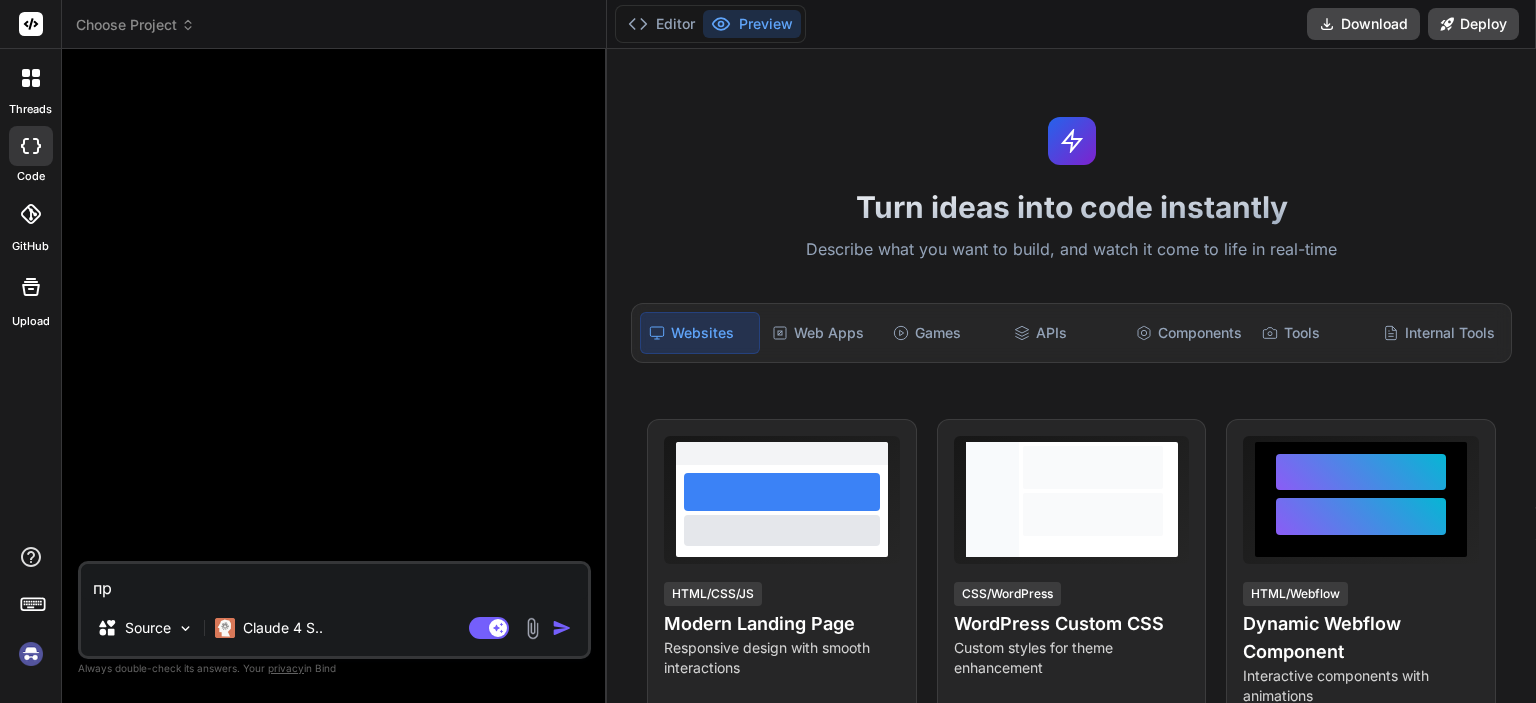 type on "при" 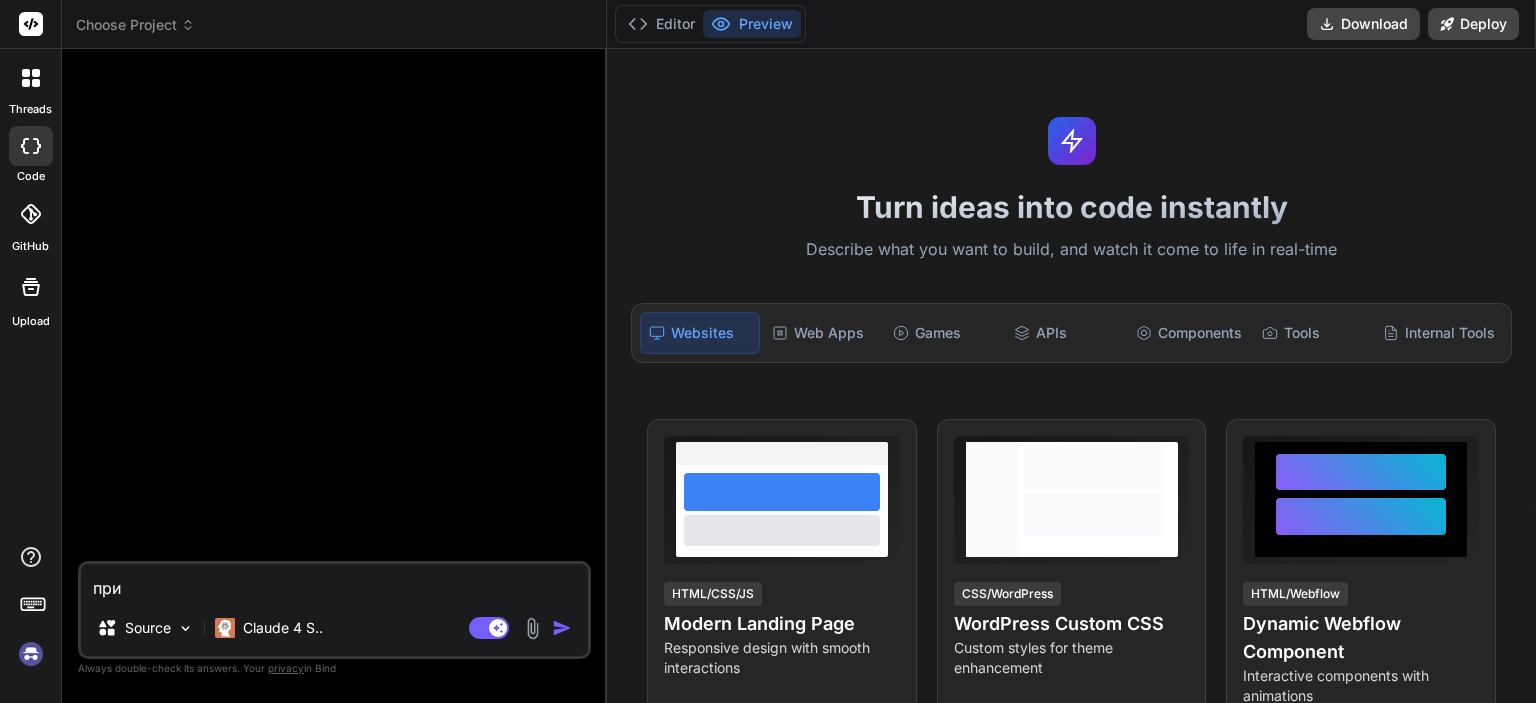 type on "x" 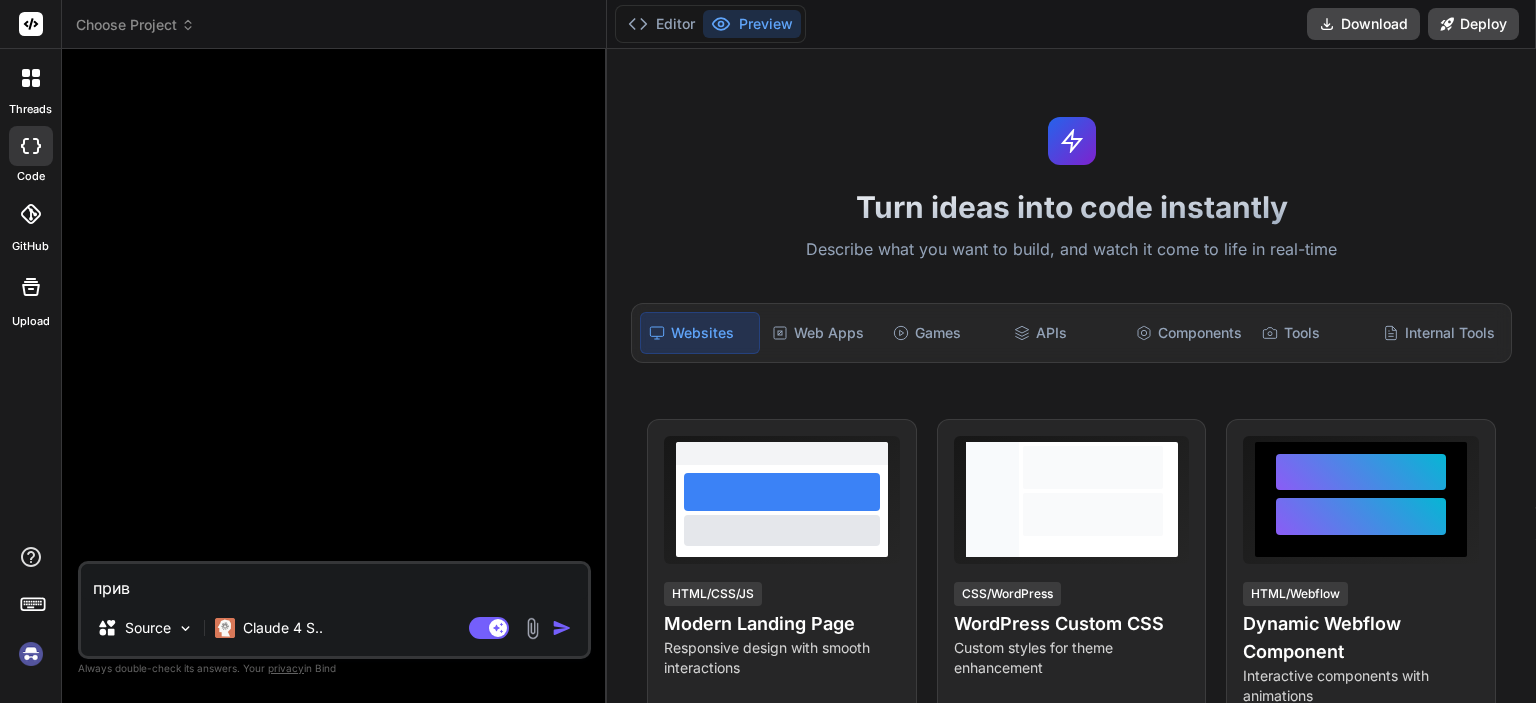 type on "приве" 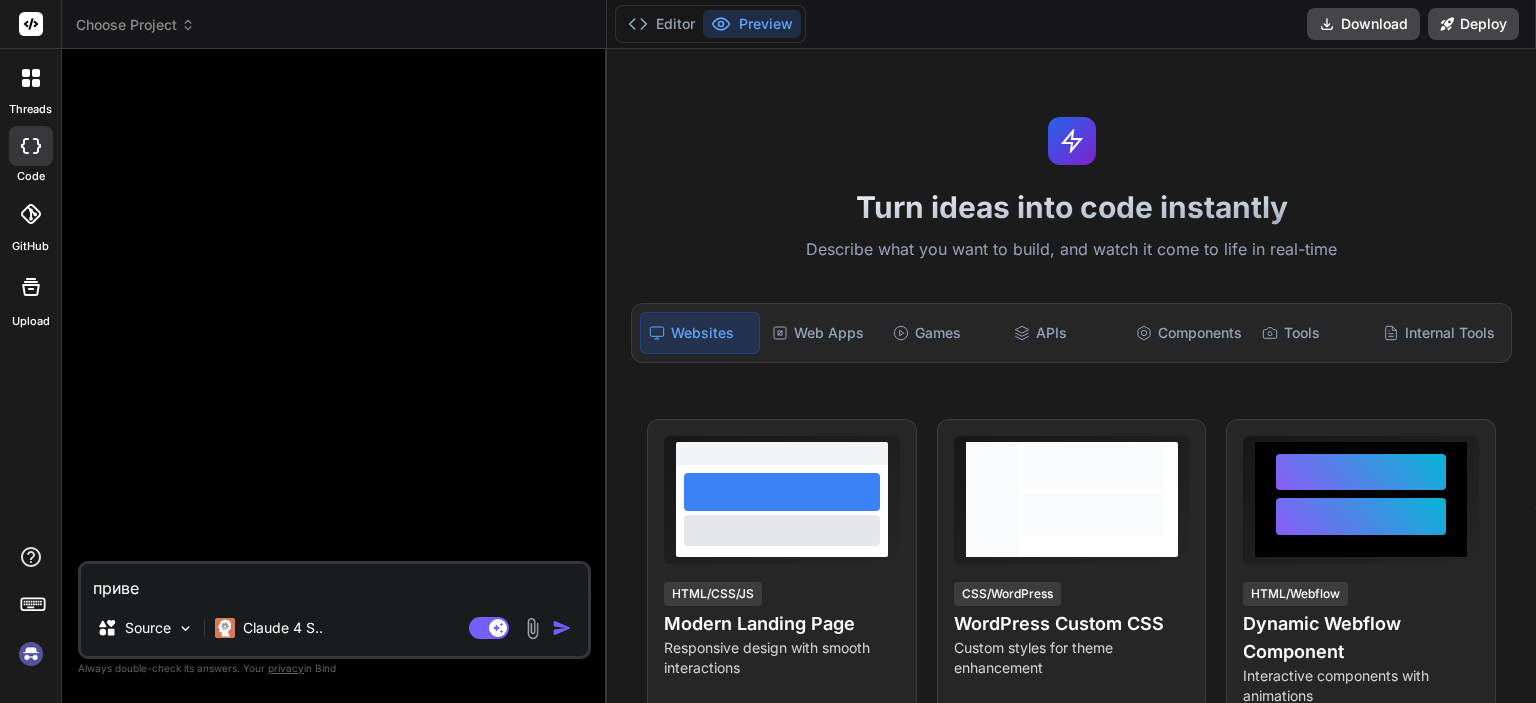 type on "привет" 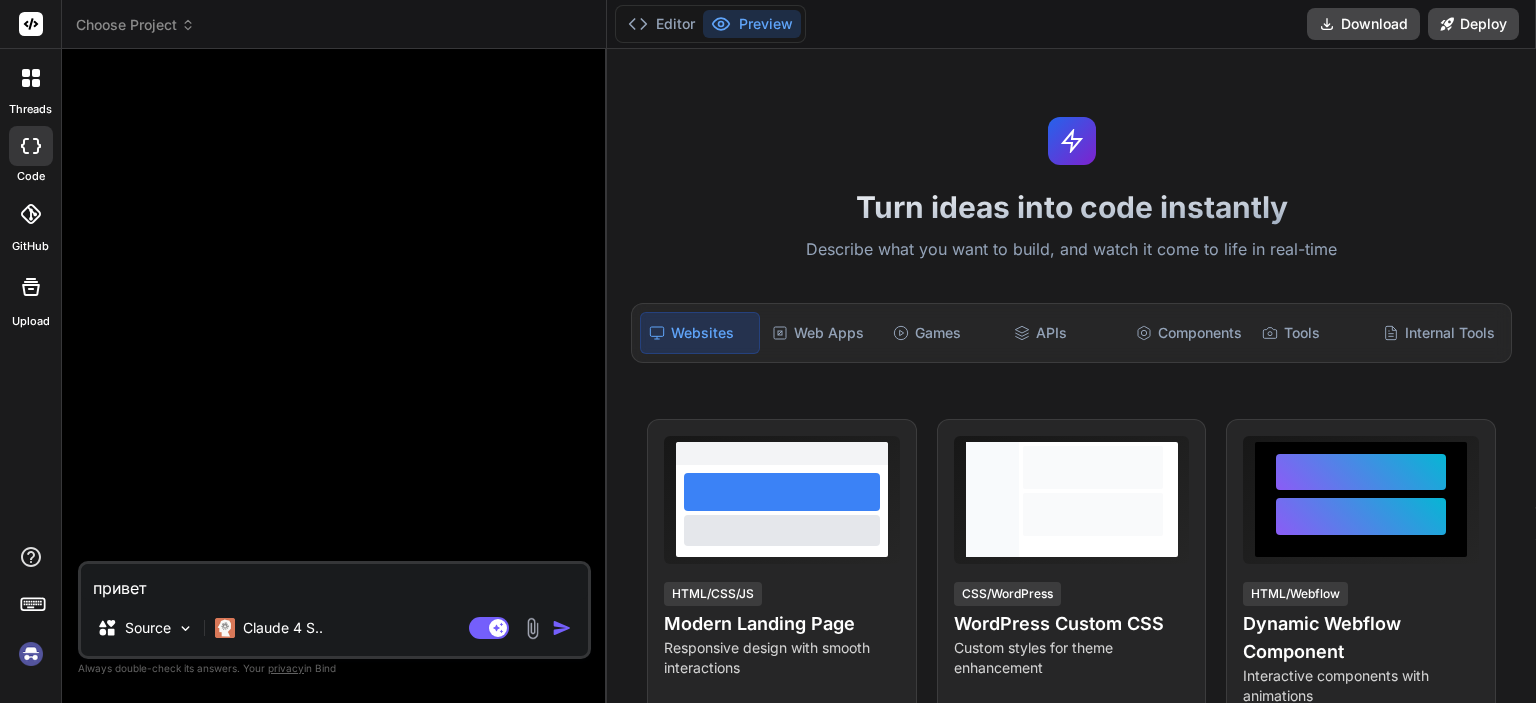 type on "привет" 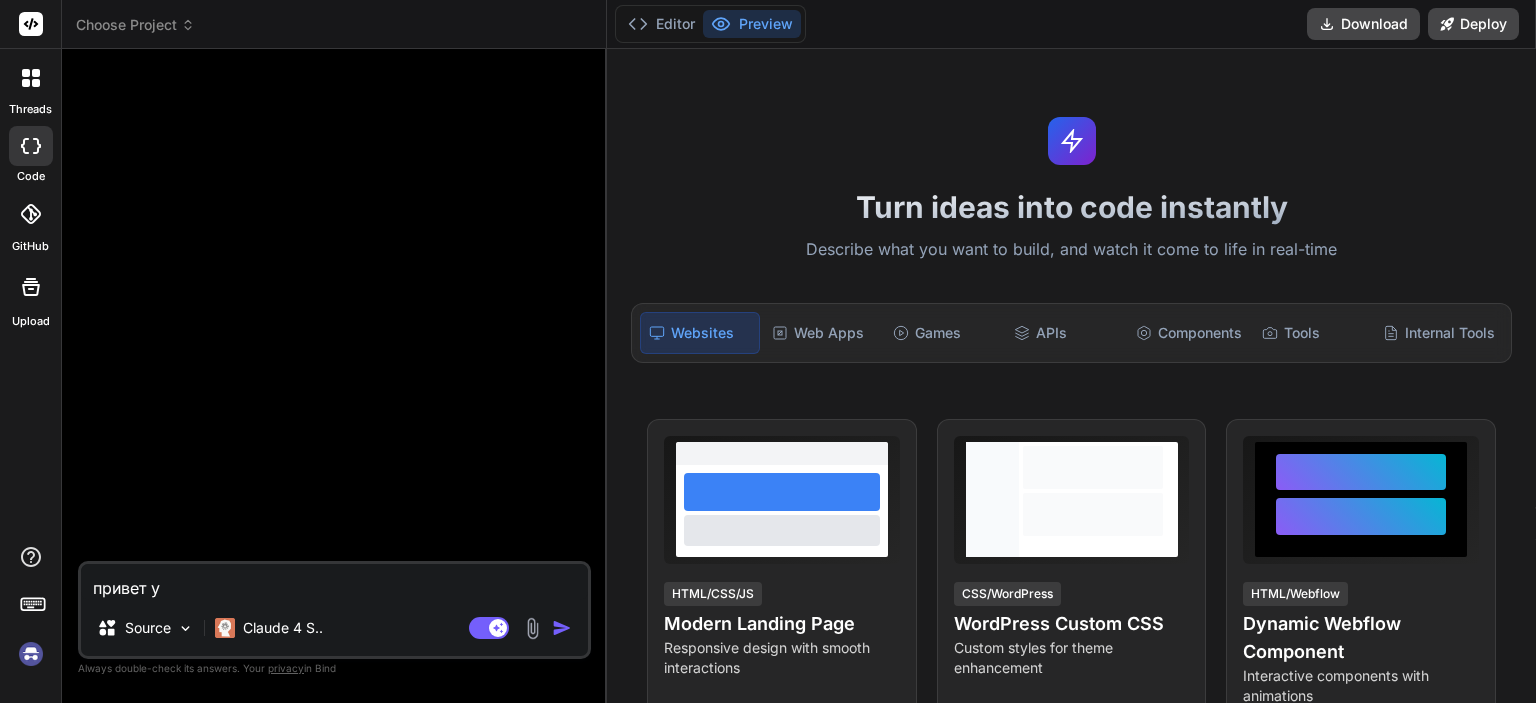 type on "привет у" 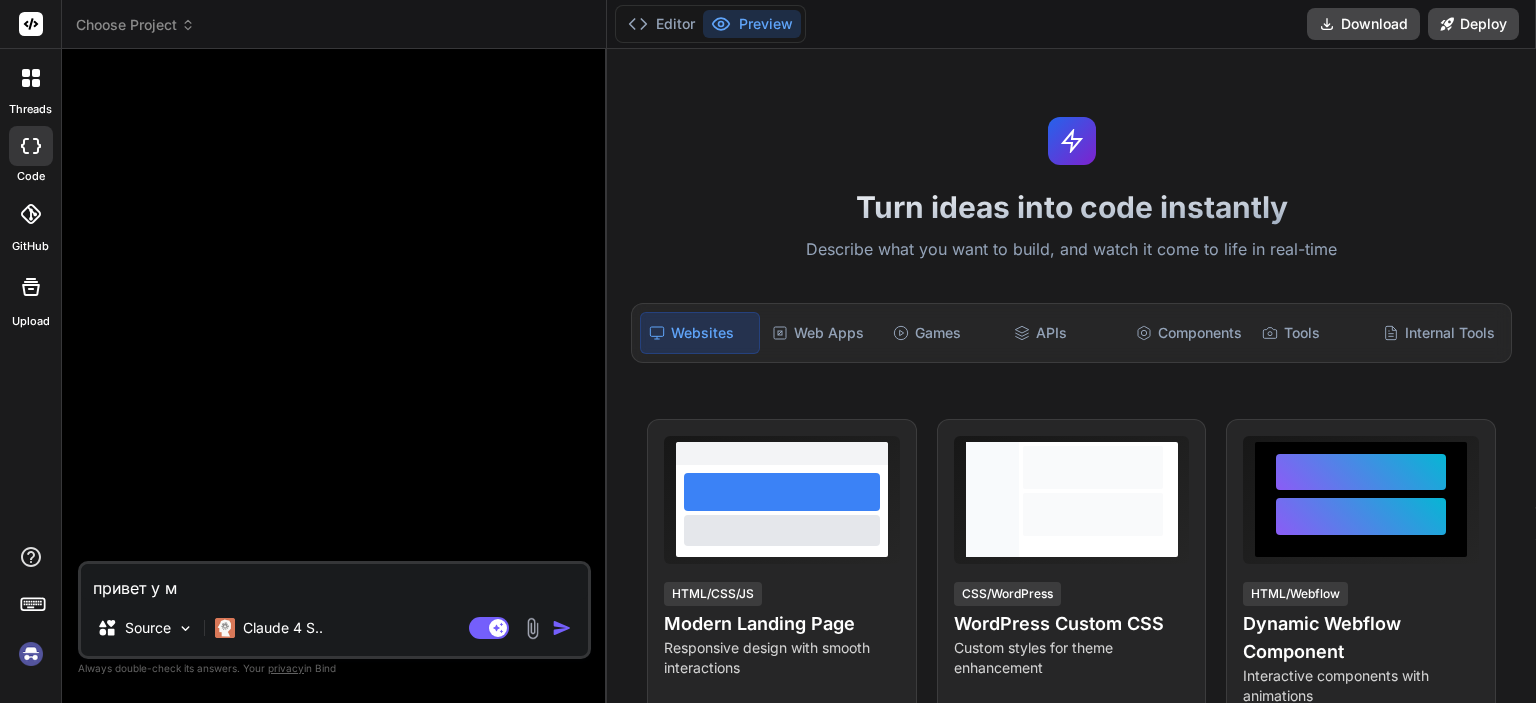 type on "привет у ме" 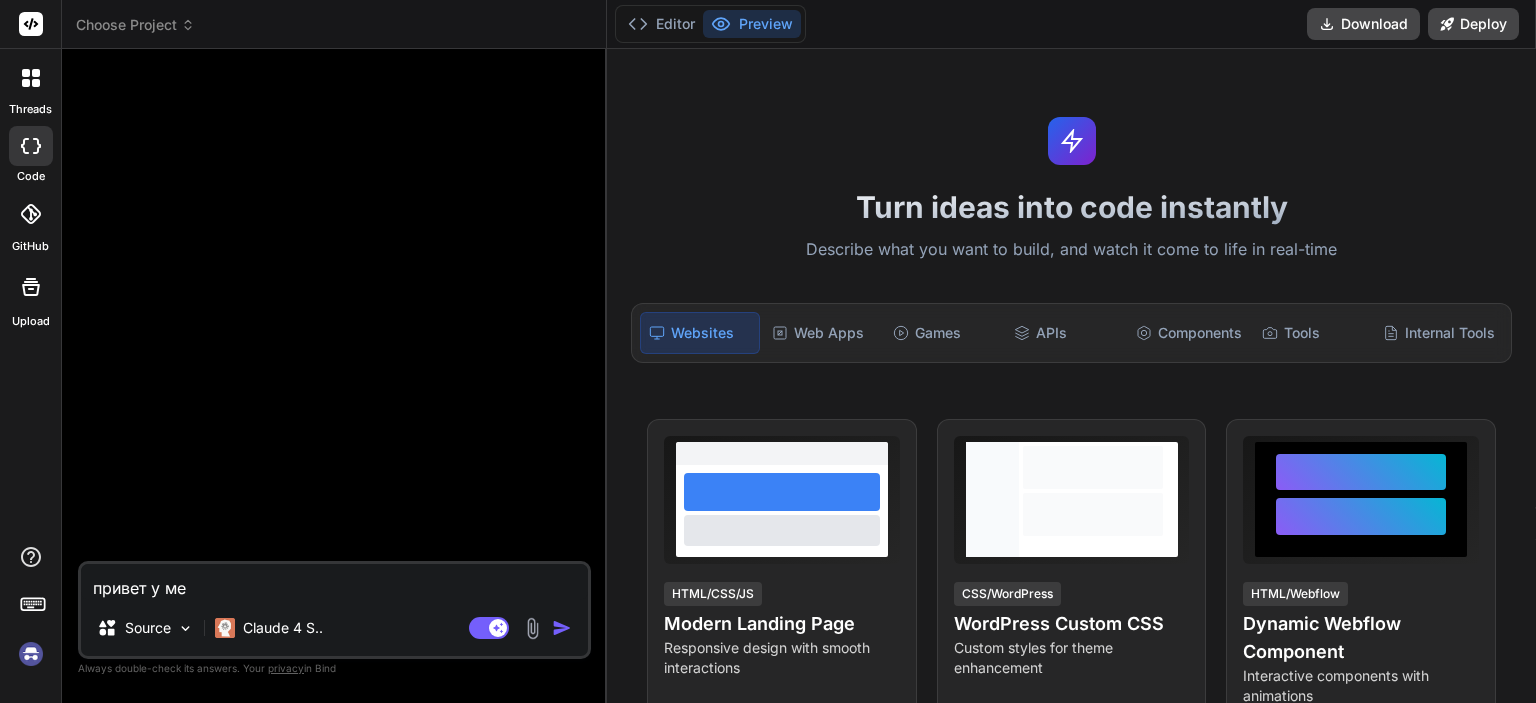 type on "привет у мен" 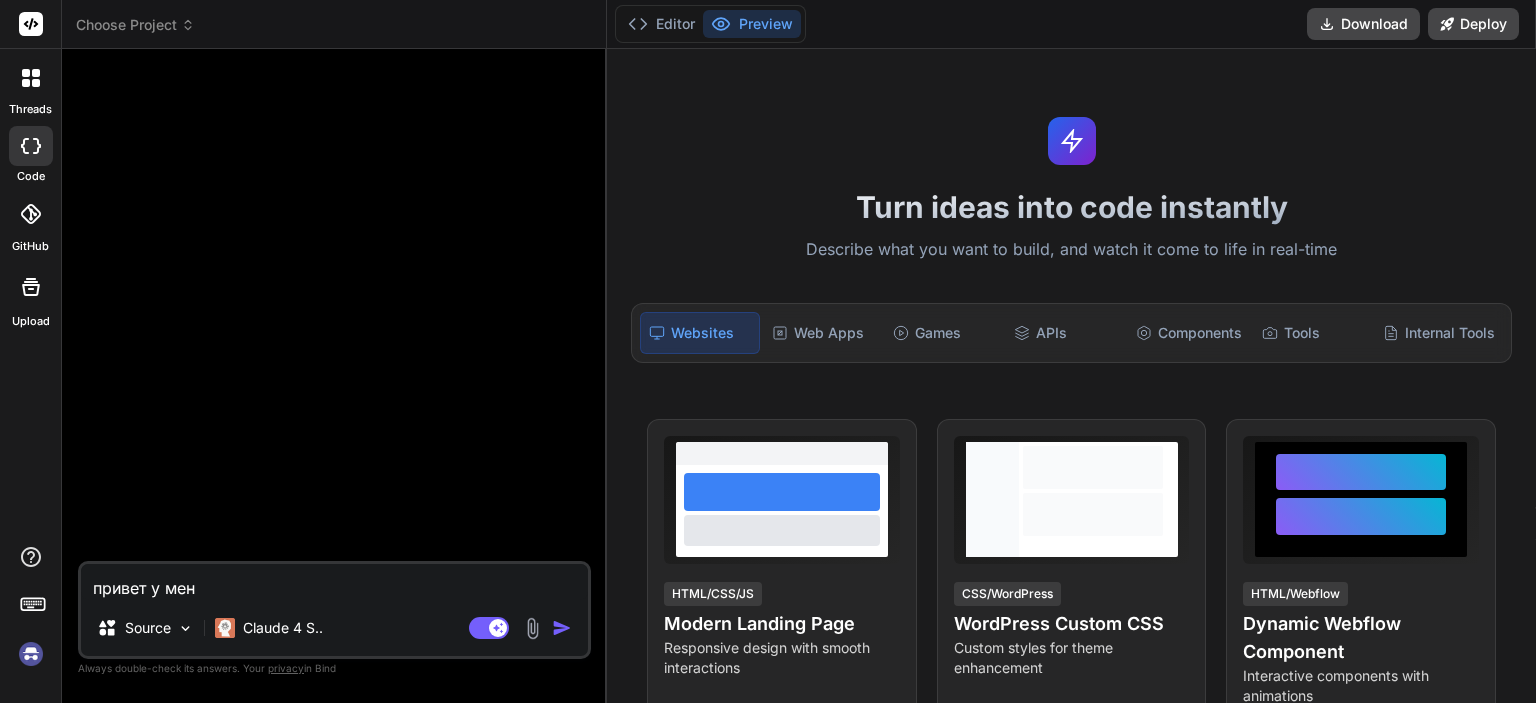 type on "привет у меня" 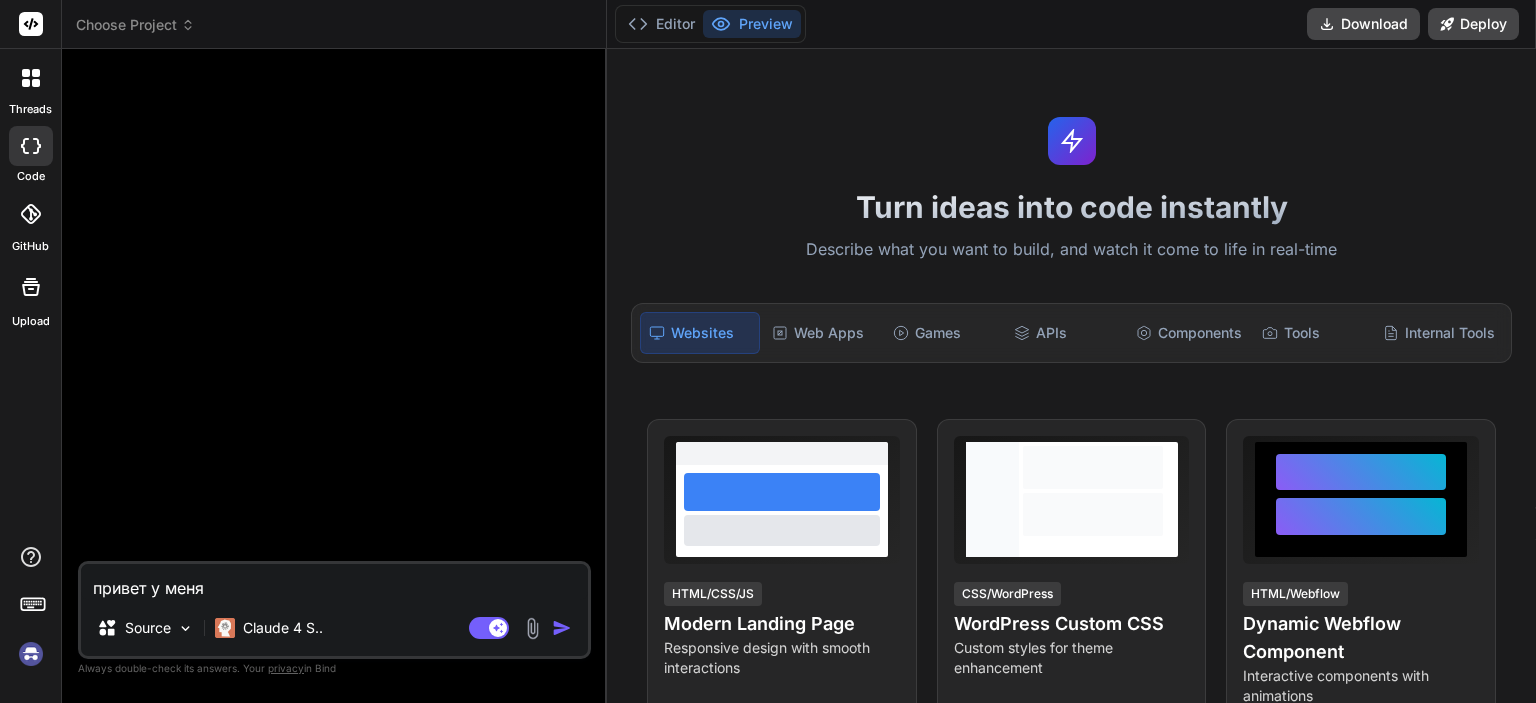 type on "привет у меня" 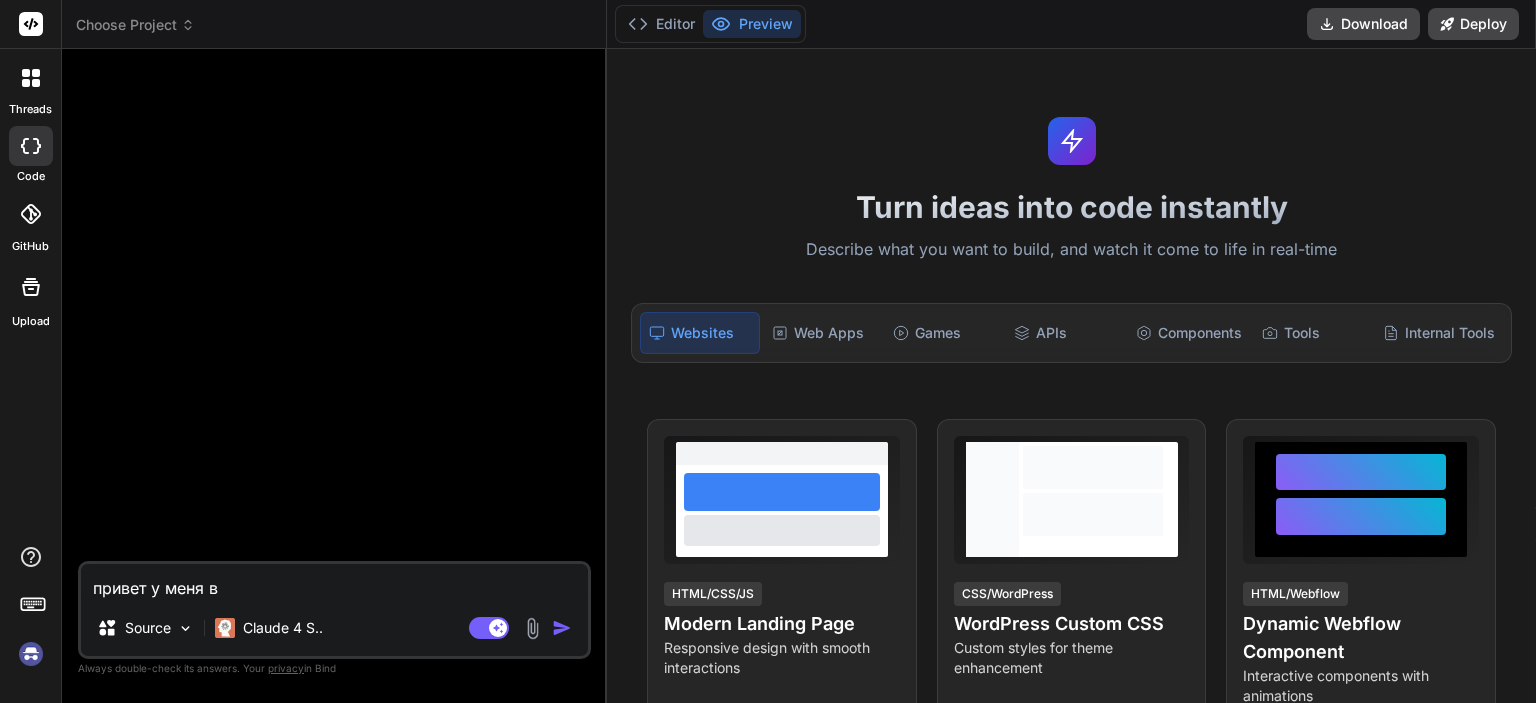 type on "x" 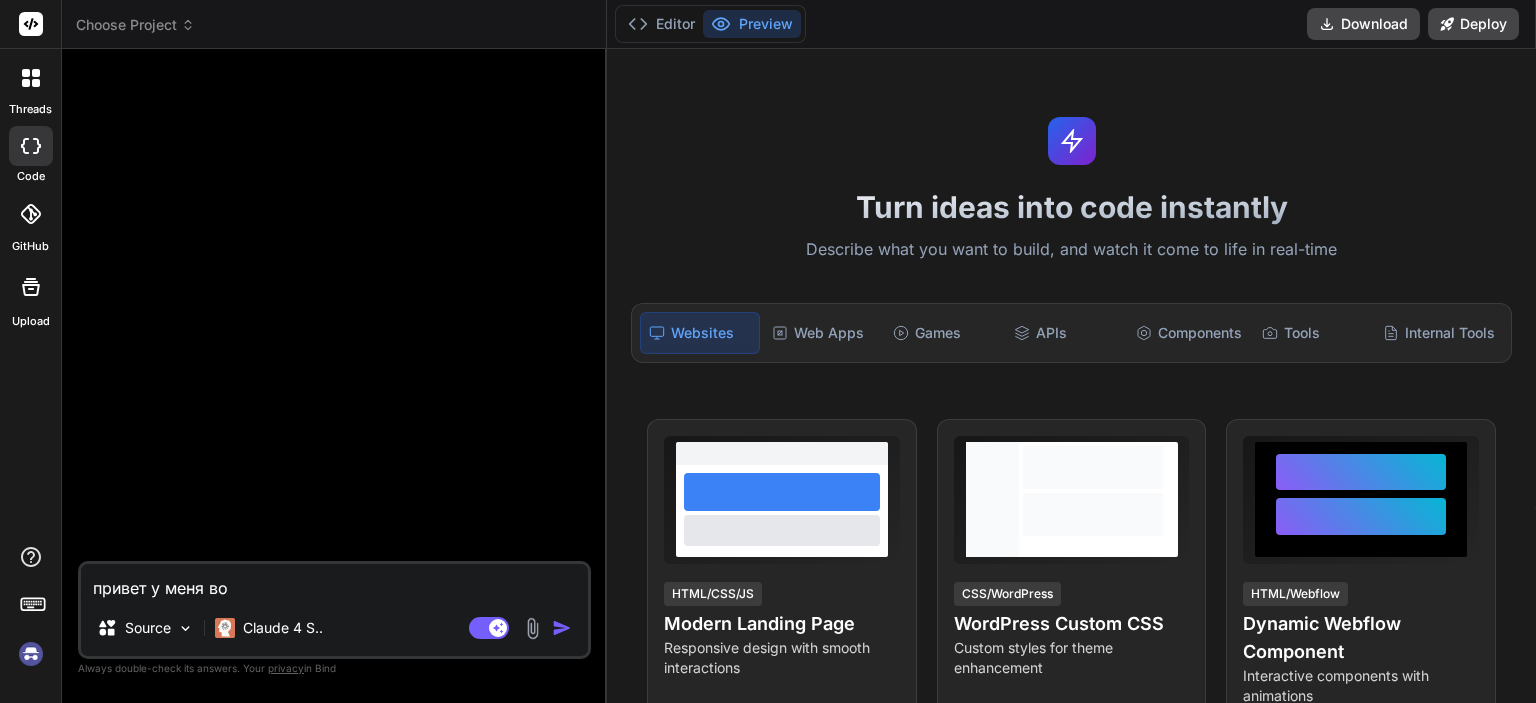 type on "привет у меня воз" 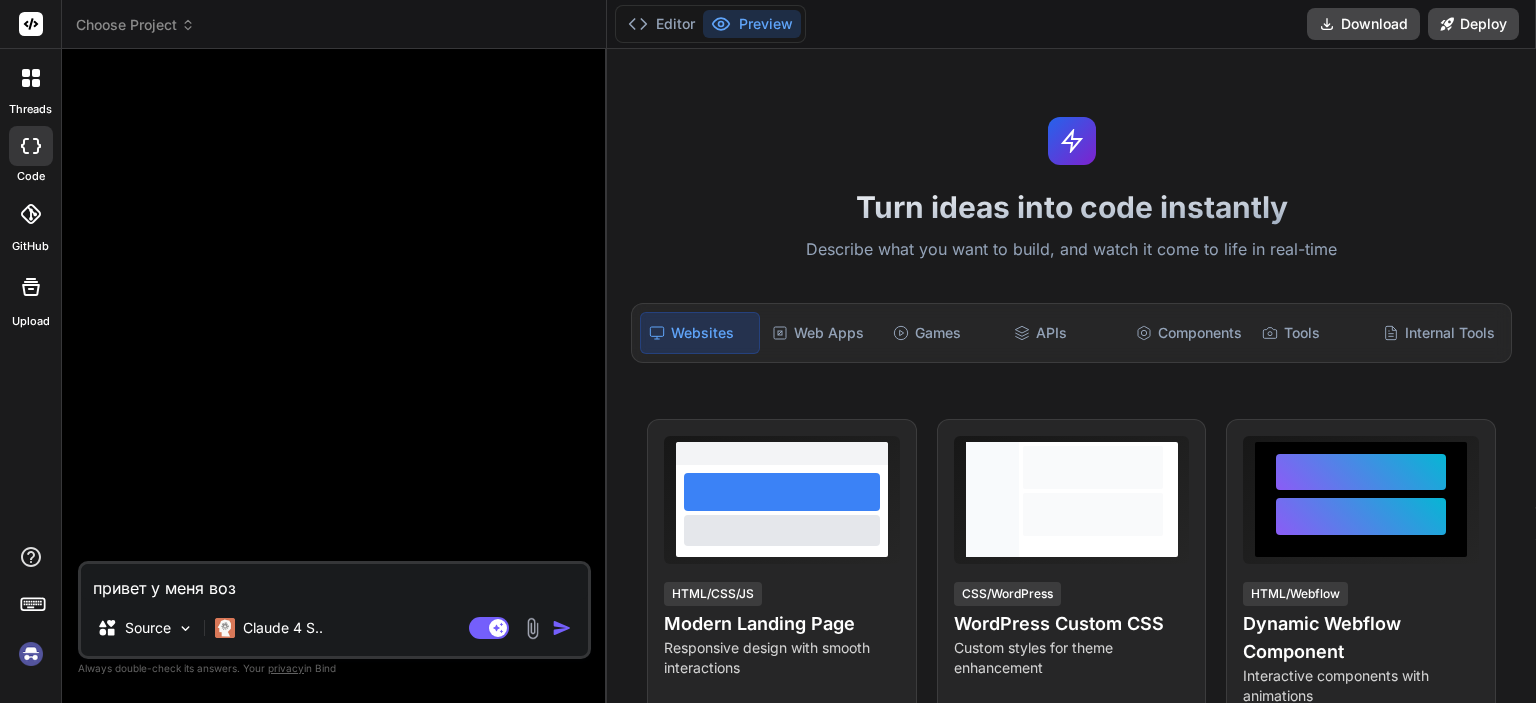 type on "привет у меня возн" 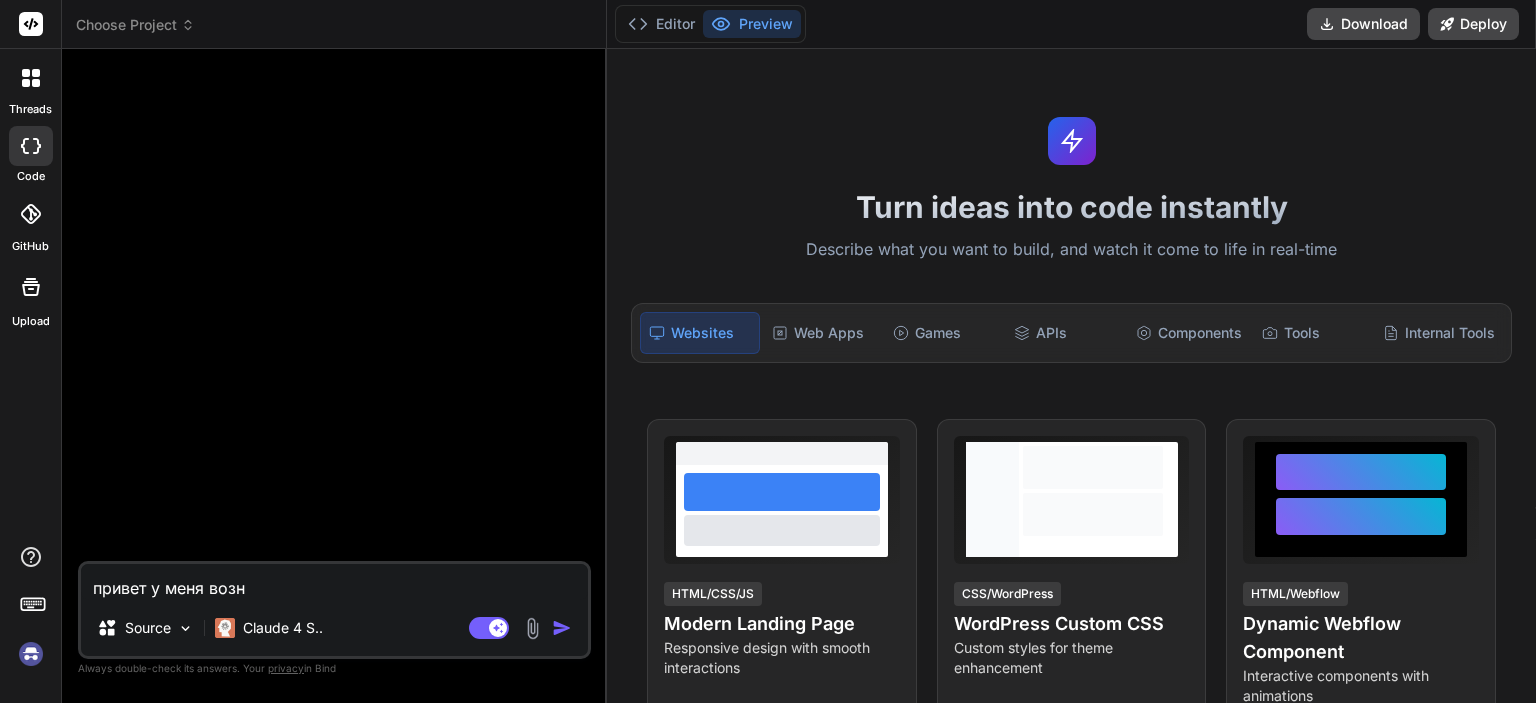 type on "привет у меня возни" 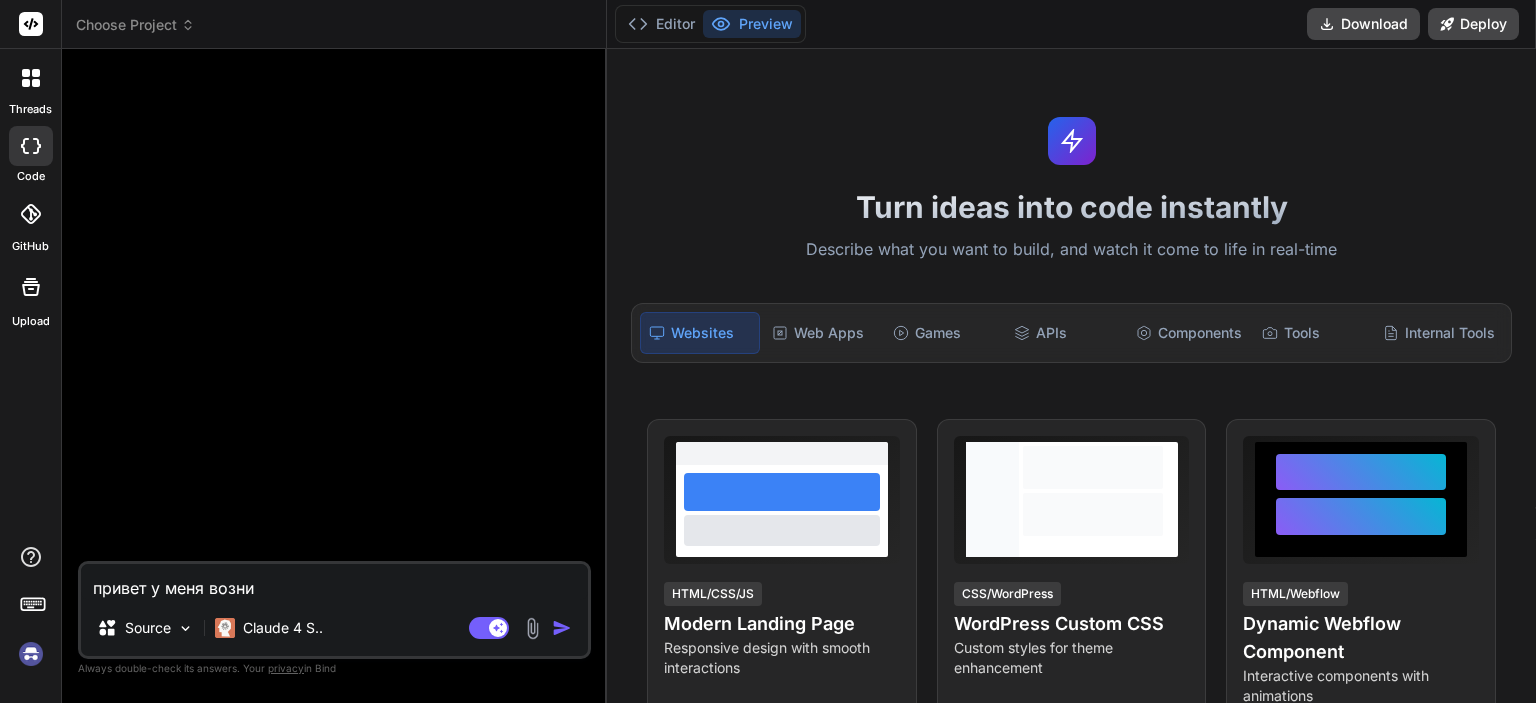 type on "привет у меня возник" 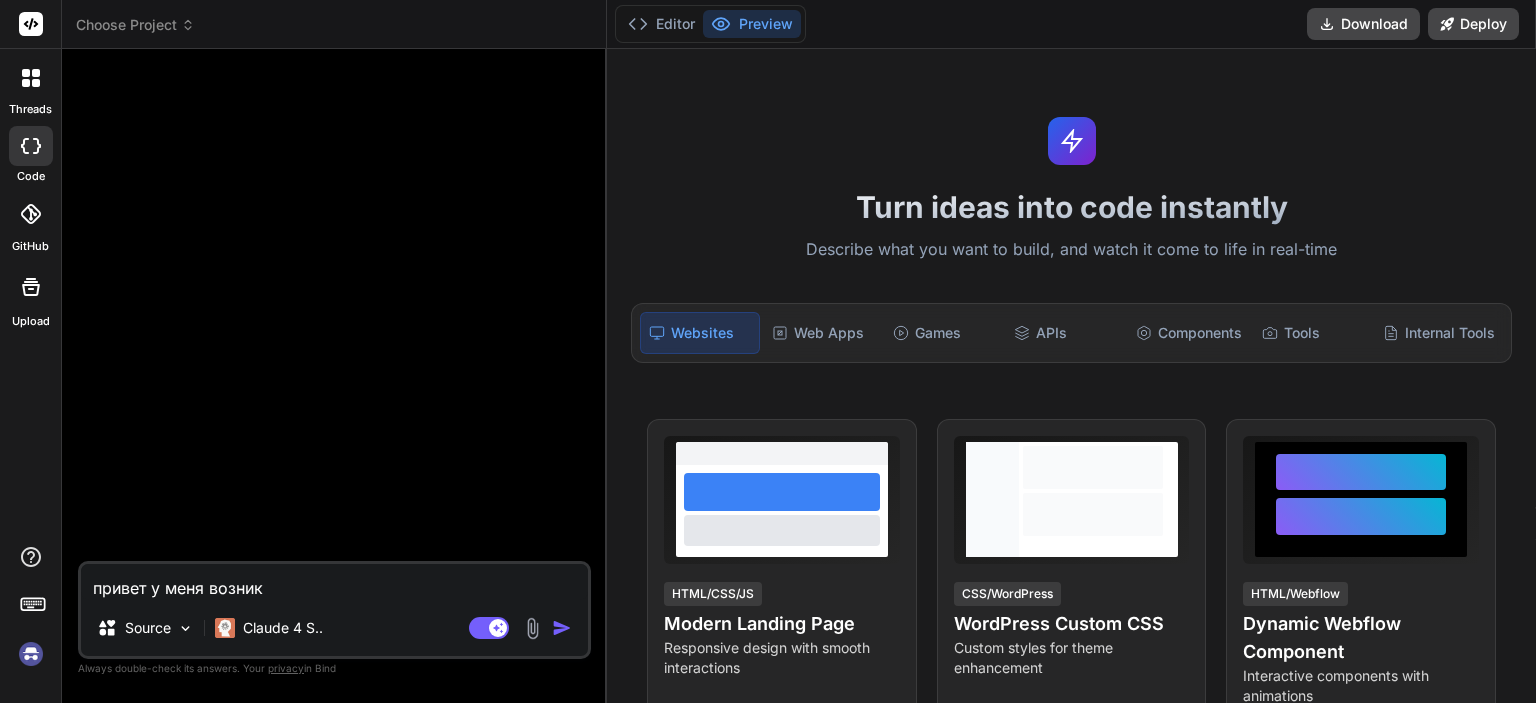 type on "привет у меня возникл" 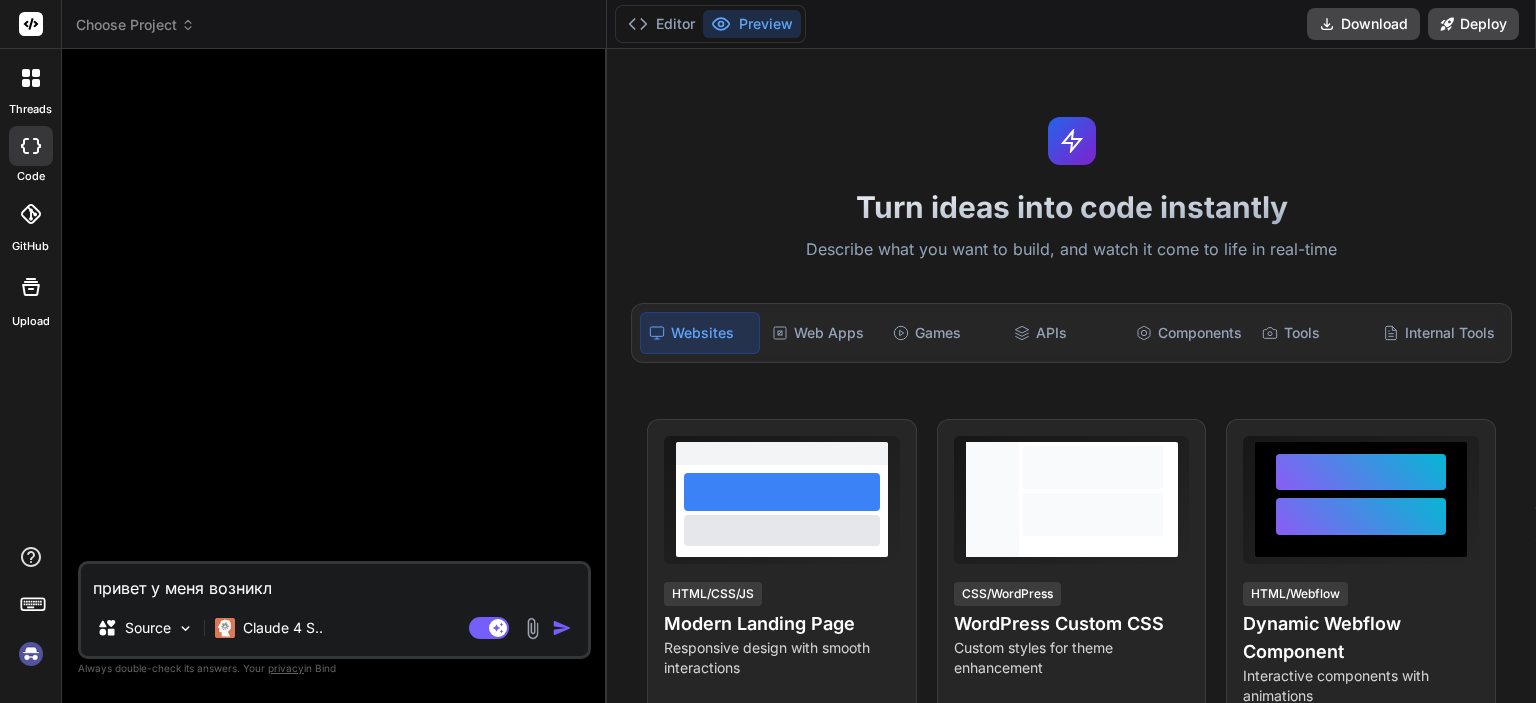type on "привет у меня возникли" 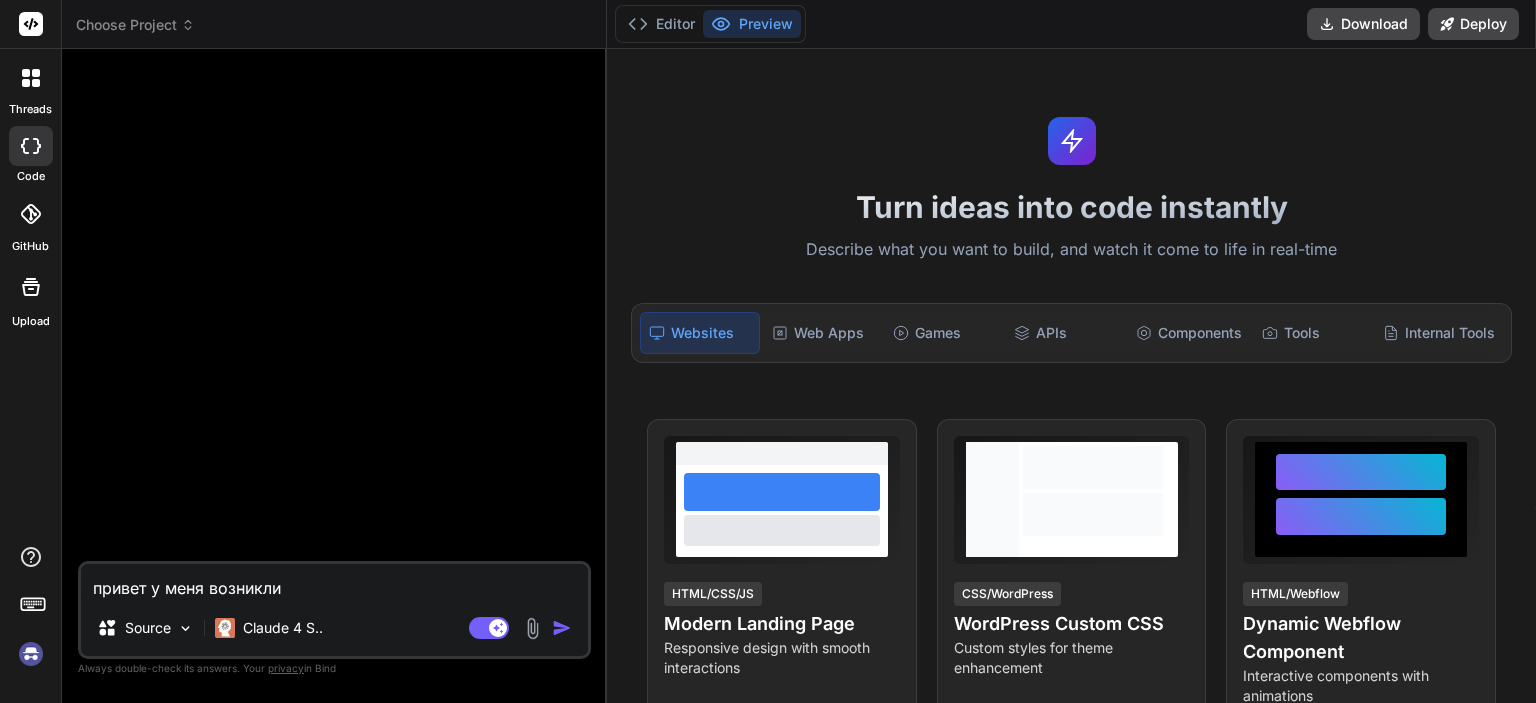 type on "привет у меня возникли" 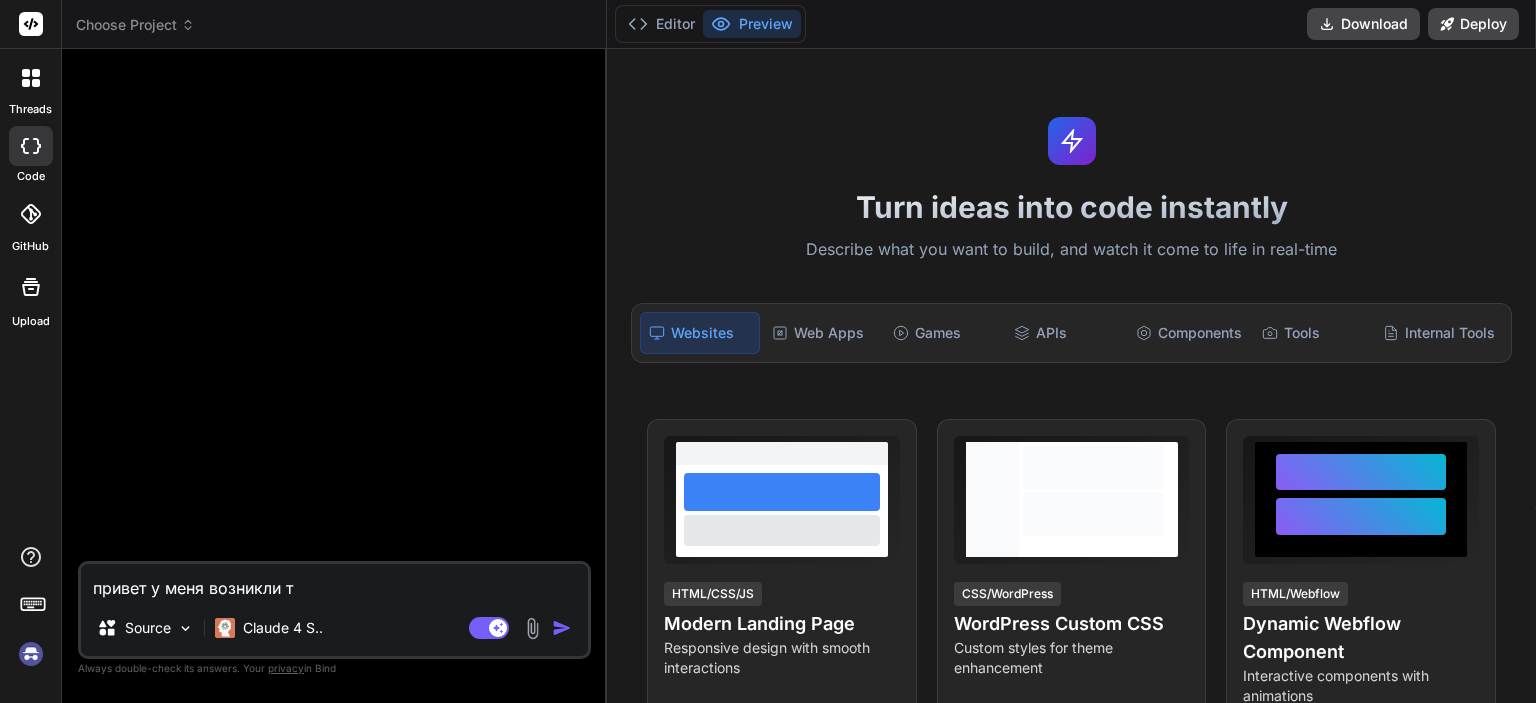 type on "привет у меня возникли та" 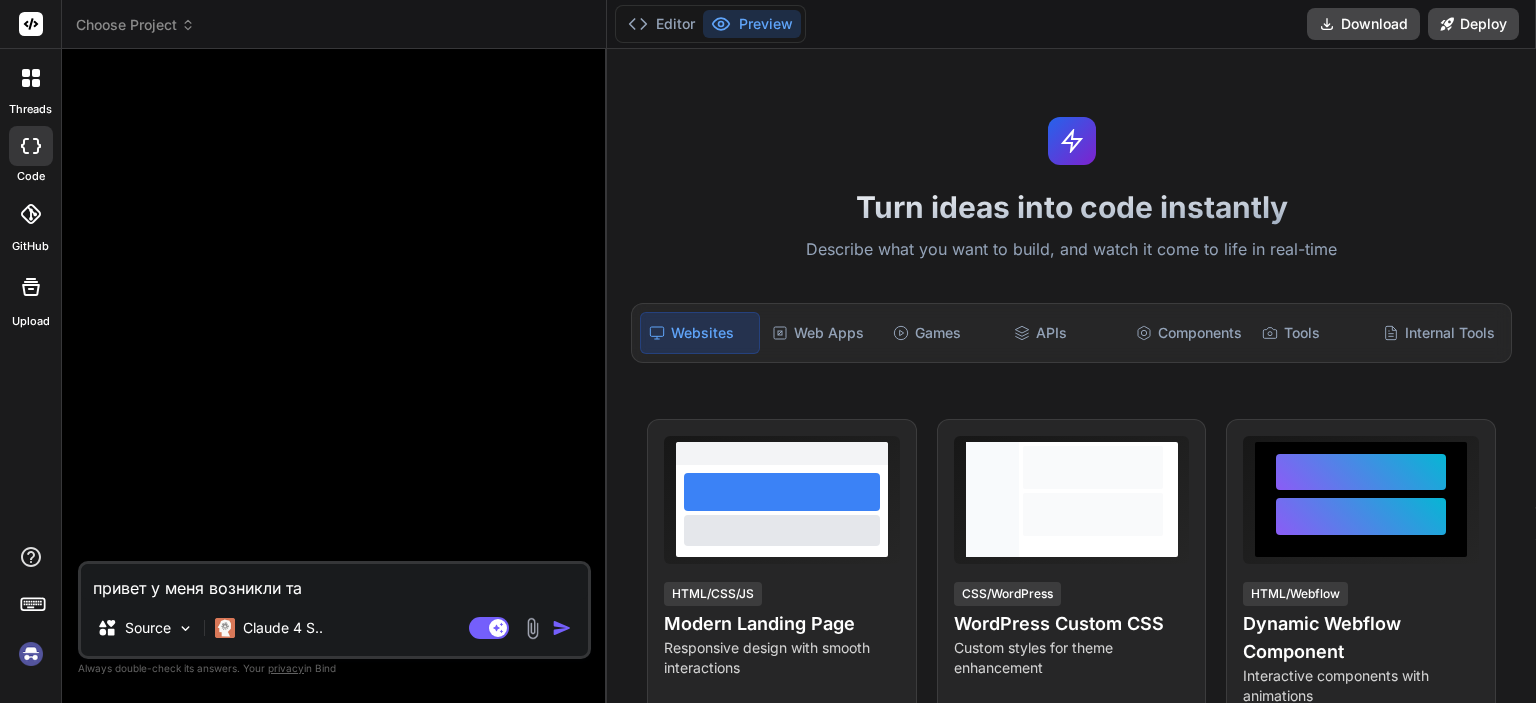 type on "привет у меня возникли так" 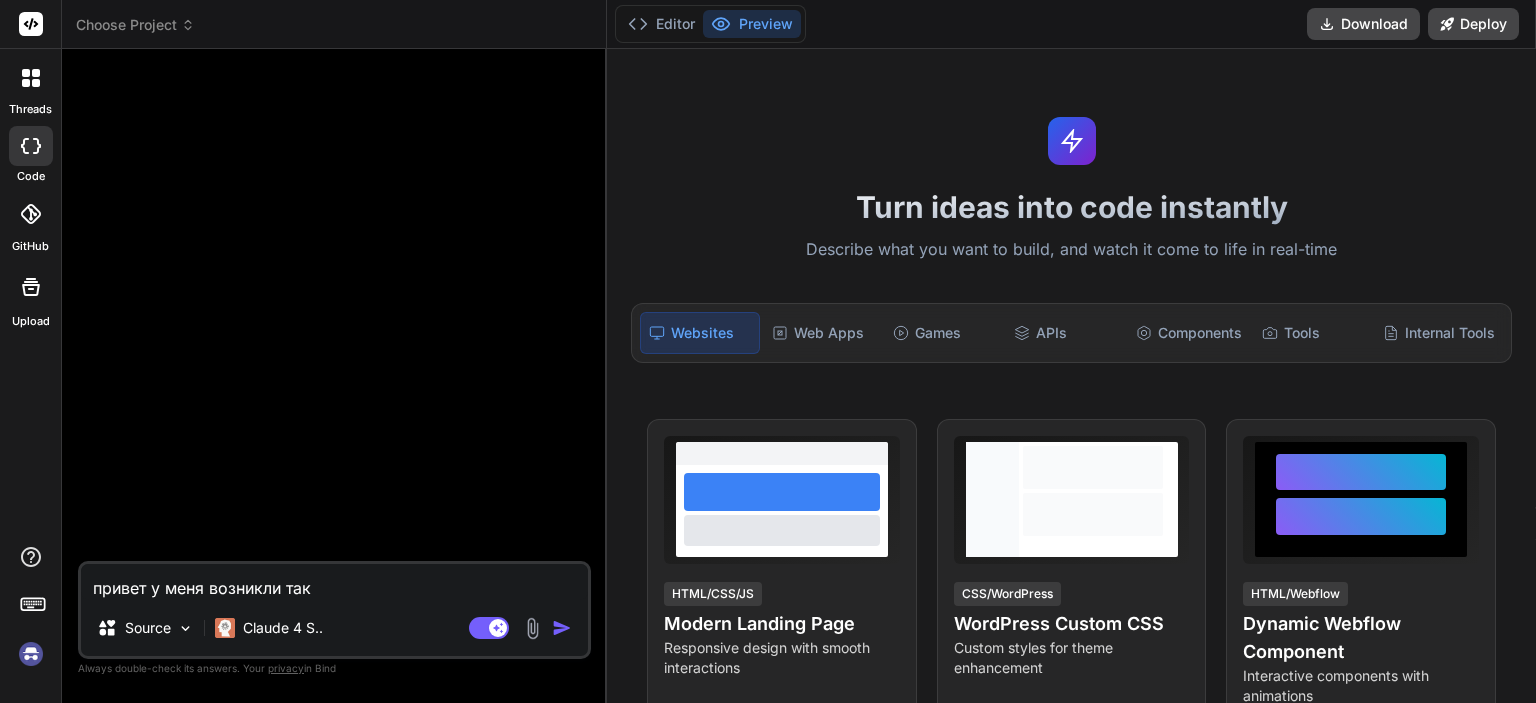 type on "привет у меня возникли таки" 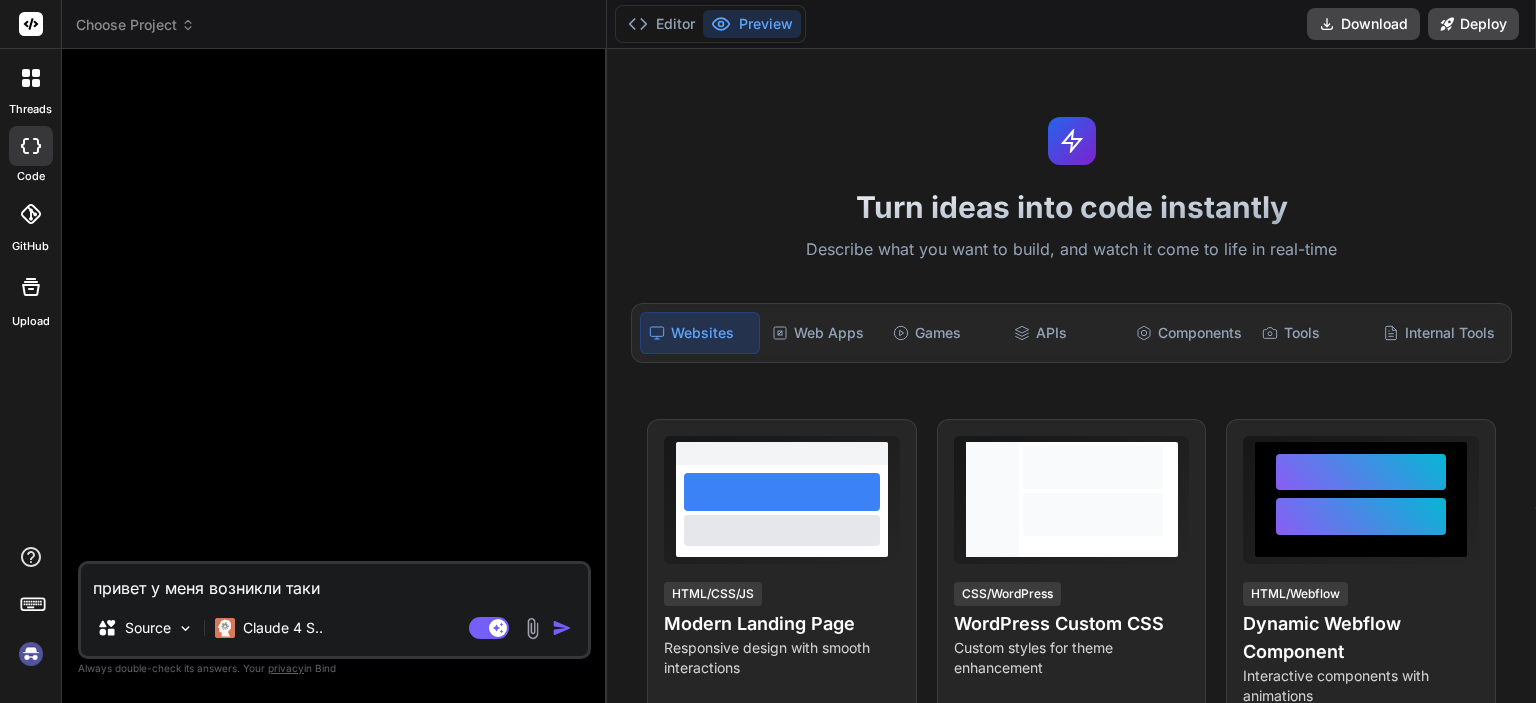 type on "привет у меня возникли такие" 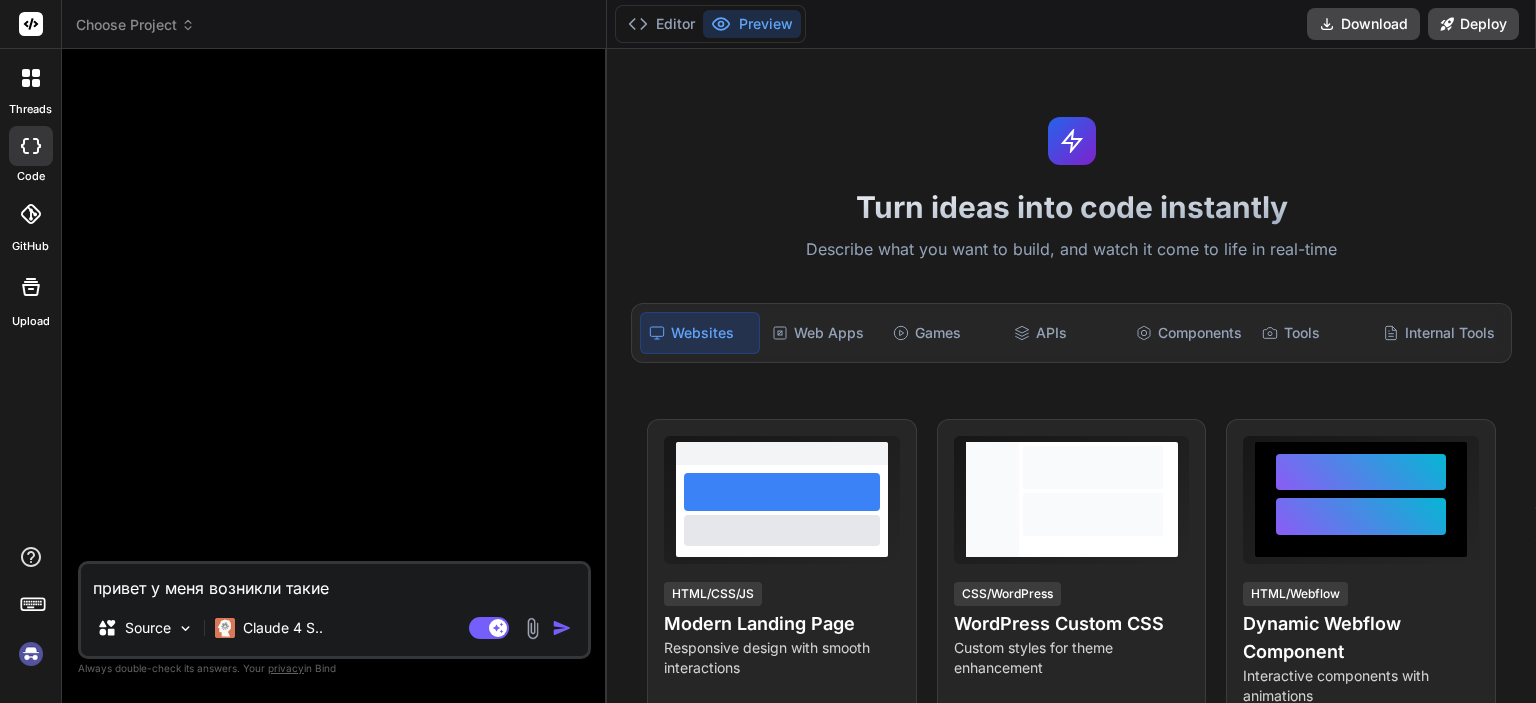 type on "привет у меня возникли такие" 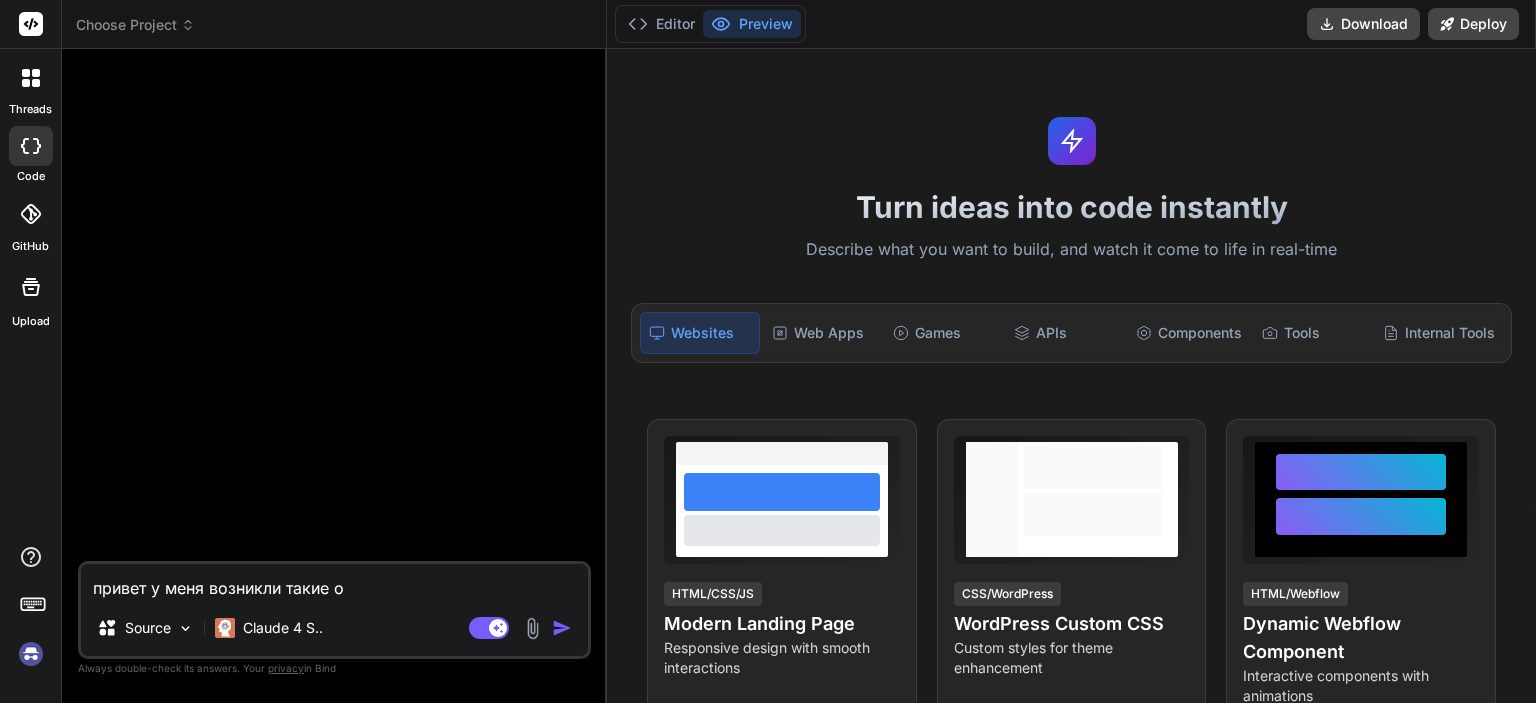 type on "привет у меня возникли такие ош" 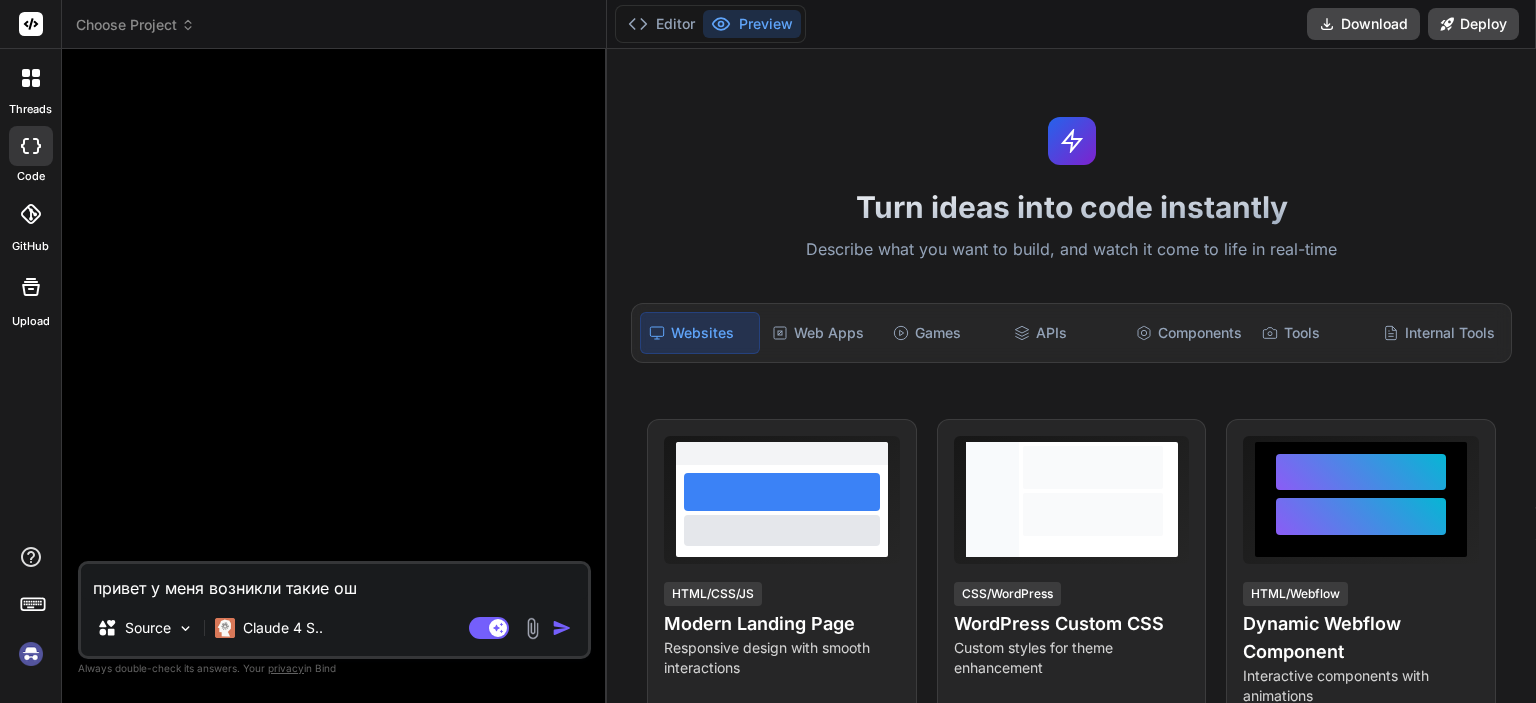 type on "привет у меня возникли такие оши" 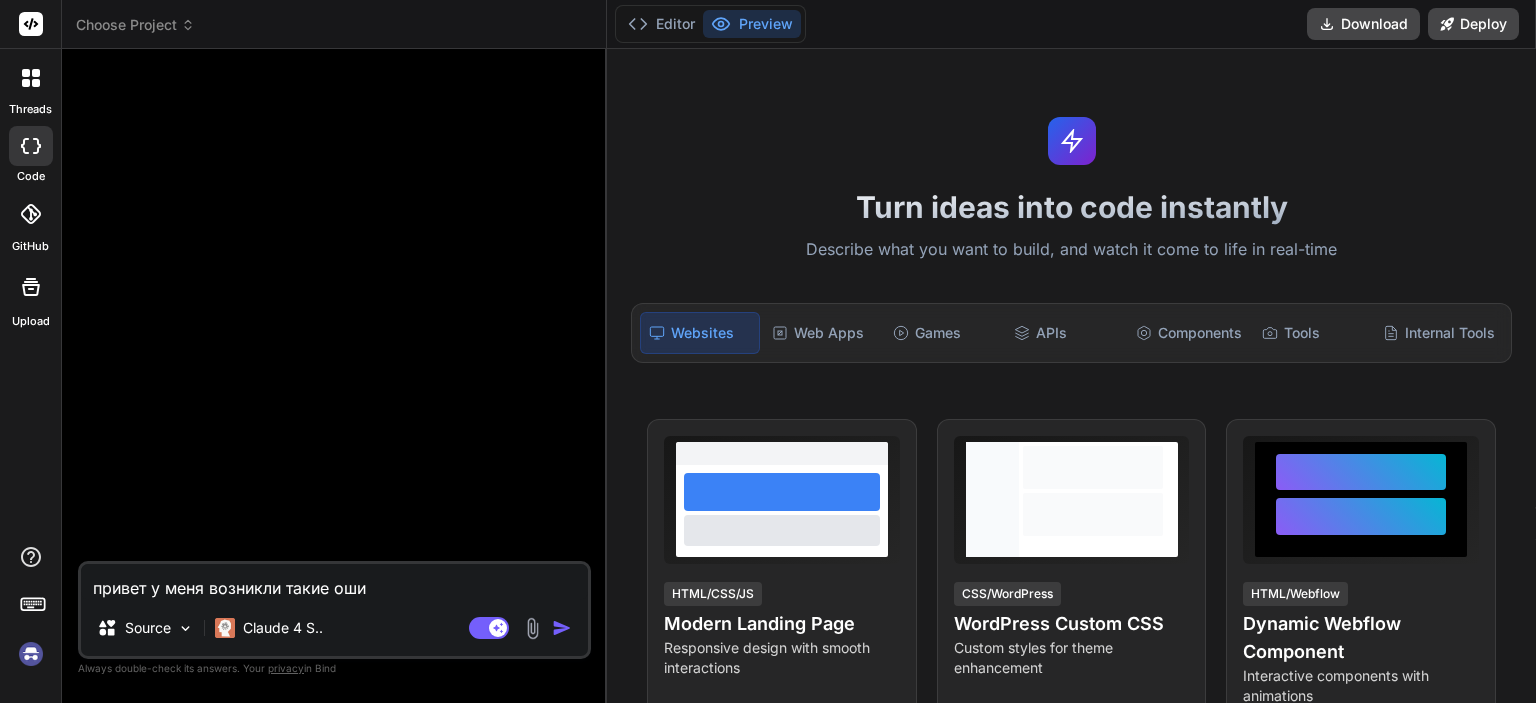 type on "привет у меня возникли такие ошиб" 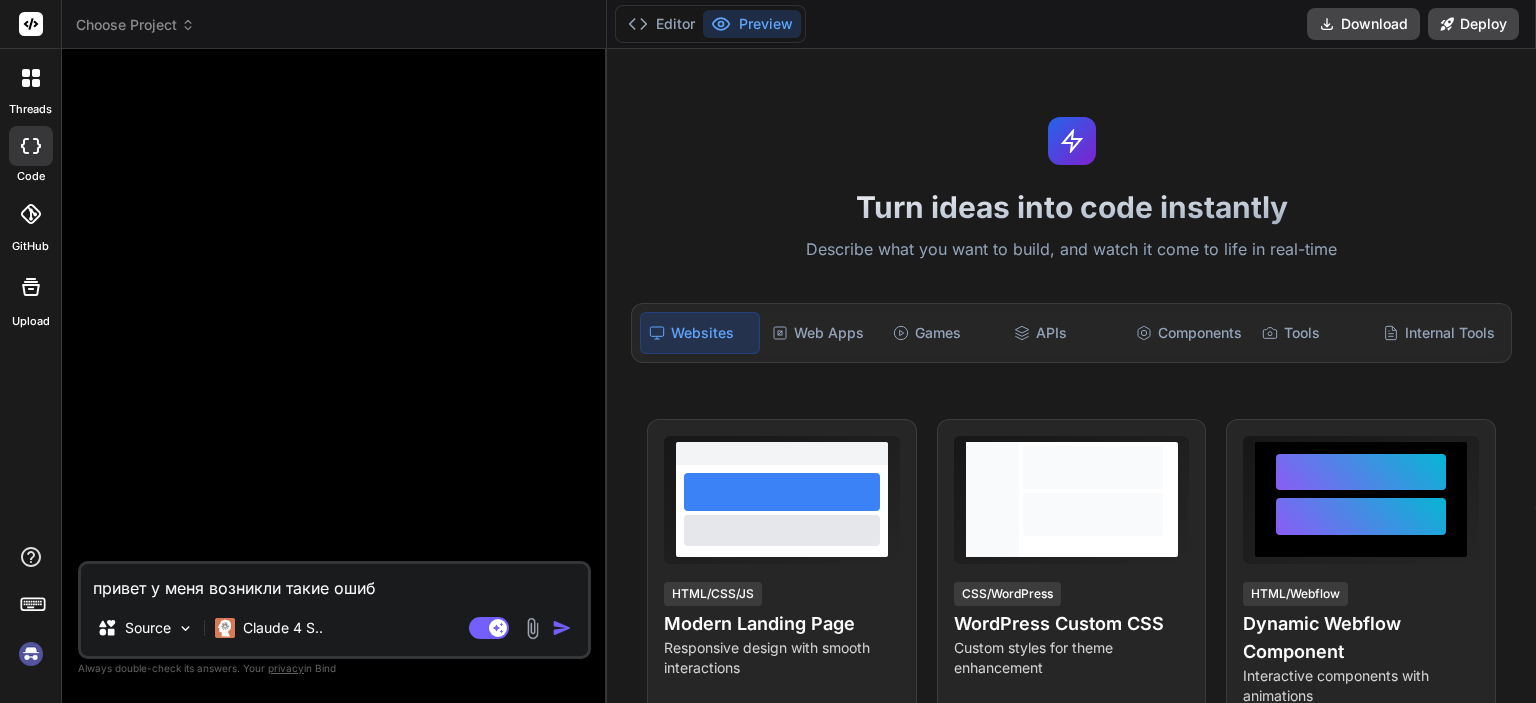 type on "привет у меня возникли такие ошибк" 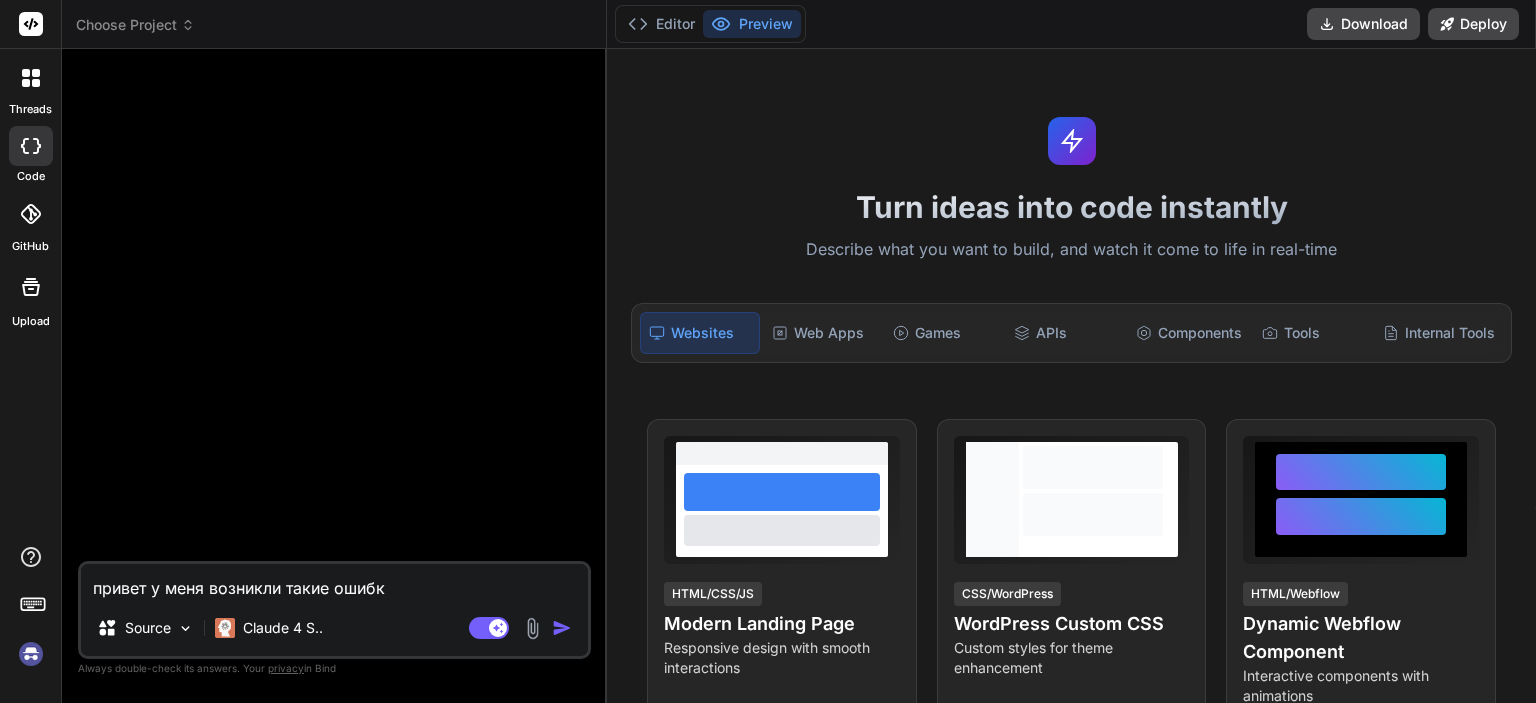 type on "привет у меня возникли такие ошибки" 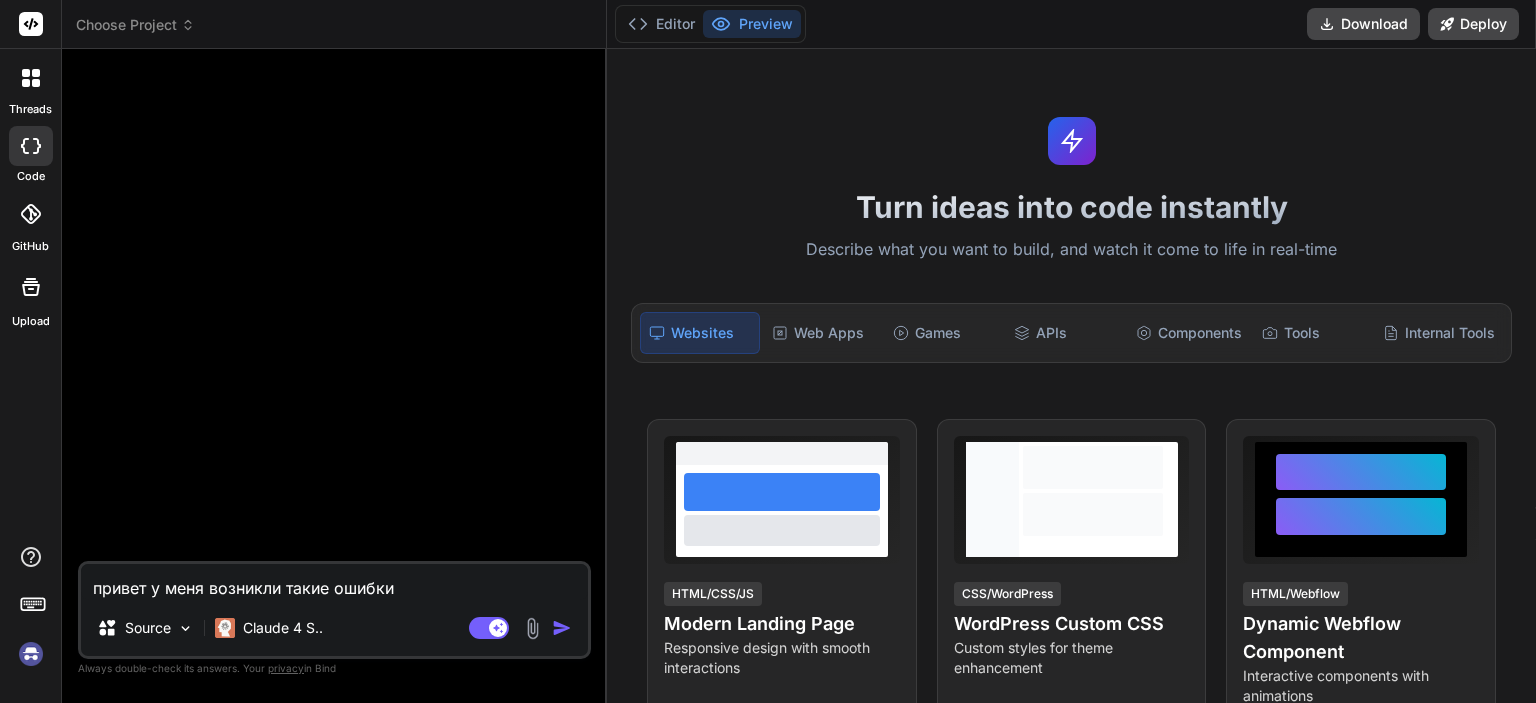 type on "привет у меня возникли такие ошибки" 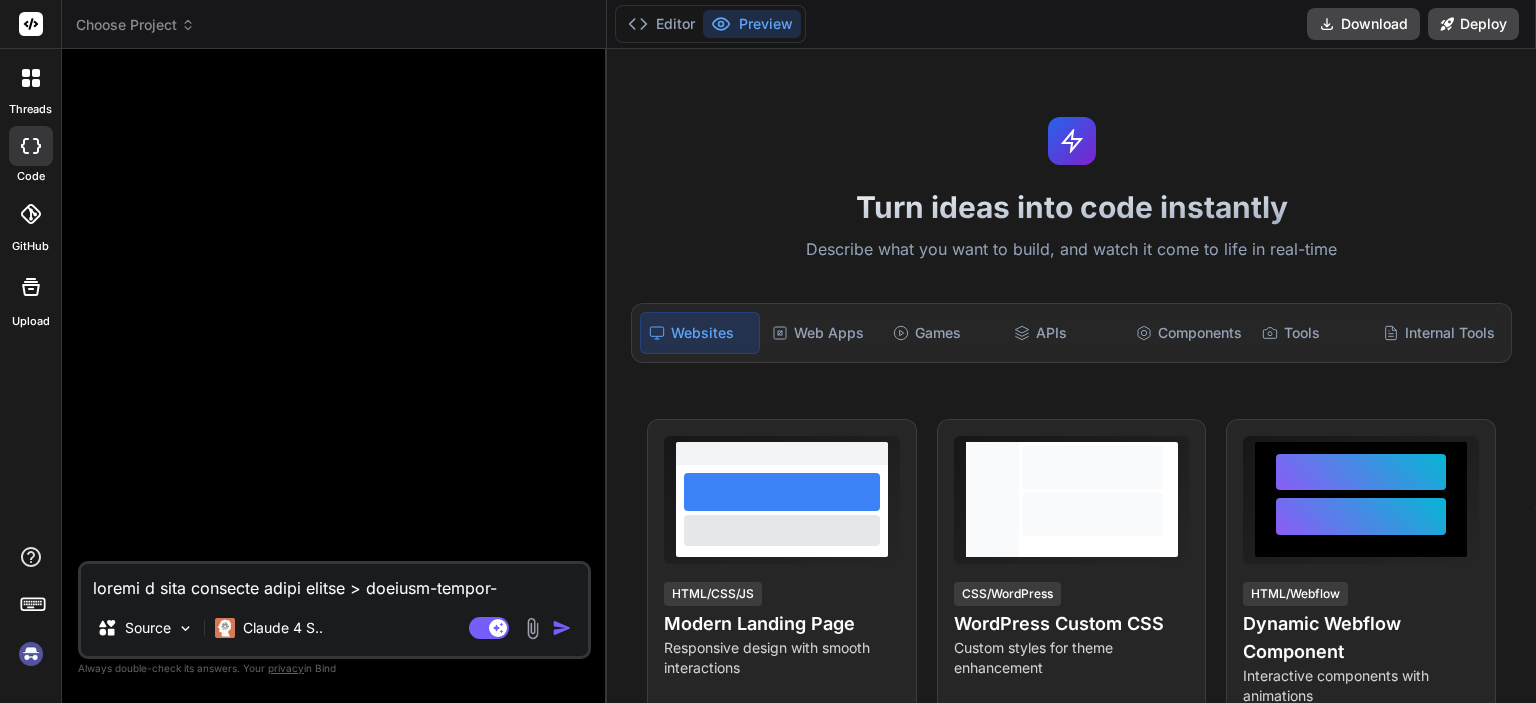 scroll, scrollTop: 1081, scrollLeft: 0, axis: vertical 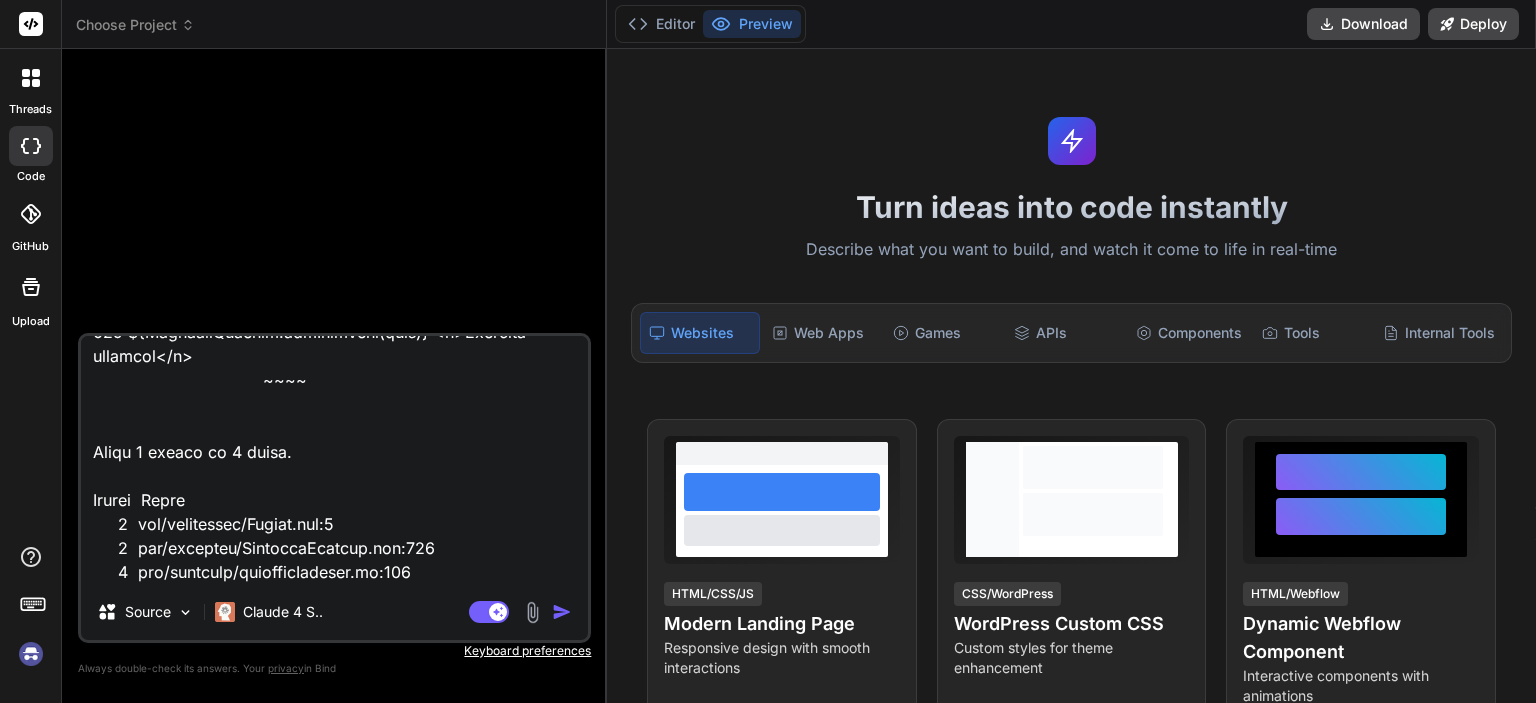 type on "привет у меня возникли такие ошибки > mailbox-rental-platform@0.0.0 build
> tsc && vite build
src/components/Footer.tsx:2:31 - error TS6133: 'Phone' is declared but its value is never read.
2 import { Mail, MessageCircle, Phone } from 'lucide-react';
~~~~~
src/contexts/LanguageContext.tsx:116:5 - error TS1117: An object literal cannot have multiple properties with the same name.
116     'home.paymentOptions.title': 'Варианты выплат',
~~~~~~~~~~~~~~~~~~~~~~~~~~~
src/contexts/LanguageContext.tsx:272:5 - error TS1117: An object literal cannot have multiple properties with the same name.
272     'home.paymentOptions.title': 'Payment Options',
~~~~~~~~~~~~~~~~~~~~~~~~~~~
src/contexts/LanguageContext.tsx:428:5 - error TS1117: An object literal cannot have multiple properties with the same name.
428     'home.paymentOptions.title': 'Zahlungsoptionen',
~~~~~~~~~~~~~~~~~~~~~~~~~~~
src/contexts/LanguageContext.tsx:584:5 - error TS1117: An object litera..." 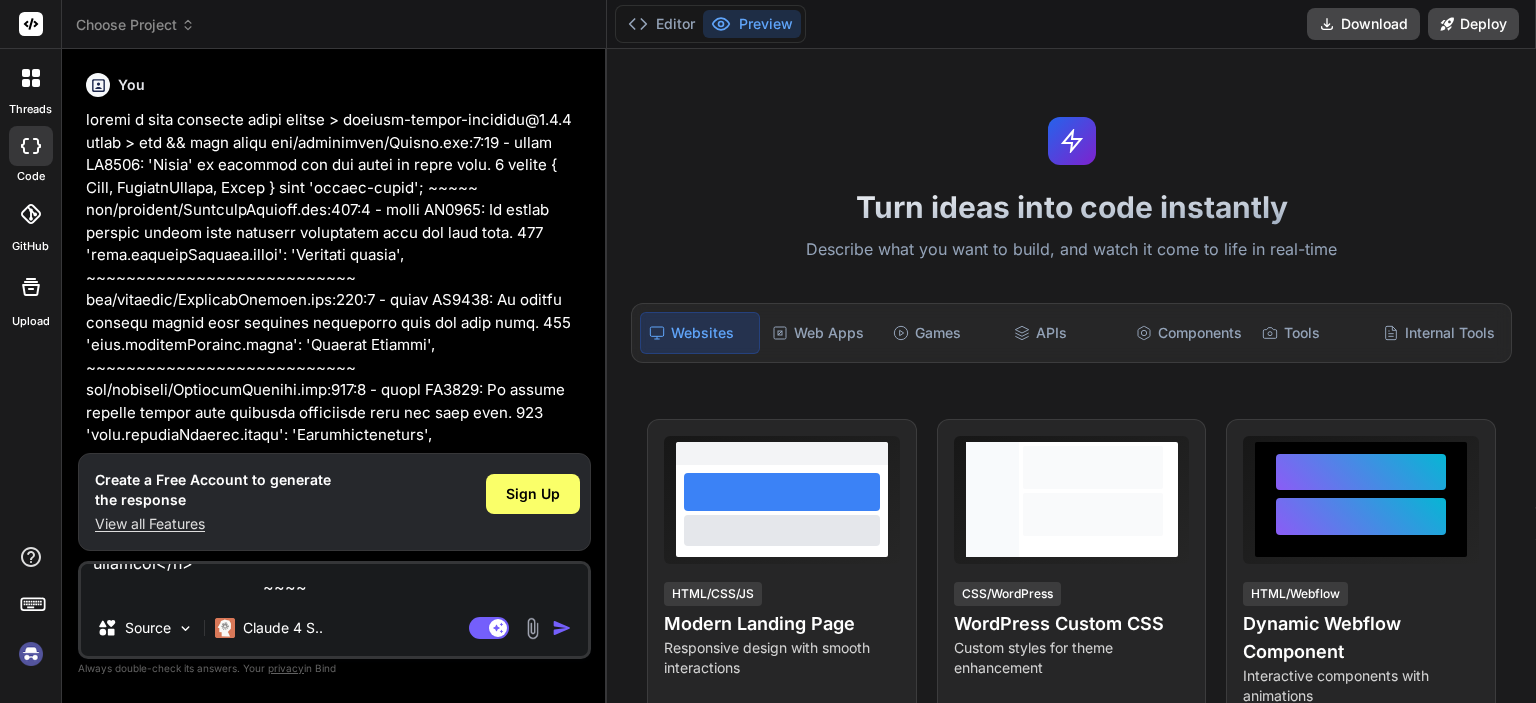 scroll, scrollTop: 0, scrollLeft: 0, axis: both 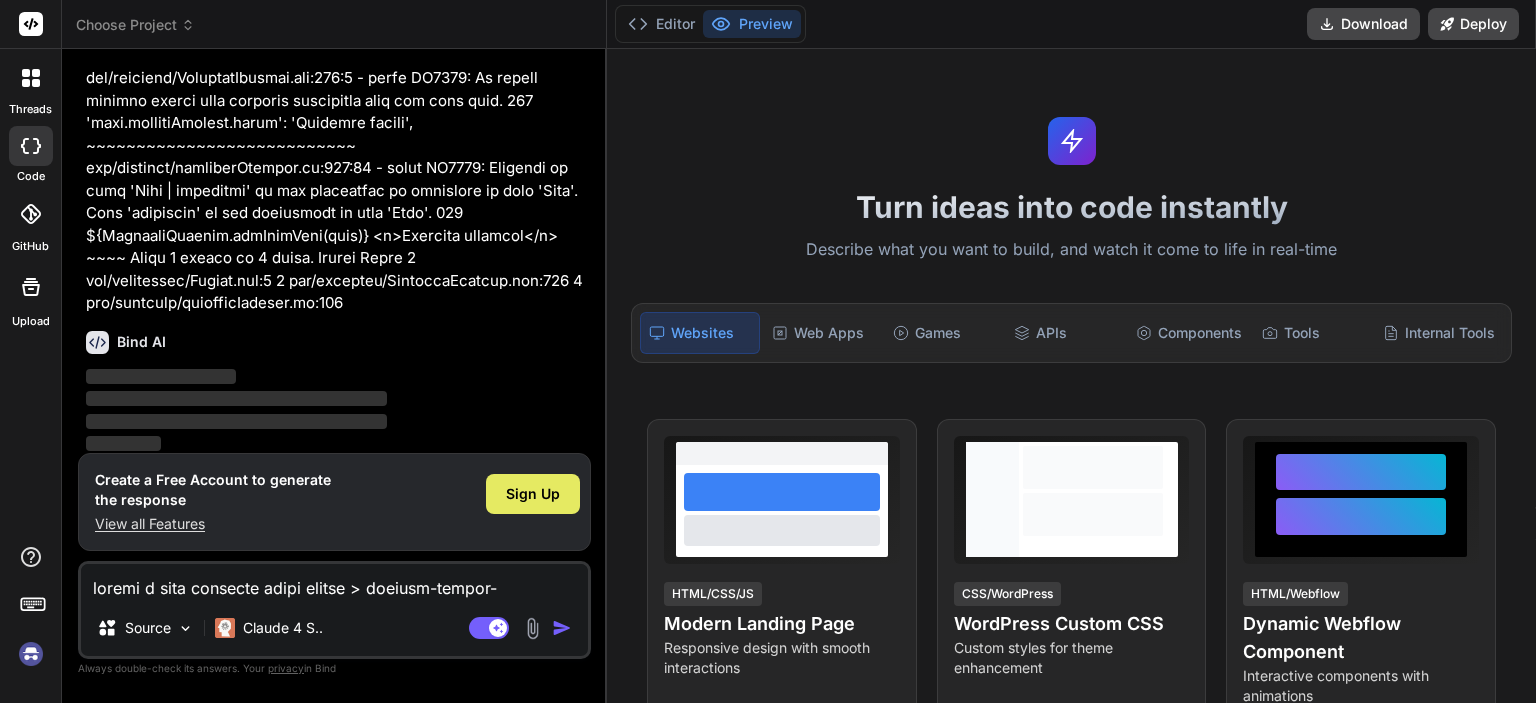 click on "Sign Up" at bounding box center (533, 494) 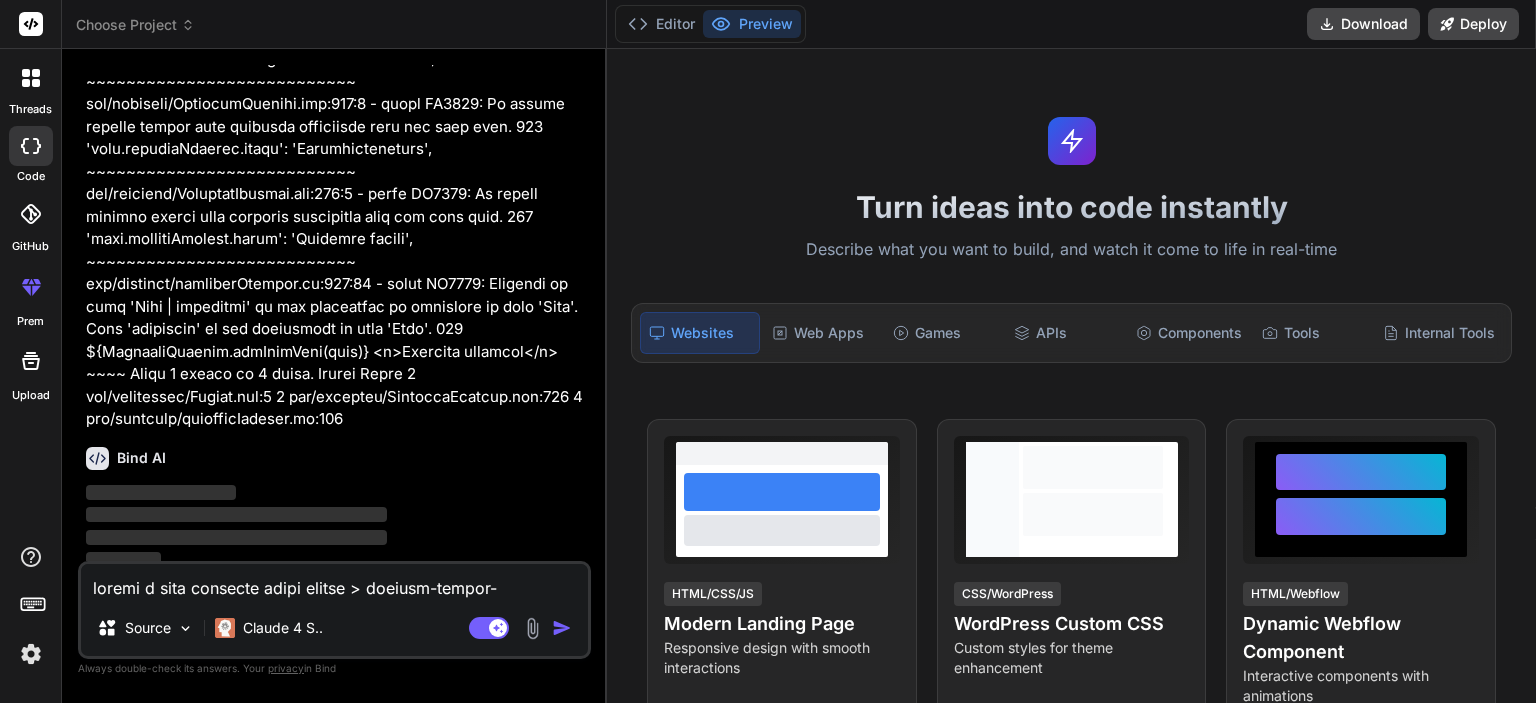 scroll, scrollTop: 295, scrollLeft: 0, axis: vertical 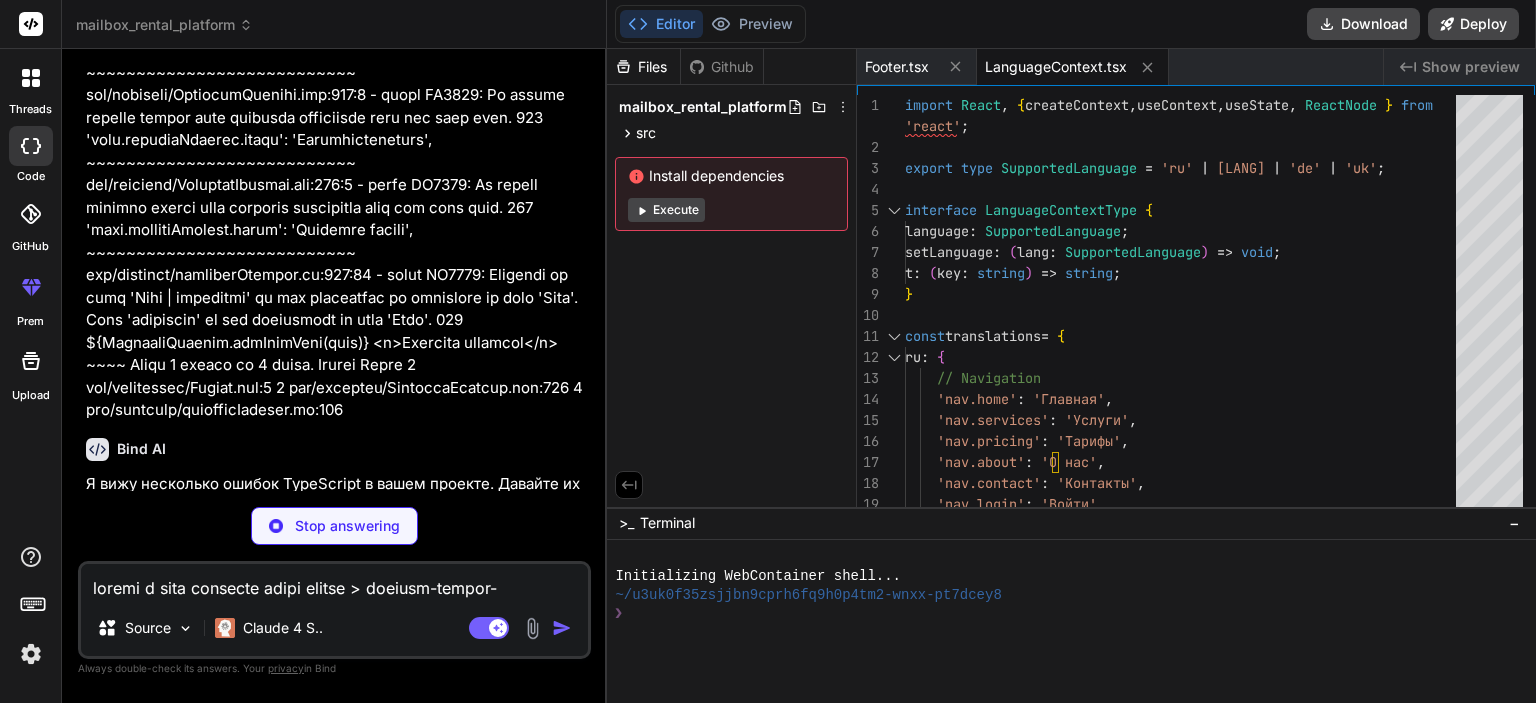 type on "x" 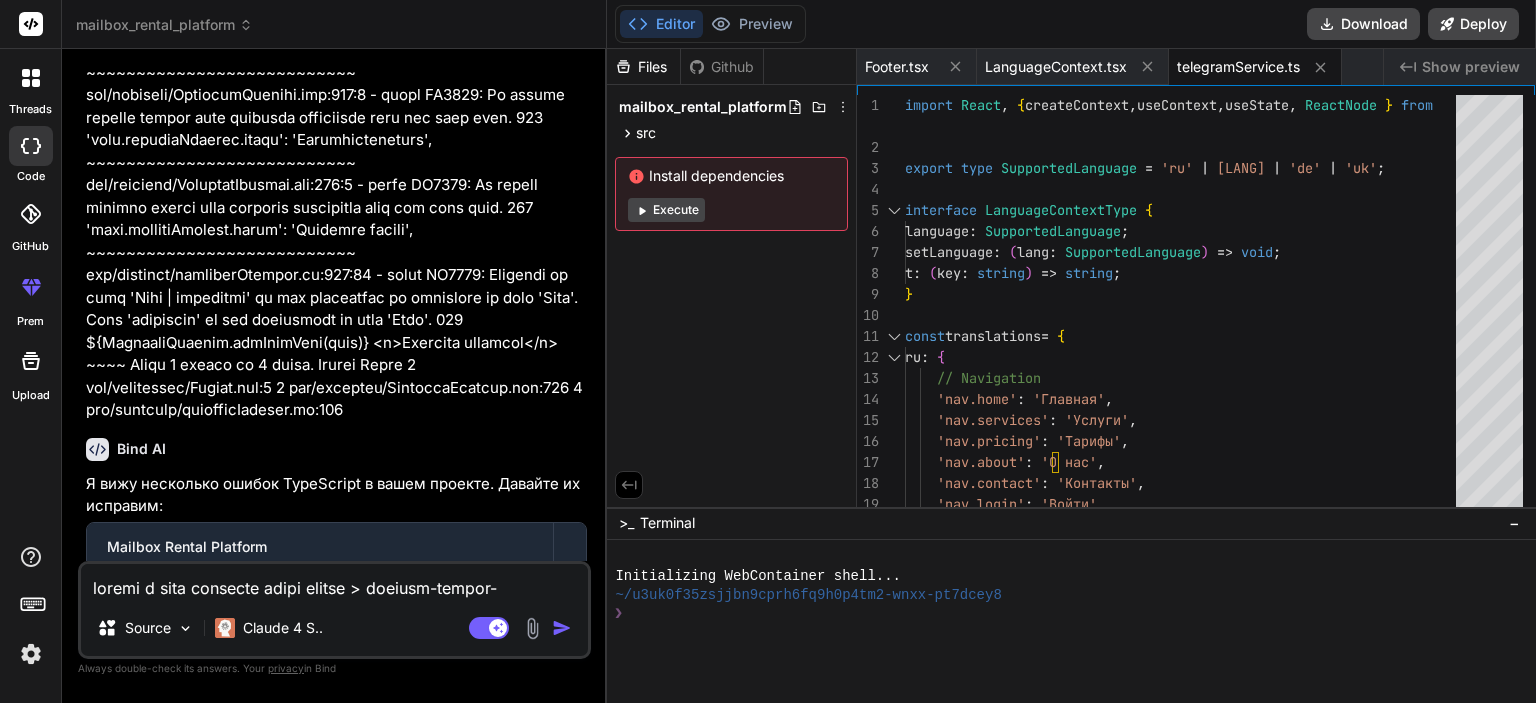 type on "x" 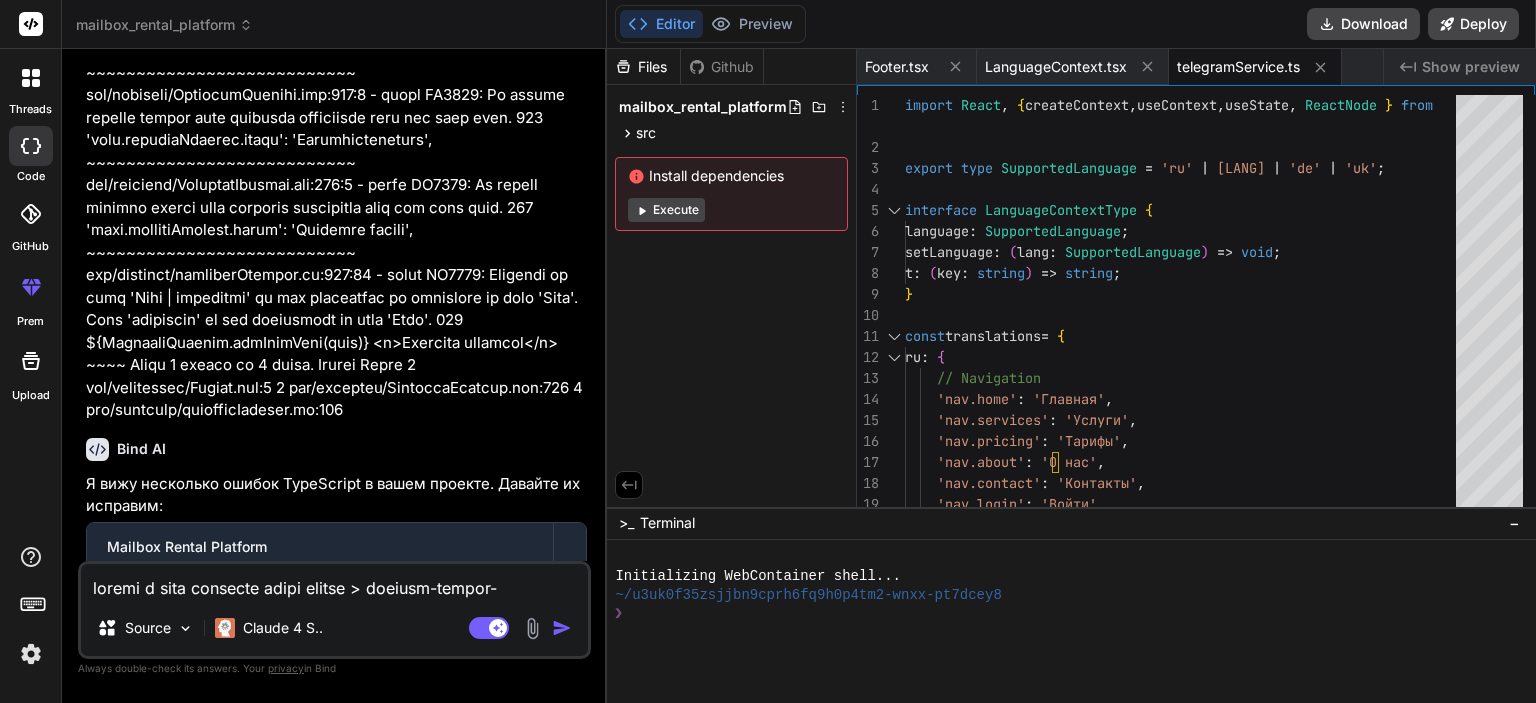 scroll, scrollTop: 288, scrollLeft: 0, axis: vertical 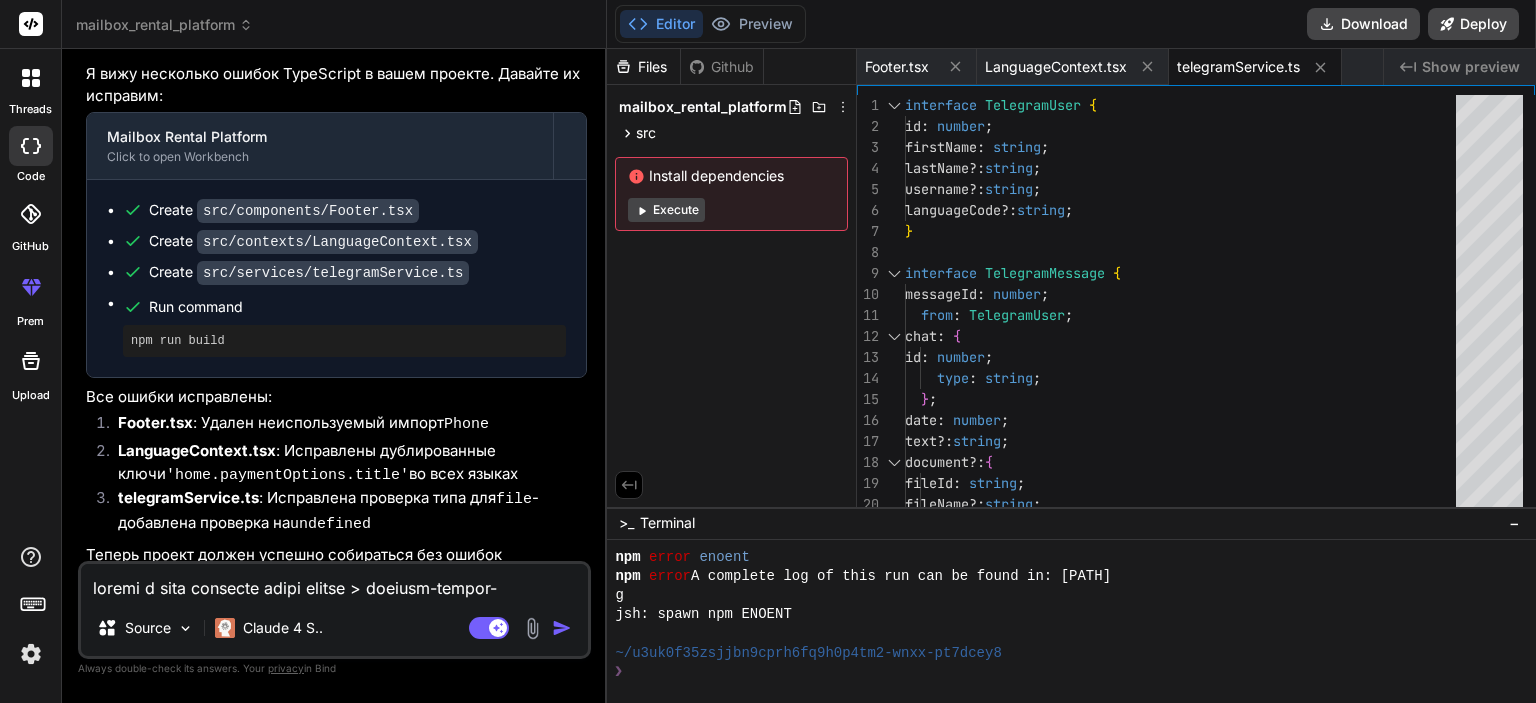 click at bounding box center (334, 582) 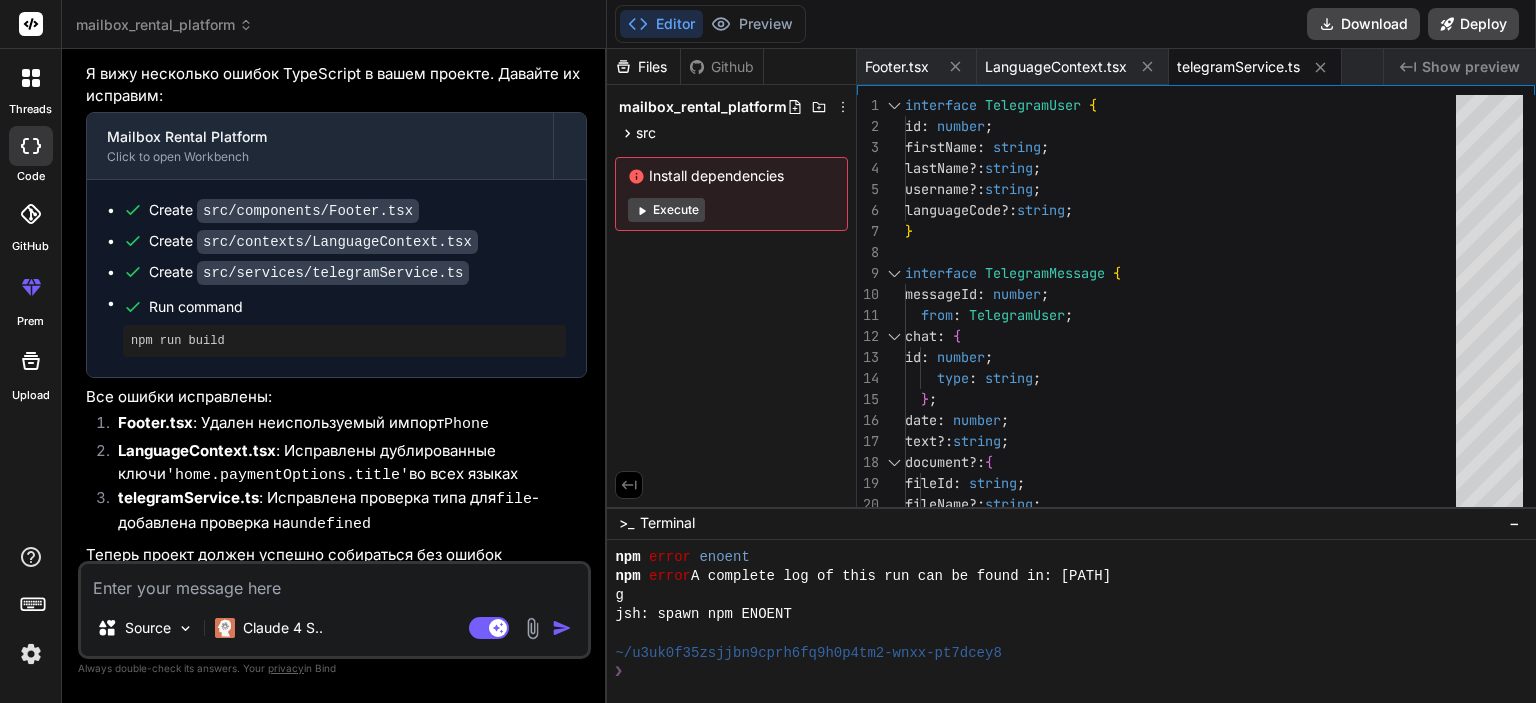 type on "м" 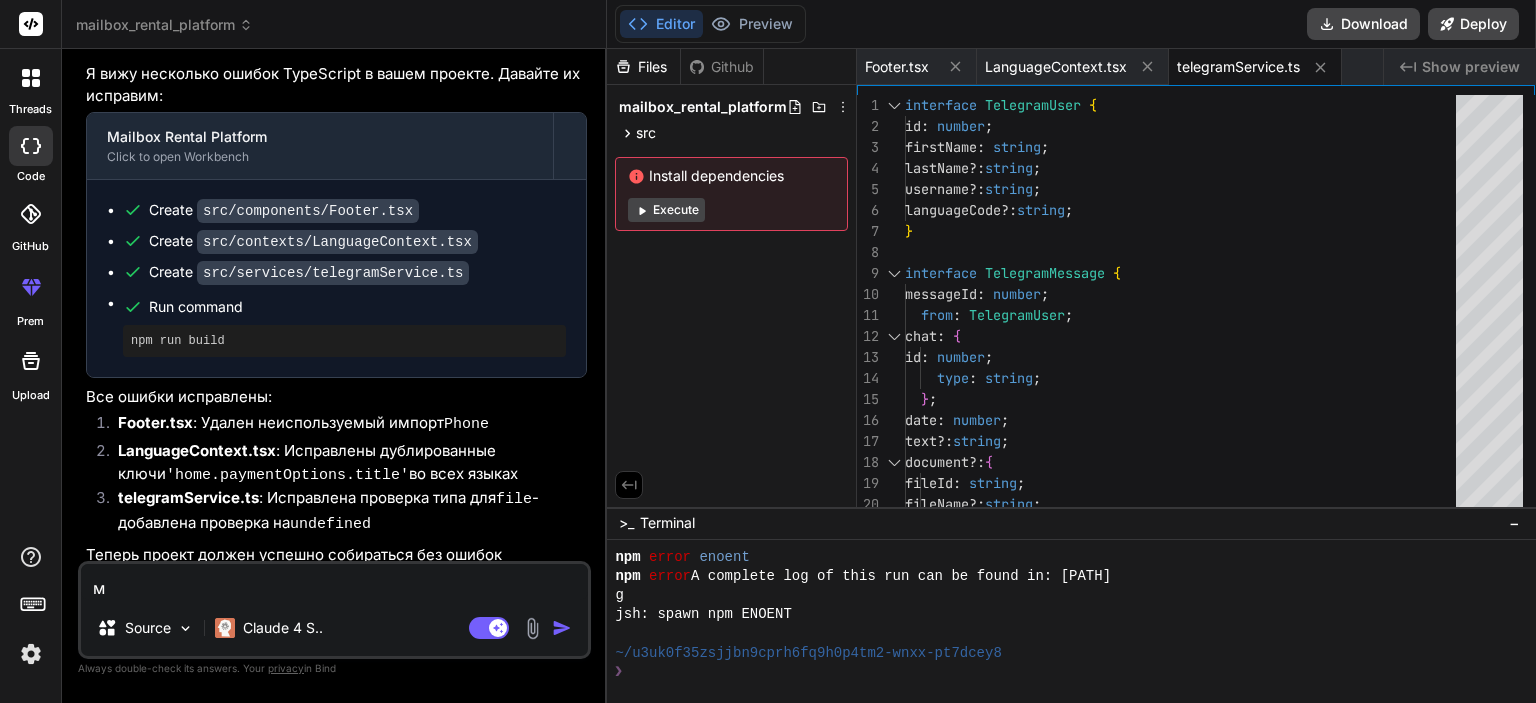 type on "x" 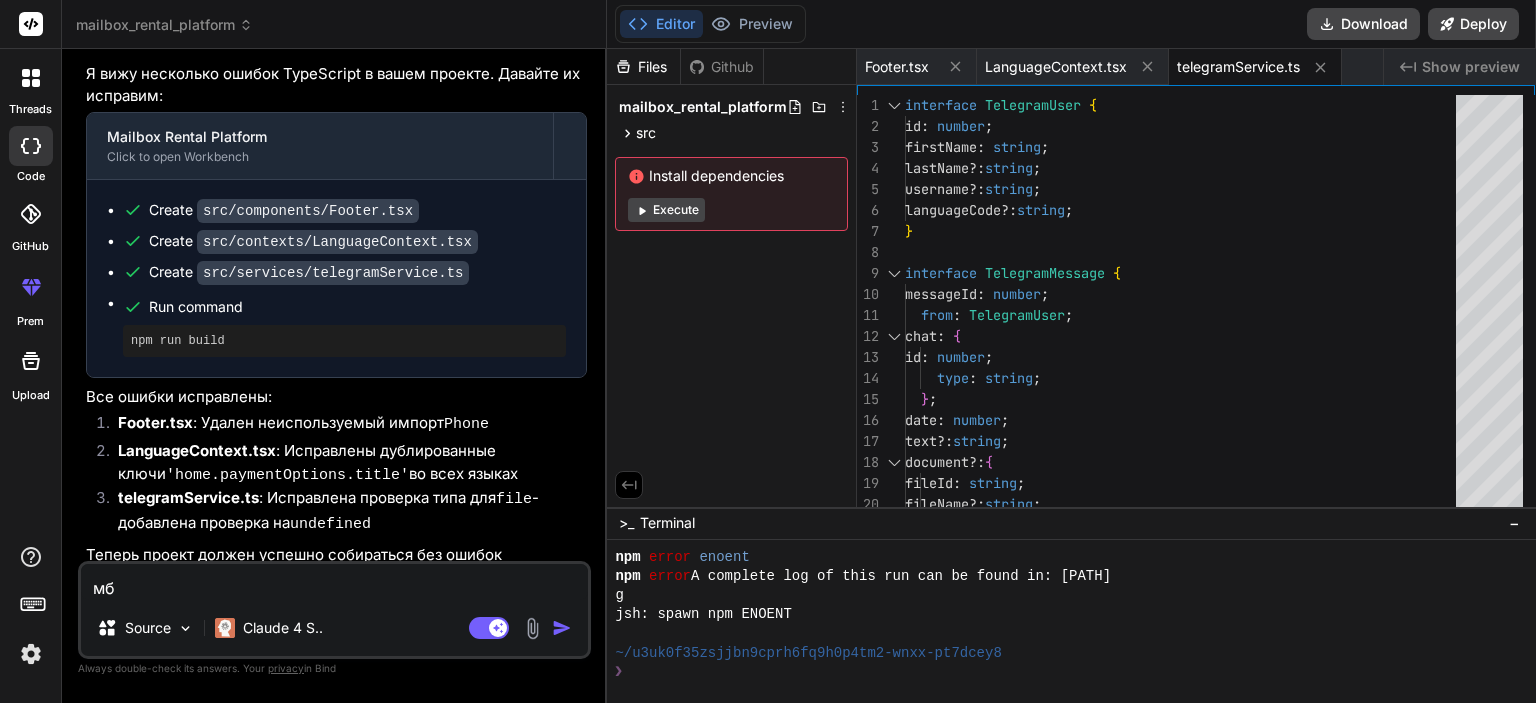 type on "мб" 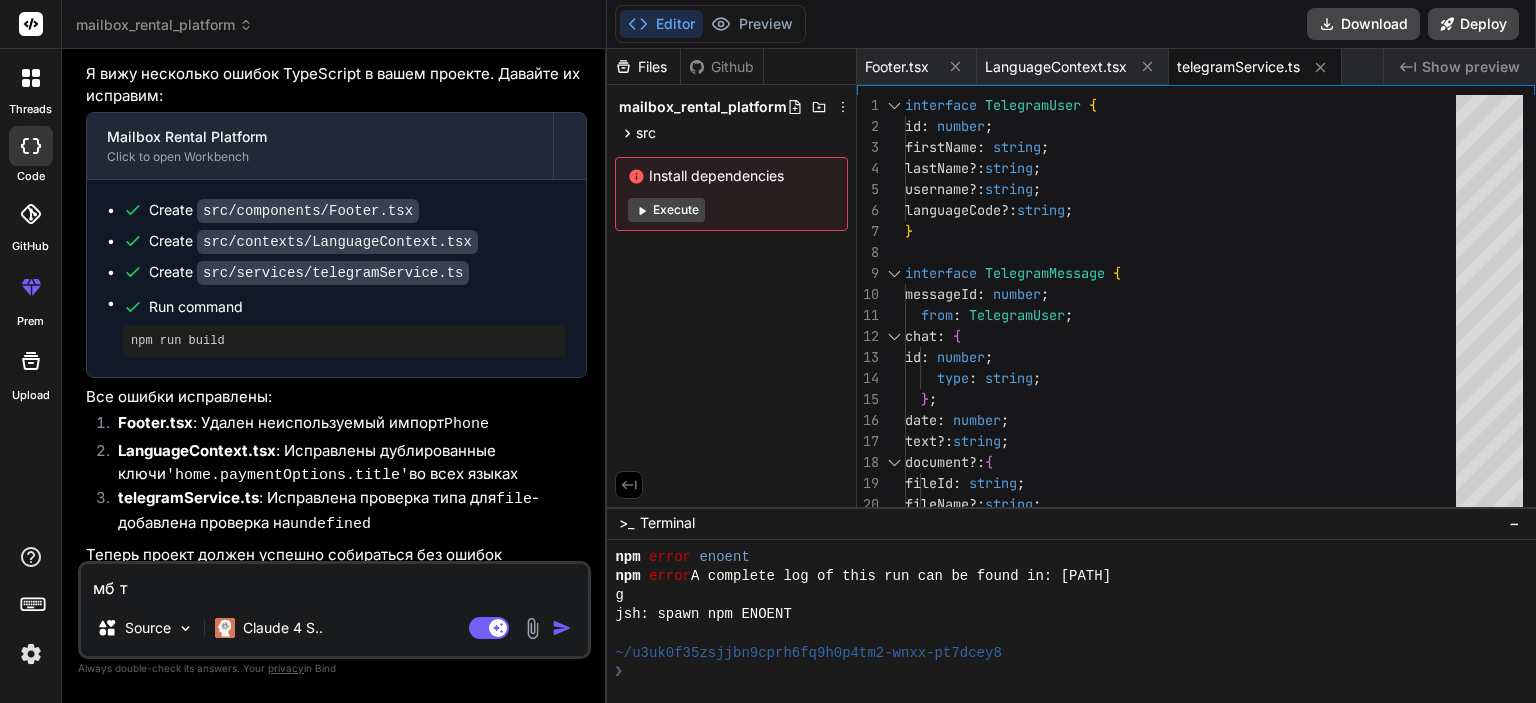 type on "мб те" 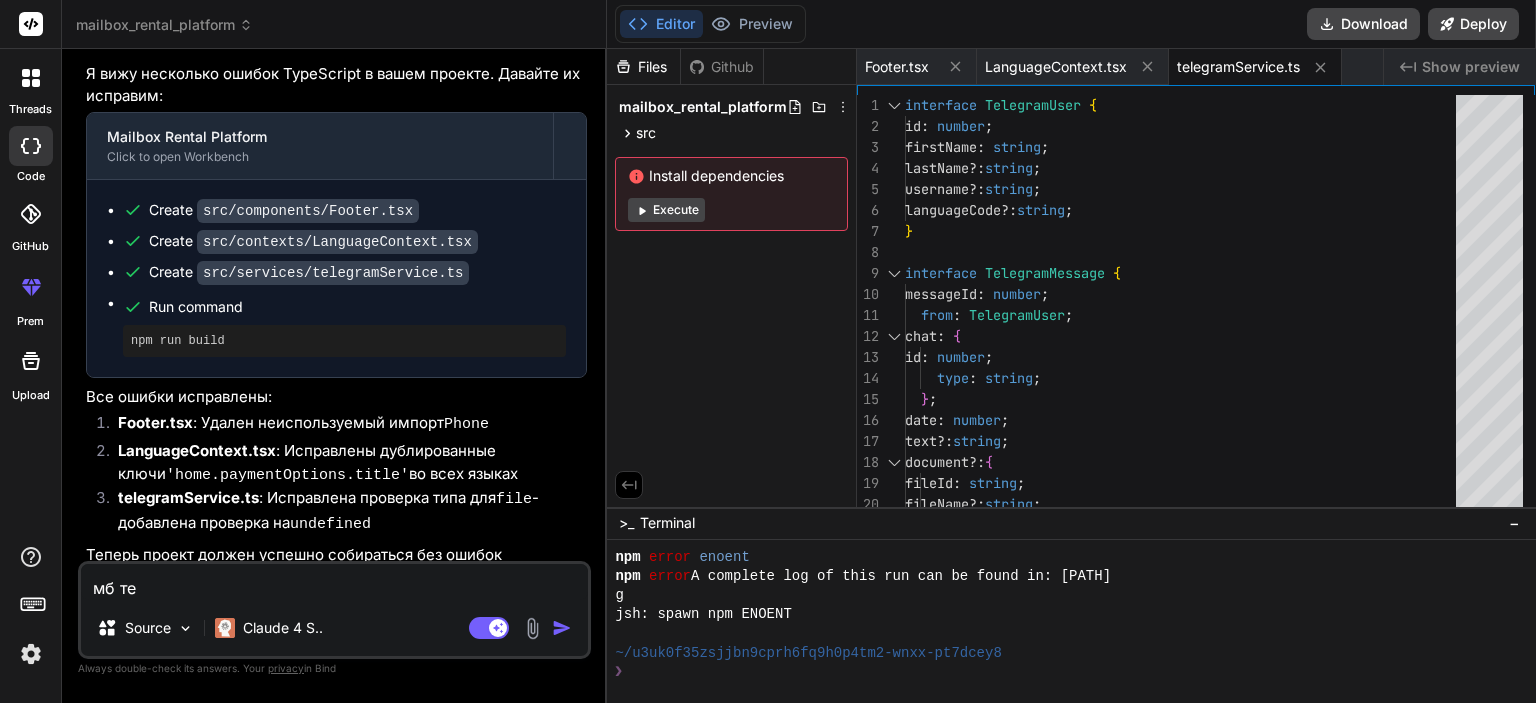 type on "мб теб" 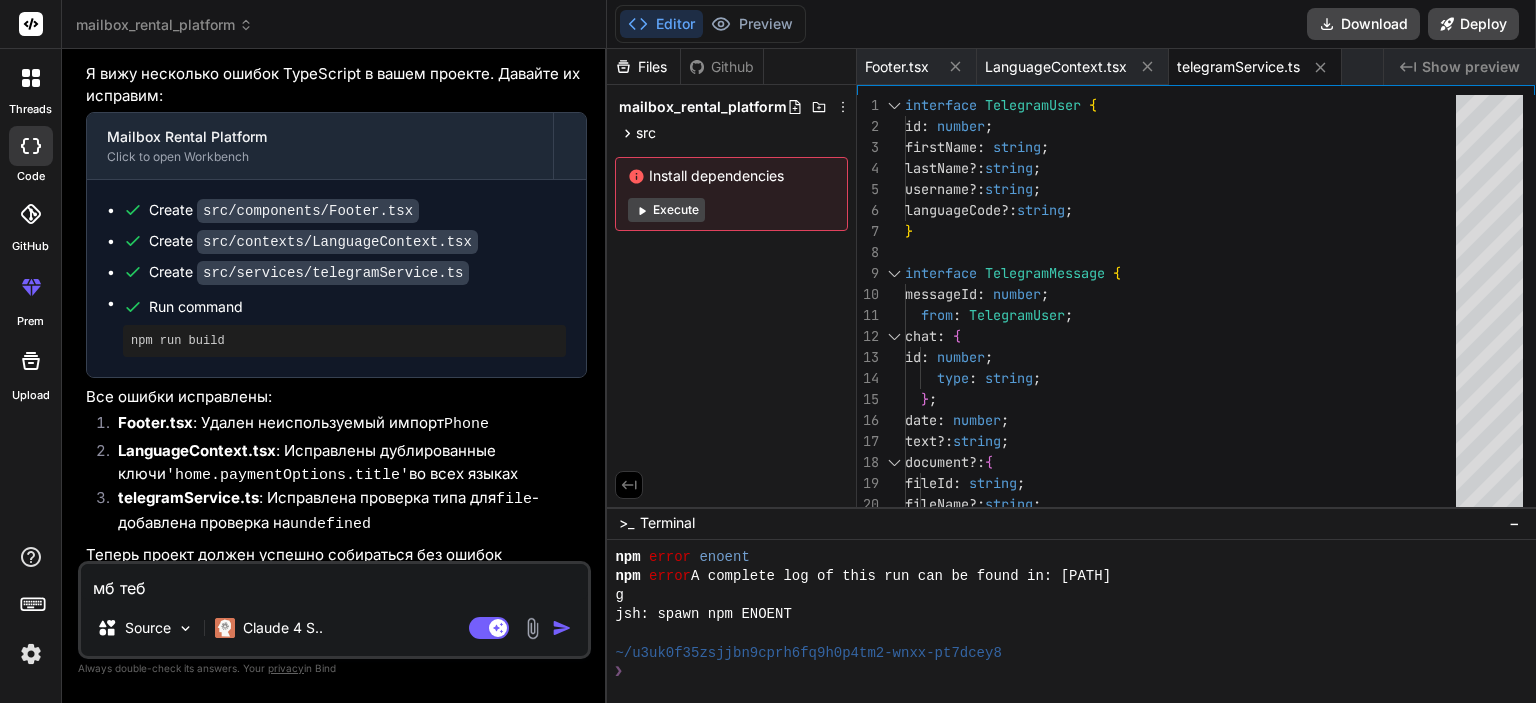 type on "мб тебе" 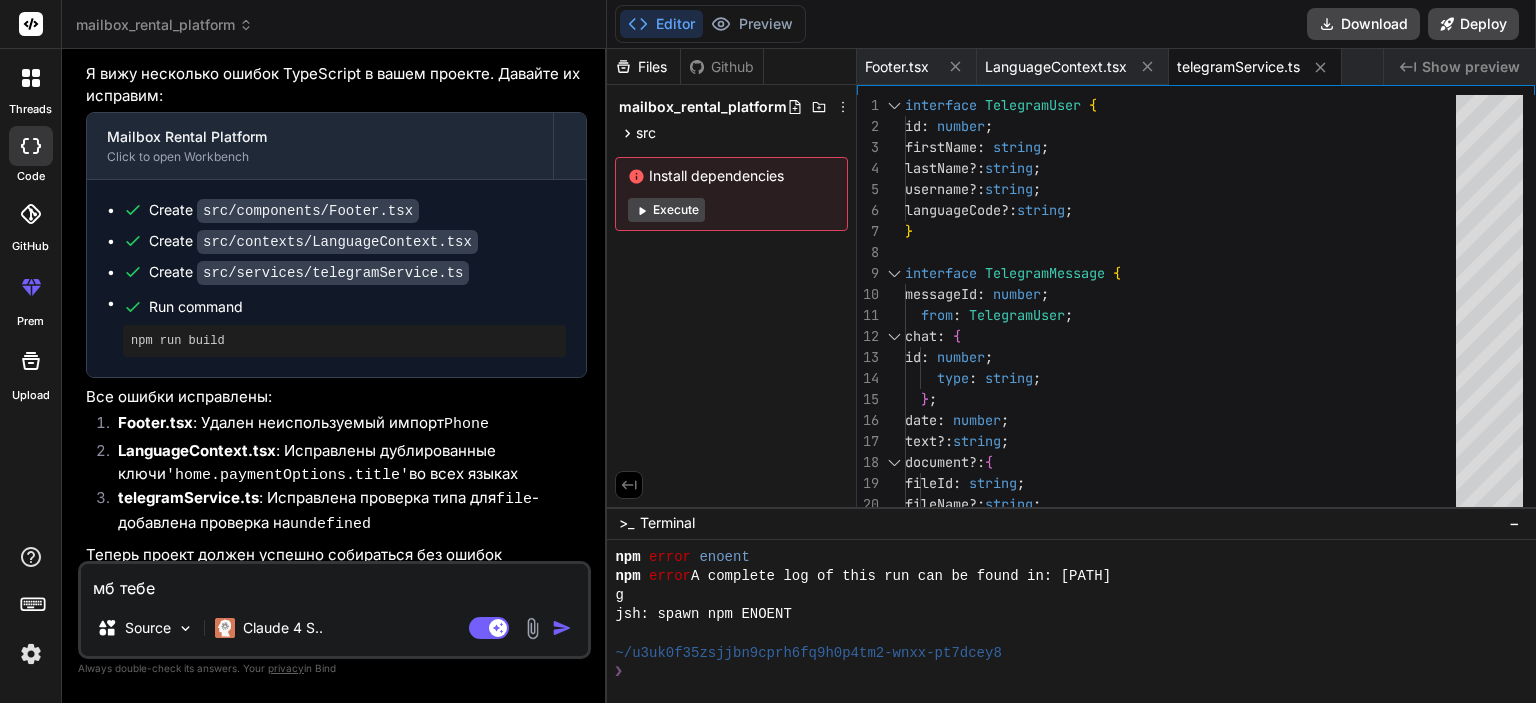 type on "мб тебе" 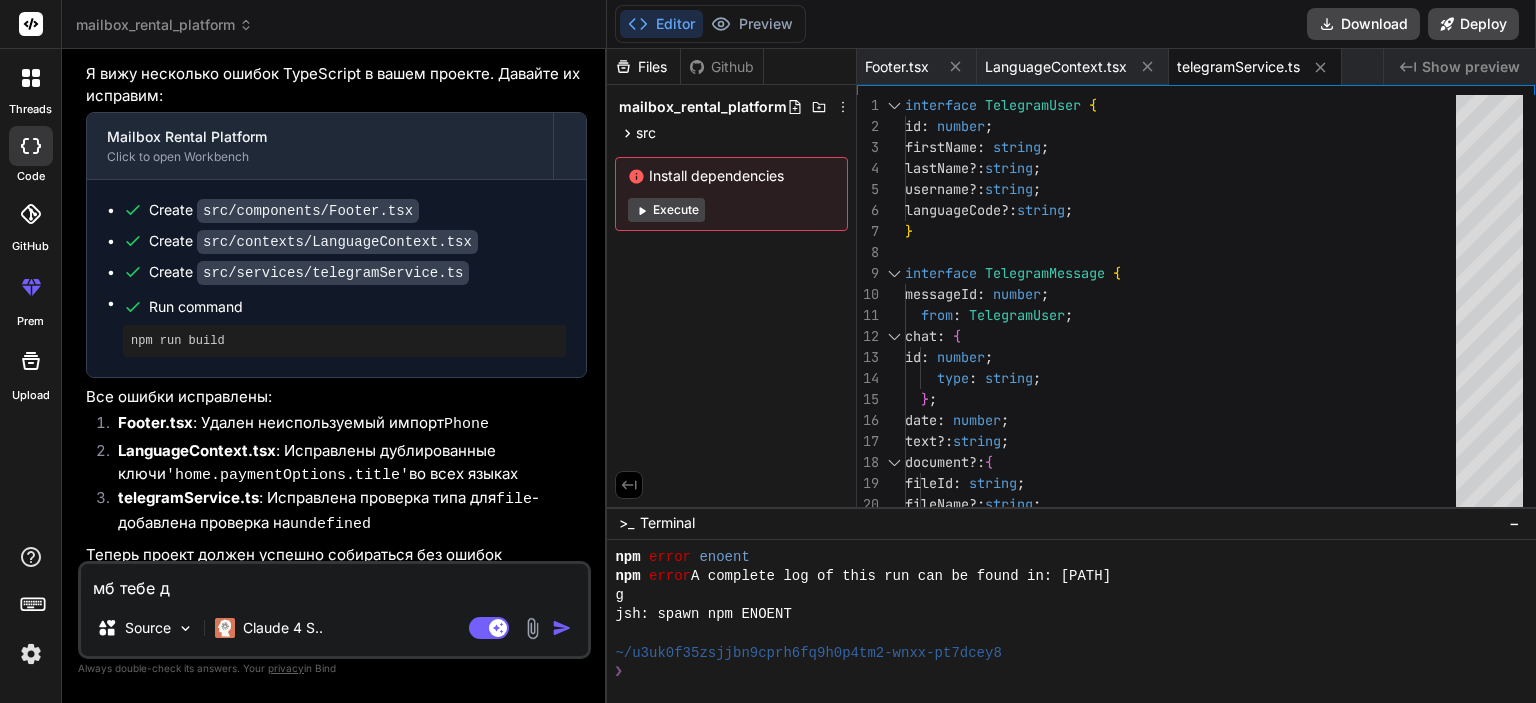type on "мб тебе да" 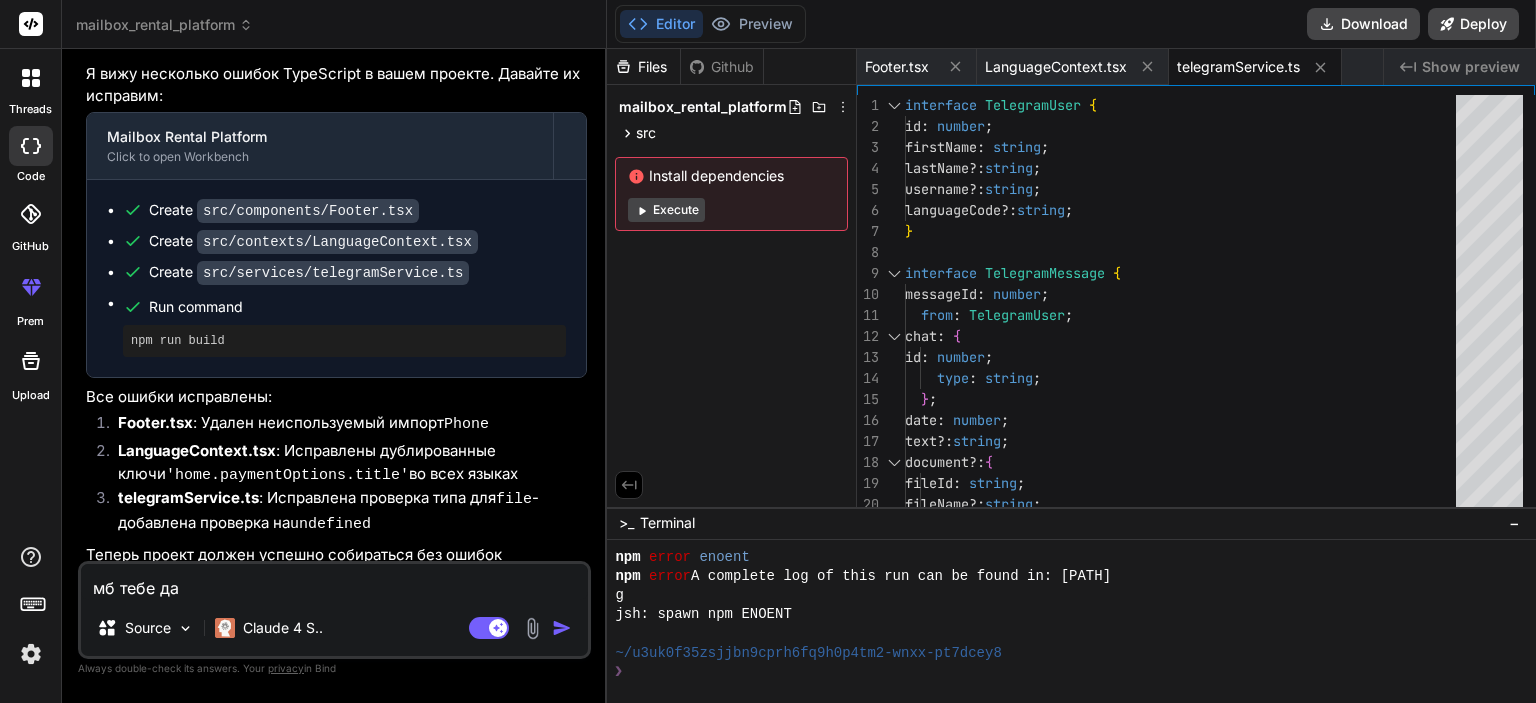 type on "мб тебе дат" 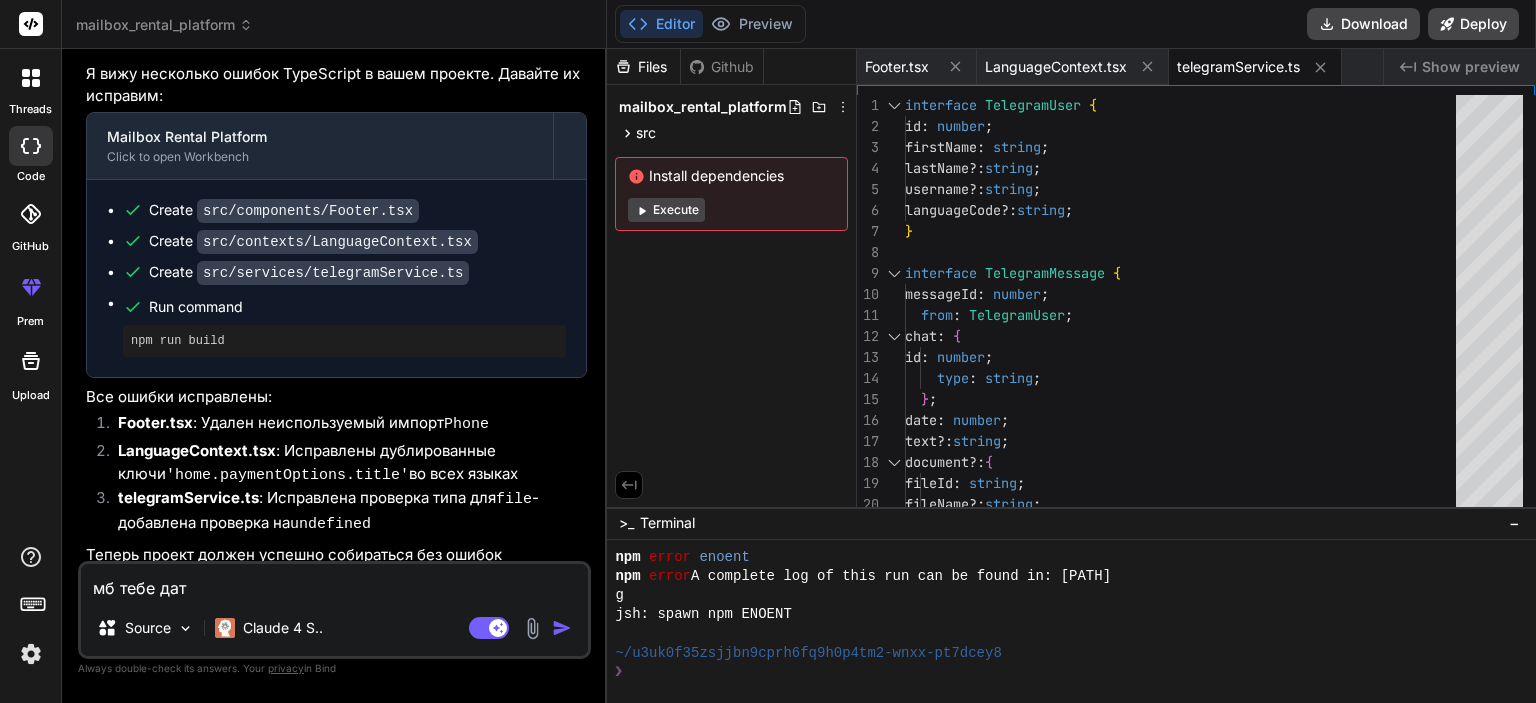 type on "мб тебе дать" 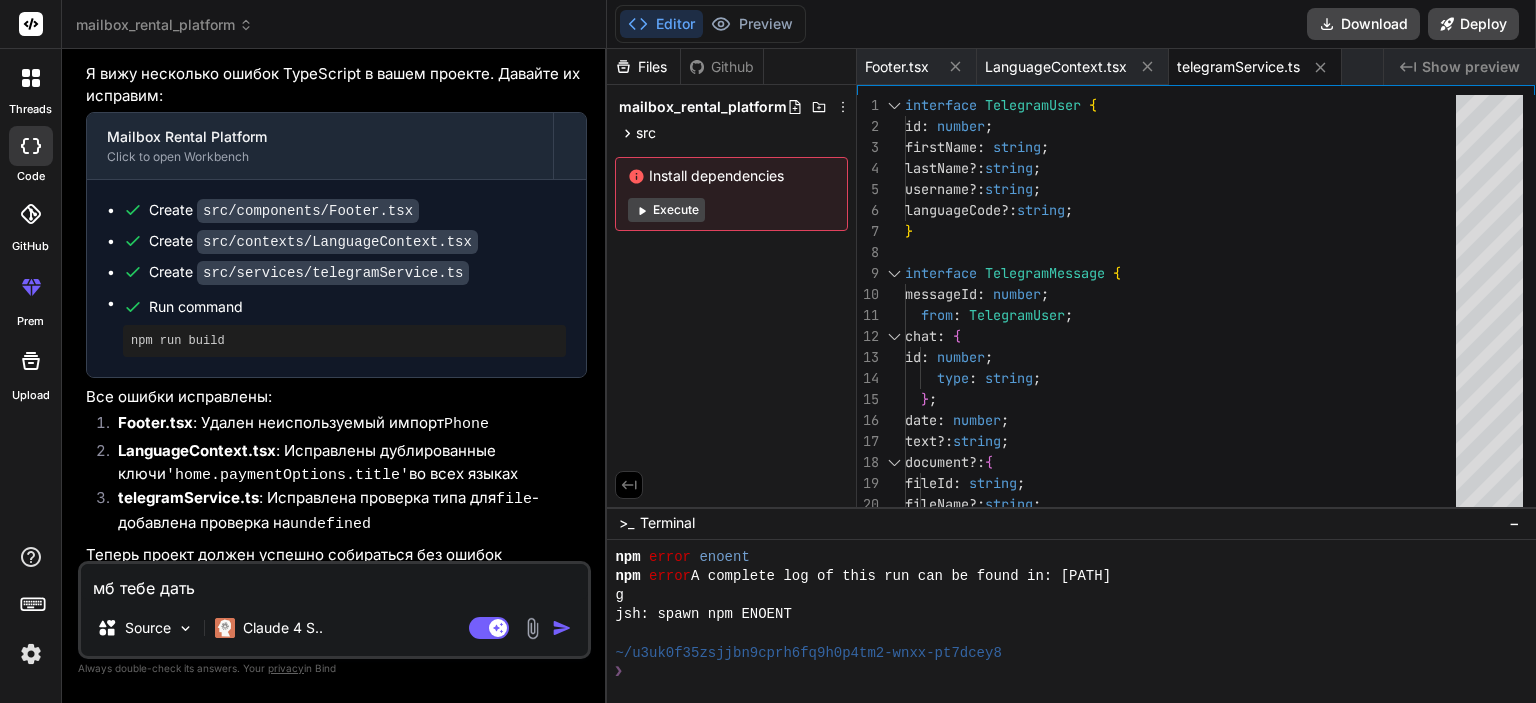 type on "мб тебе дать" 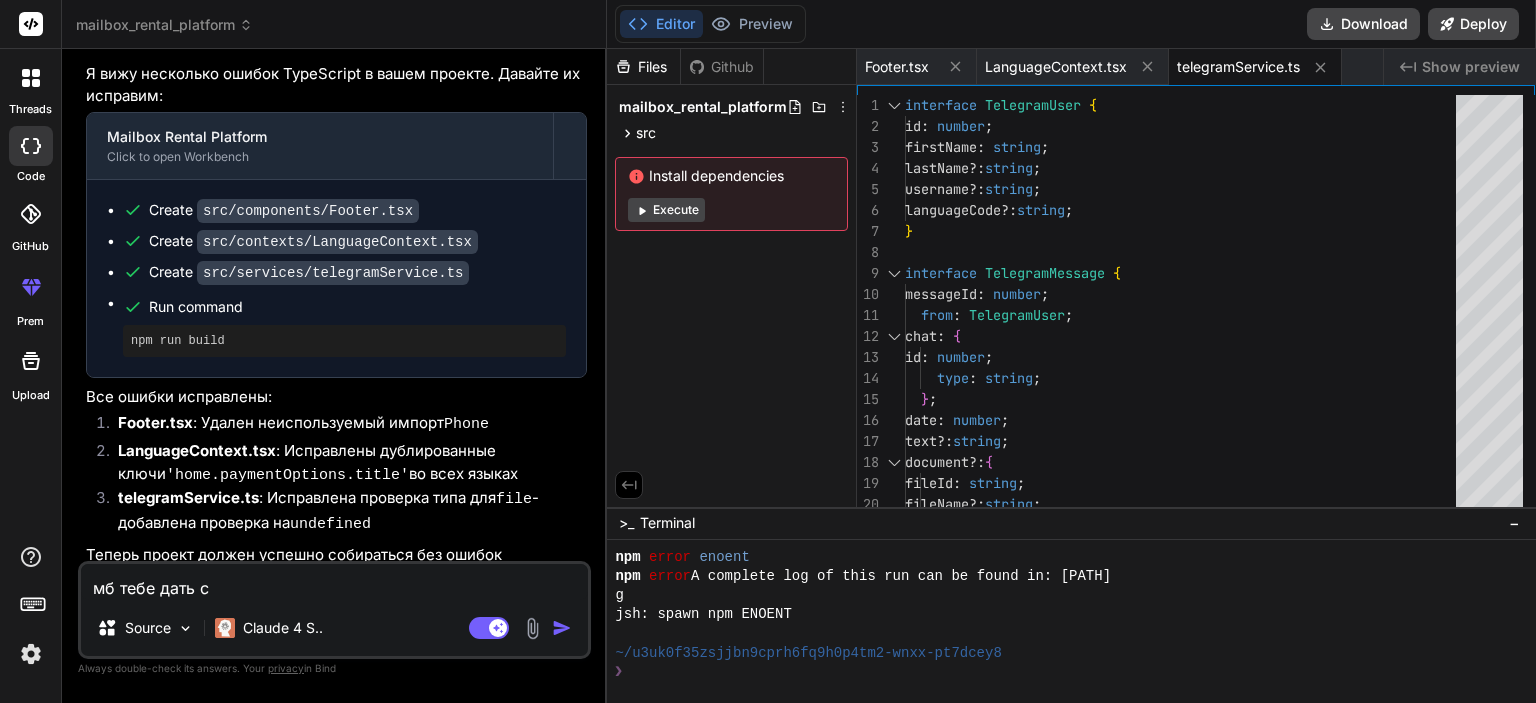 type on "мб тебе дать ст" 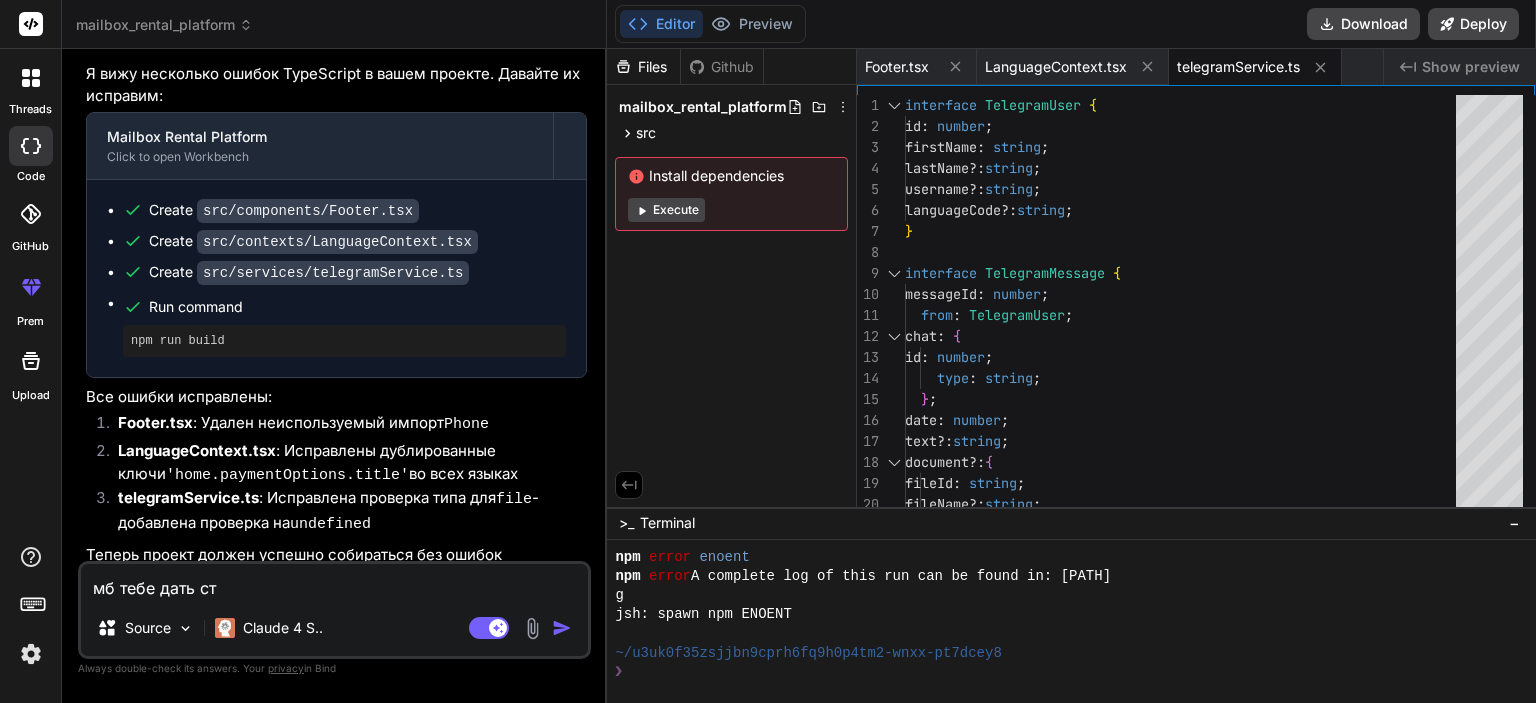 type on "мб тебе дать ста" 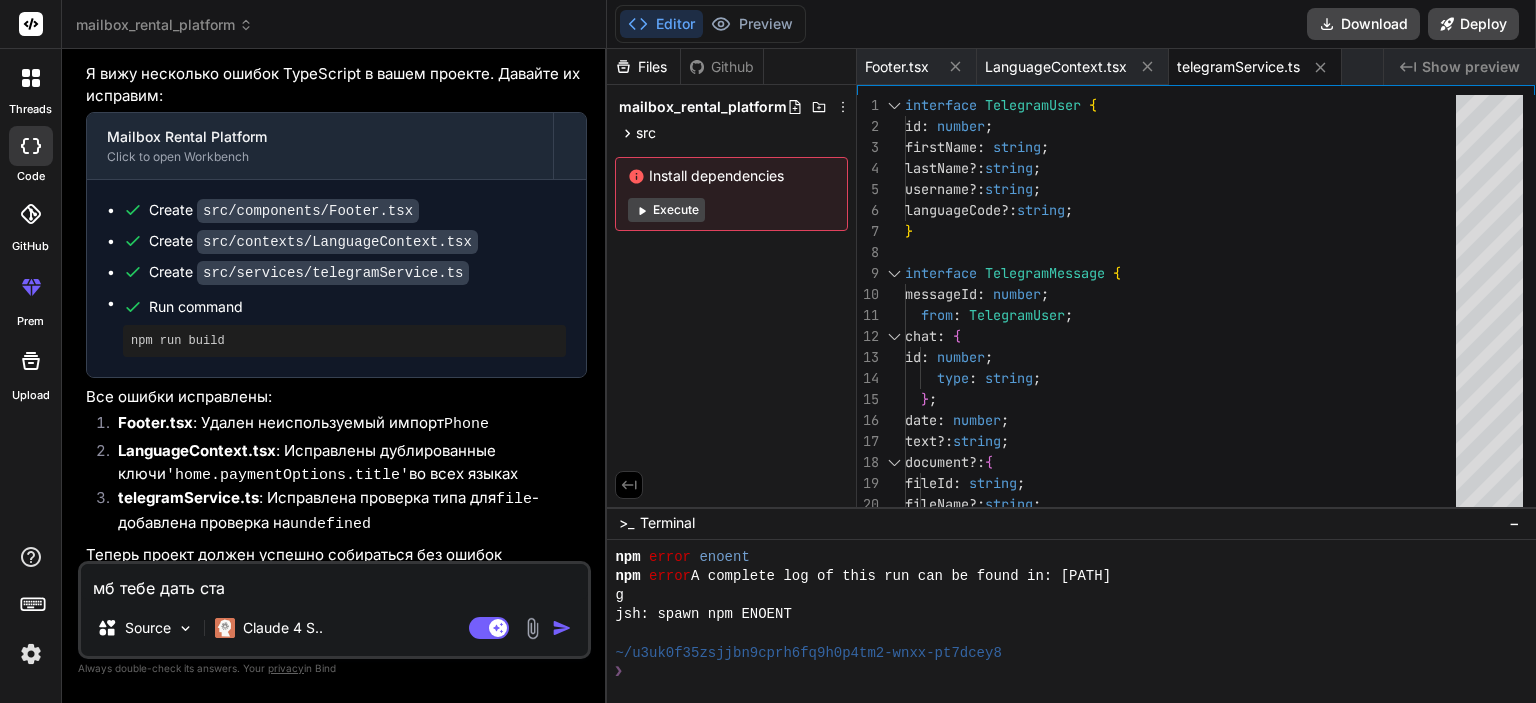 type on "мб тебе дать стар" 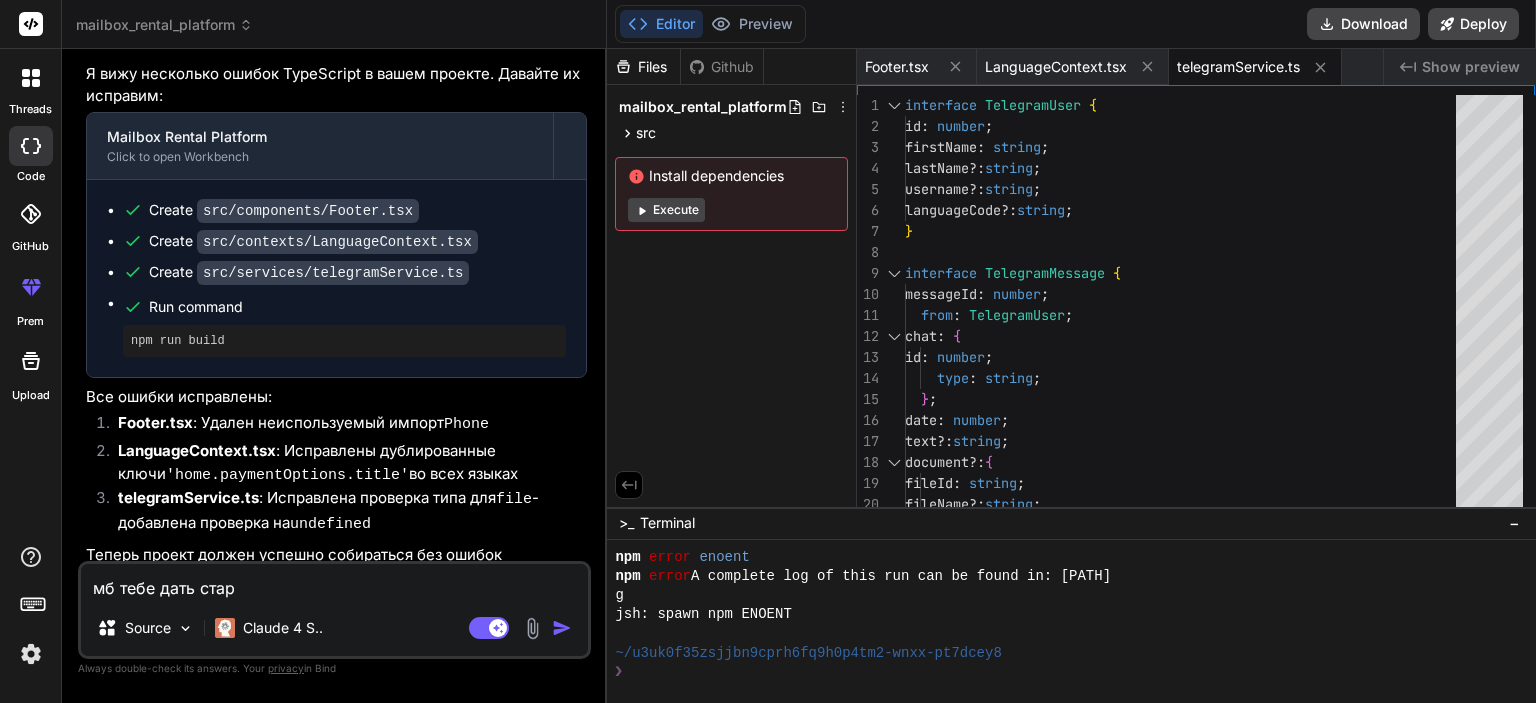 type on "мб тебе дать стары" 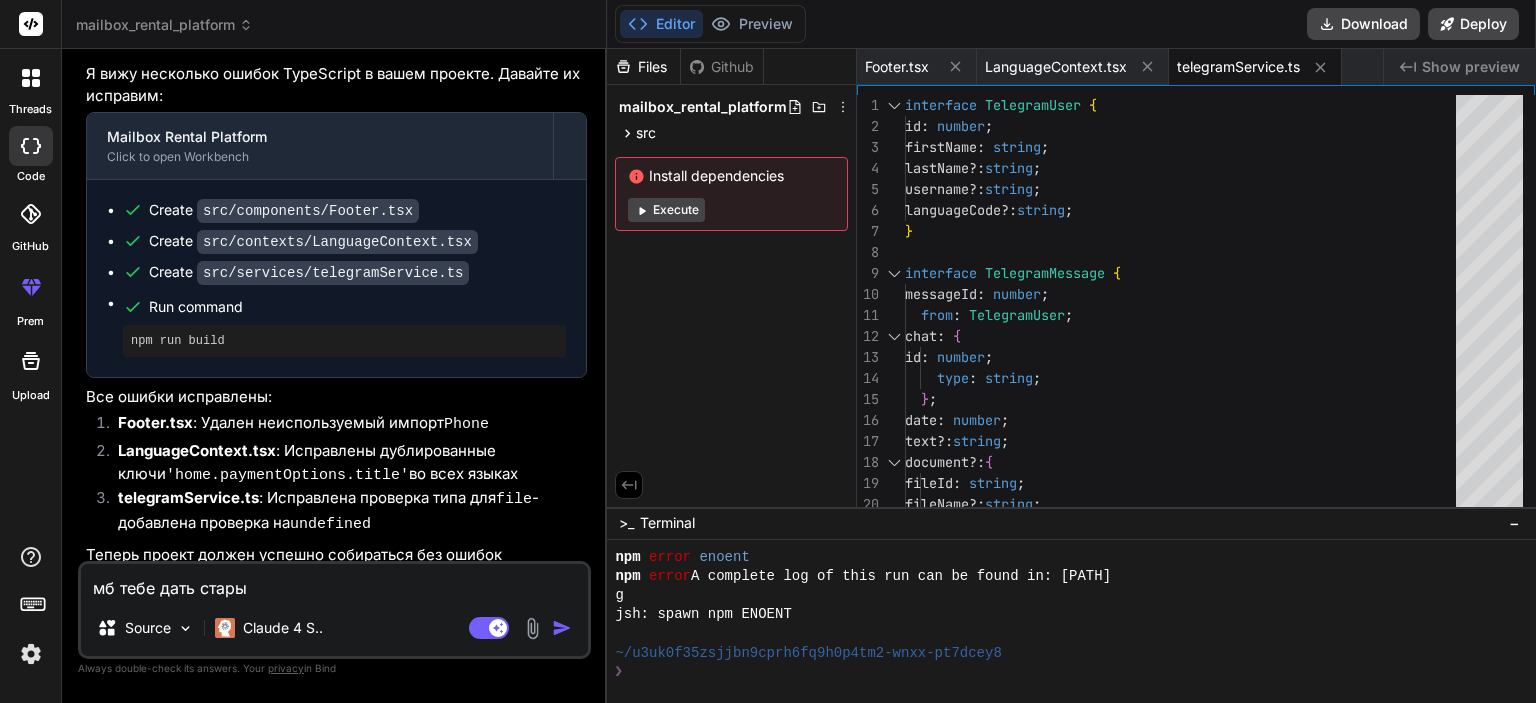type on "мб тебе дать старый" 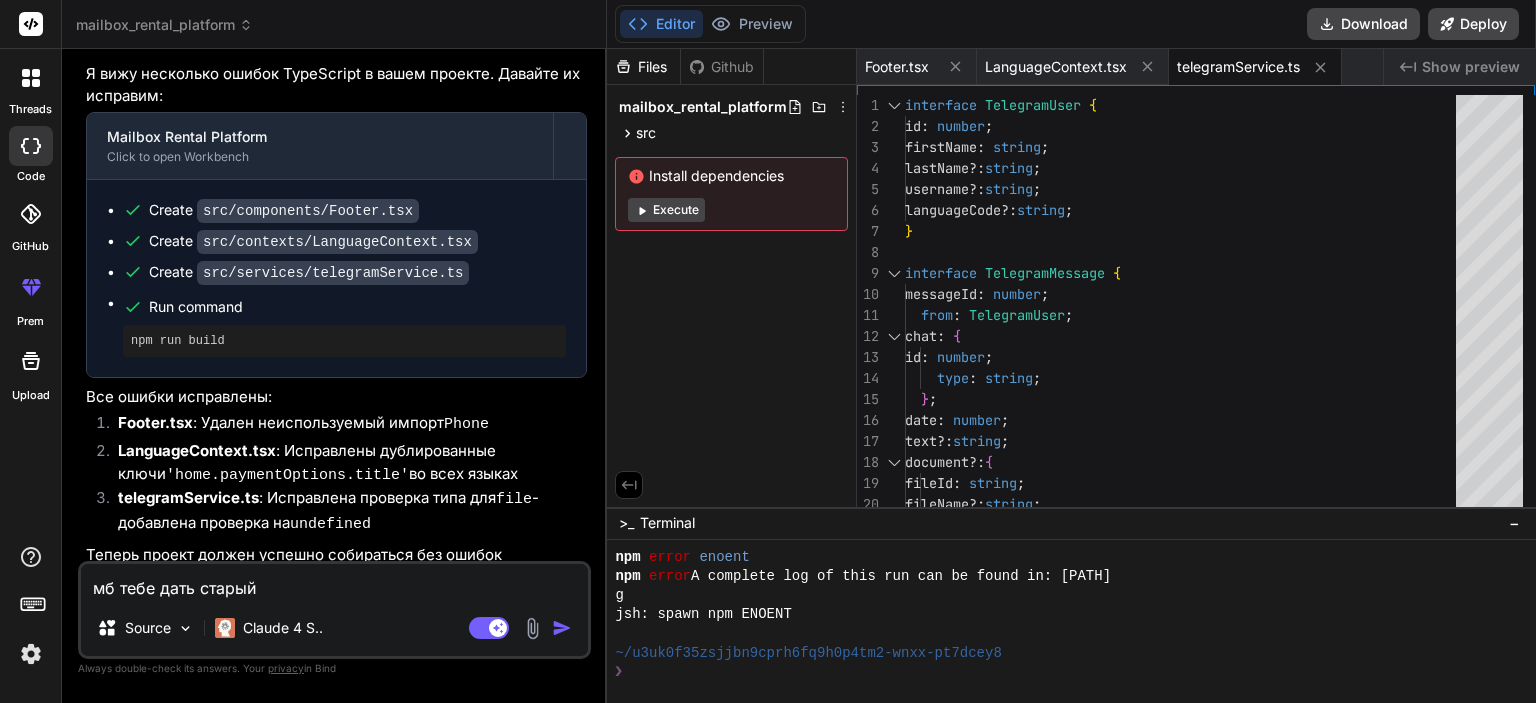 type on "мб тебе дать старый" 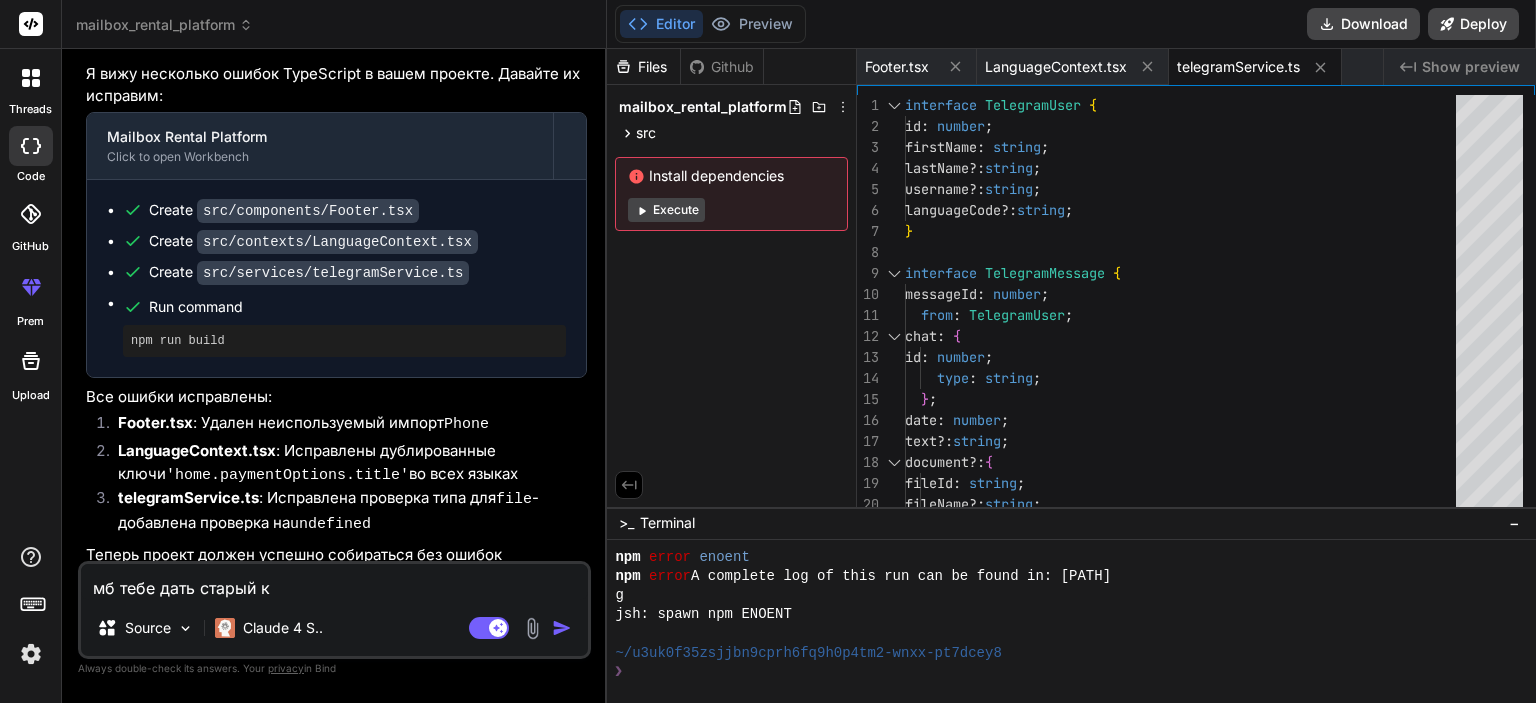 type on "мб тебе дать старый ко" 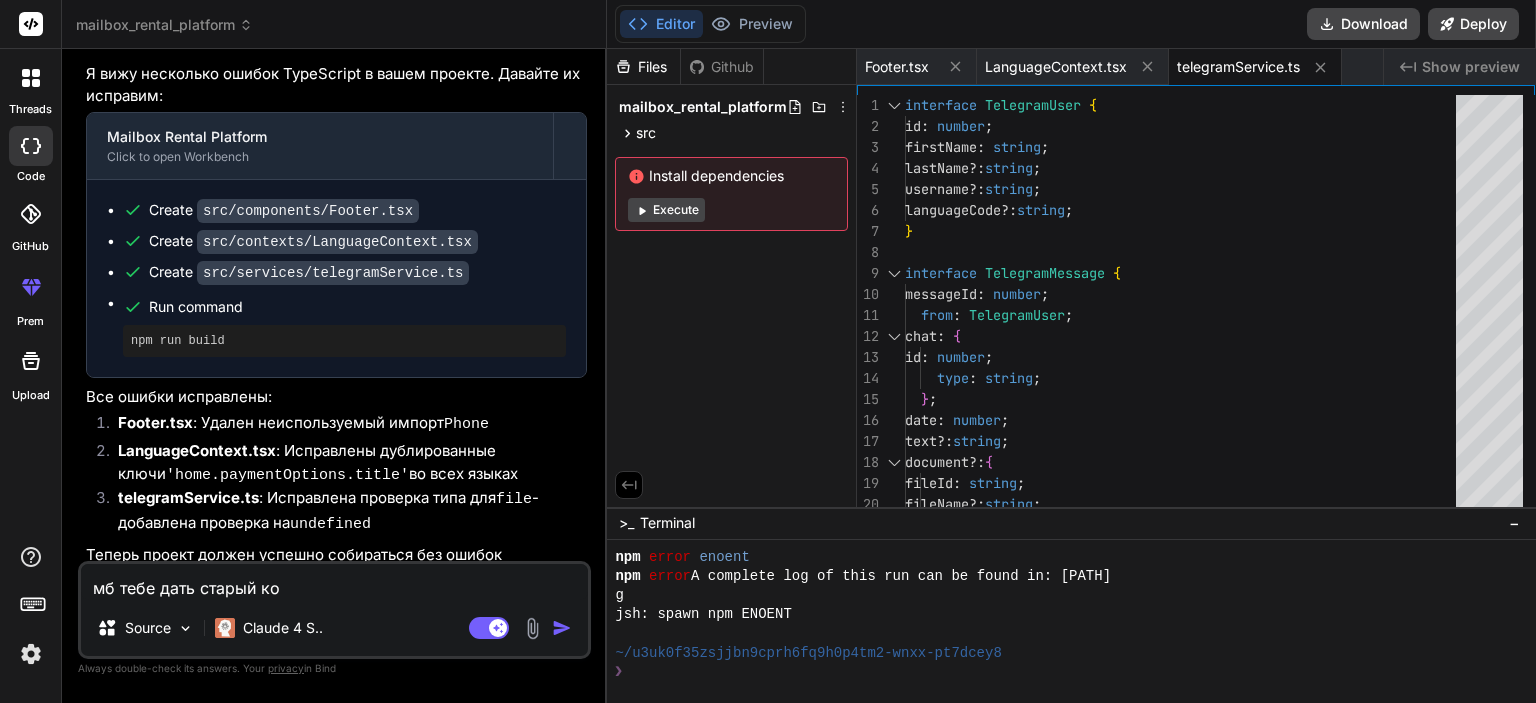 type on "мб тебе дать старый код" 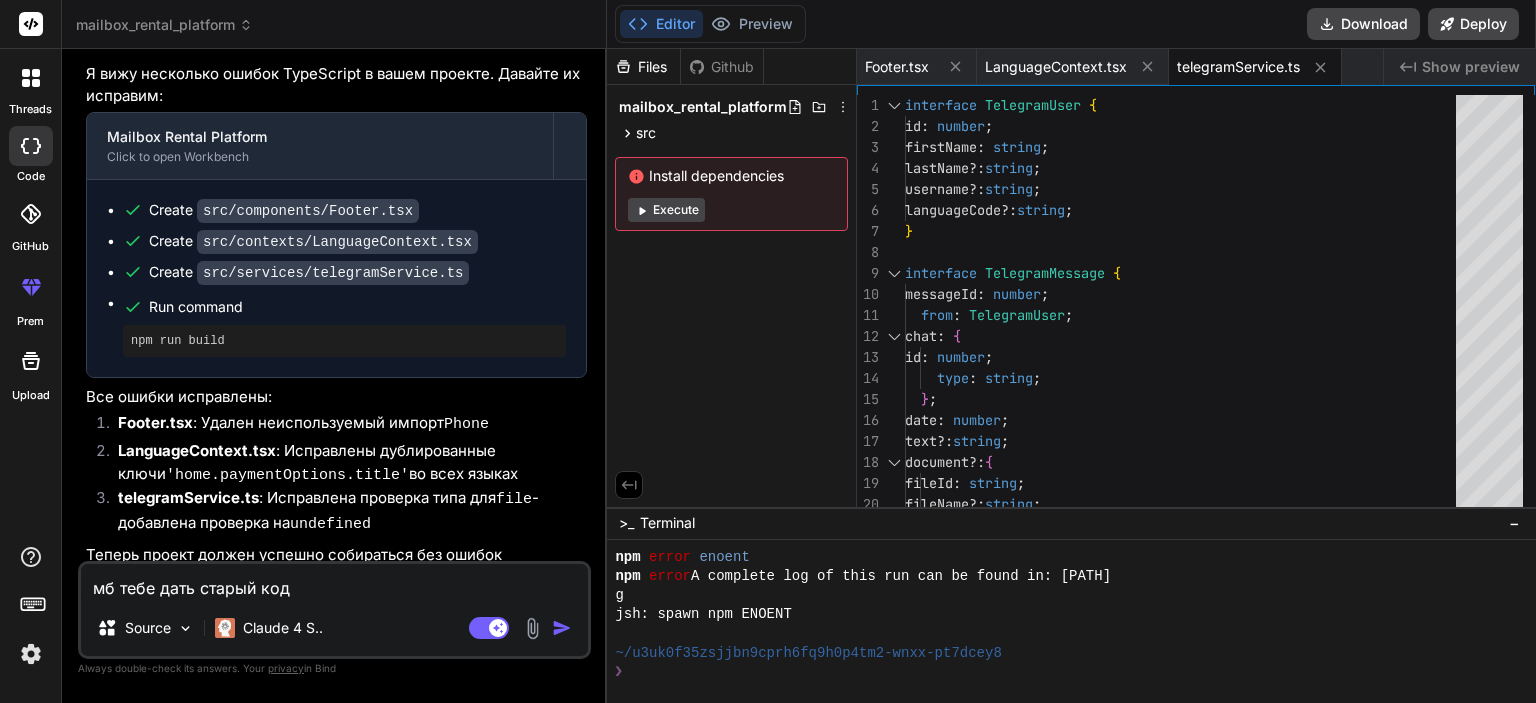 type on "мб тебе дать старый код" 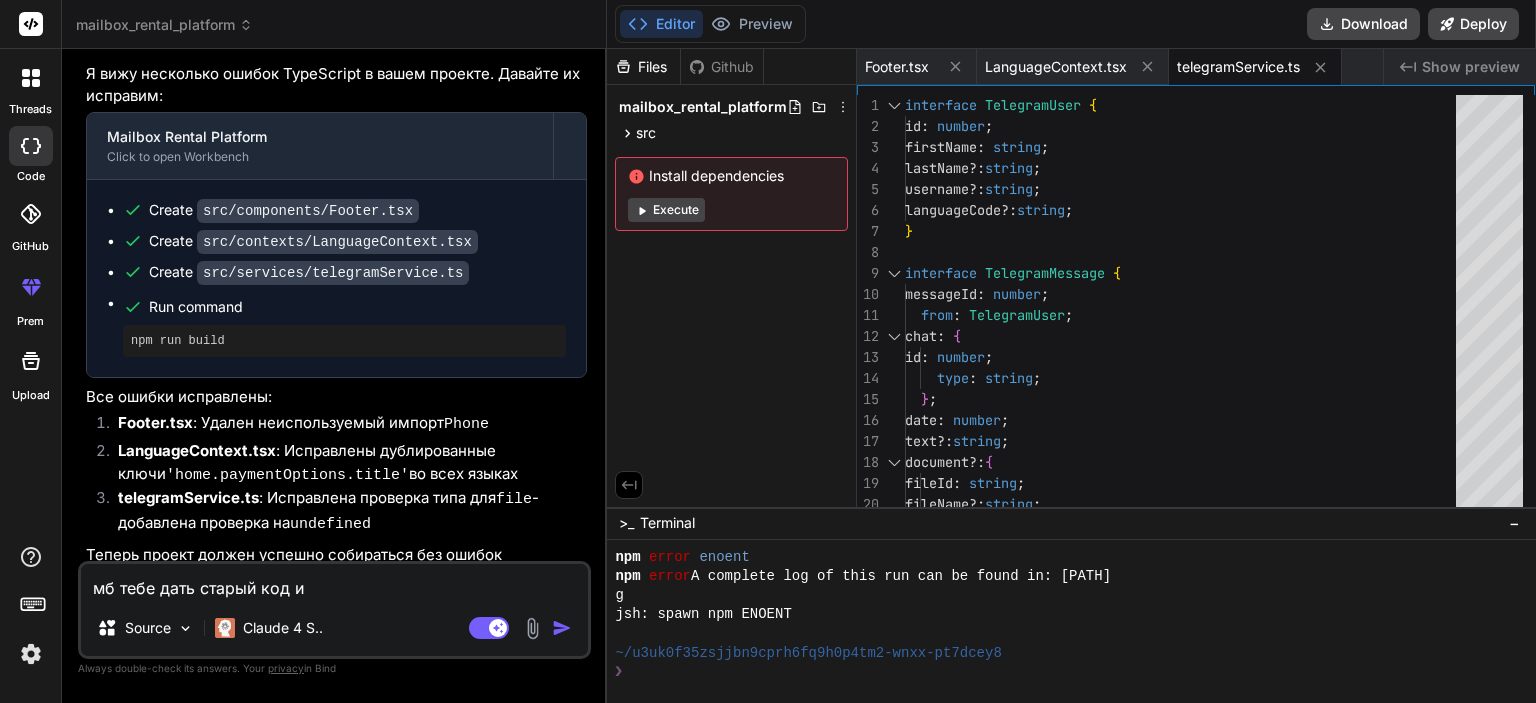 type on "мб тебе дать старый код и" 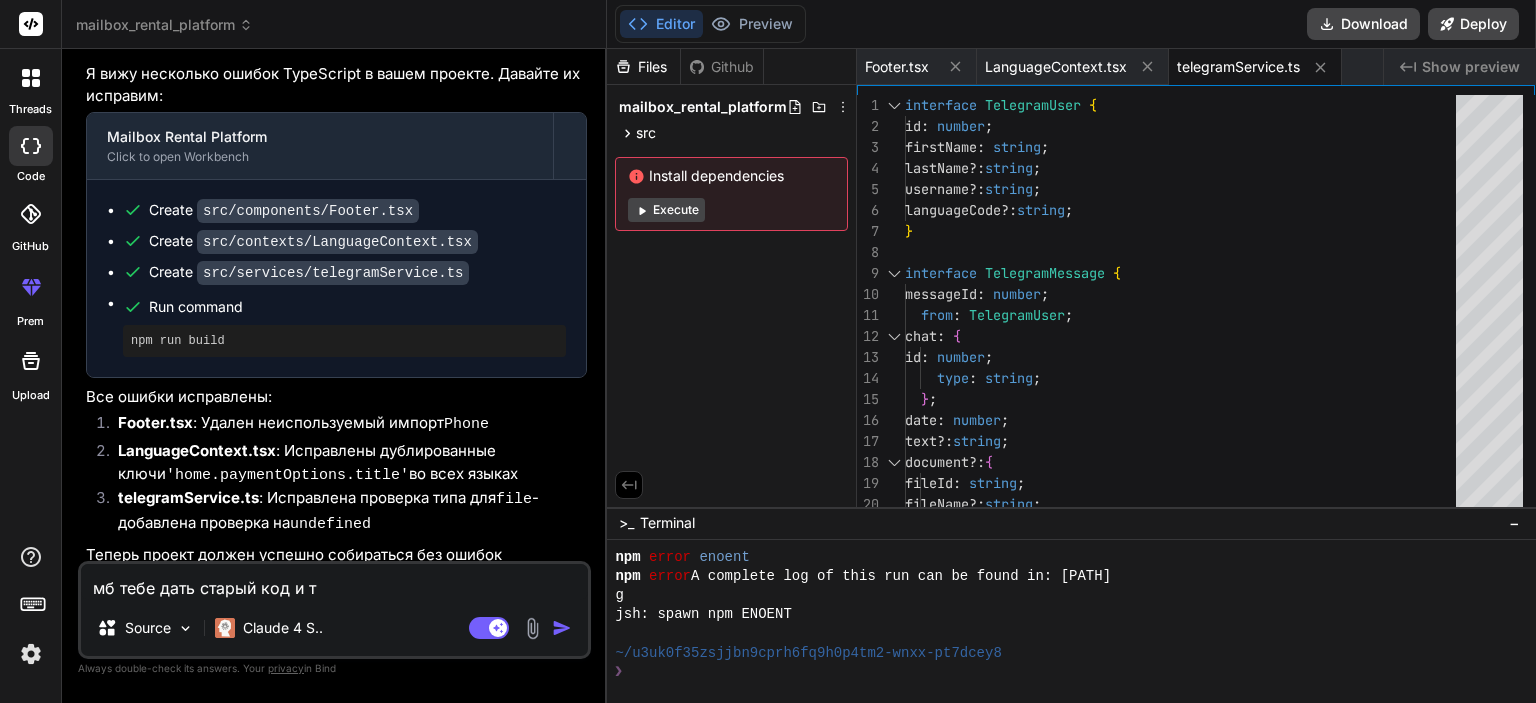 type on "мб тебе дать старый код и ты" 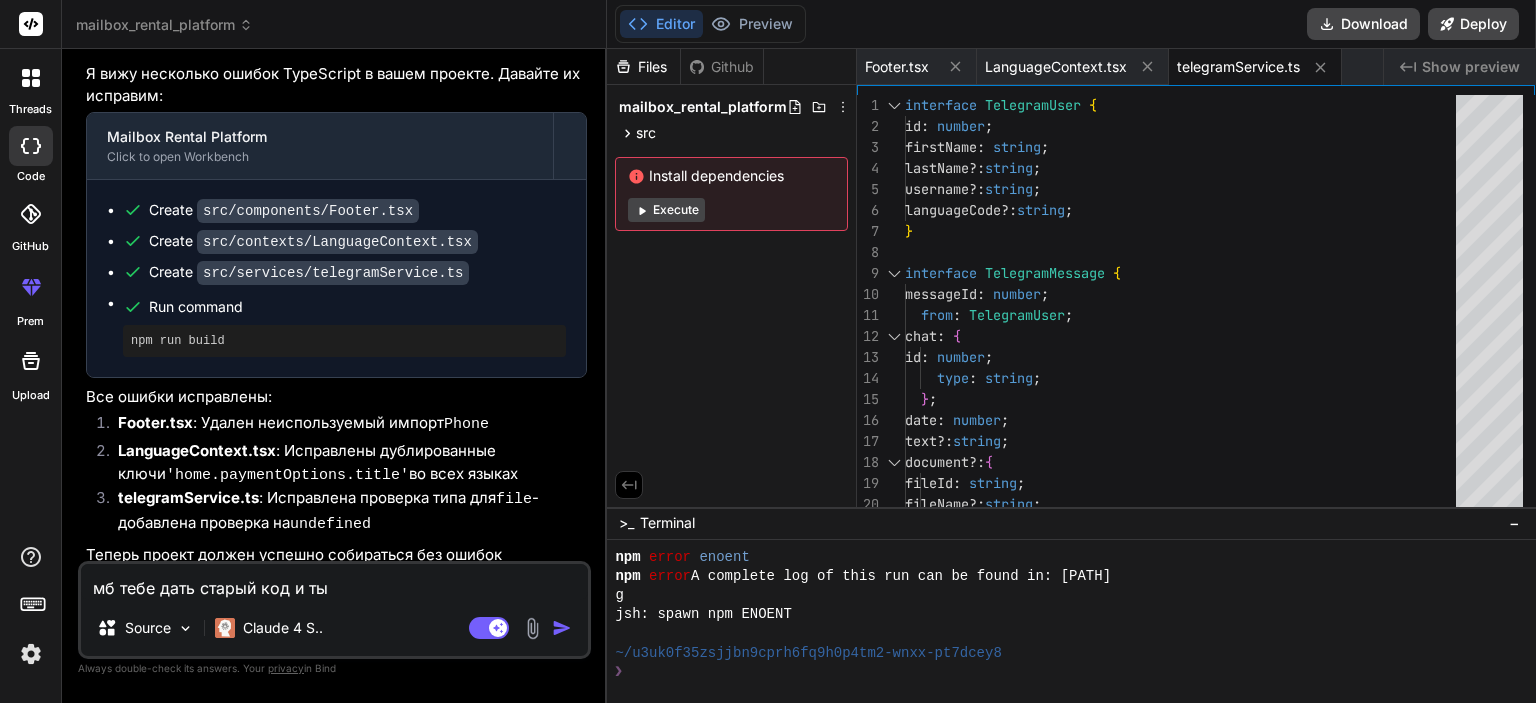type on "мб тебе дать старый код и ты" 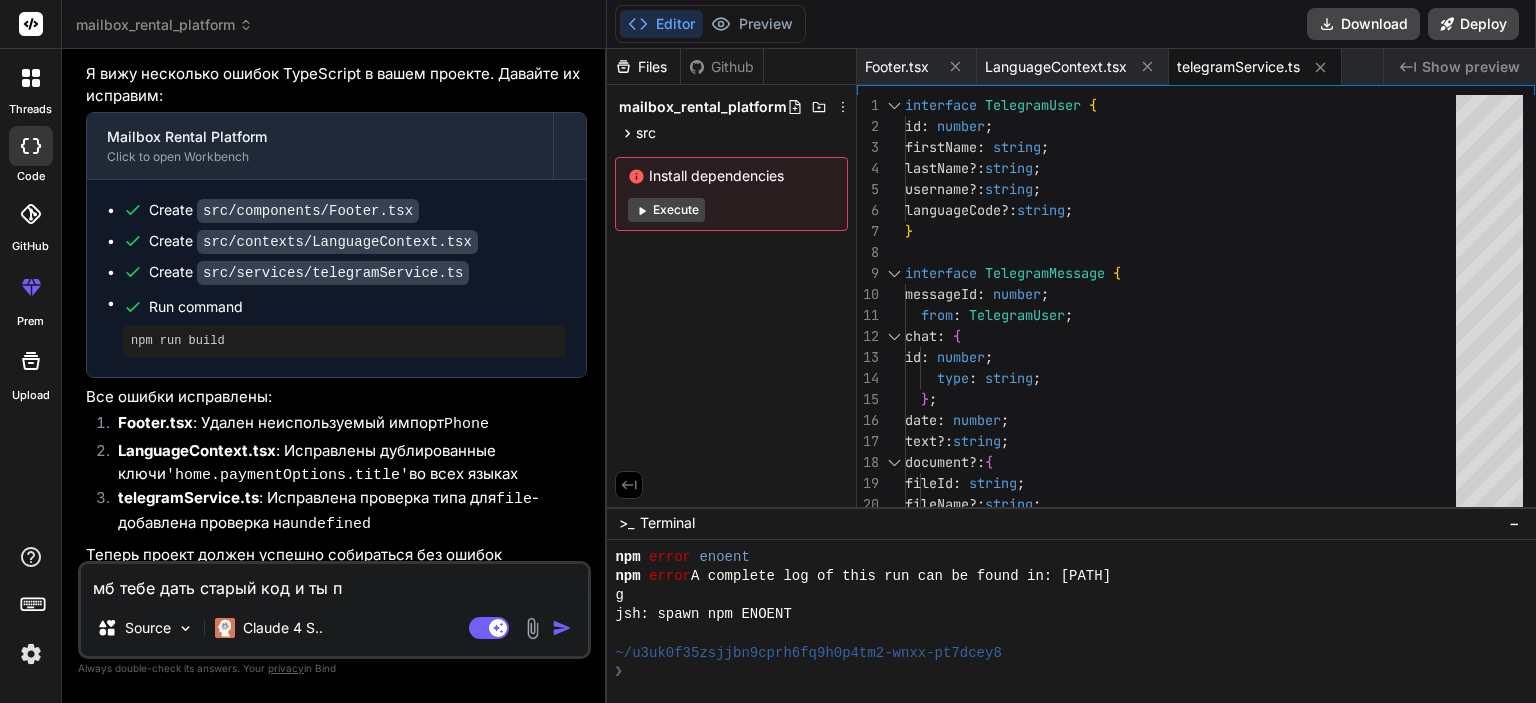 type on "мб тебе дать старый код и ты по" 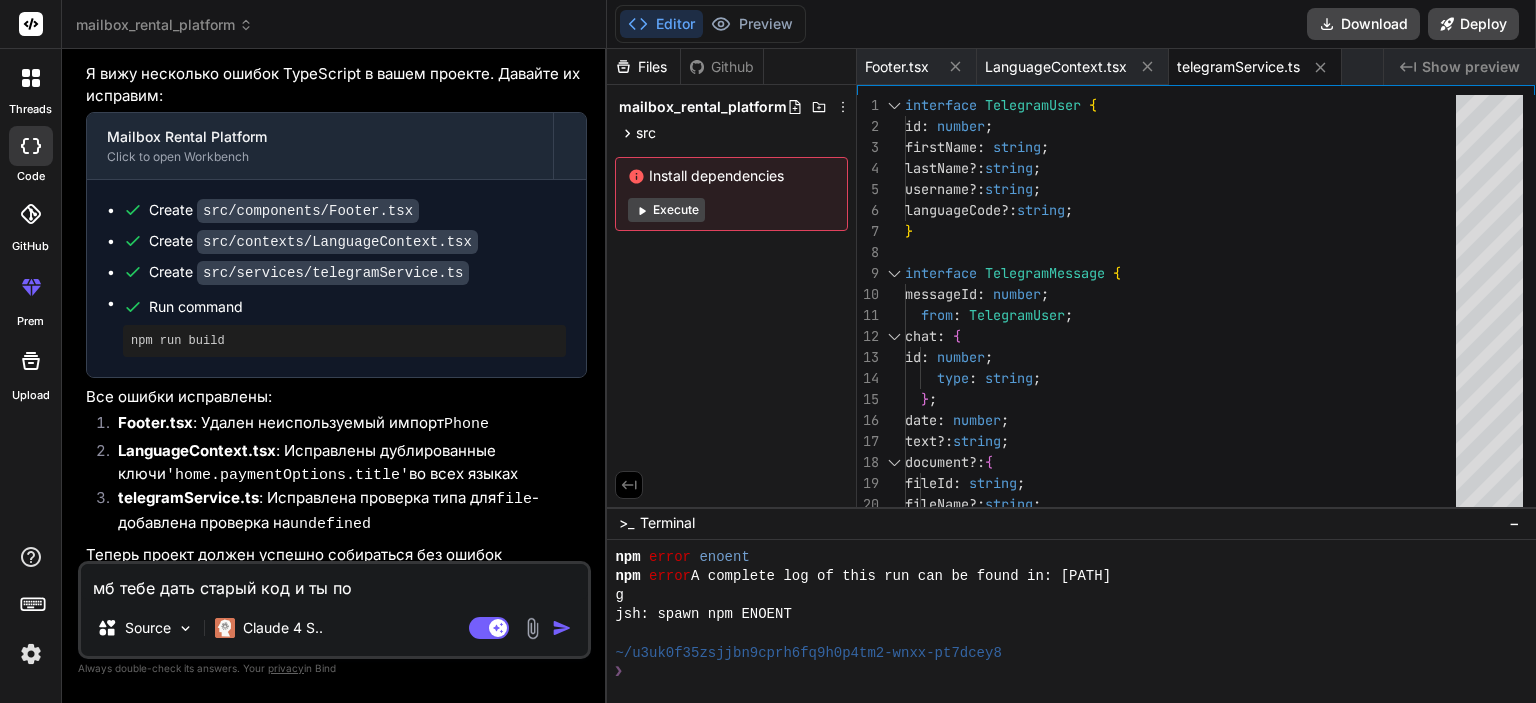 type on "мб тебе дать старый код и ты пос" 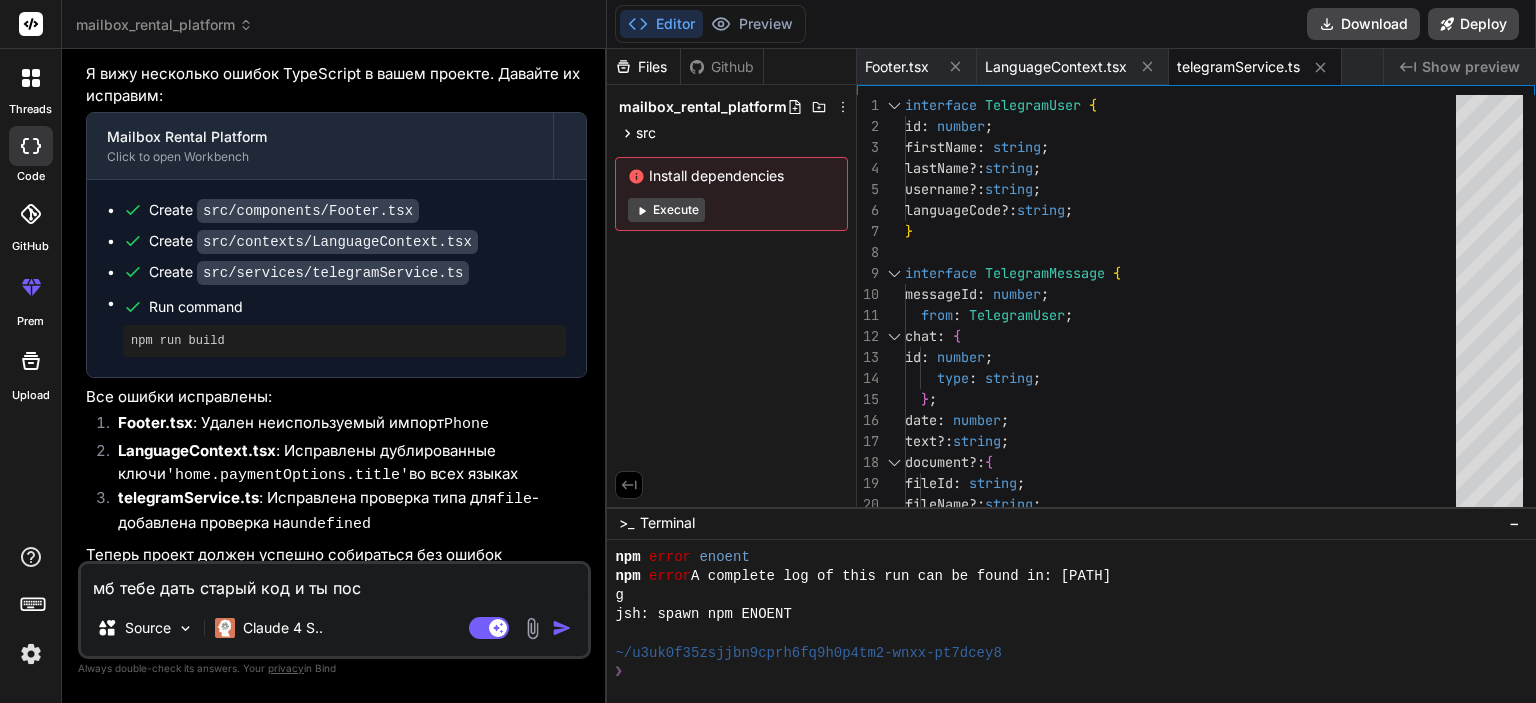 type on "мб тебе дать старый код и ты посм" 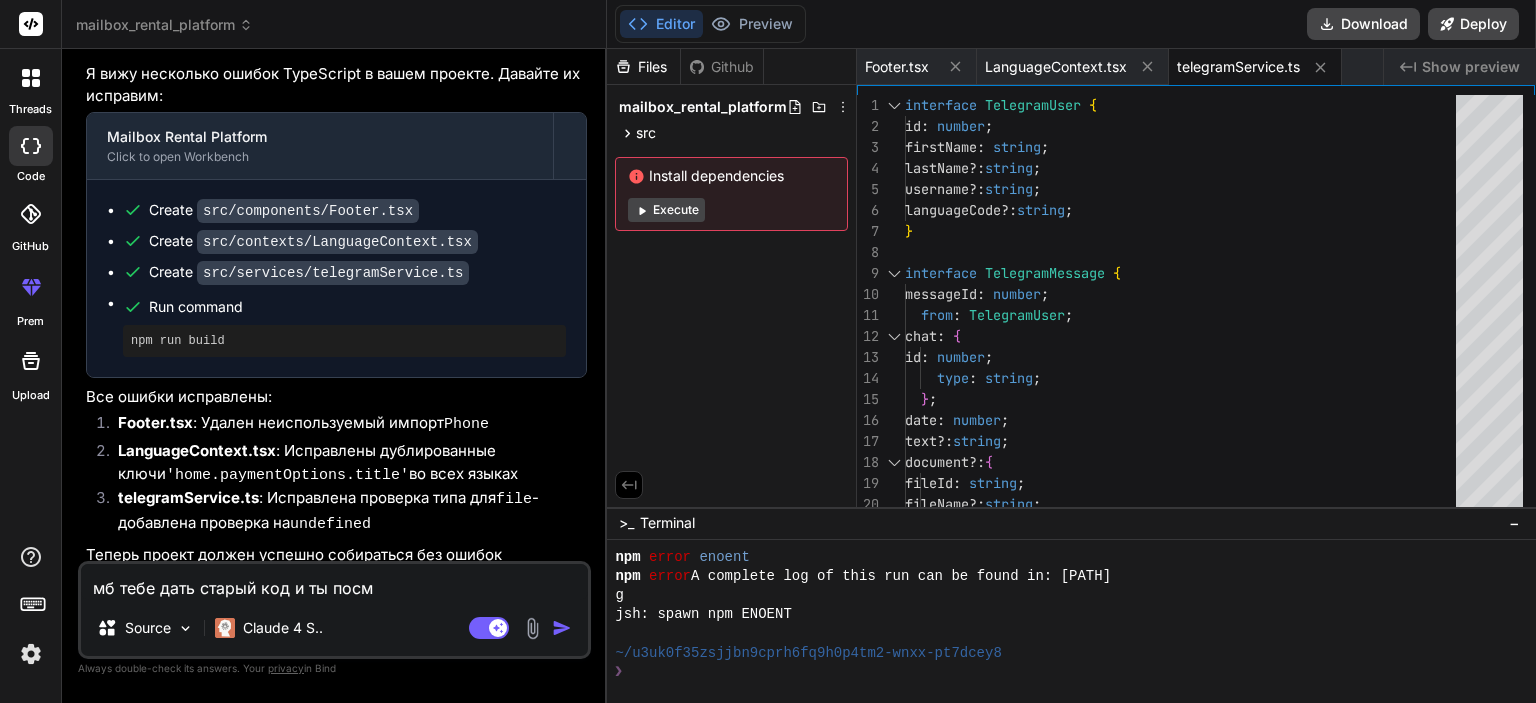 type on "мб тебе дать старый код и ты посмо" 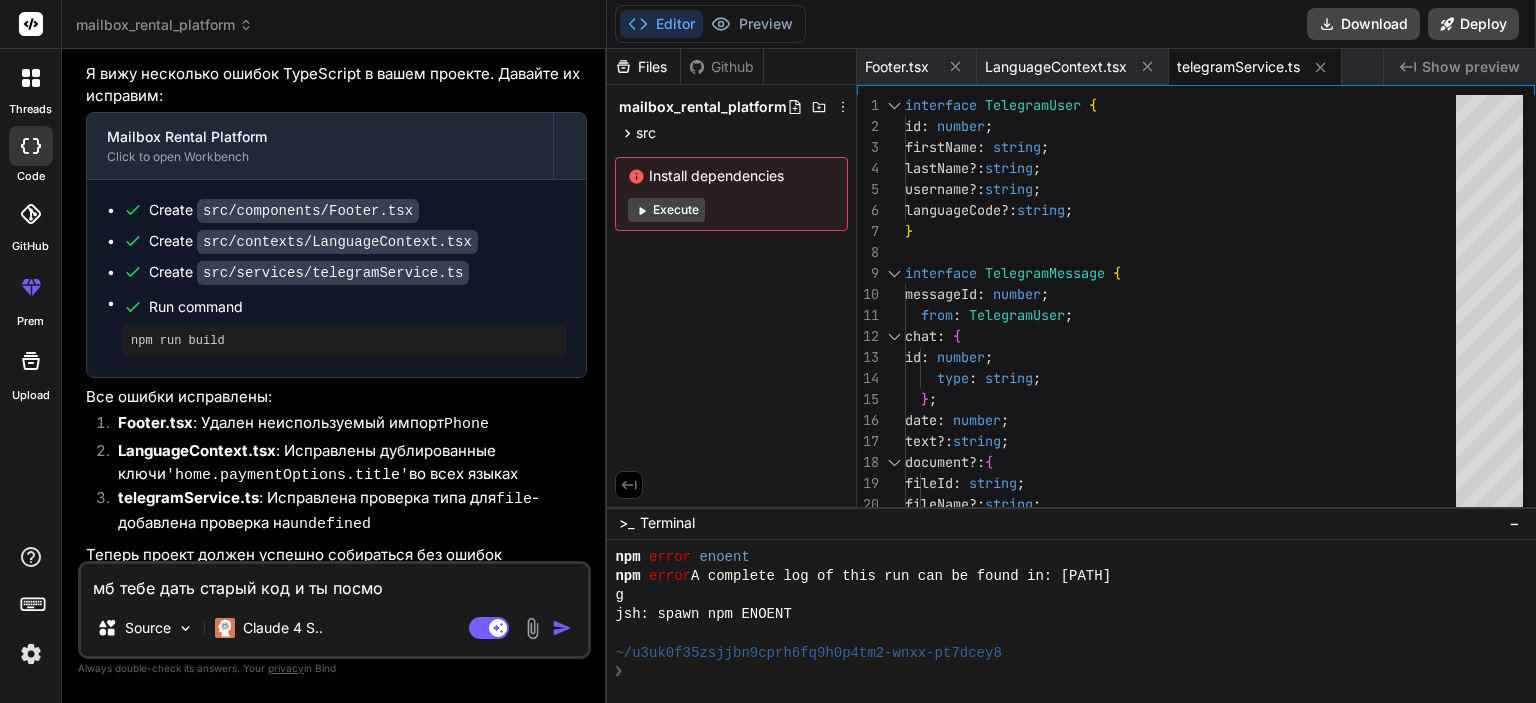 type on "мб тебе дать старый код и ты посмот" 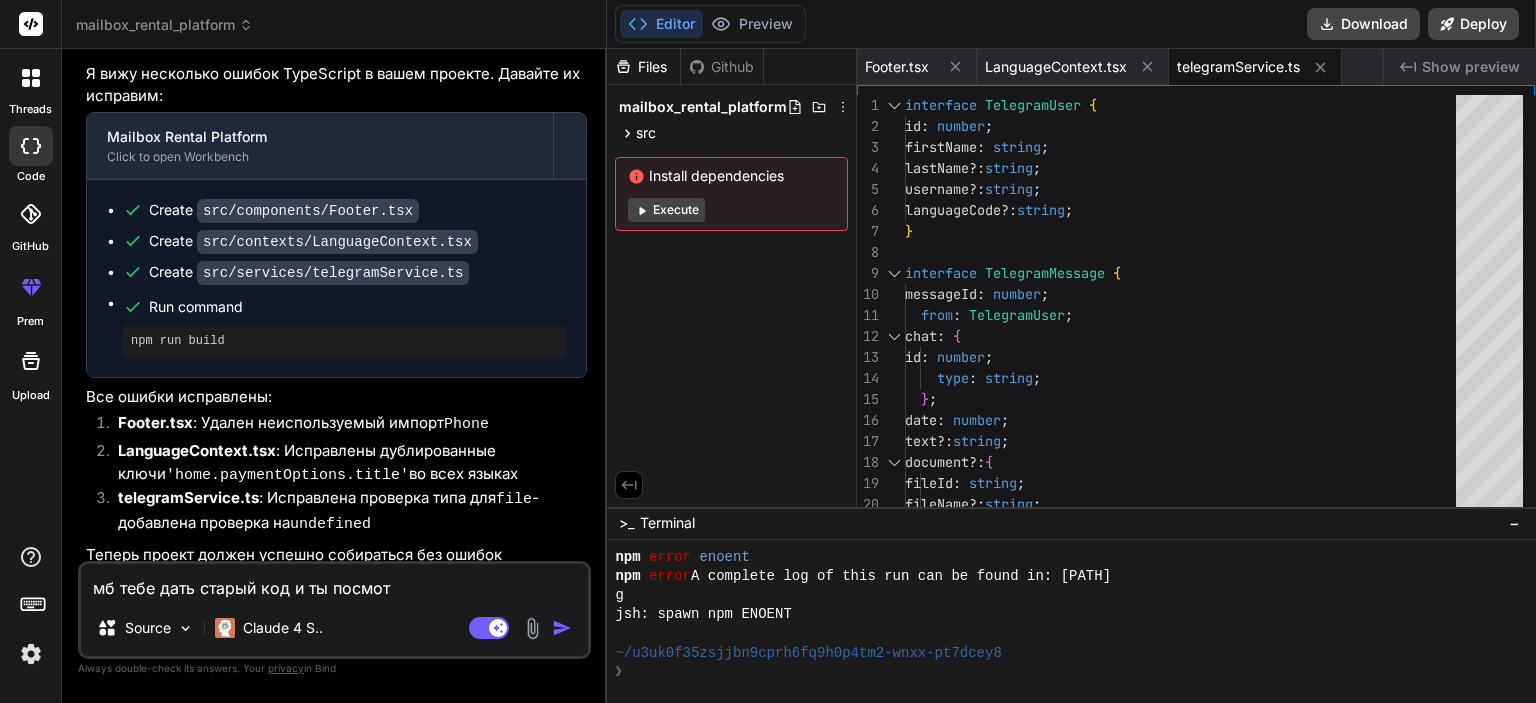 type on "мб тебе дать старый код и ты посмотр" 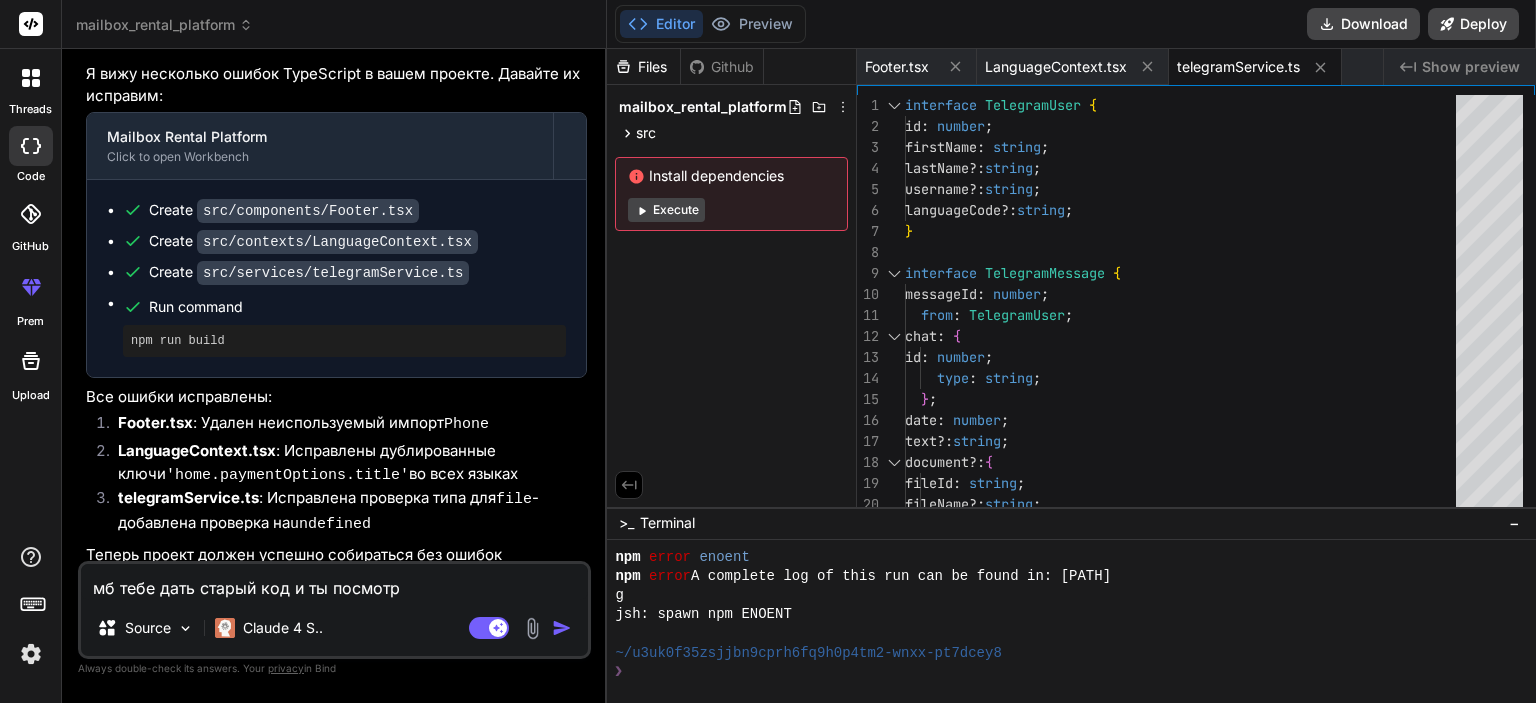 type on "мб тебе дать старый код и ты посмотри" 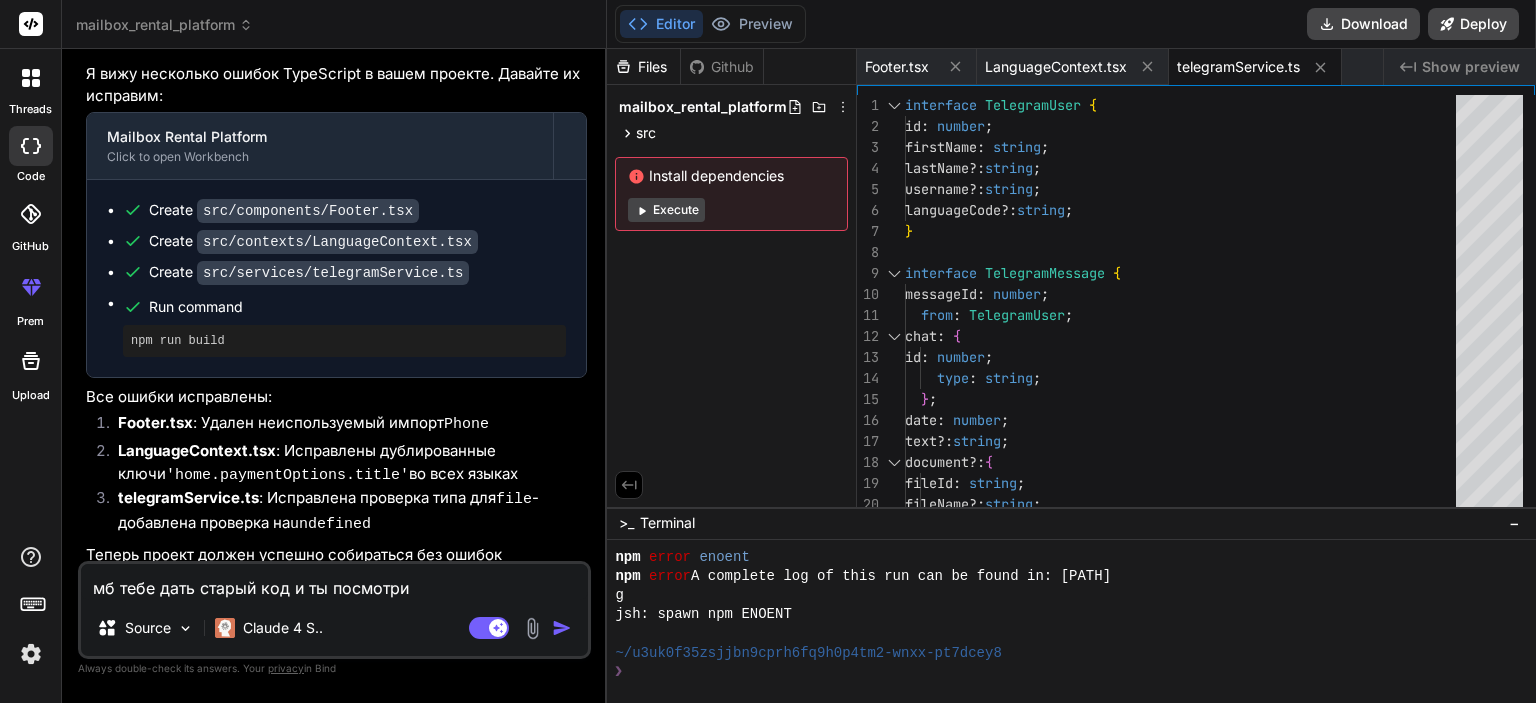 type on "мб тебе дать старый код и ты посмотриш" 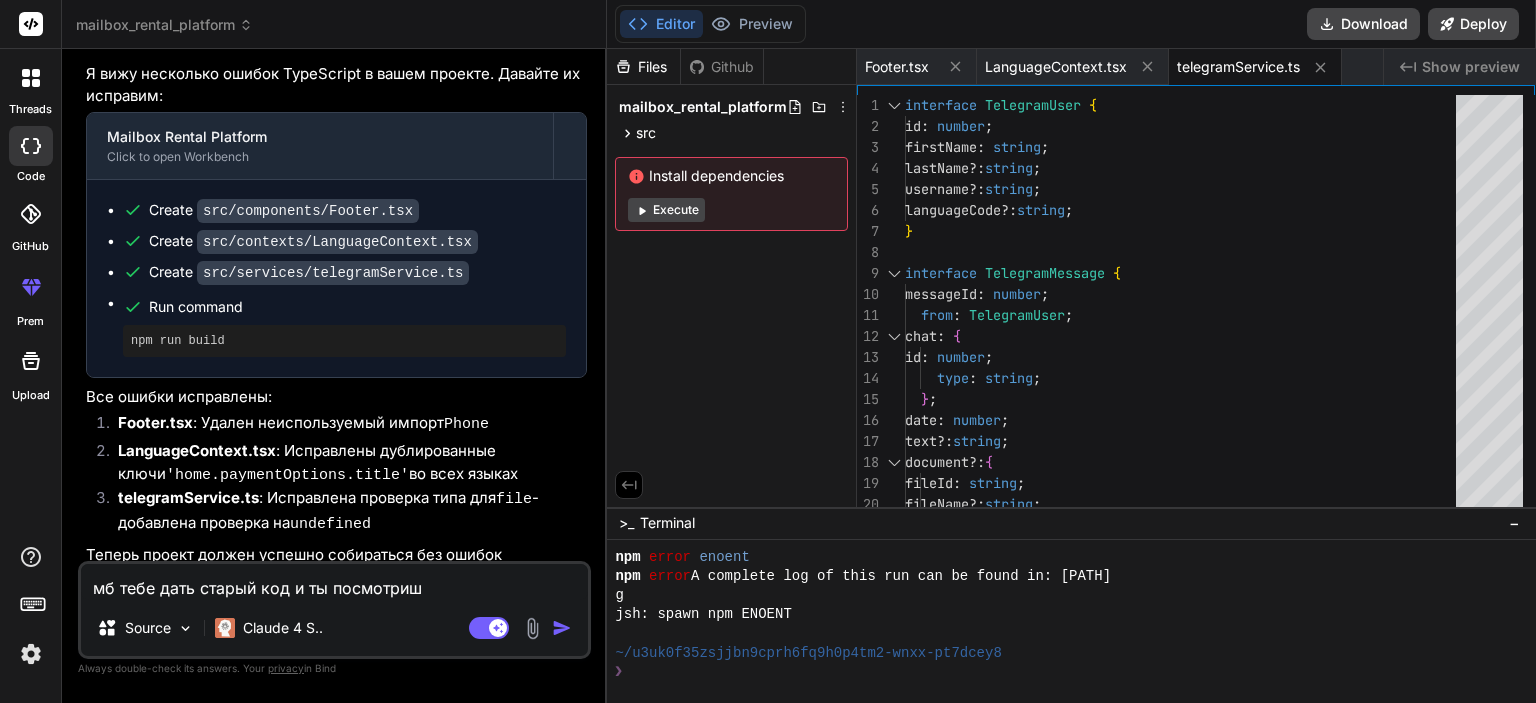 type on "мб тебе дать старый код и ты посмотришь" 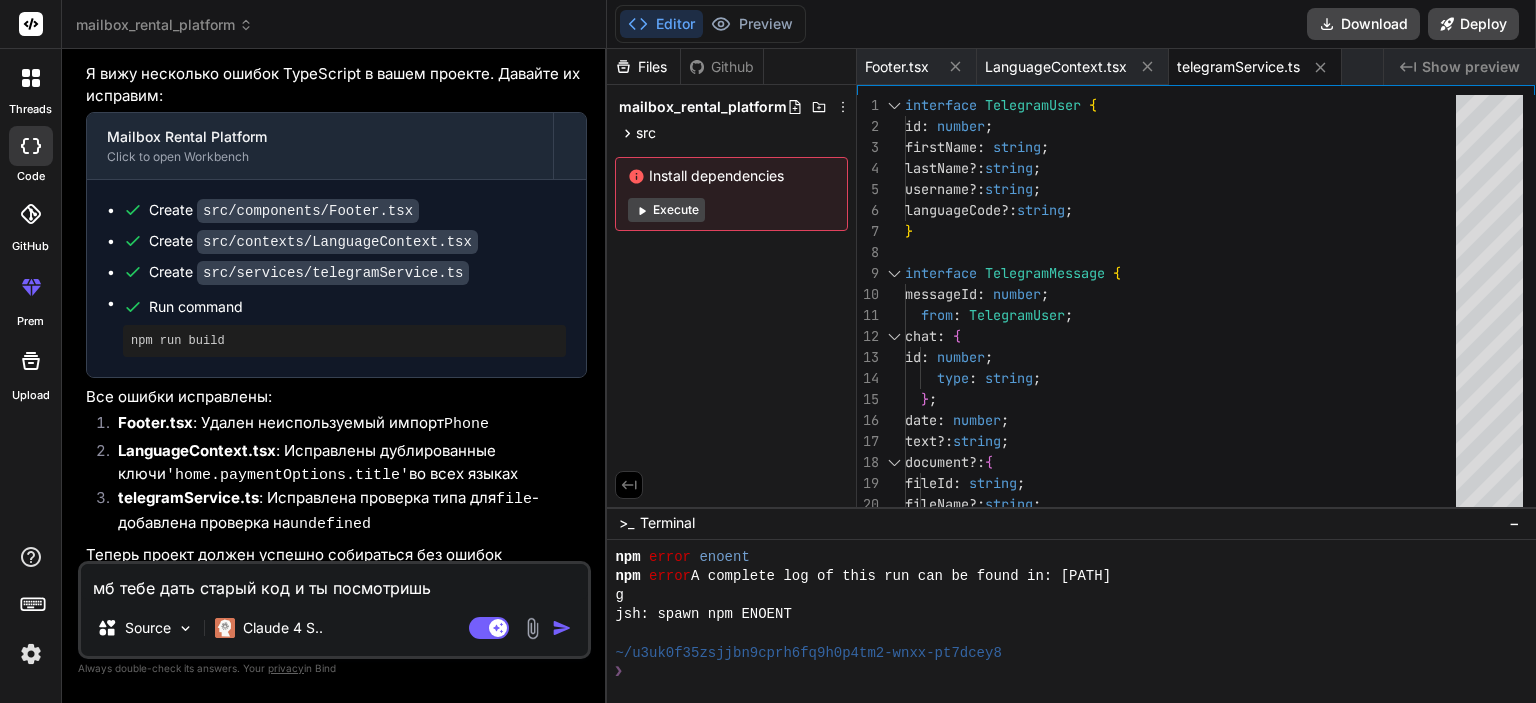 type on "мб тебе дать старый код и ты посмотришь" 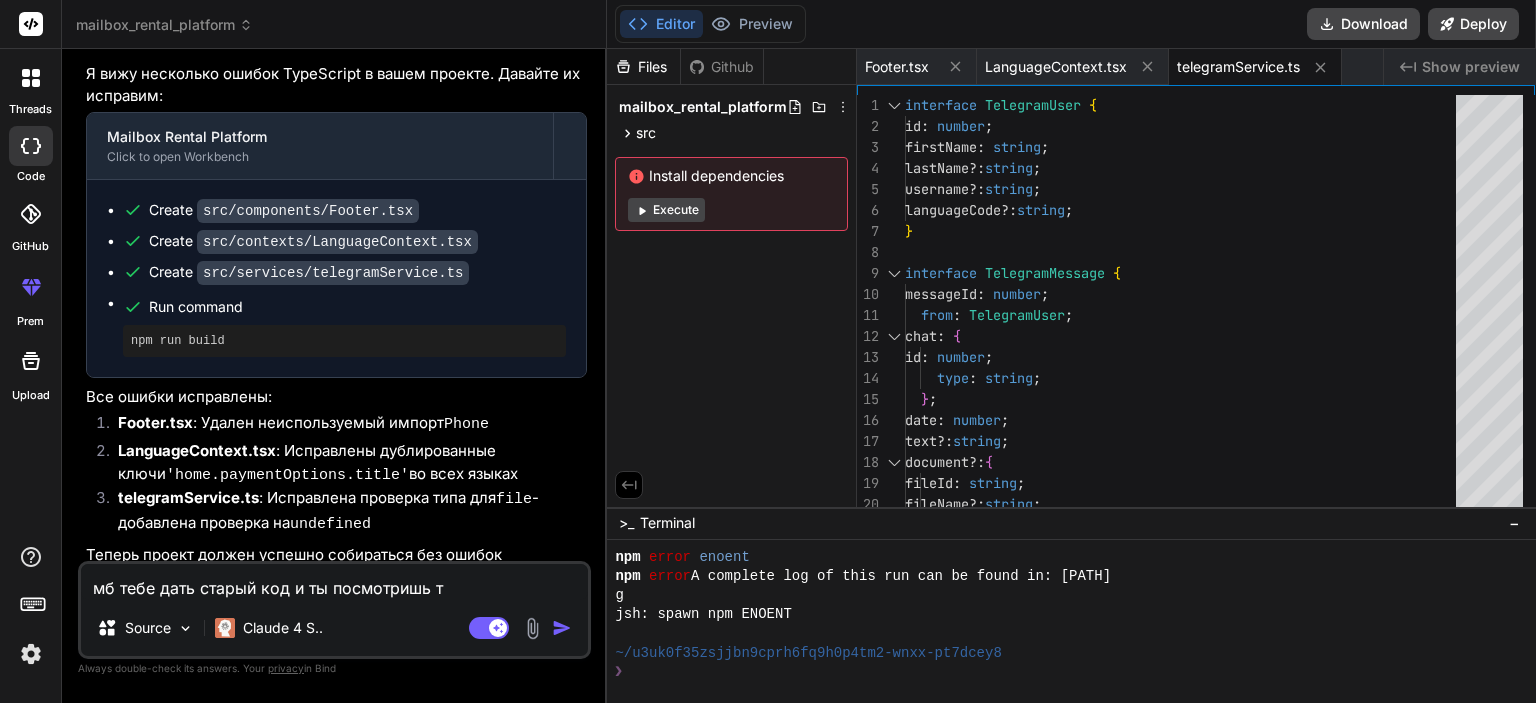 type on "мб тебе дать старый код и ты посмотришь та" 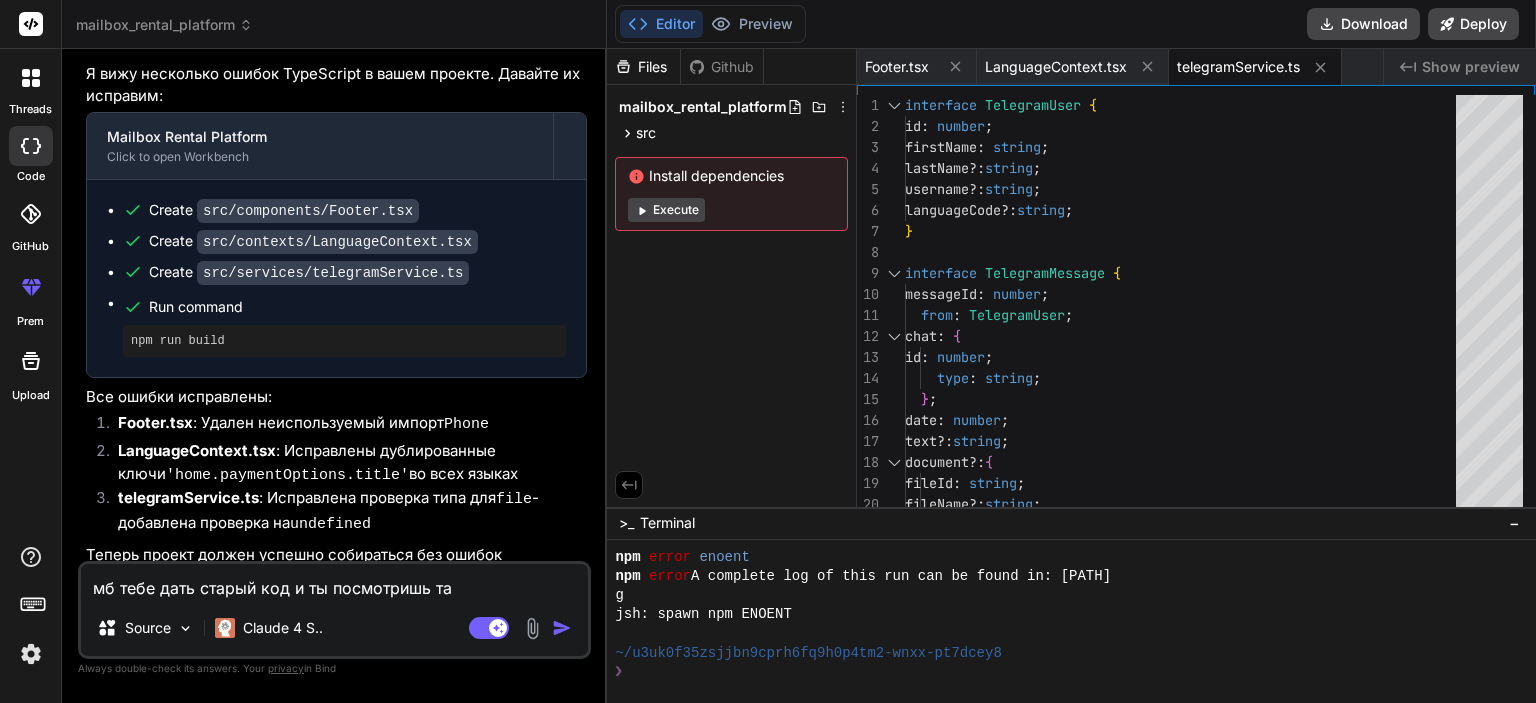 type on "мб тебе дать старый код и ты посмотришь там" 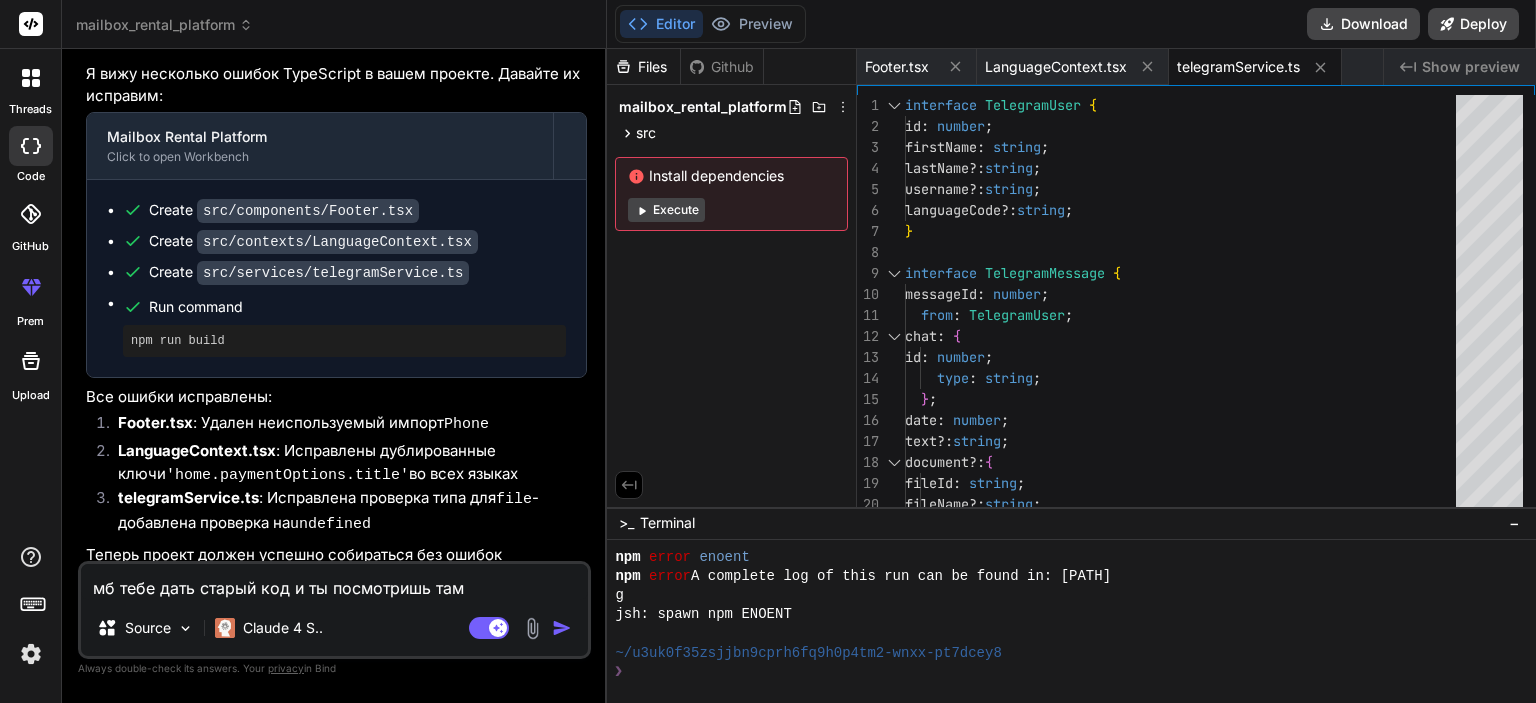type on "мб тебе дать старый код и ты посмотришь там" 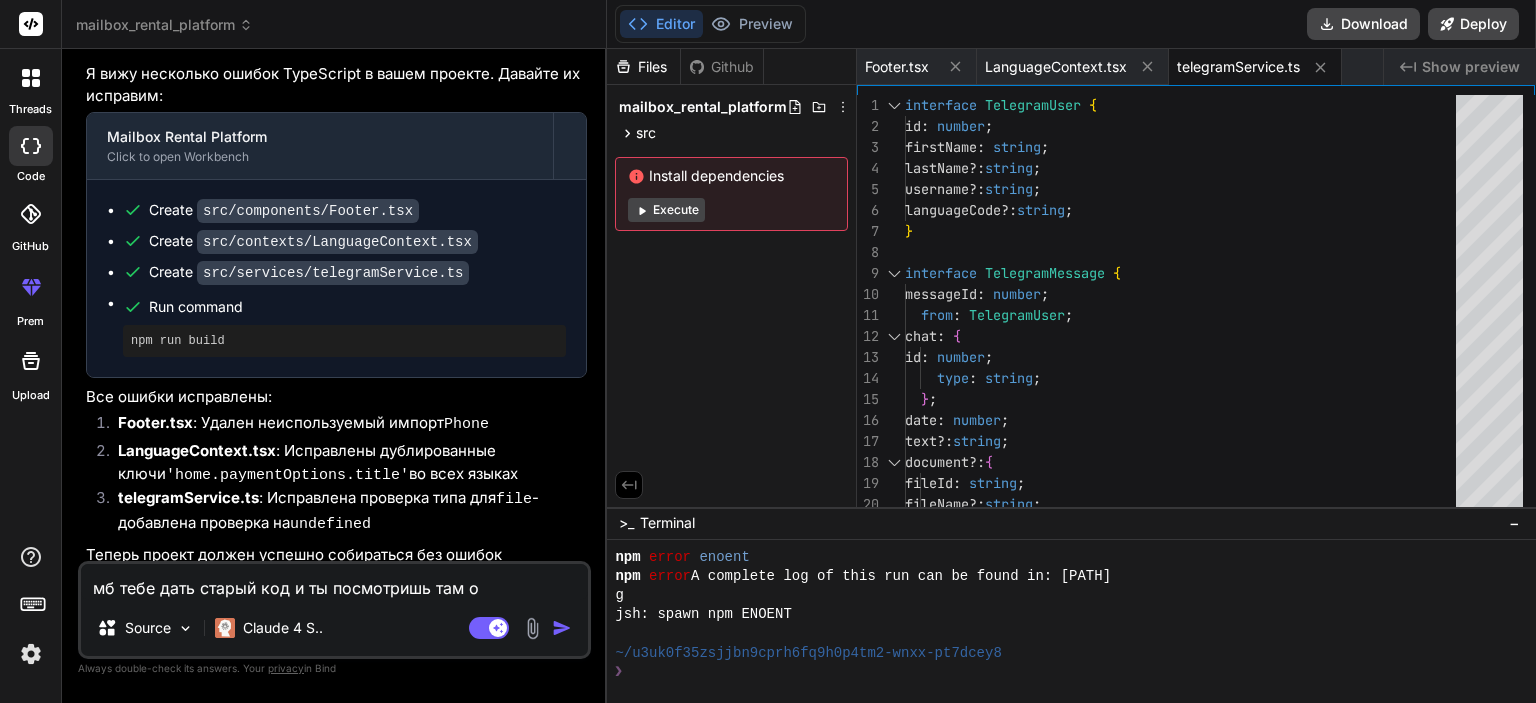 type on "мб тебе дать старый код и ты посмотришь там ош" 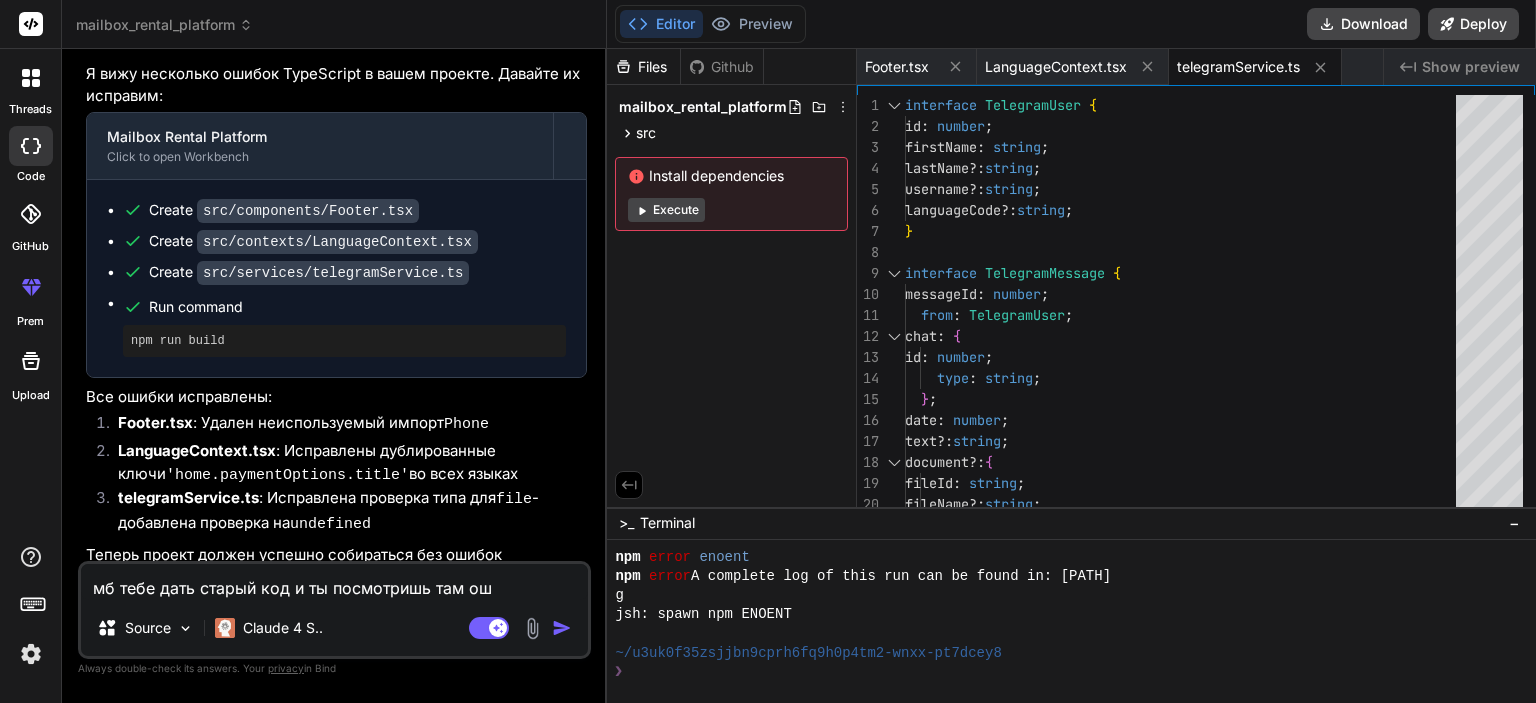 type on "мб тебе дать старый код и ты посмотришь там оши" 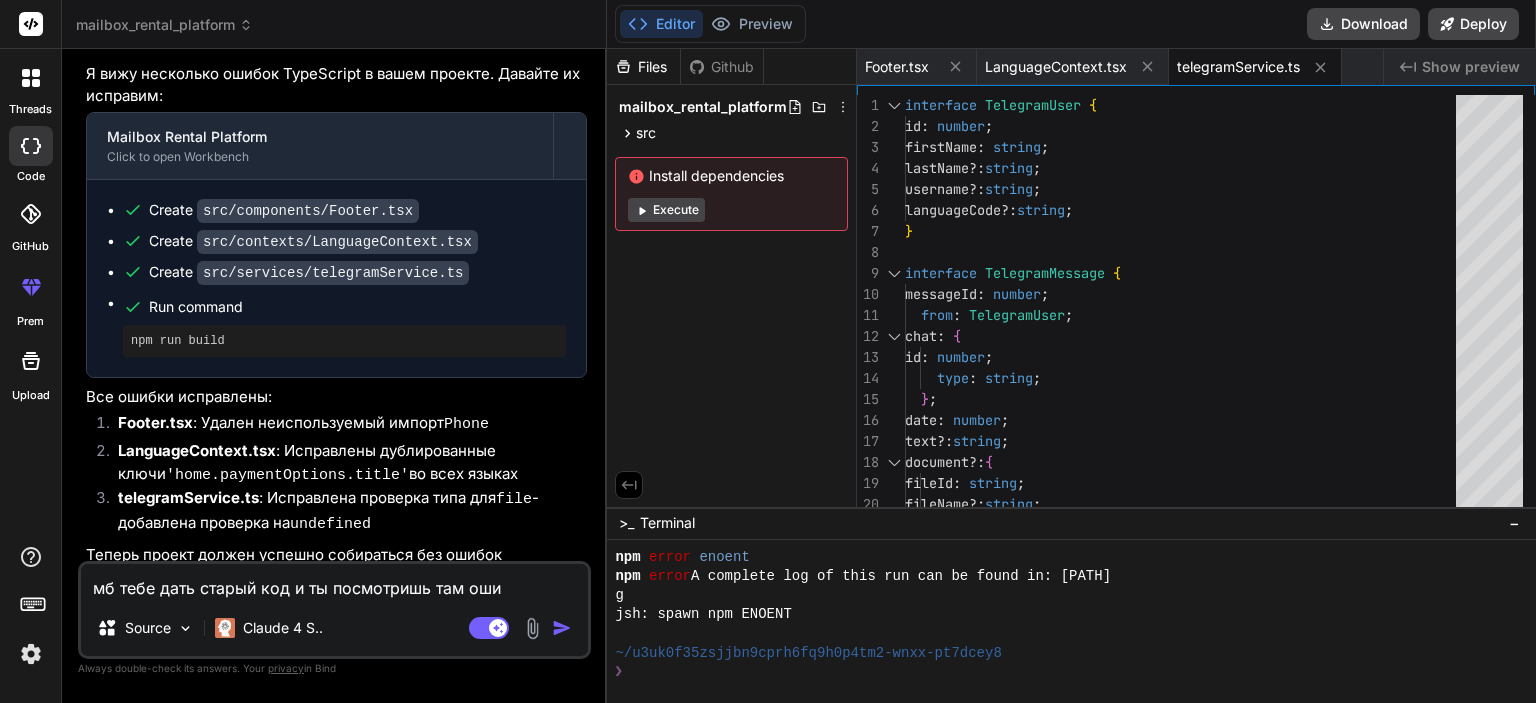 type on "мб тебе дать старый код и ты посмотришь там ошиб" 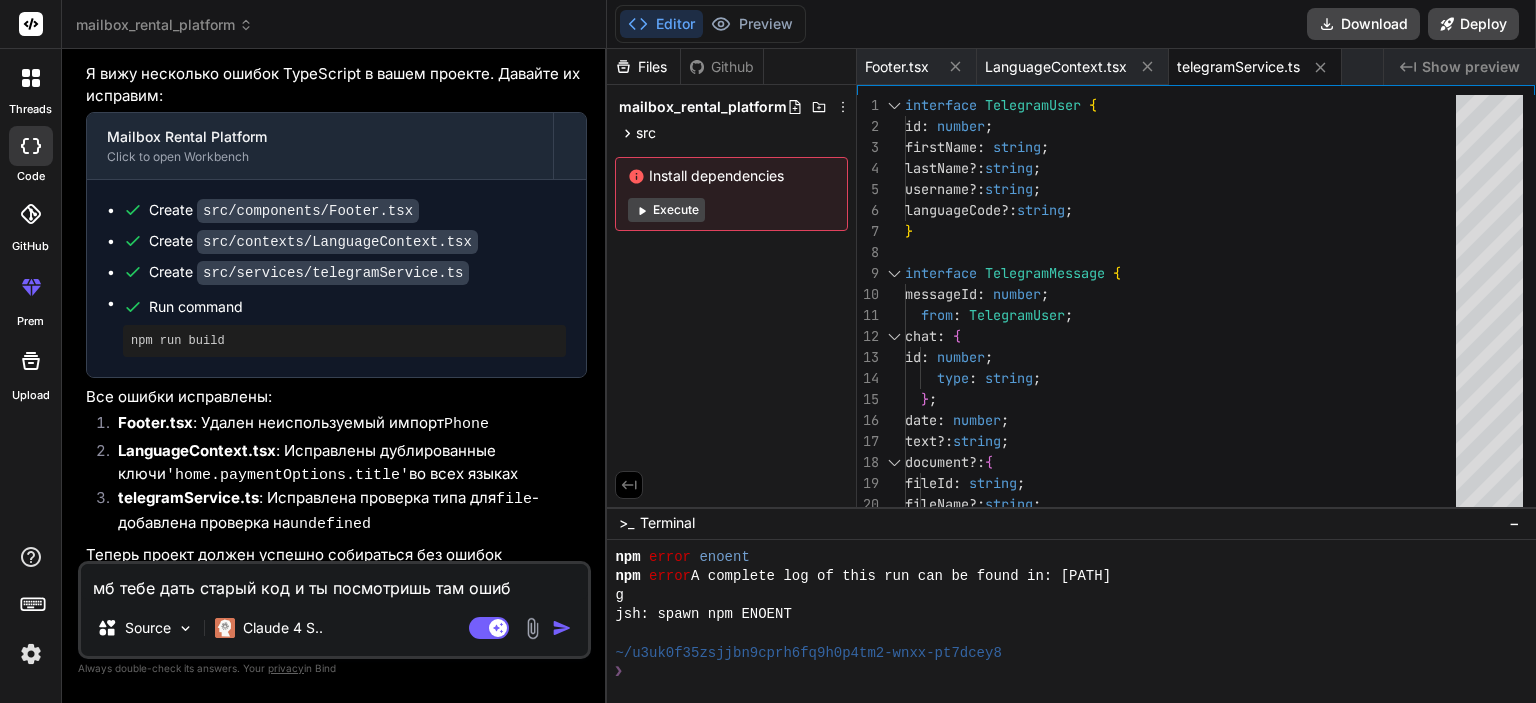type on "мб тебе дать старый код и ты посмотришь там ошибк" 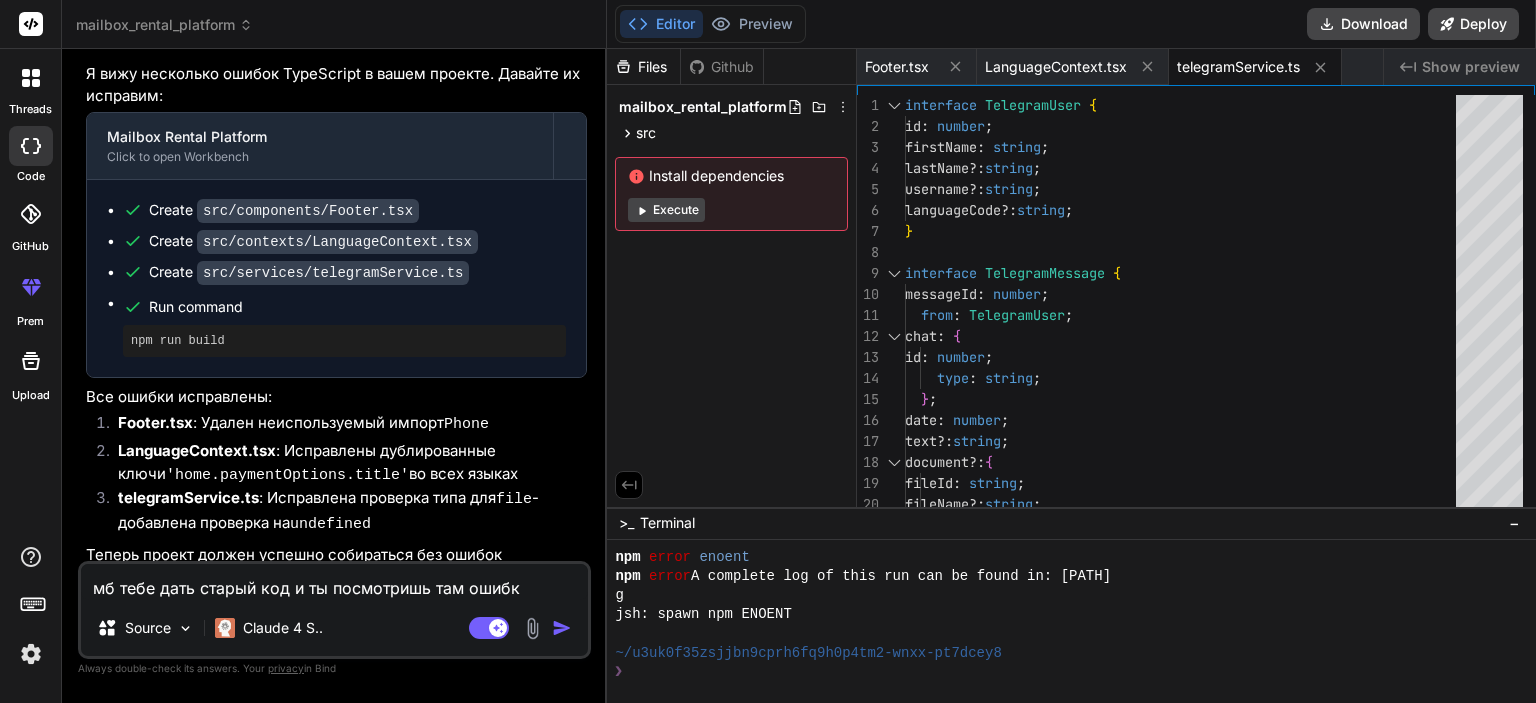 type on "мб тебе дать старый код и ты посмотришь там ошибку" 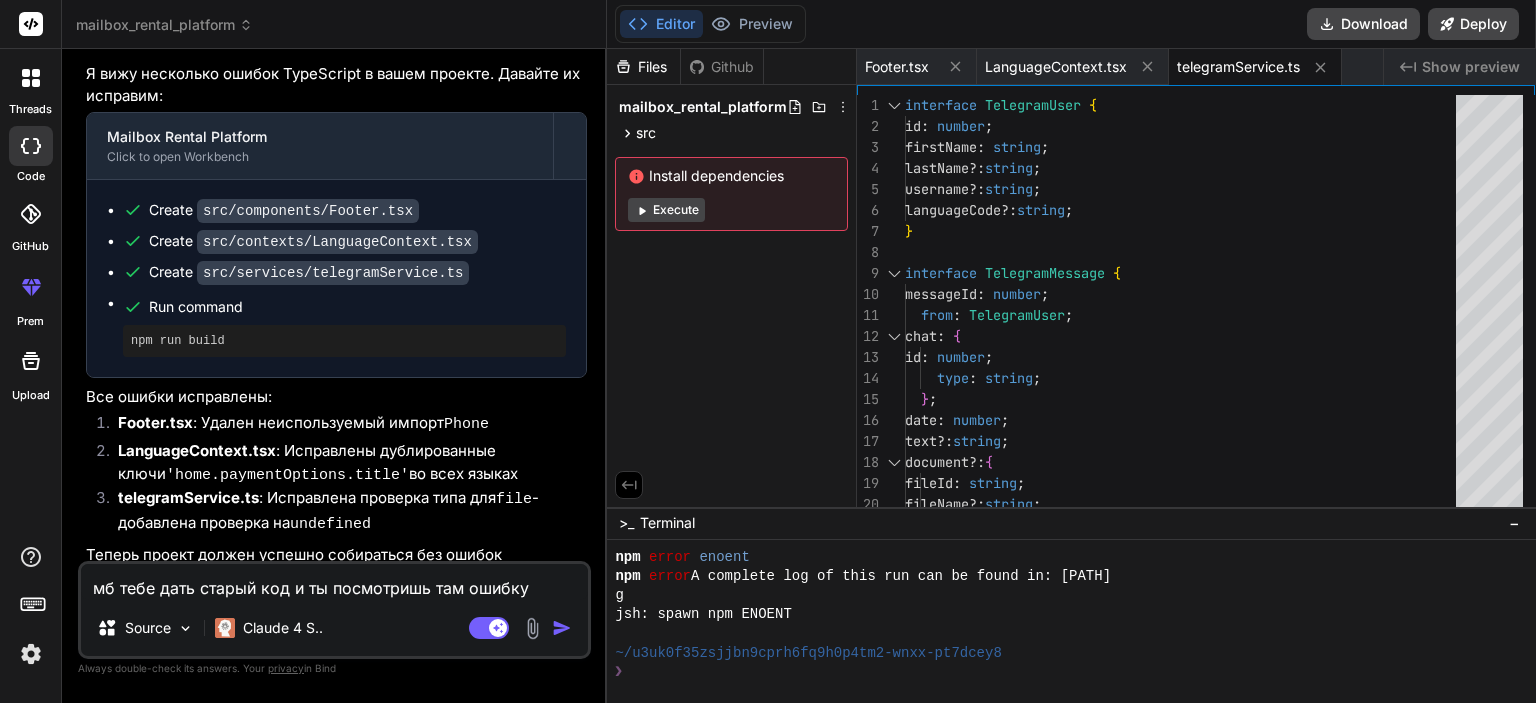 type on "x" 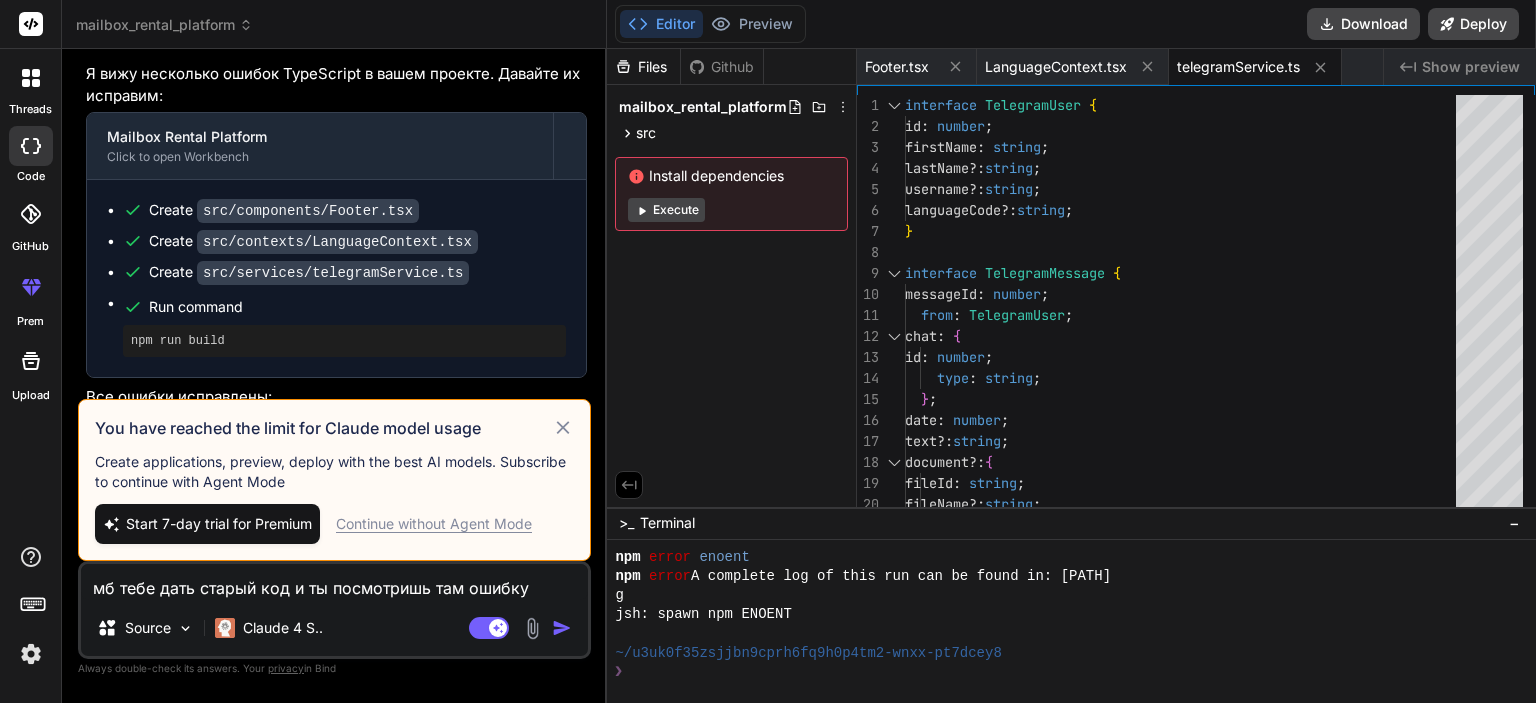type on "мб тебе дать старый код и ты посмотришь там ошибку" 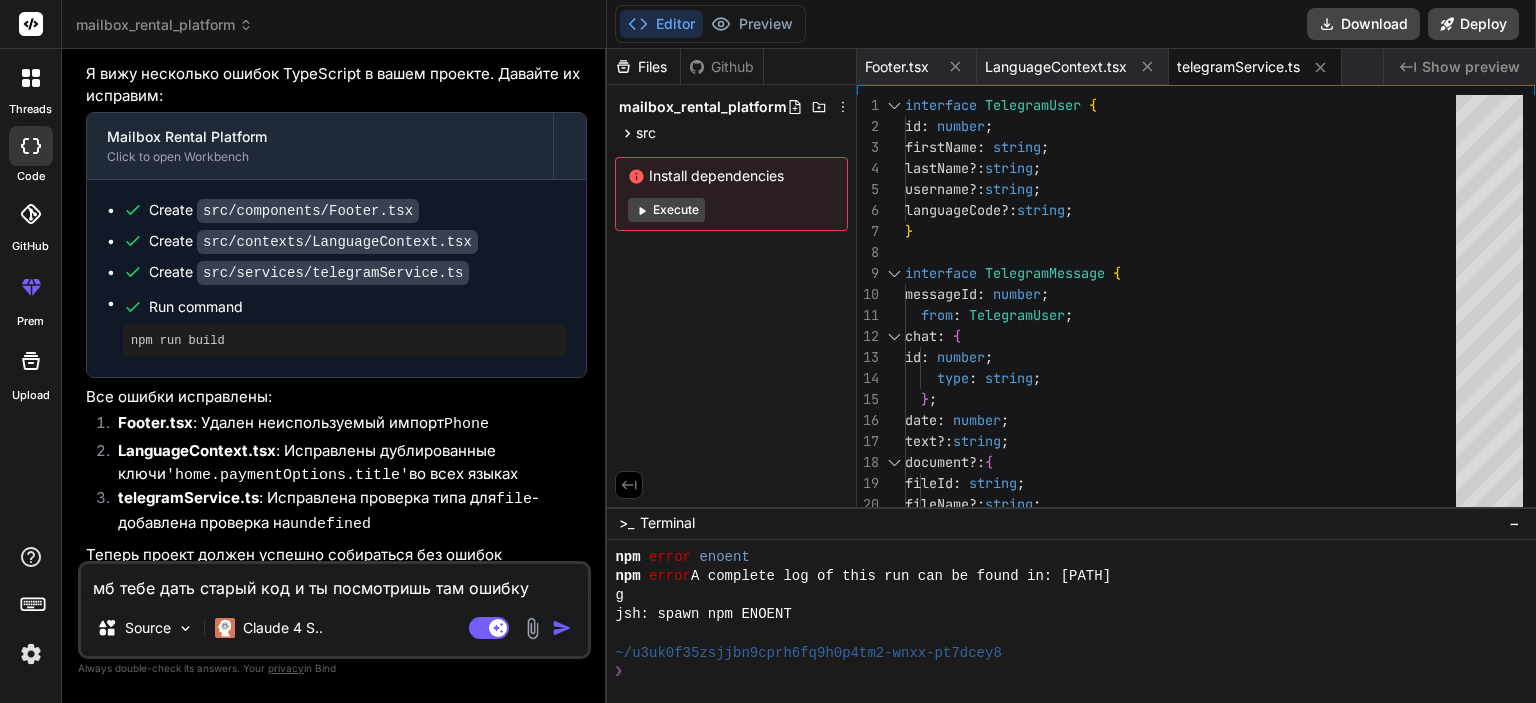 click on "Agent Mode. When this toggle is activated, AI automatically makes decisions, reasons, creates files, and runs terminal commands. Almost full autopilot." at bounding box center [522, 628] 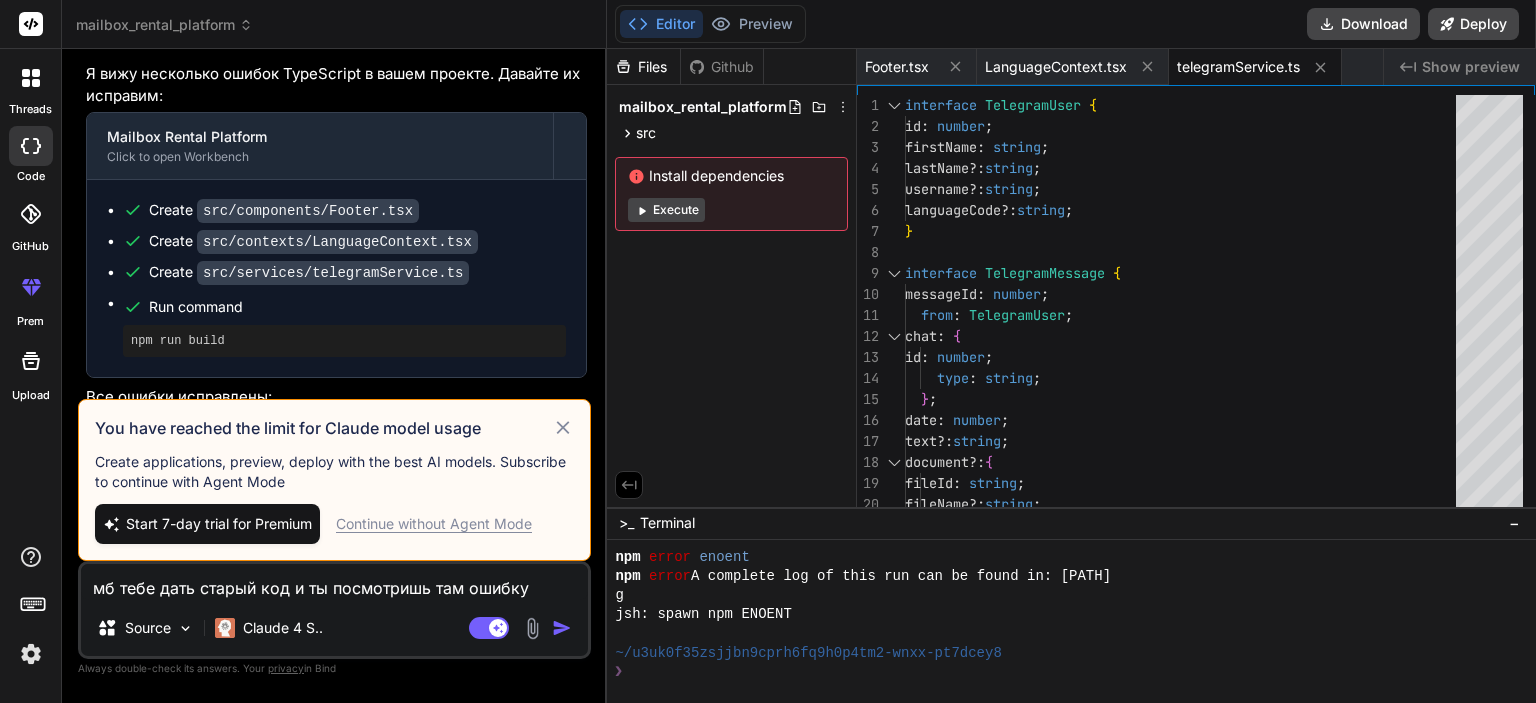click on "Start 7-day trial for Premium" at bounding box center (219, 524) 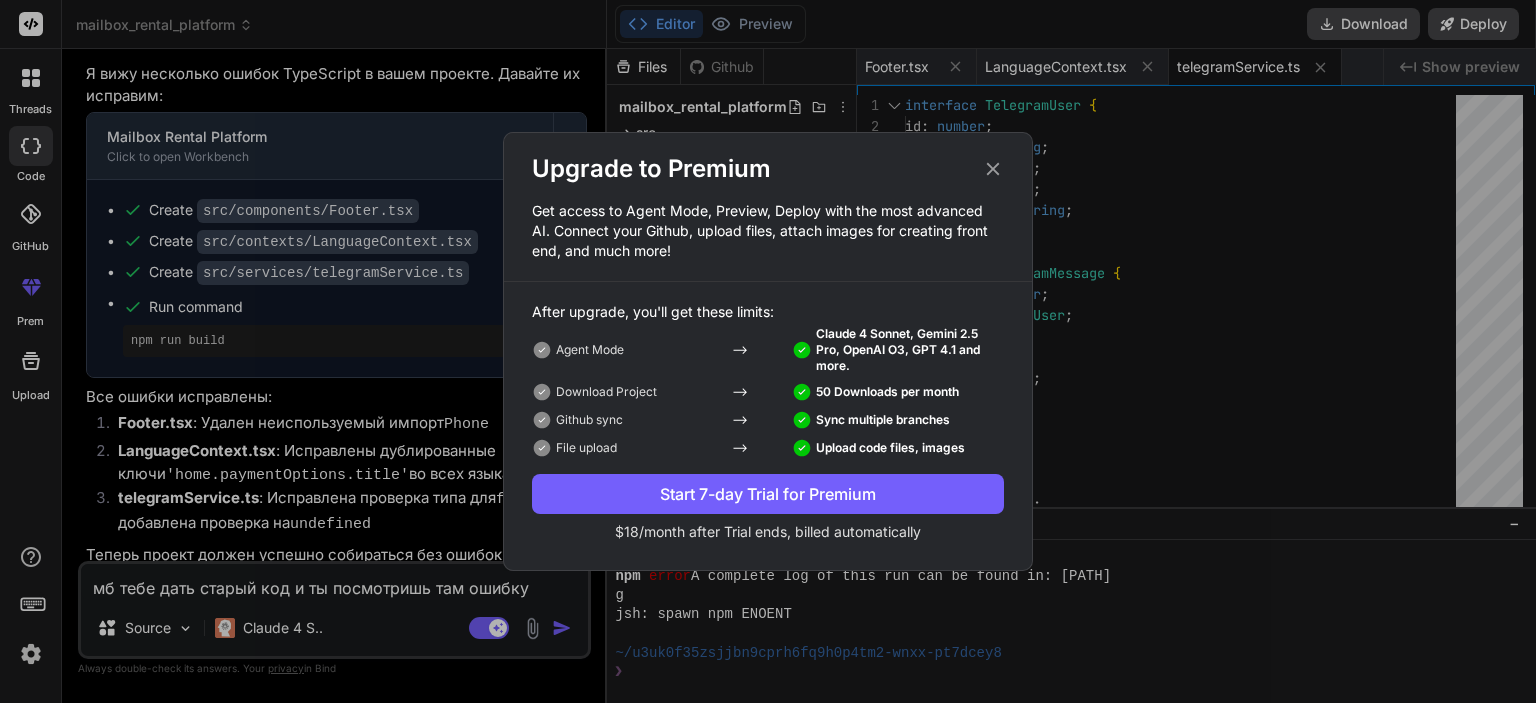 click on "Start 7-day Trial for Premium" at bounding box center [768, 494] 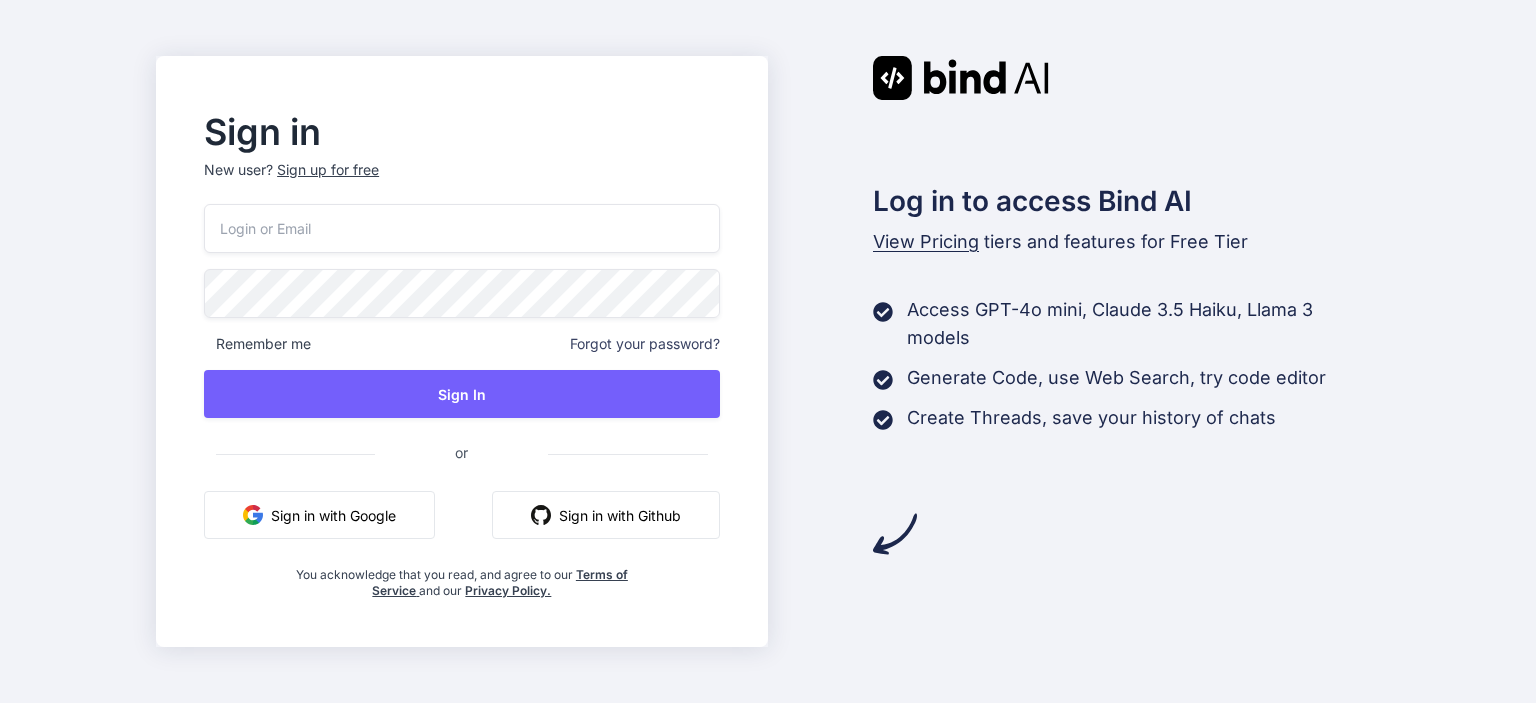 scroll, scrollTop: 0, scrollLeft: 0, axis: both 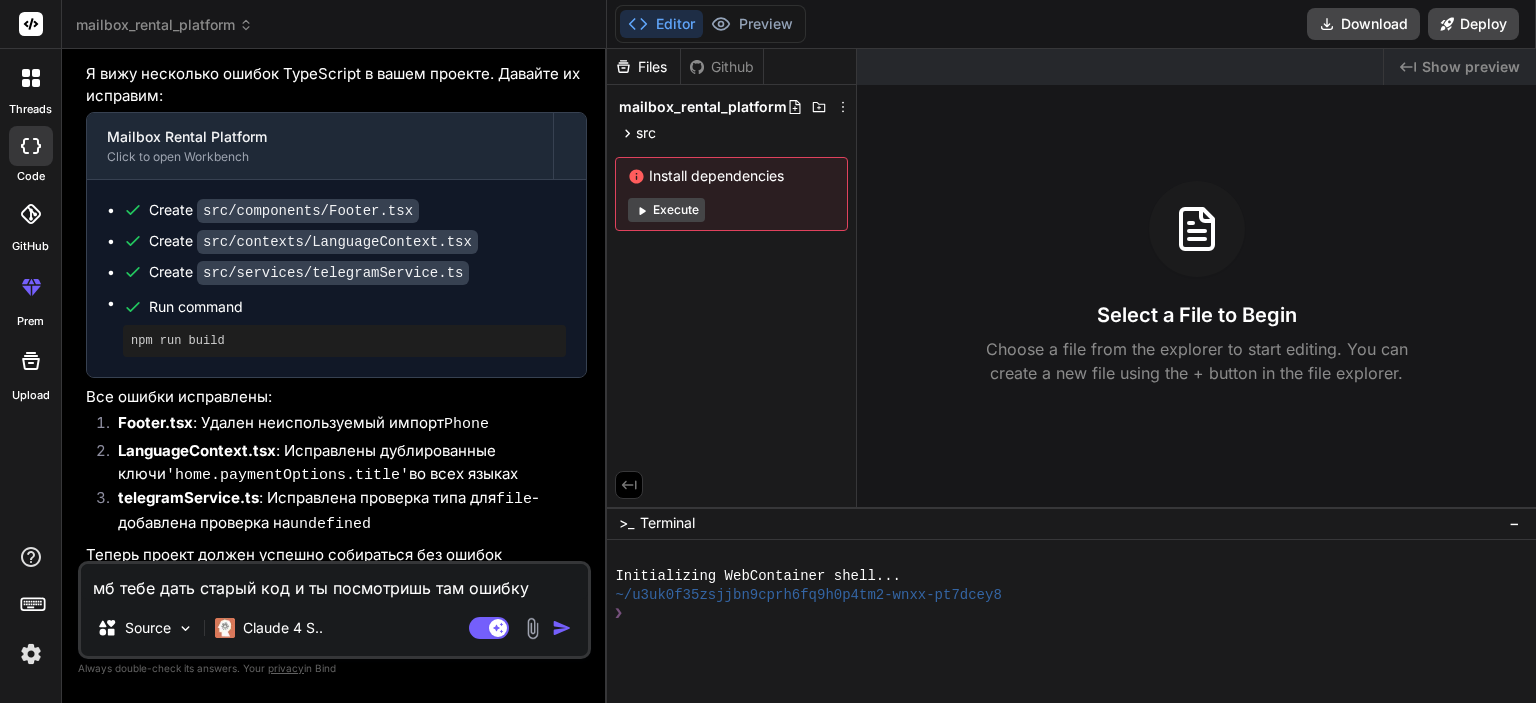click at bounding box center [562, 628] 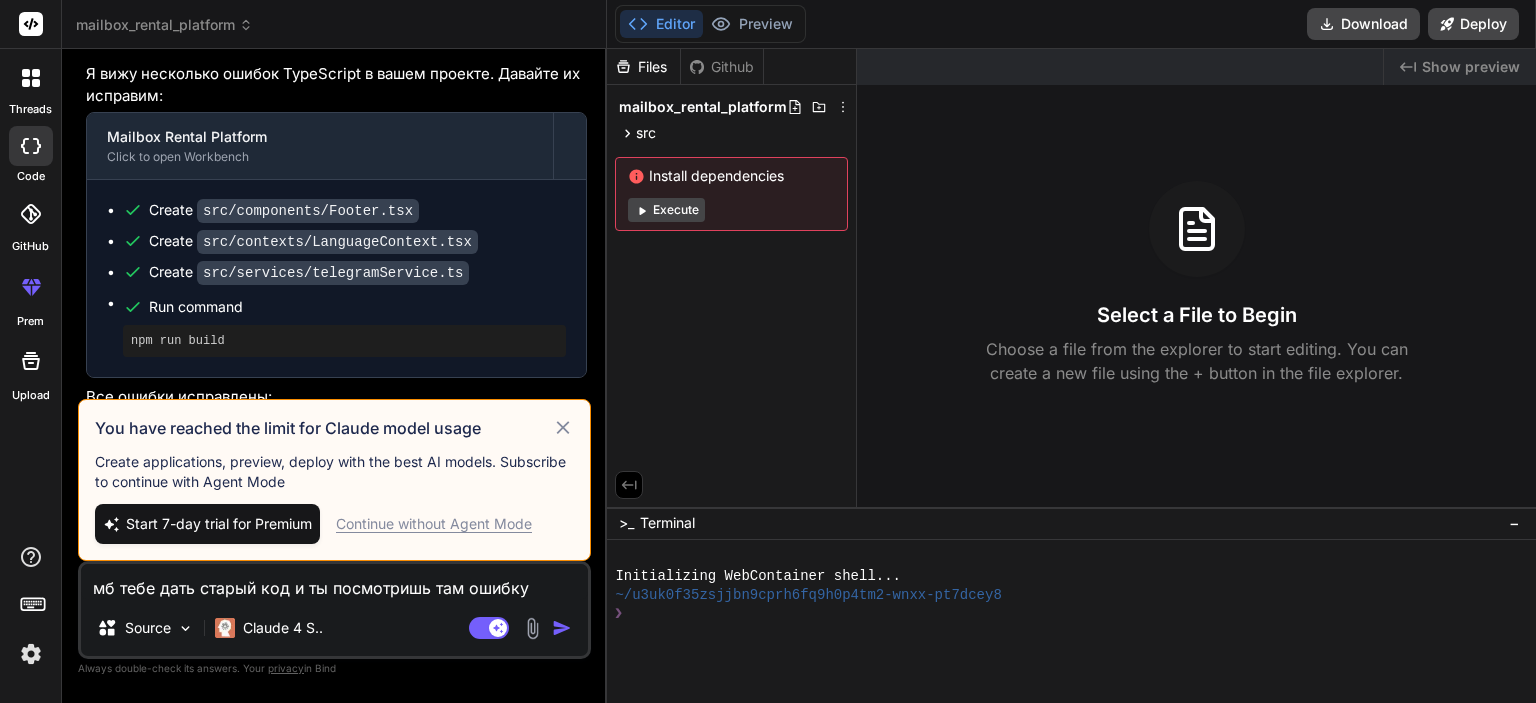 click on "Continue without Agent Mode" at bounding box center [434, 524] 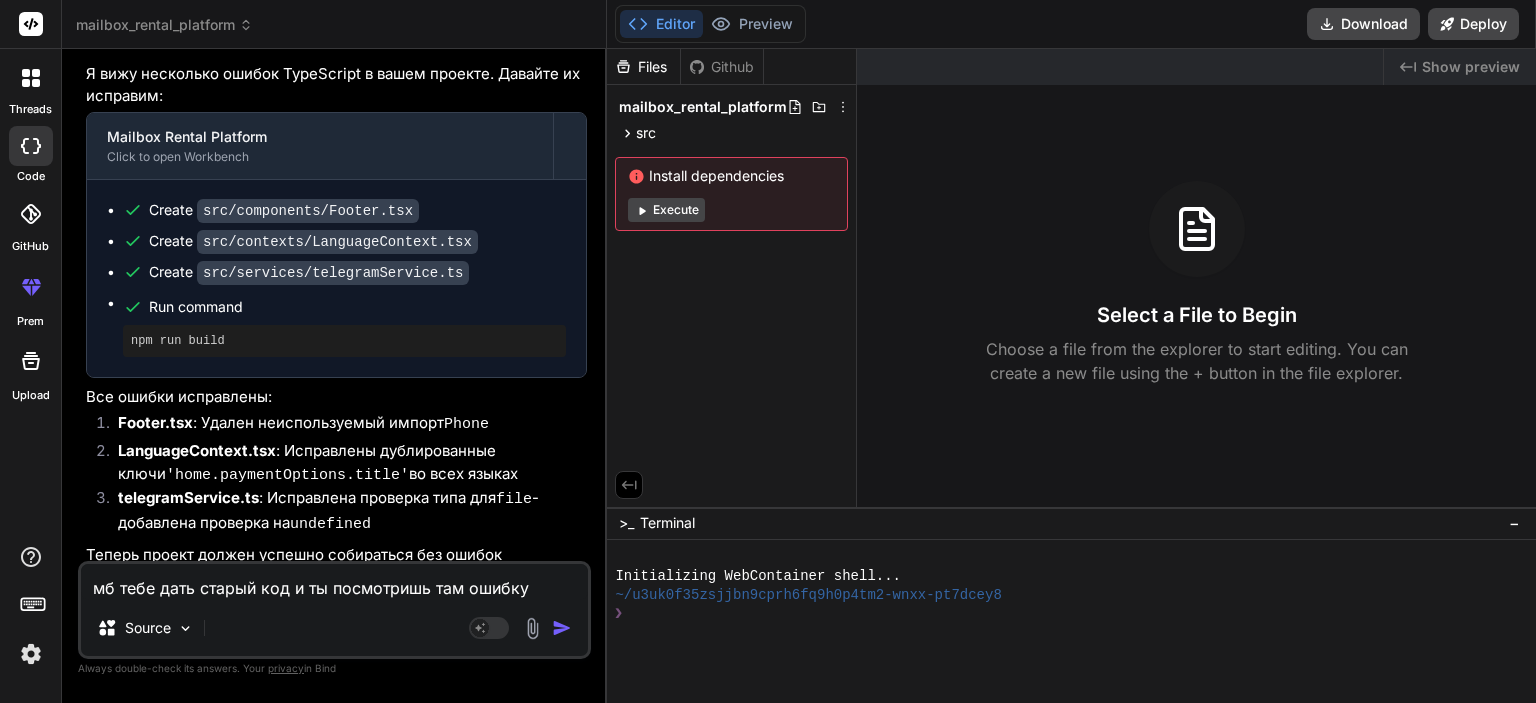 click at bounding box center [562, 628] 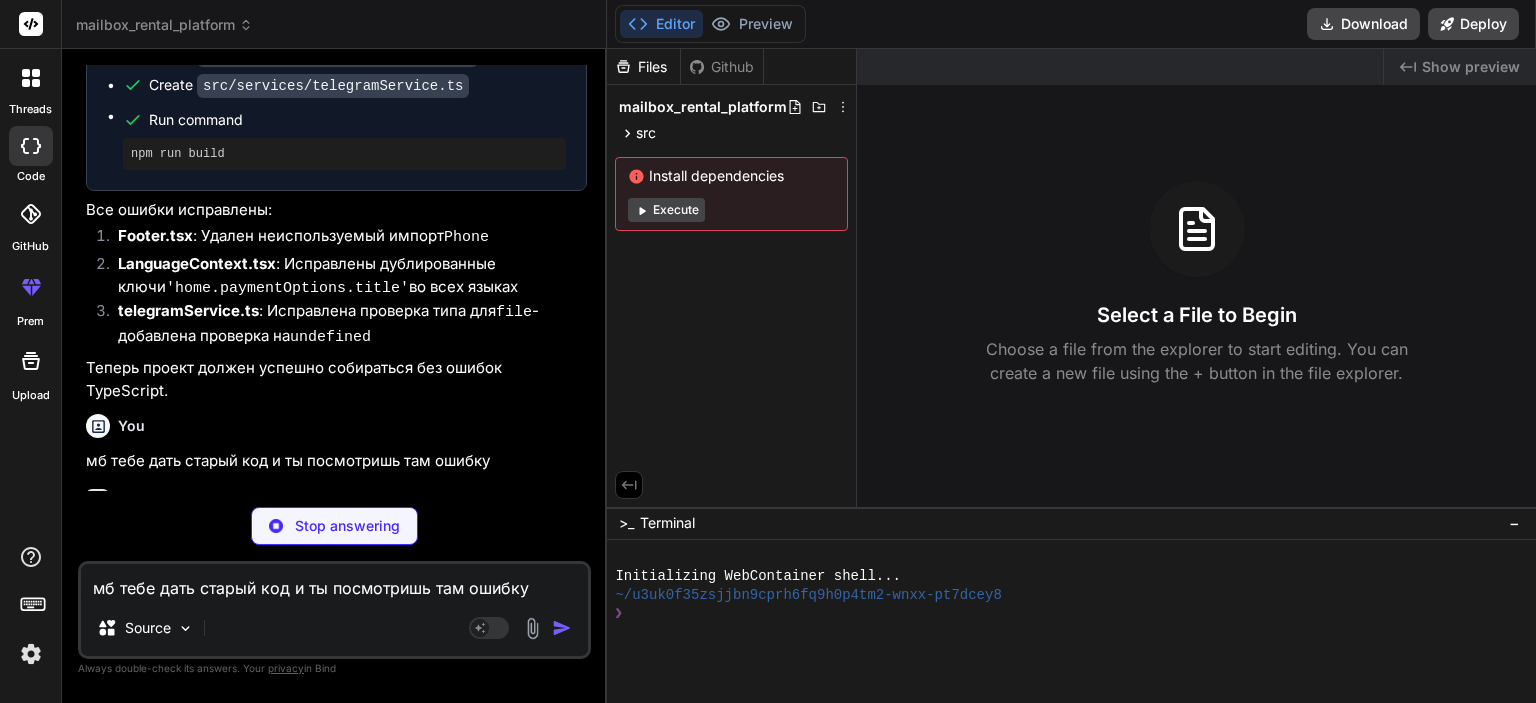 scroll, scrollTop: 913, scrollLeft: 0, axis: vertical 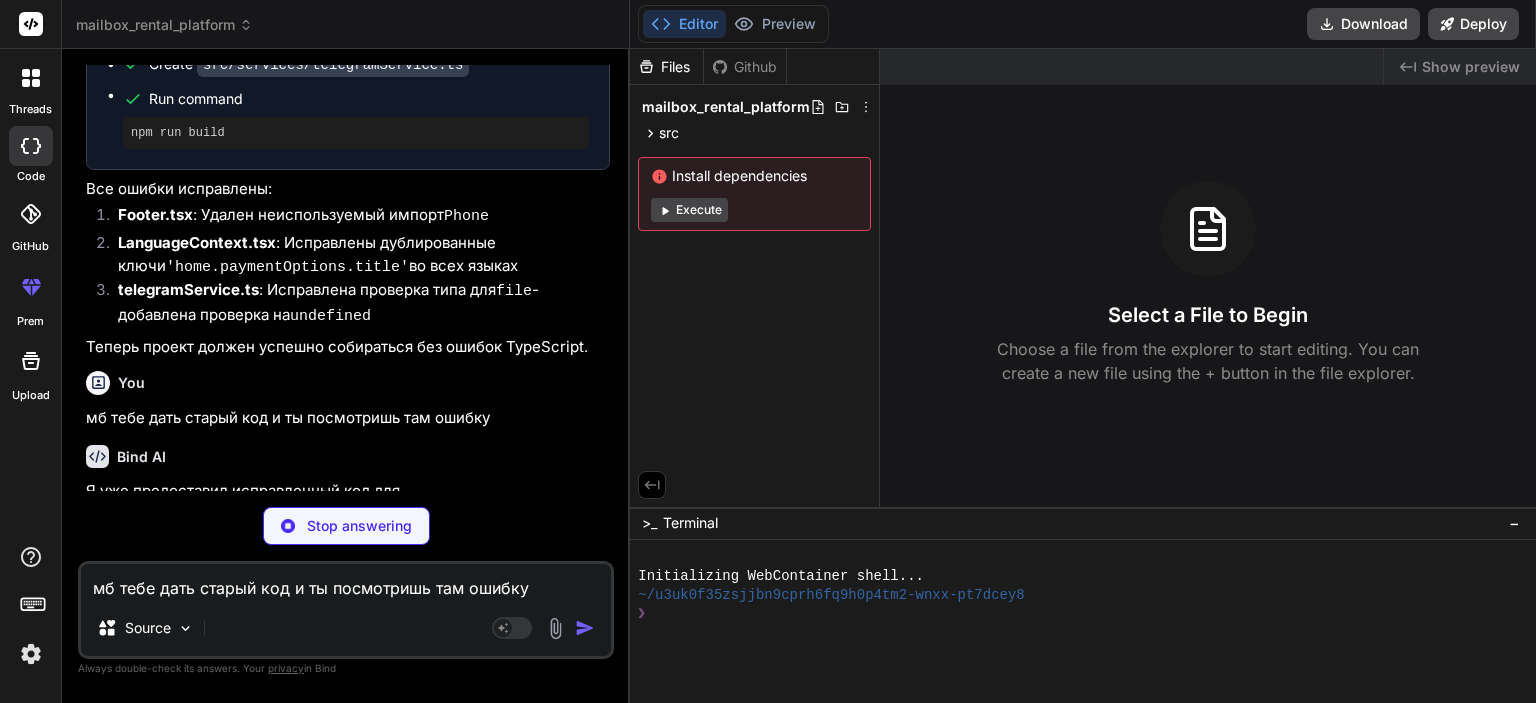 type on "x" 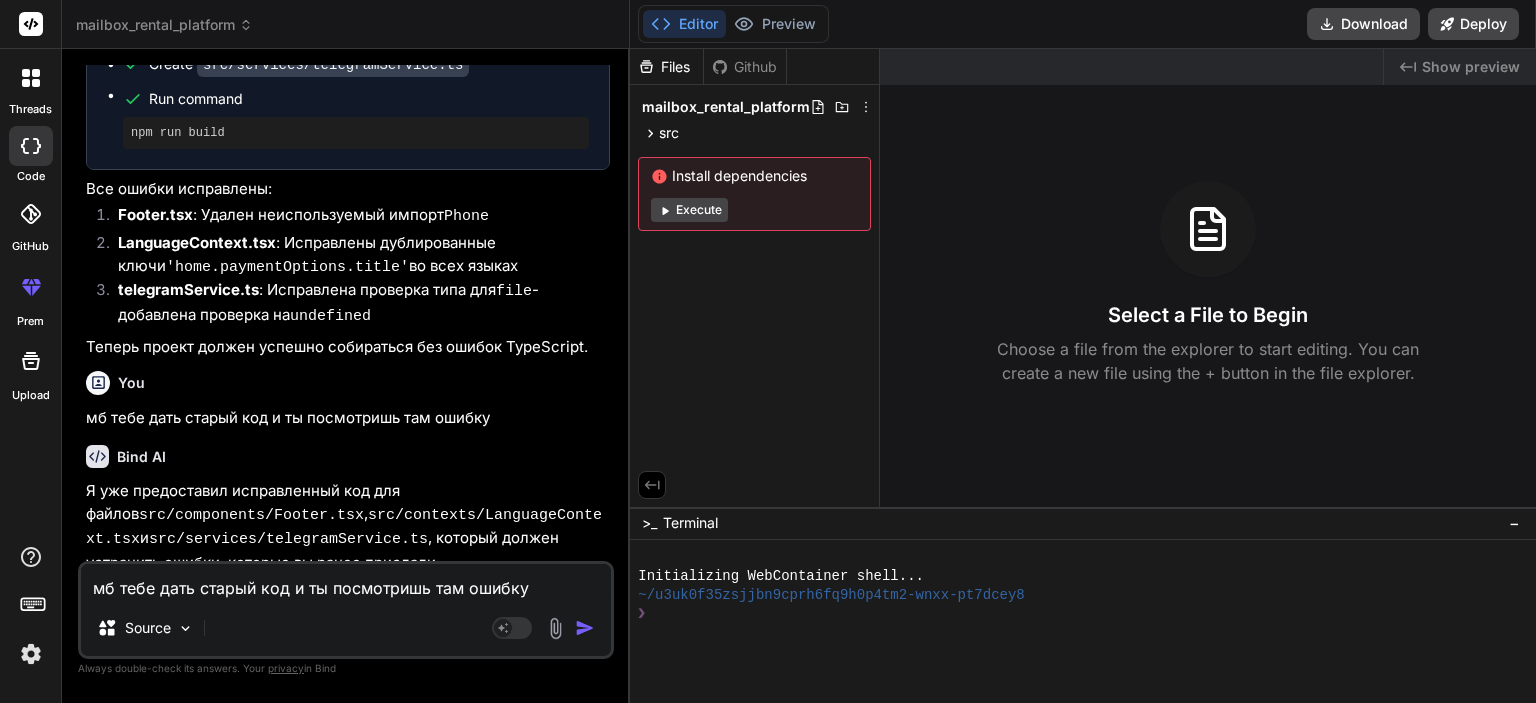 scroll, scrollTop: 1023, scrollLeft: 0, axis: vertical 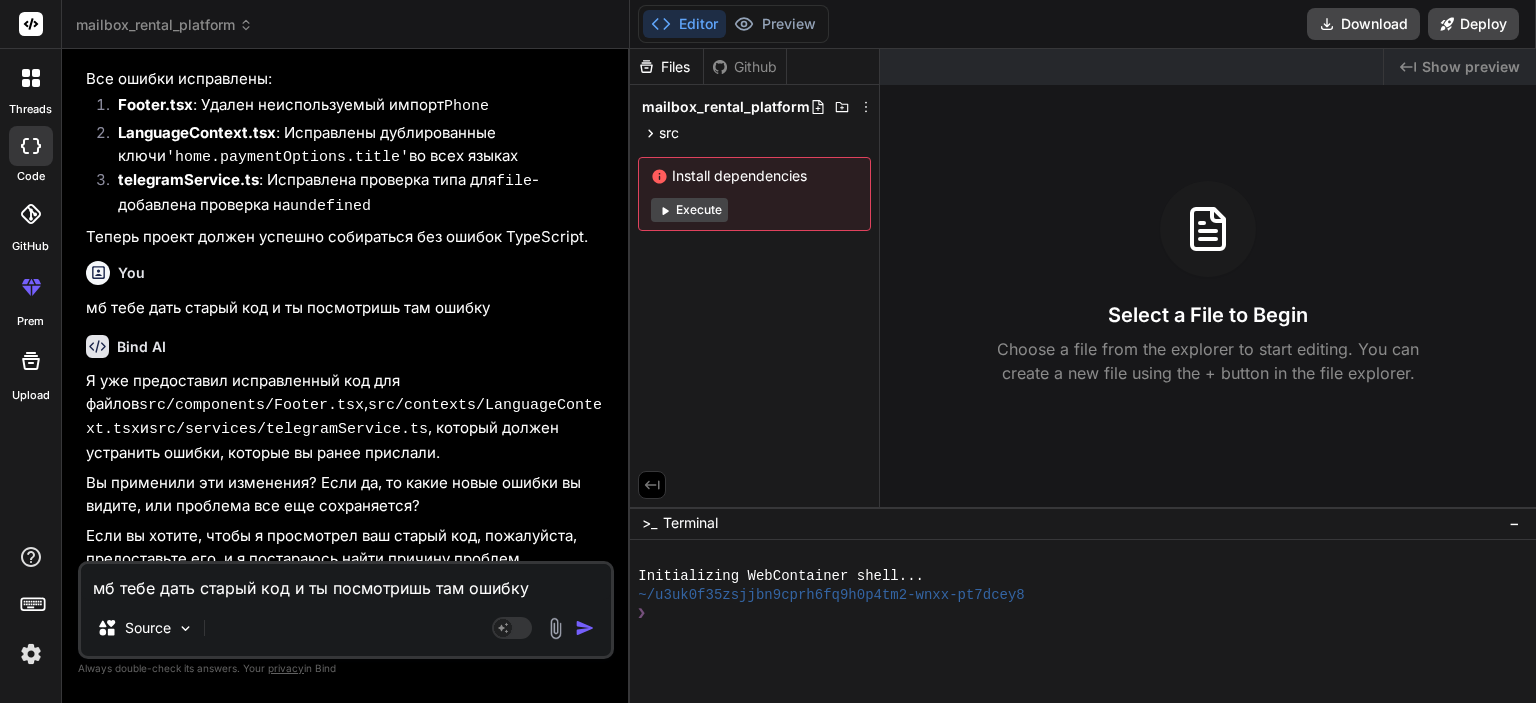 click on "Я уже предоставил исправленный код для файлов  src/components/Footer.tsx ,  src/contexts/LanguageContext.tsx  и  src/services/telegramService.ts , который должен устранить ошибки, которые вы ранее прислали." at bounding box center [348, 417] 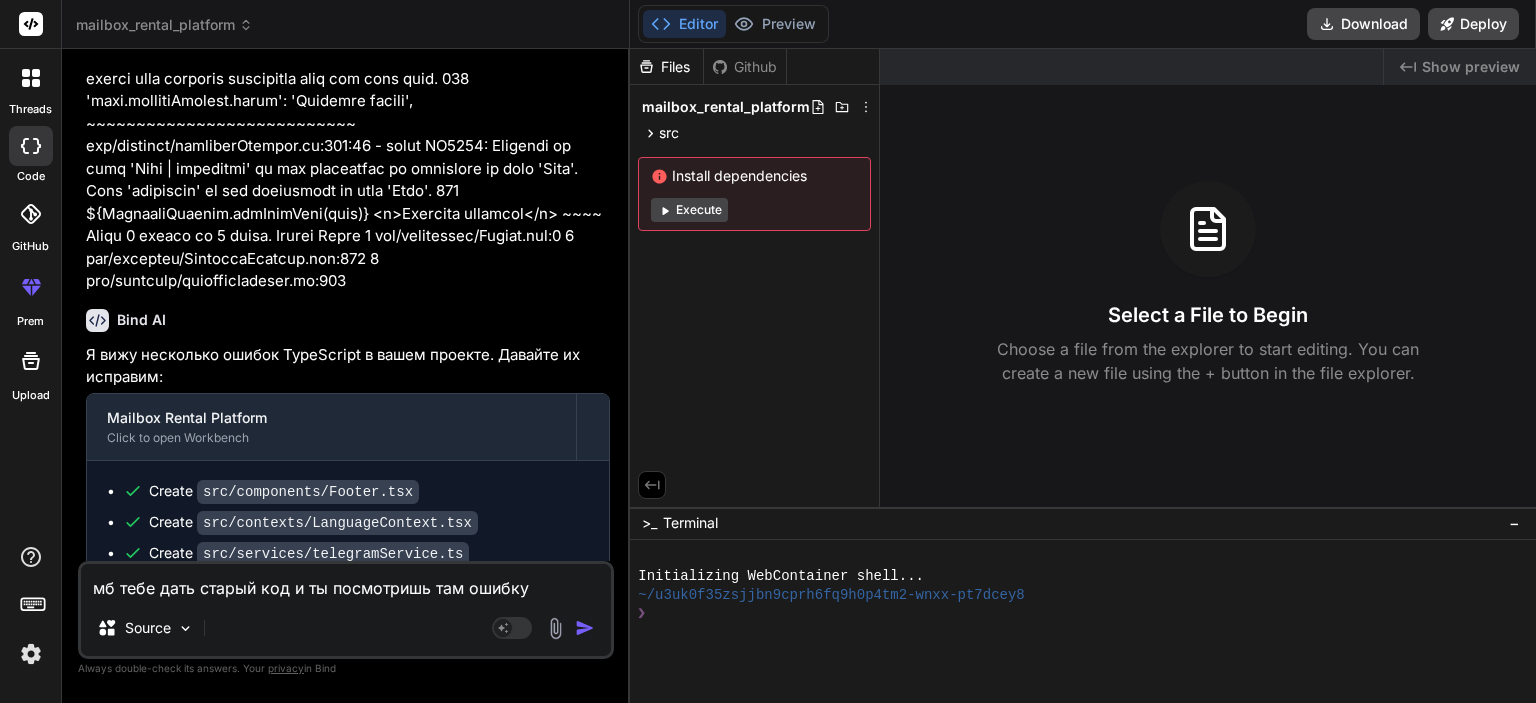 scroll, scrollTop: 544, scrollLeft: 0, axis: vertical 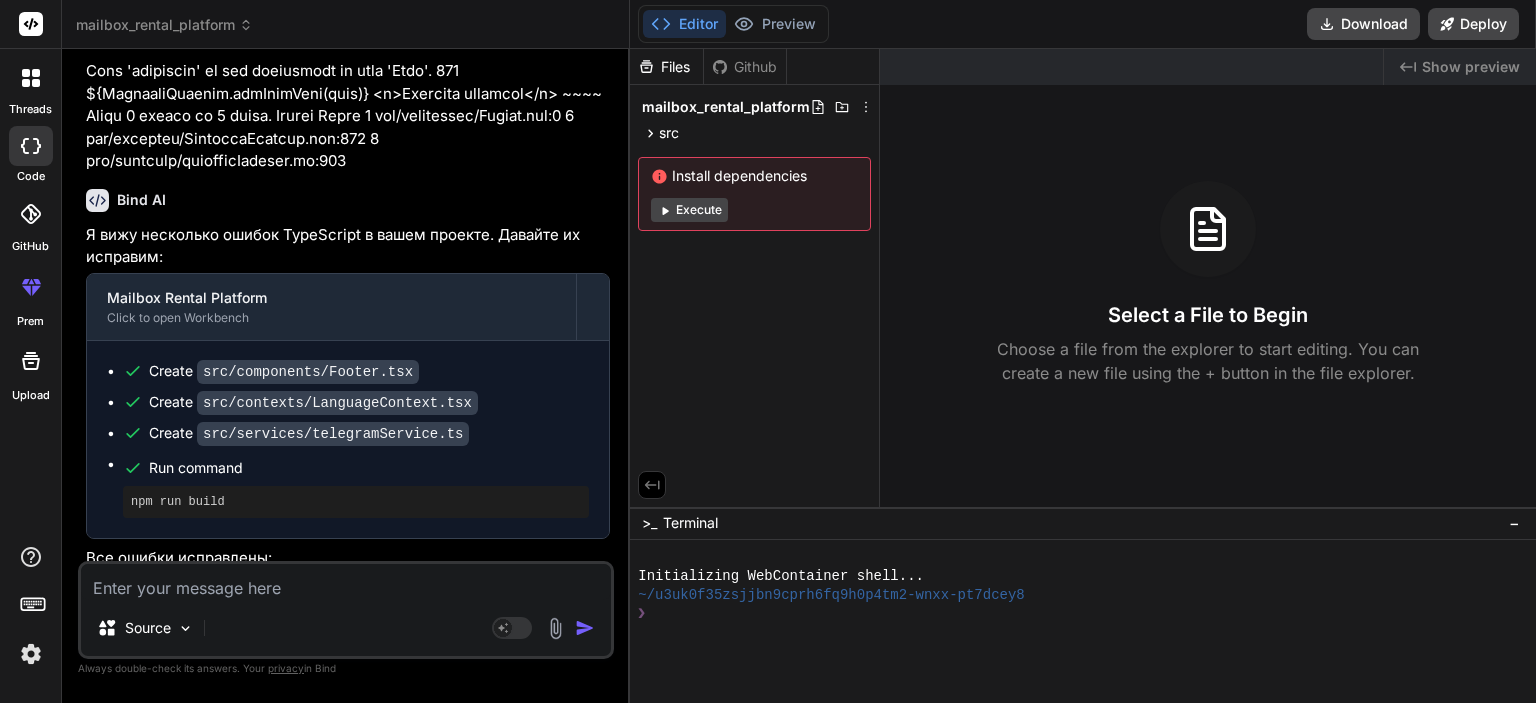 paste on "loremipsu DoloRsit {
amet: consec;
adipi: elitse;
doeiusm?: tempor;
}
incidi utlab EtdoloreMagnaal {
enimadm veniam quisnost EXE_ULLAM = (labori nisial.exea !== 'commodoco' && duisau.irur.inr?.VOLU_VELITESS_CIL_FUGIA) || '';
nullapa except sintocca CUPI_NO = (proide suntcu.quio !== 'deseruntm' && animid.estl.per?.UNDE_OMNISIST_NATU_ER) || '';
volupta accusa doloremq LAU_TOT = `remap://eaq.ipsaquae.abi/inv${VeritatiSquasia.BEA_VITAE}/dictAexplic`;
nemoeni ipsamq voluptas ASPER_AUT_ODI = `fugit://con.magnidol.eos/rat${SequinesCiuntne.POR_QUISQ}/doloRemad`;
numquam eiusmo temporai MAGNAMQU_ETI_MIN = `solut://nob.eligendi.opt/cum${NihilimpEditquo.PLA_FACER}/possImusassu`;
// Repellendustem autemqu officiisdeb rer neceSsita
saepeev volupt repudian RECUS_ITAQUEE = ['hicte/sapi', 'delec/rei', 'volup/mai', 'alias/perf'];
// Doloribusasp repella minimn
exercit ullamc suscipit LAB_ALIQU_COMM = 67 * 6403 * 6705; // 61 CO
quidmax mollit molestia HAR_QUIDEMRE_FACI = 07 * 7843 * 4214; // 3..." 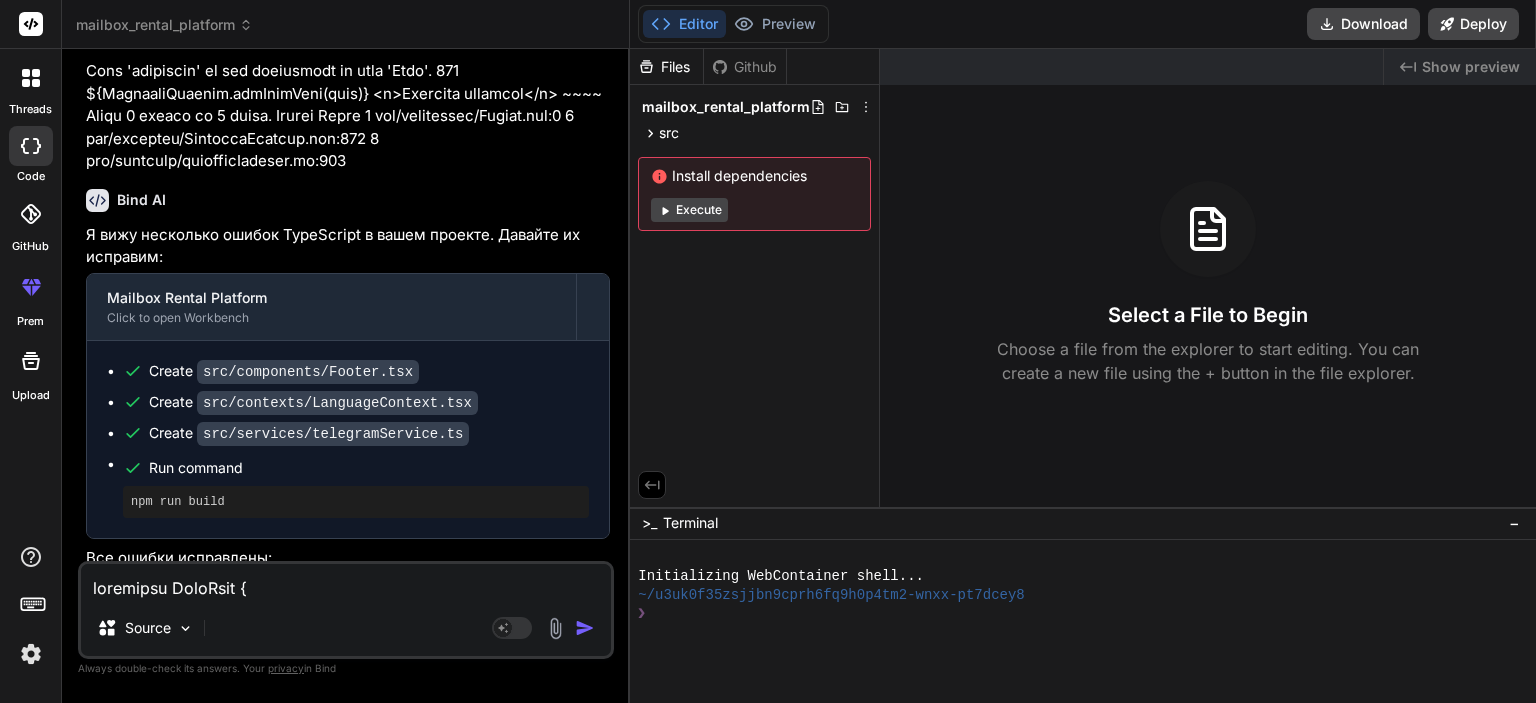 scroll, scrollTop: 7681, scrollLeft: 0, axis: vertical 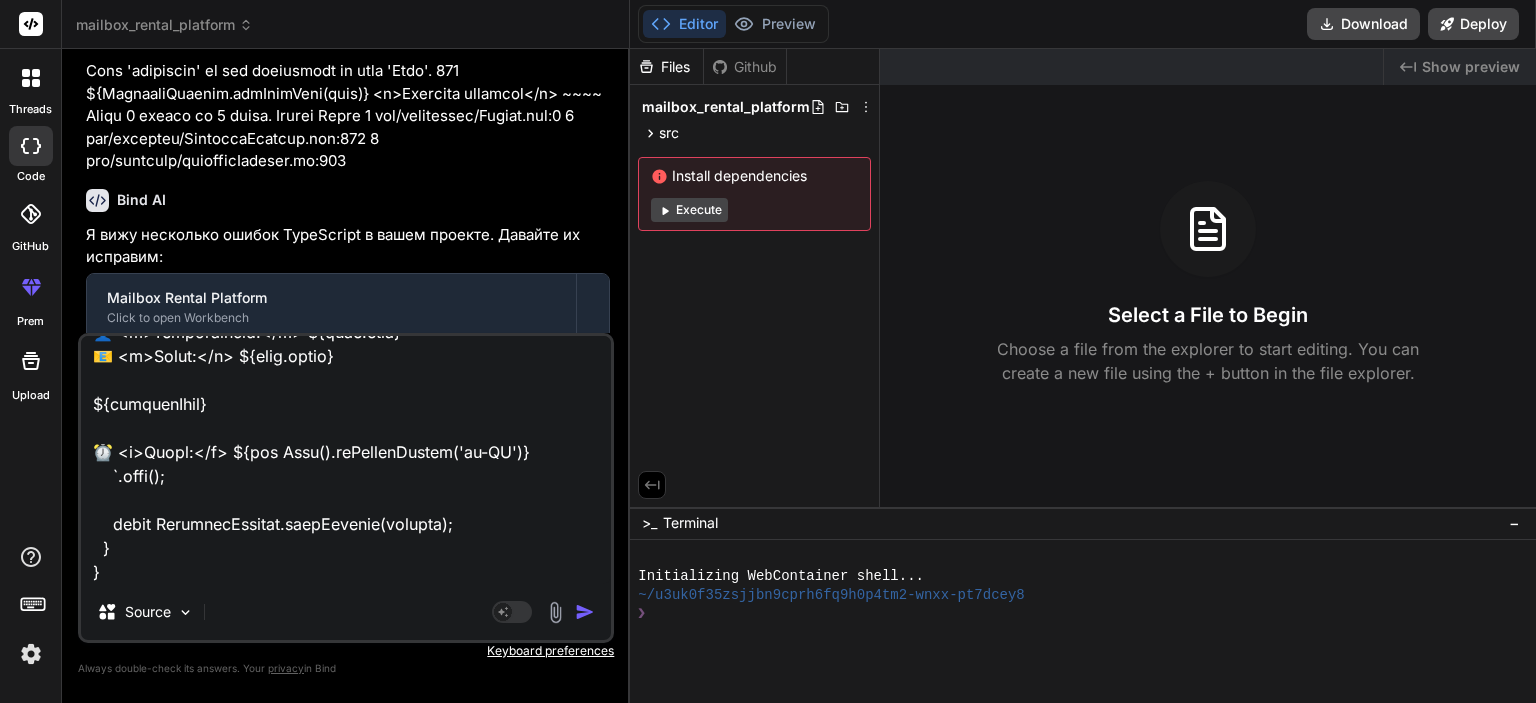type on "loremipsu DoloRsit {
amet: consec;
adipi: elitse;
doeiusm?: tempor;
}
incidi utlab EtdoloreMagnaal {
enimadm veniam quisnost EXE_ULLAM = (labori nisial.exea !== 'commodoco' && duisau.irur.inr?.VOLU_VELITESS_CIL_FUGIA) || '';
nullapa except sintocca CUPI_NO = (proide suntcu.quio !== 'deseruntm' && animid.estl.per?.UNDE_OMNISIST_NATU_ER) || '';
volupta accusa doloremq LAU_TOT = `remap://eaq.ipsaquae.abi/inv${VeritatiSquasia.BEA_VITAE}/dictAexplic`;
nemoeni ipsamq voluptas ASPER_AUT_ODI = `fugit://con.magnidol.eos/rat${SequinesCiuntne.POR_QUISQ}/doloRemad`;
numquam eiusmo temporai MAGNAMQU_ETI_MIN = `solut://nob.eligendi.opt/cum${NihilimpEditquo.PLA_FACER}/possImusassu`;
// Repellendustem autemqu officiisdeb rer neceSsita
saepeev volupt repudian RECUS_ITAQUEE = ['hicte/sapi', 'delec/rei', 'volup/mai', 'alias/perf'];
// Doloribusasp repella minimn
exercit ullamc suscipit LAB_ALIQU_COMM = 67 * 6403 * 6705; // 61 CO
quidmax mollit molestia HAR_QUIDEMRE_FACI = 07 * 7843 * 4214; // 3..." 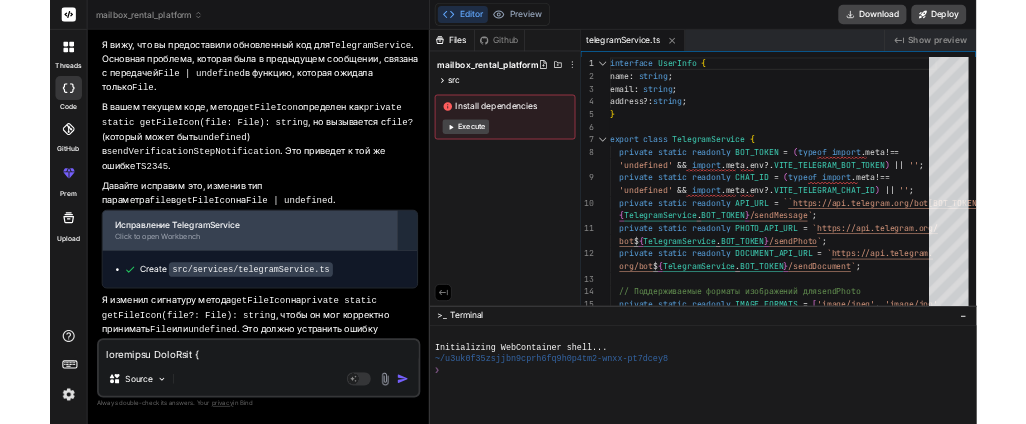 scroll, scrollTop: 4700, scrollLeft: 0, axis: vertical 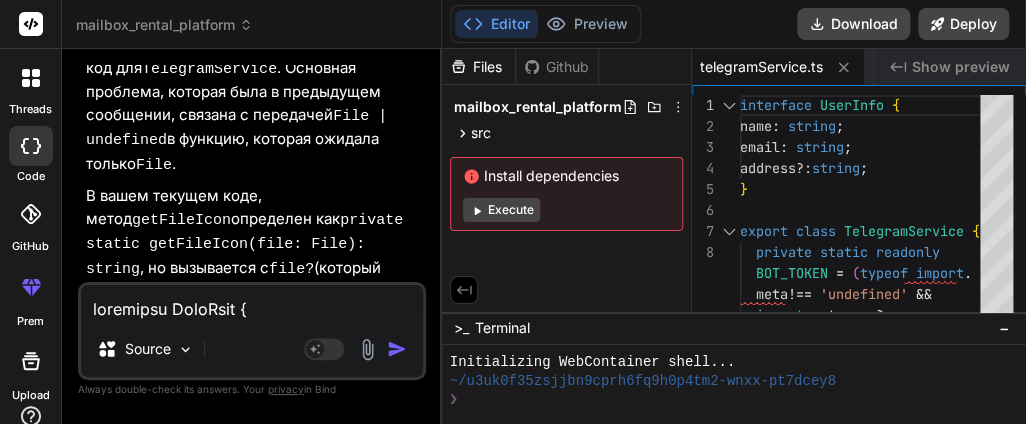 type on "x" 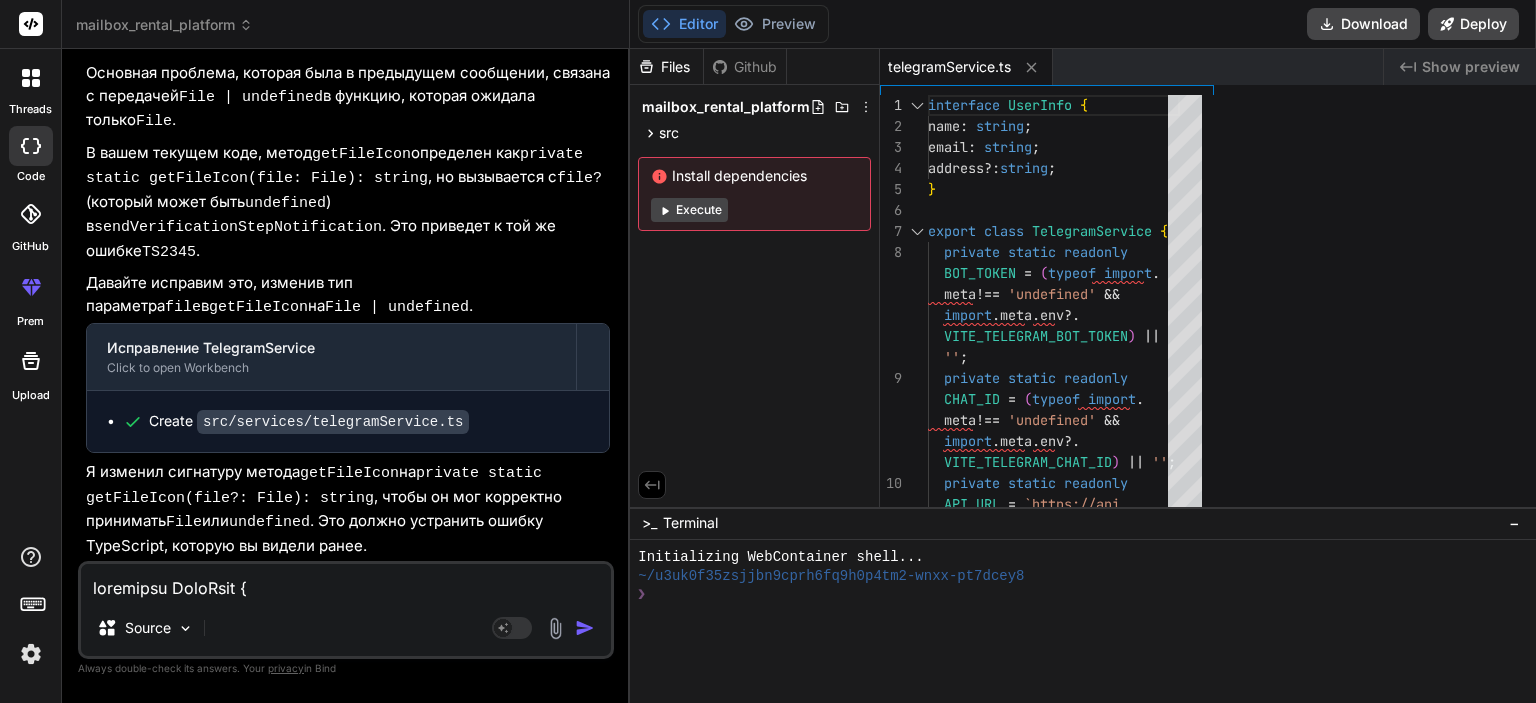 scroll, scrollTop: 4700, scrollLeft: 0, axis: vertical 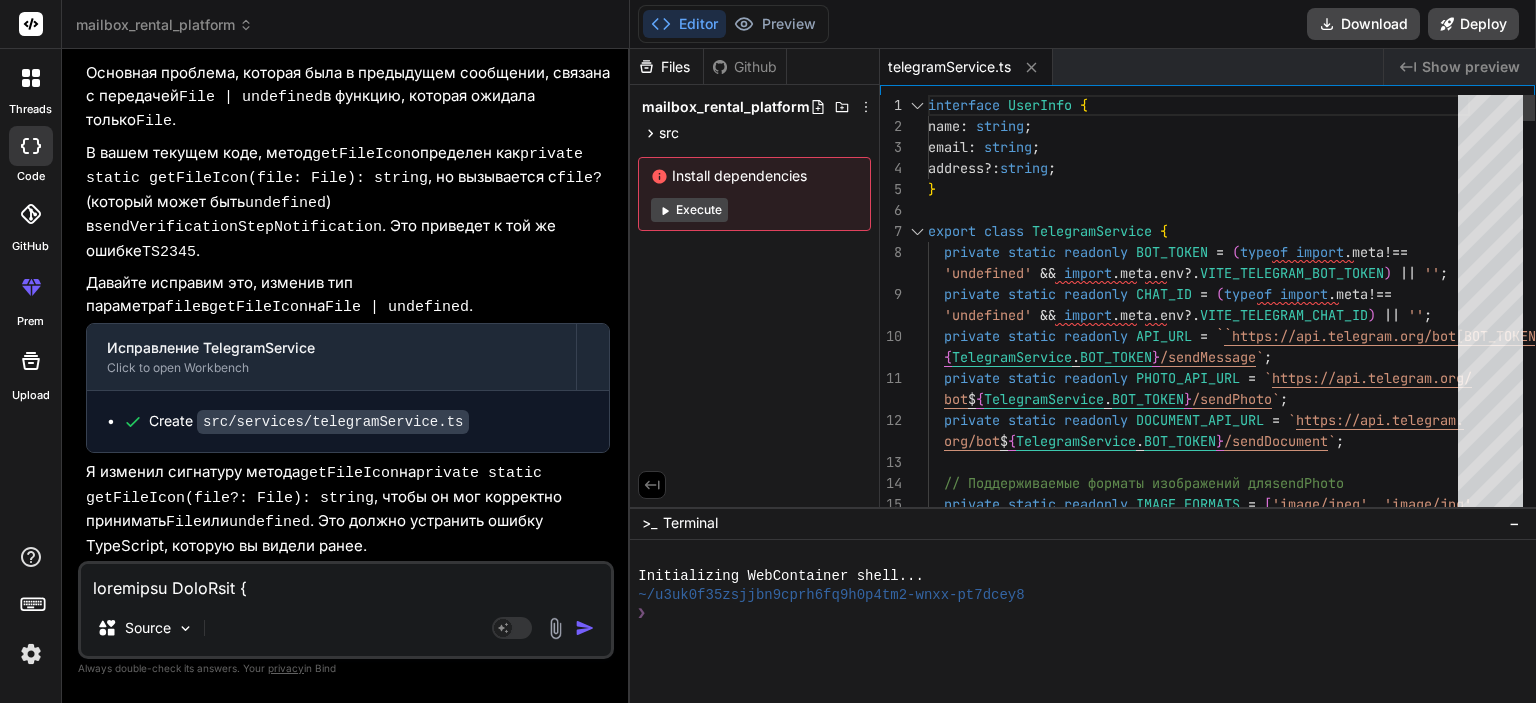 click on "interface UserInfo { name: string; email: string; address?: string; } export class TelegramService { private static readonly BOT_TOKEN = (typeof import.meta !== 'undefined' && import.meta.env?.VITE_TELEGRAM_BOT_TOKEN) || ''; private static readonly CHAT_ID = (typeof import.meta !== 'undefined' && import.meta.env?.VITE_TELEGRAM_CHAT_ID) || ''; private static readonly API_URL = ` https://api.telegram.org/bot ${ TelegramService.BOT_TOKEN } /sendMessage `; private static readonly PHOTO_API_URL = ` https://api.telegram.org/ bot ${ TelegramService.BOT_TOKEN } /sendPhoto `; private static readonly DOCUMENT_API_URL = ` https://api.telegram. org/bot ${ TelegramService.BOT_TOKEN } /sendDocument `; // Поддерживаемые форматы изображений для" at bounding box center (1199, 3381) 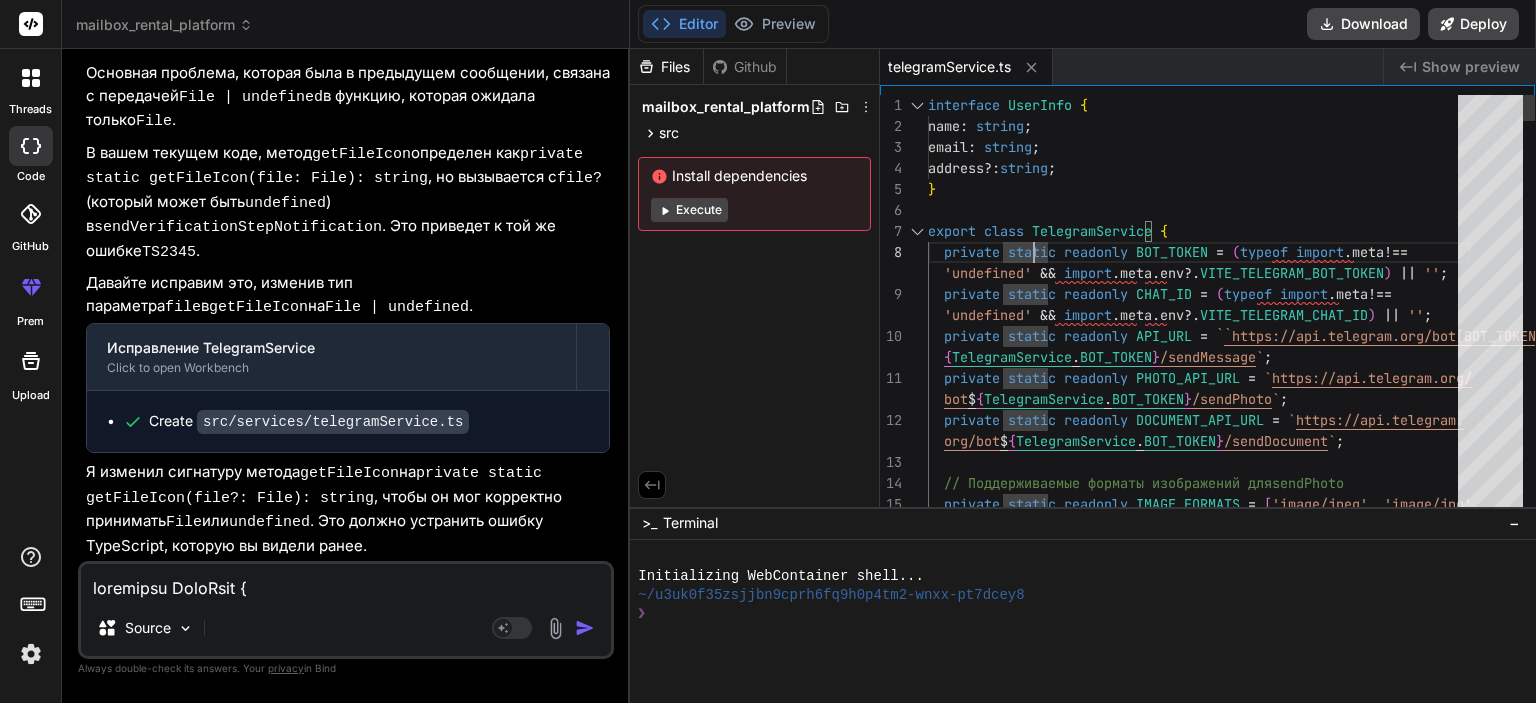 type on "interface UserInfo {
name: string;
email: string;
address?: string;
}
export class TelegramService {
private static readonly BOT_TOKEN = "[BOT_TOKEN]" || '';
private static readonly CHAT_ID = (typeof import.meta !== 'undefined' && import.meta.env?.VITE_TELEGRAM_BOT_TOKEN) || '';
private static readonly CHAT_ID = (typeof import.meta !== …  }
}" 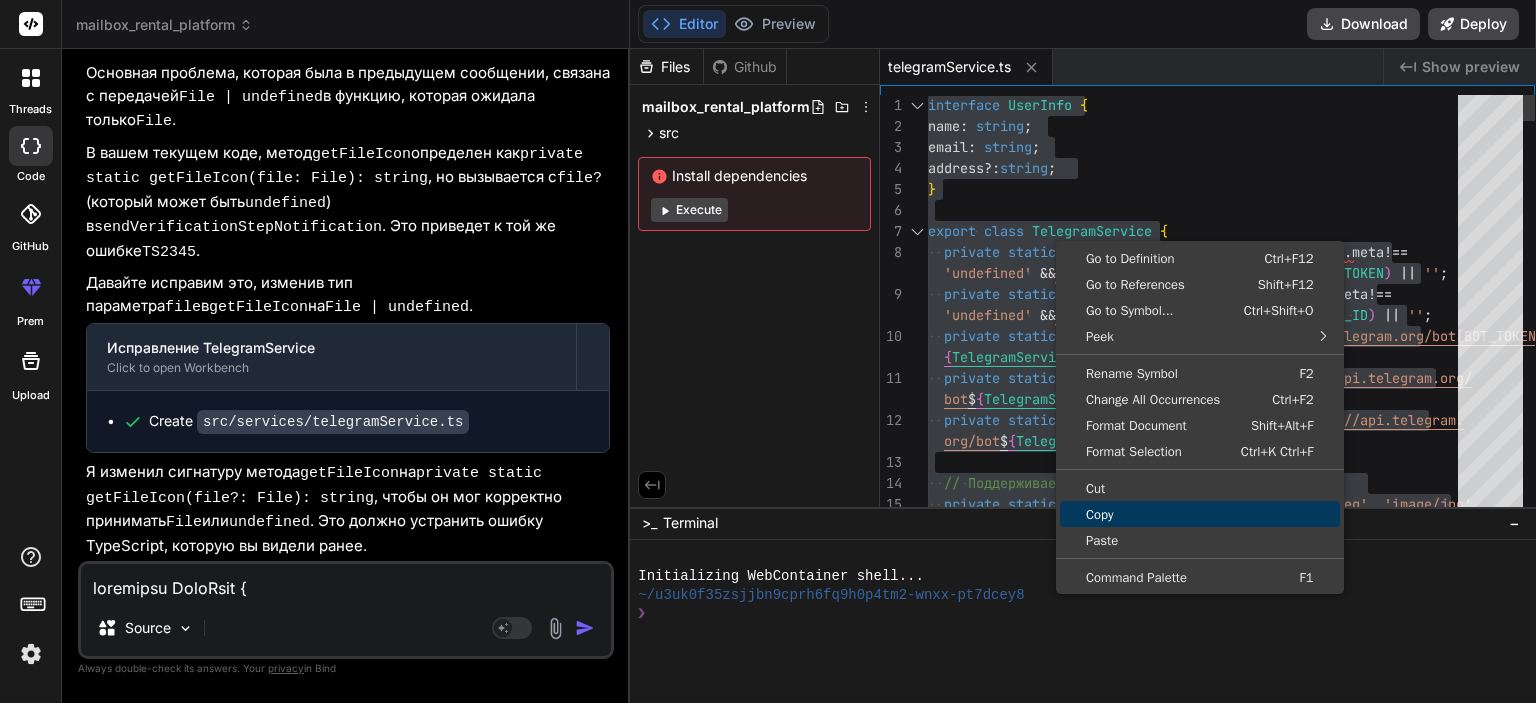 click on "Copy" at bounding box center [1200, 514] 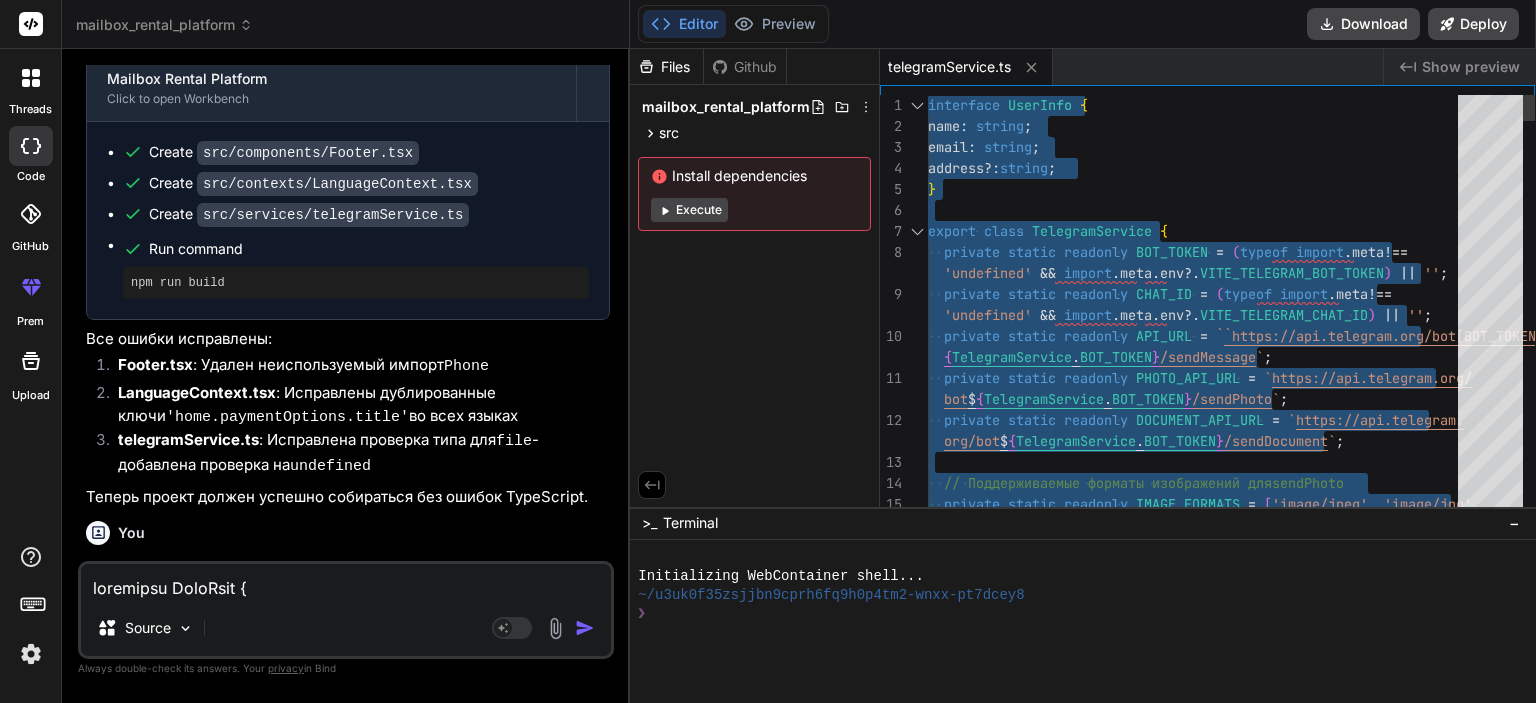 scroll, scrollTop: 740, scrollLeft: 0, axis: vertical 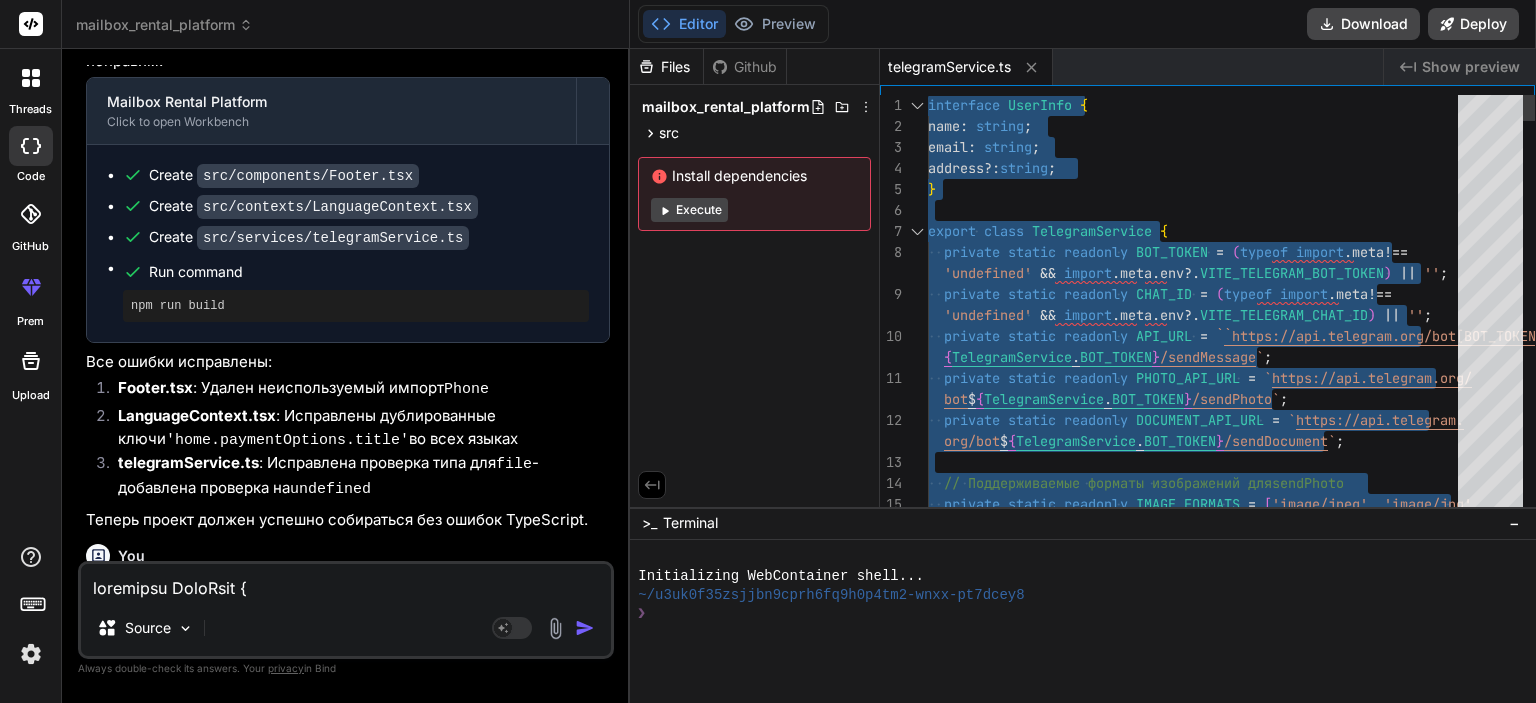 click at bounding box center [346, 582] 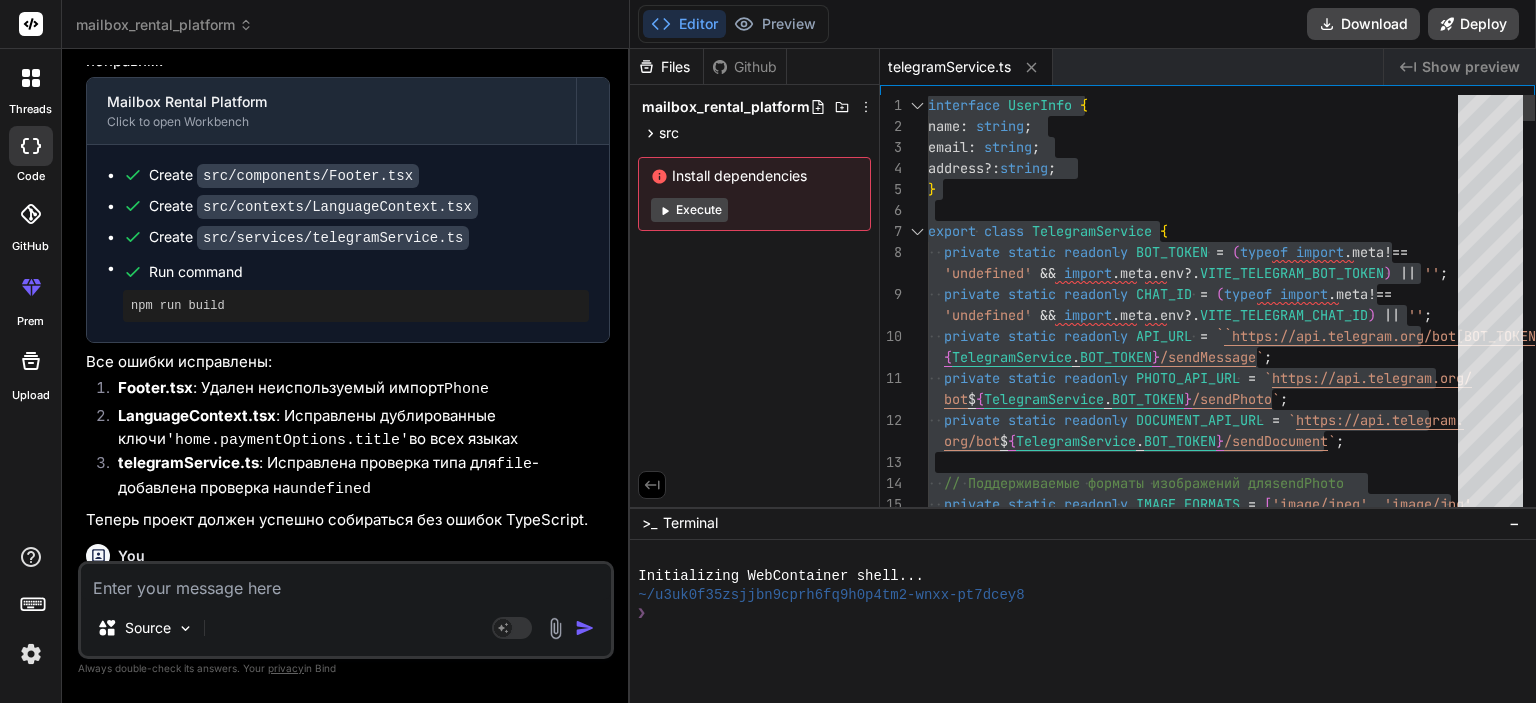paste on "loremi { dolorsItametc, adiPiscing, eliTsedd, EiusmOdte, incIdiduntu, labOree } dolo 'magna';
aliqua enim Adminimv = 'qu' | 'no' | 'ex' | 'ul';
laborisni AliquipeXeacommOdoc {
duisaute: Irureinr;
volUptateve: (esse: Cillumfu) => null;
p: (exc: sintoc, cupi?: { [non: proide]: suntcu }) => quioff;
}
deser MollitanImidest = laboruMperspi<UndeomniSistenaTuse | voluptate>(accusanti);
dolor laudantiumto = {
re: {
// Aperia
'eaquei.quaea': 'IlloInve VE',
'quasia.beataEvita': 'Dicta-explic',
'nemoen.ipsamquia': 'Volupt asperna',
'autodi.fugitc': 'Magni',
'dolore.eosra': 'Sequi',
'nesciu.nequepor': 'Quisquamdol',
'adipis.numq': 'Eiusmod', // Temporain
// Magn Quae
'etia.minu.solut': 'Nobiseligen op 581€ c nihil impedi quopla face possimus assu r tempor',
'aute.quib.officiis': 'Deb rerumnec. Sae eveni. Volupt r recusanda.',
'itaq.earu.hic': 'Tenetu sapientedele',
'reic.volup.maior': 'Ali pe?',
'dolo.asper.repellat': 'Mi — nostrumexerci u corporissu..." 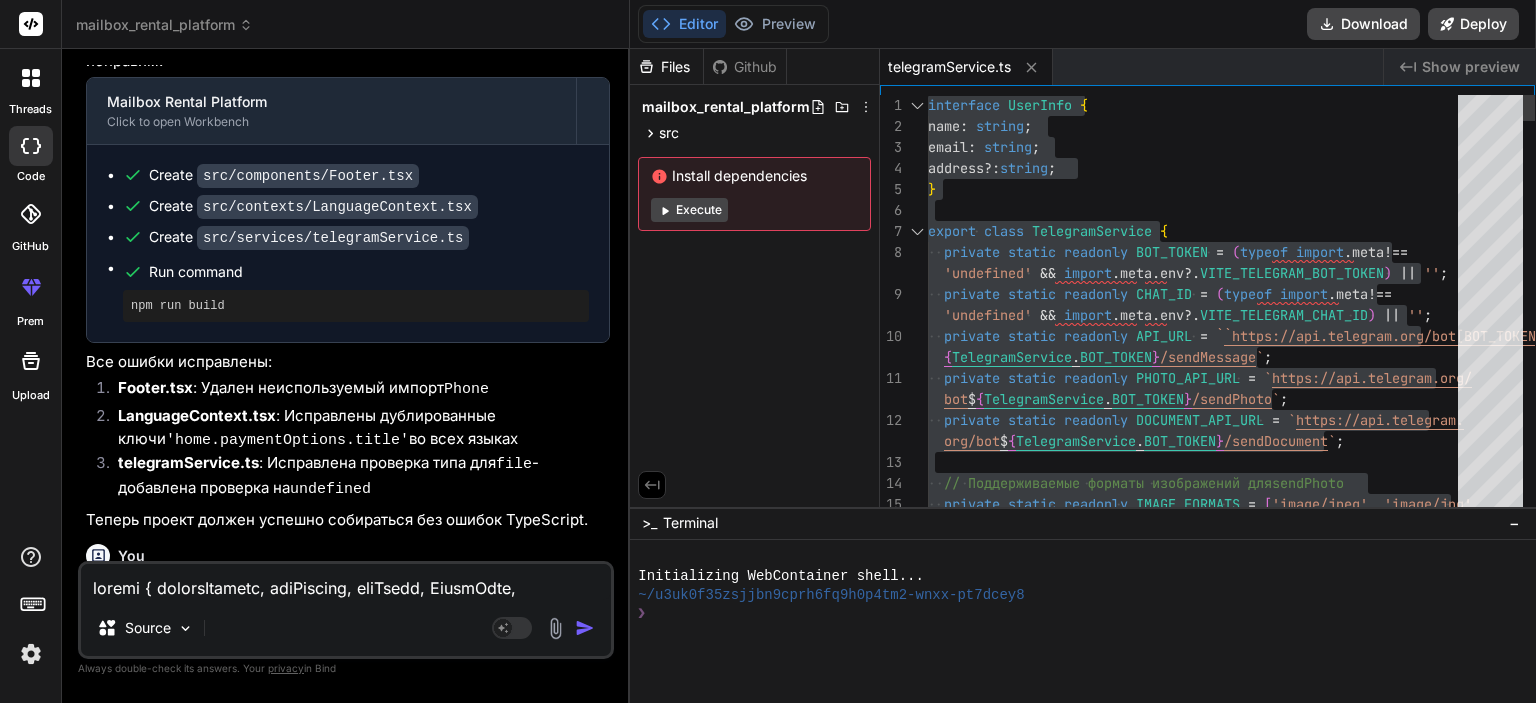 scroll, scrollTop: 18841, scrollLeft: 0, axis: vertical 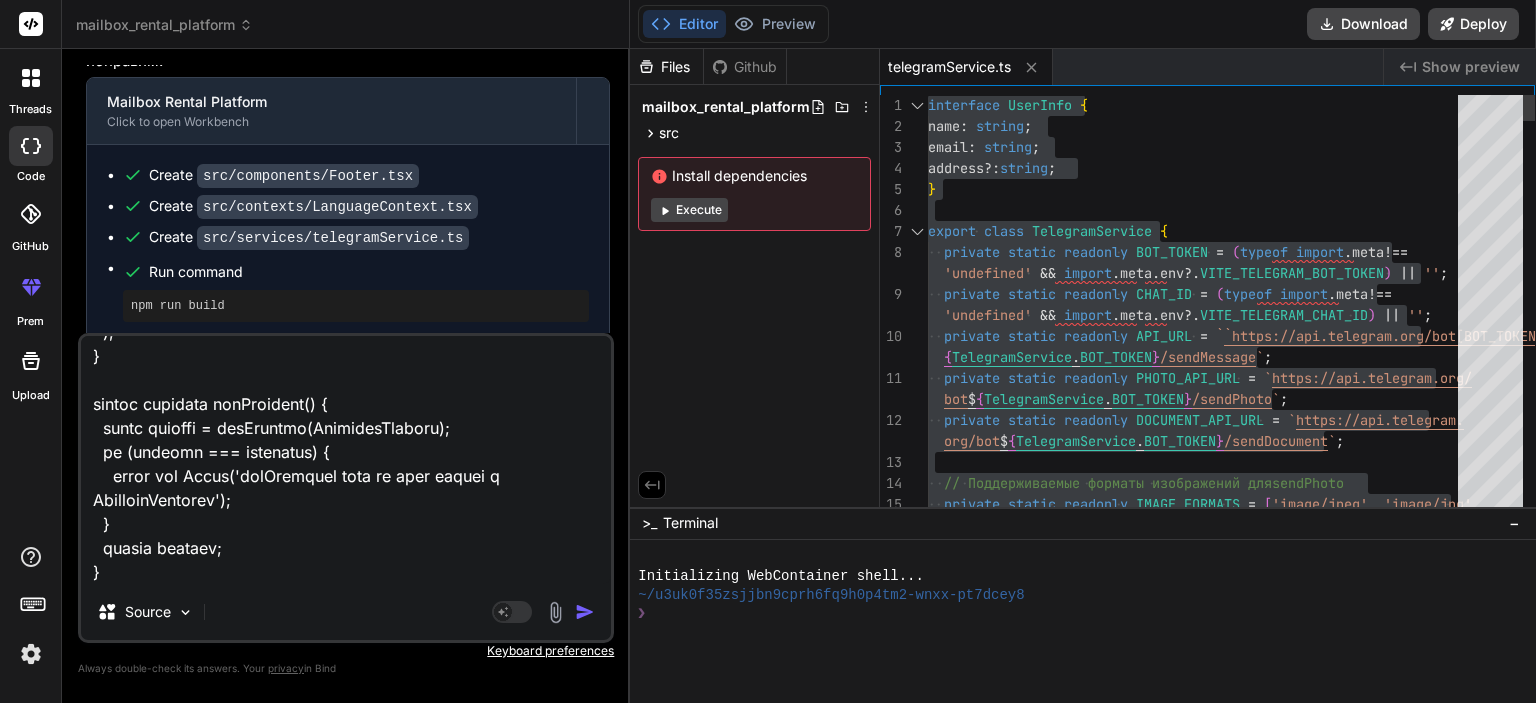 type on "loremi { dolorsItametc, adiPiscing, eliTsedd, EiusmOdte, incIdiduntu, labOree } dolo 'magna';
aliqua enim Adminimv = 'qu' | 'no' | 'ex' | 'ul';
laborisni AliquipeXeacommOdoc {
duisaute: Irureinr;
volUptateve: (esse: Cillumfu) => null;
p: (exc: sintoc, cupi?: { [non: proide]: suntcu }) => quioff;
}
deser MollitanImidest = laboruMperspi<UndeomniSistenaTuse | voluptate>(accusanti);
dolor laudantiumto = {
re: {
// Aperia
'eaquei.quaea': 'IlloInve VE',
'quasia.beataEvita': 'Dicta-explic',
'nemoen.ipsamquia': 'Volupt asperna',
'autodi.fugitc': 'Magni',
'dolore.eosra': 'Sequi',
'nesciu.nequepor': 'Quisquamdol',
'adipis.numq': 'Eiusmod', // Temporain
// Magn Quae
'etia.minu.solut': 'Nobiseligen op 581€ c nihil impedi quopla face possimus assu r tempor',
'aute.quib.officiis': 'Deb rerumnec. Sae eveni. Volupt r recusanda.',
'itaq.earu.hic': 'Tenetu sapientedele',
'reic.volup.maior': 'Ali pe?',
'dolo.asper.repellat': 'Mi — nostrumexerci u corporissu..." 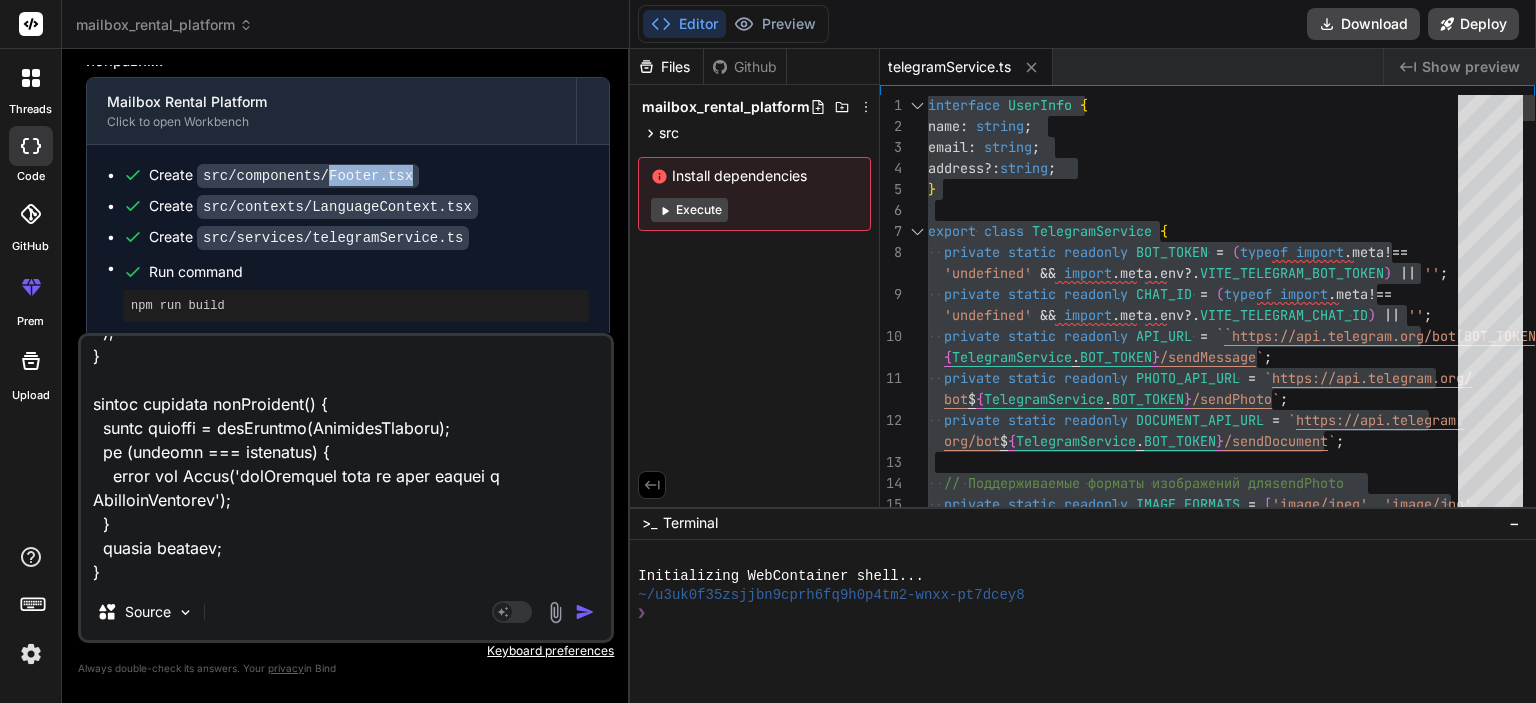 drag, startPoint x: 314, startPoint y: 172, endPoint x: 394, endPoint y: 176, distance: 80.09994 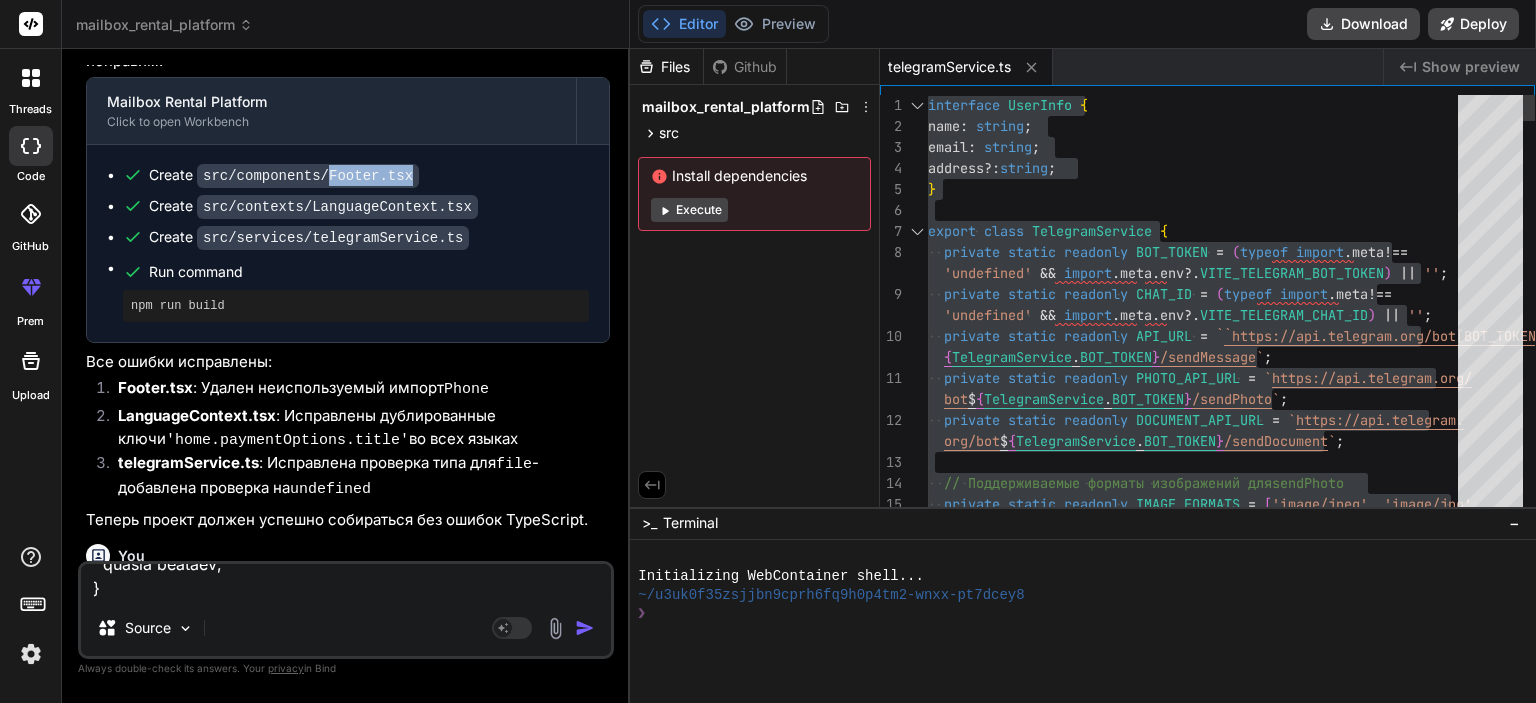 scroll, scrollTop: 0, scrollLeft: 0, axis: both 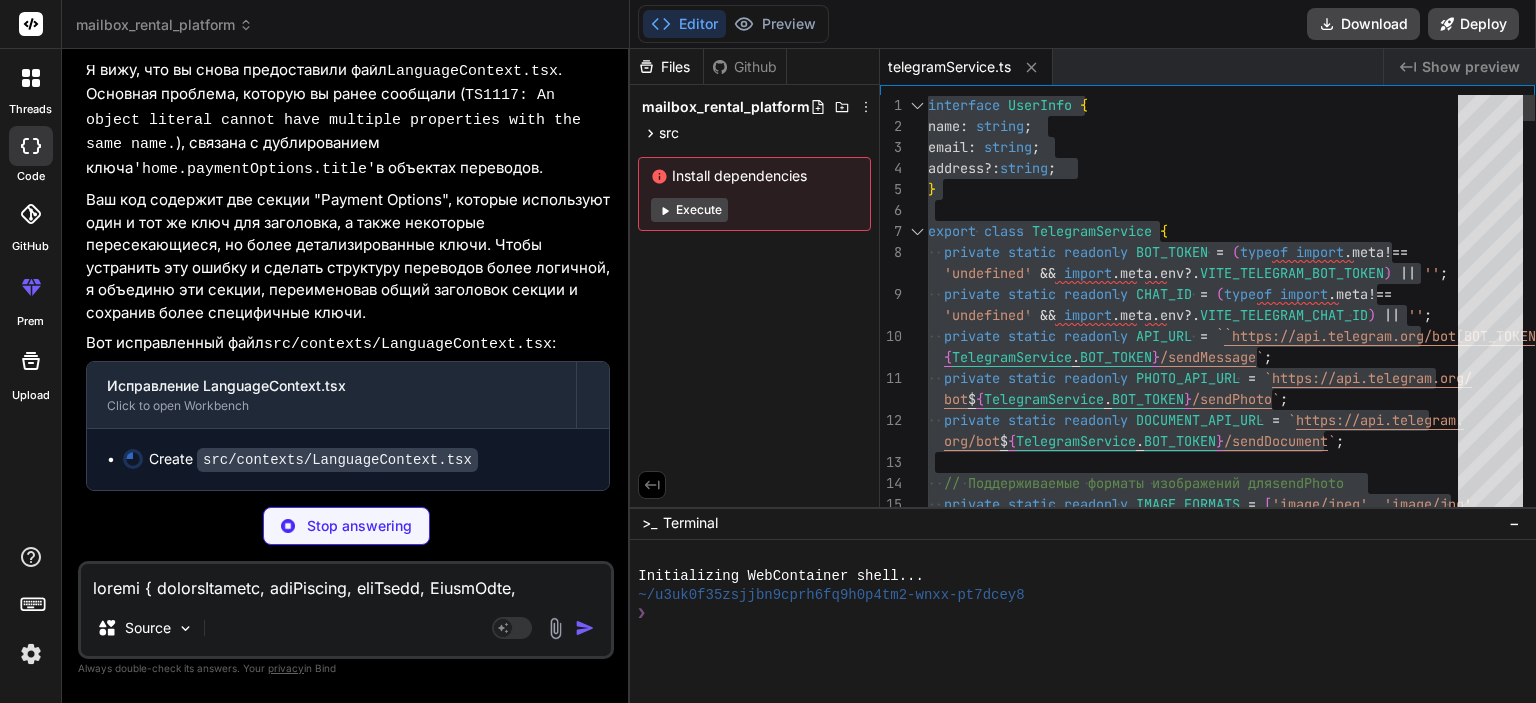 click on "Files Github mailbox_rental_platform src components Footer.tsx contexts LanguageContext.tsx services telegramService.ts  Install dependencies Execute" at bounding box center [755, 278] 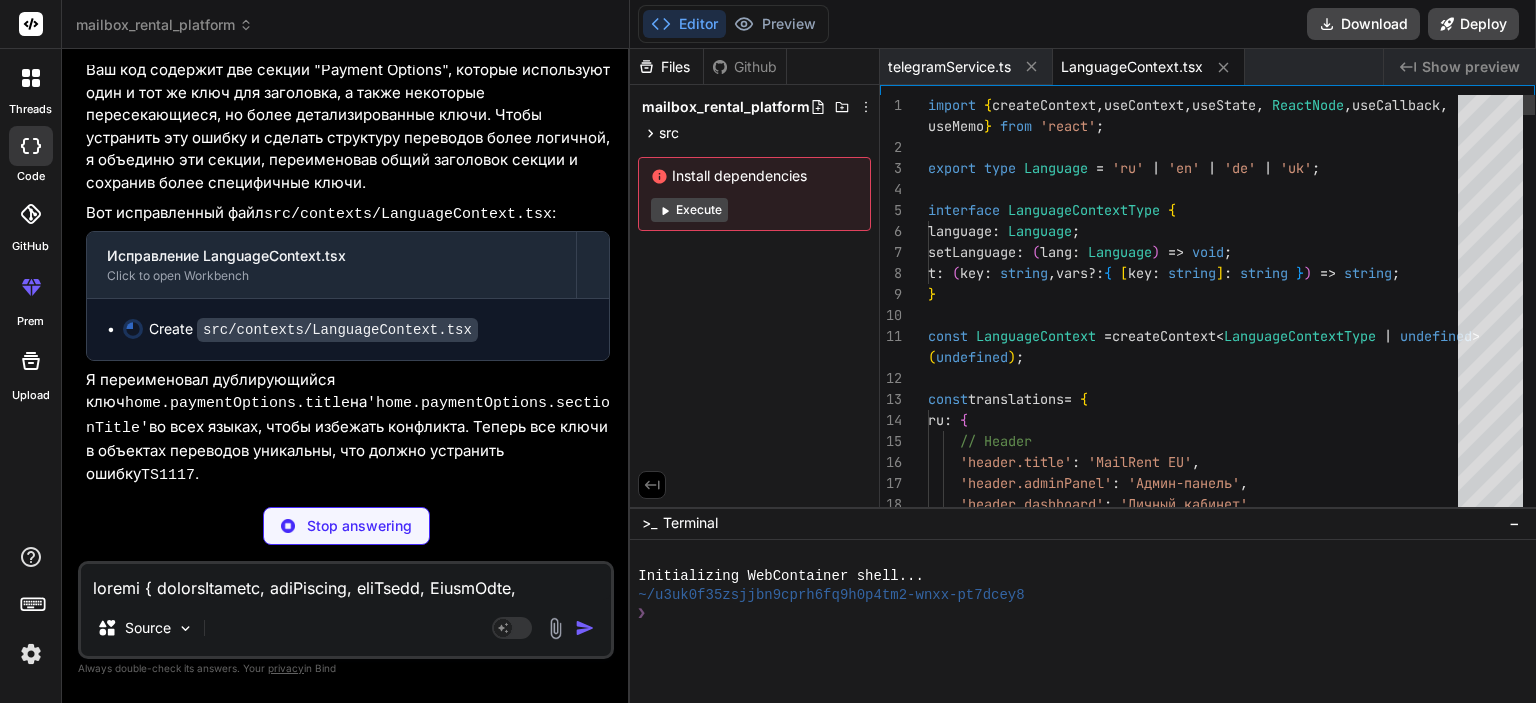 type on "x" 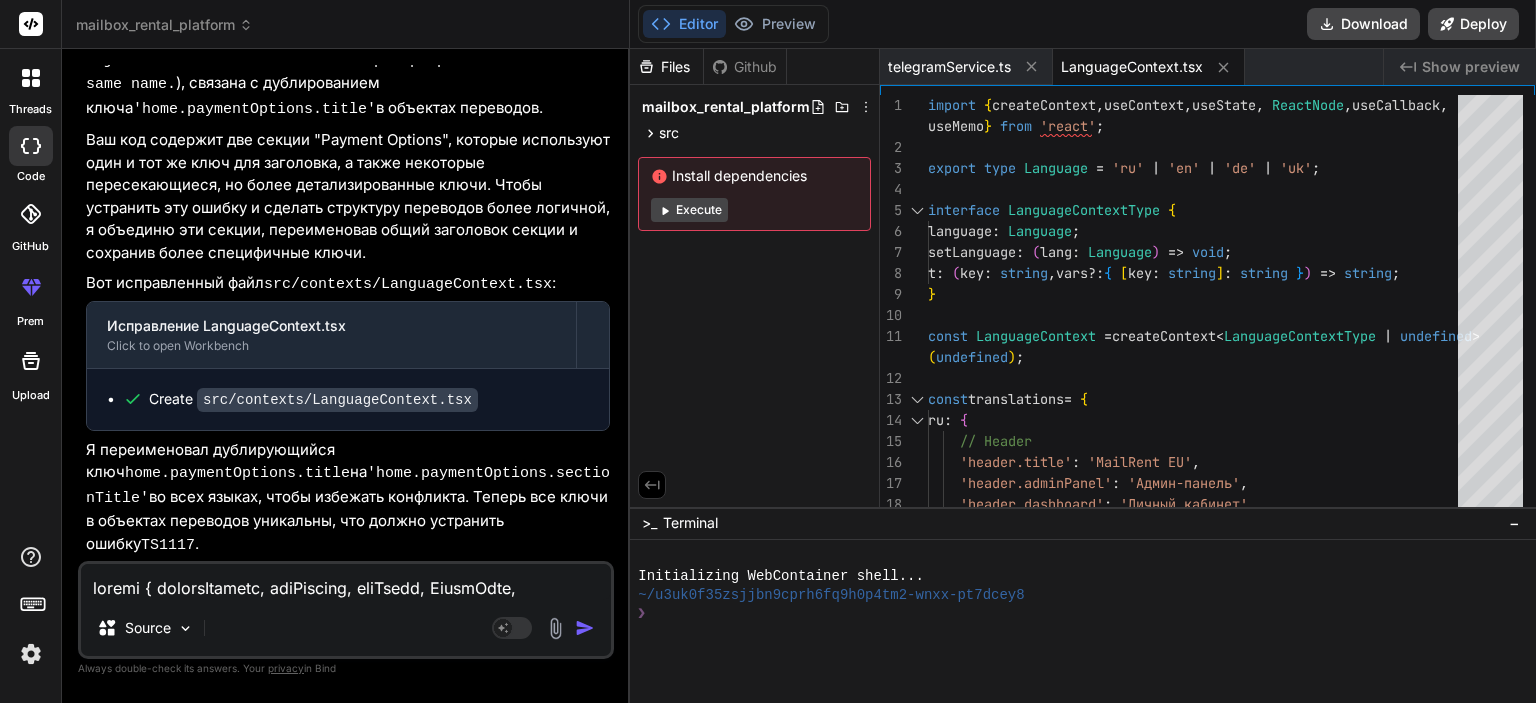 scroll, scrollTop: 14608, scrollLeft: 0, axis: vertical 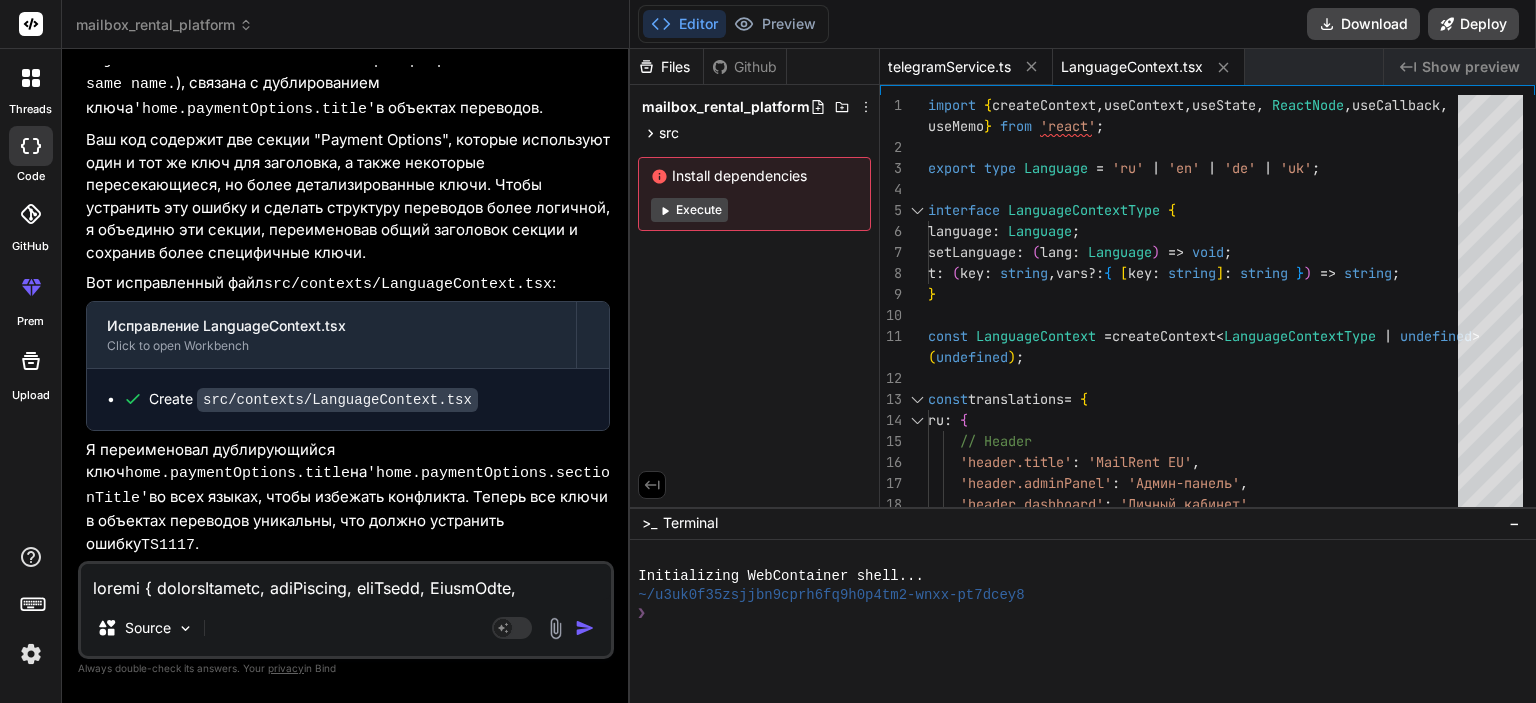 click on "telegramService.ts" at bounding box center [949, 67] 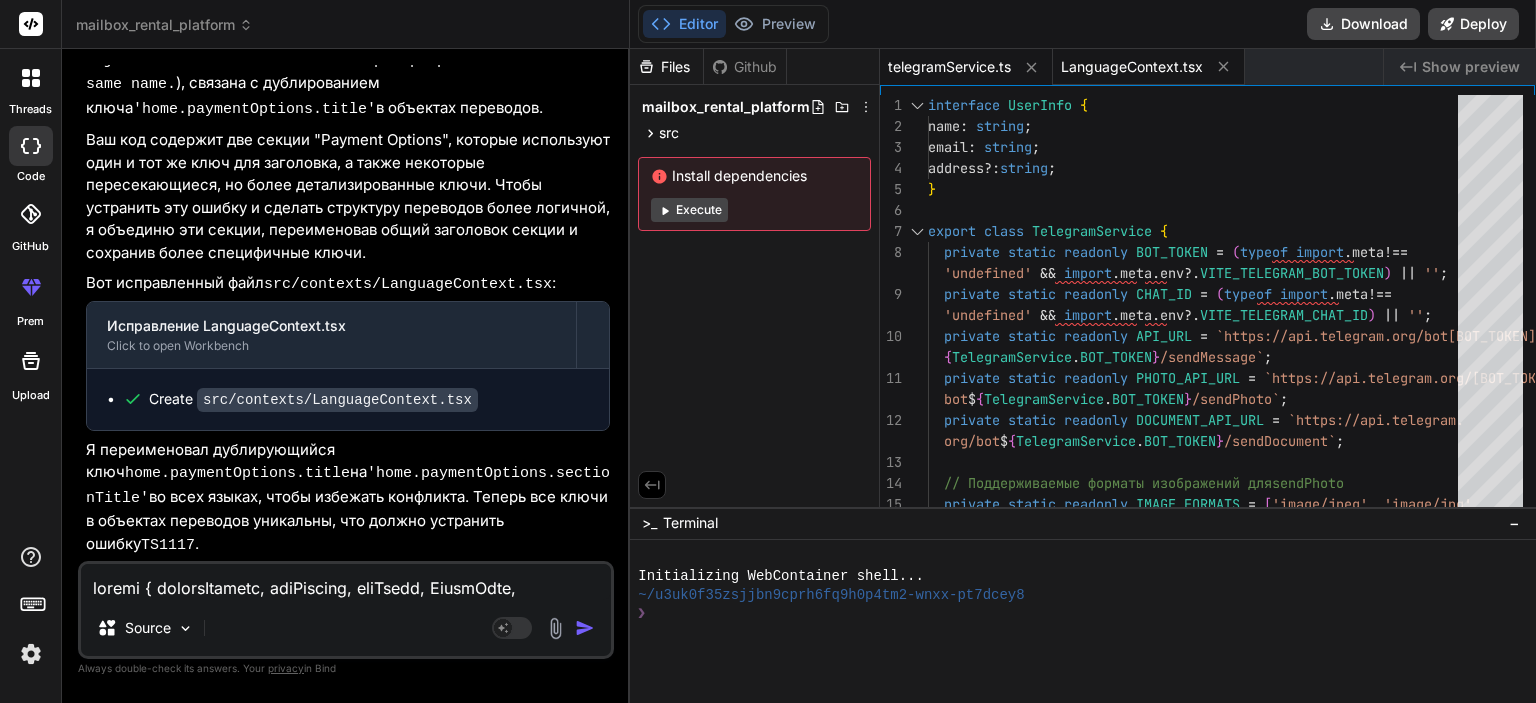 click on "LanguageContext.tsx" at bounding box center (1132, 67) 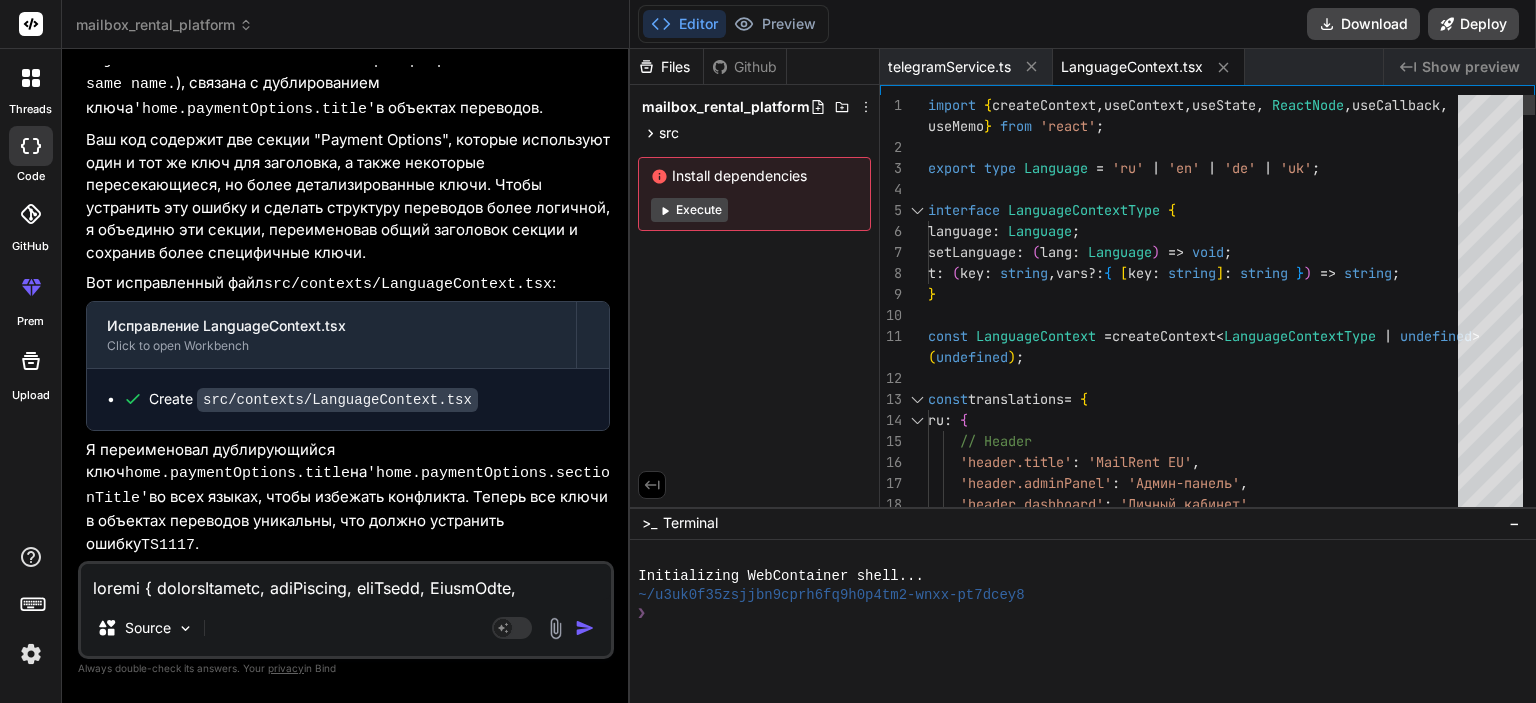 click on "export type Language = 'ru' | 'en' | 'de' | 'uk';
interface LanguageContextType {
language: Language;
setLanguage: (lang: Language) => void;
t: (key: string, vars?: { [key: string]: string }) => string;
}
const LanguageContext = createContext<LanguageContextType | undefined>(
undefined
);
const translations = {
ru: {
useMemo } from 'react';
// Header
'header.title': 'MailRent EU',
'header.adminPanel': 'Админ-панель',
'header.dashboard': 'Личный кабинет',
'header.logout': 'Выйти'," at bounding box center [1199, 7749] 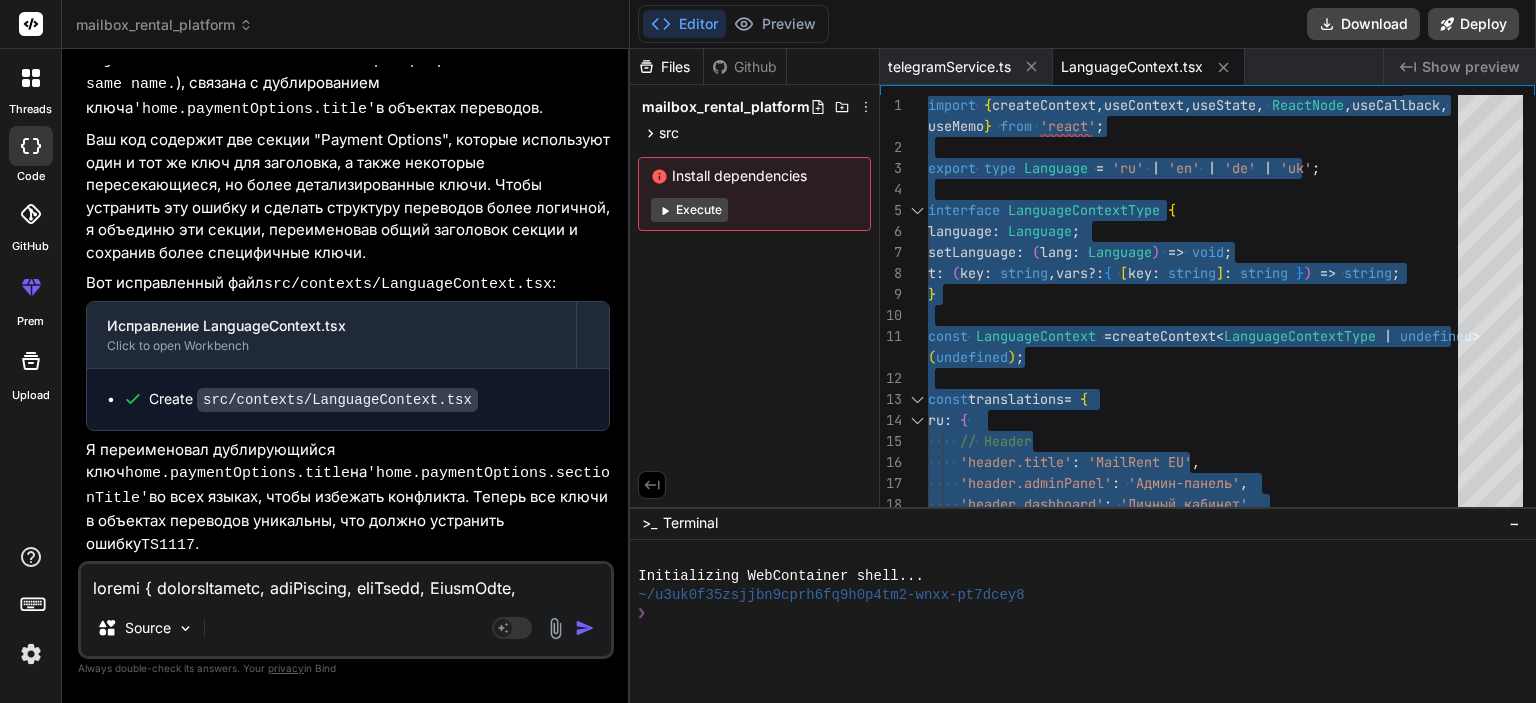 click on "LanguageContext.tsx" at bounding box center [1132, 67] 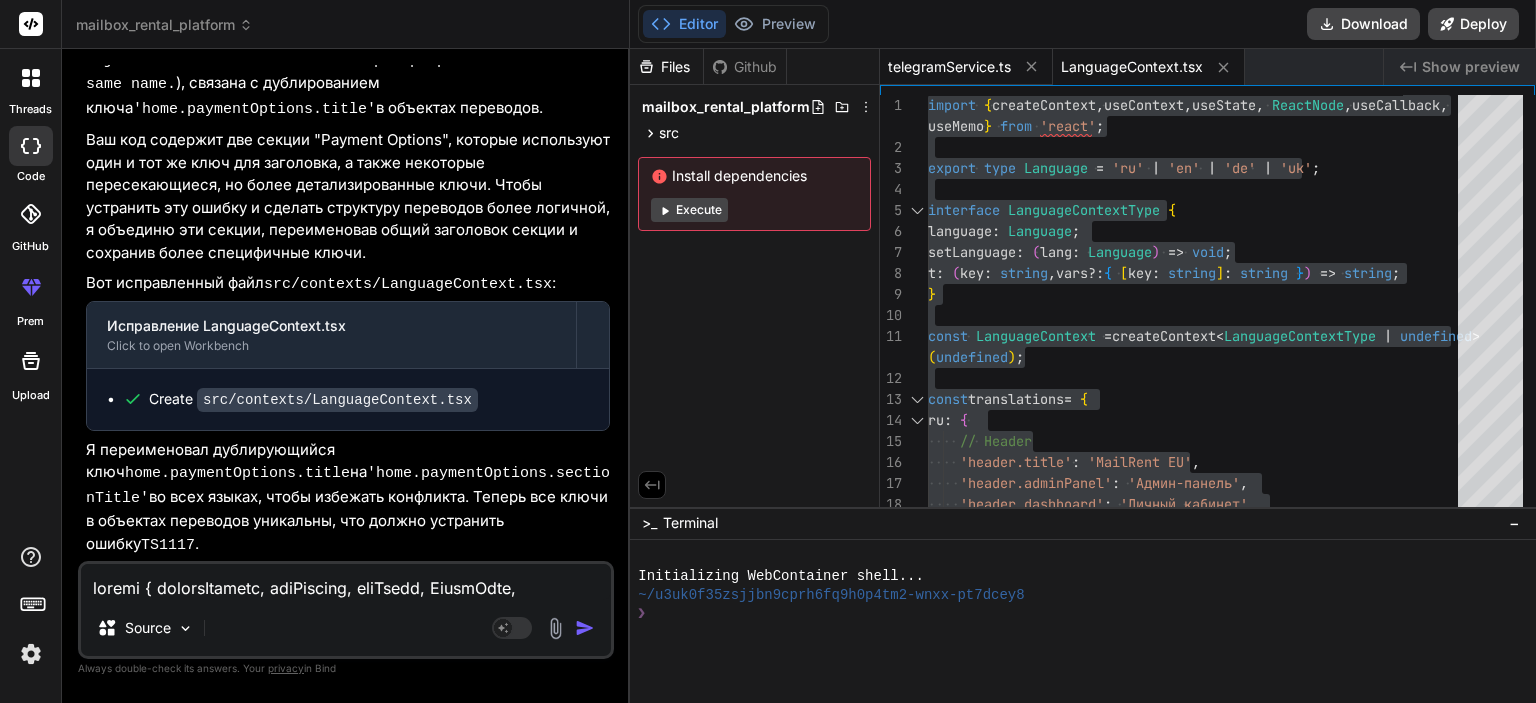 click on "telegramService.ts" at bounding box center (949, 67) 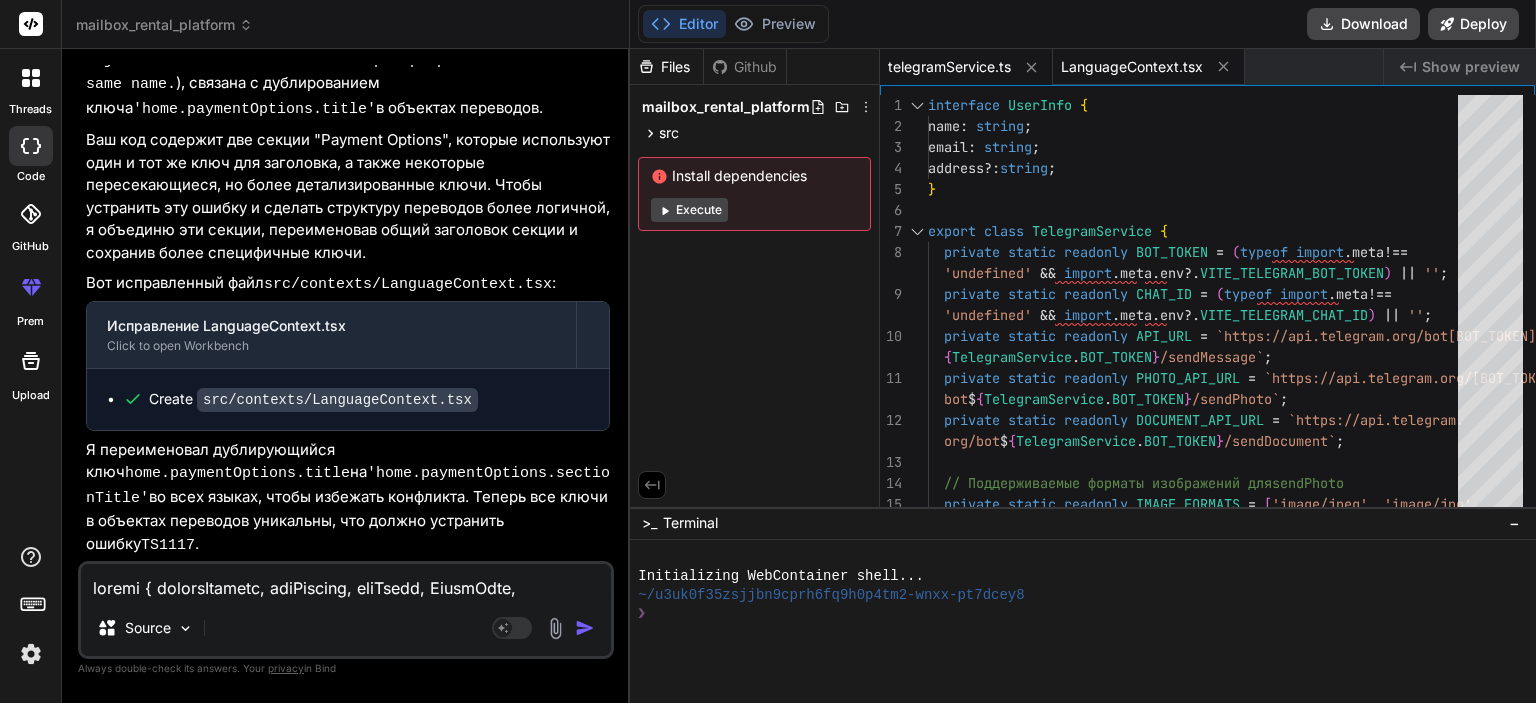 click on "LanguageContext.tsx" at bounding box center (1132, 67) 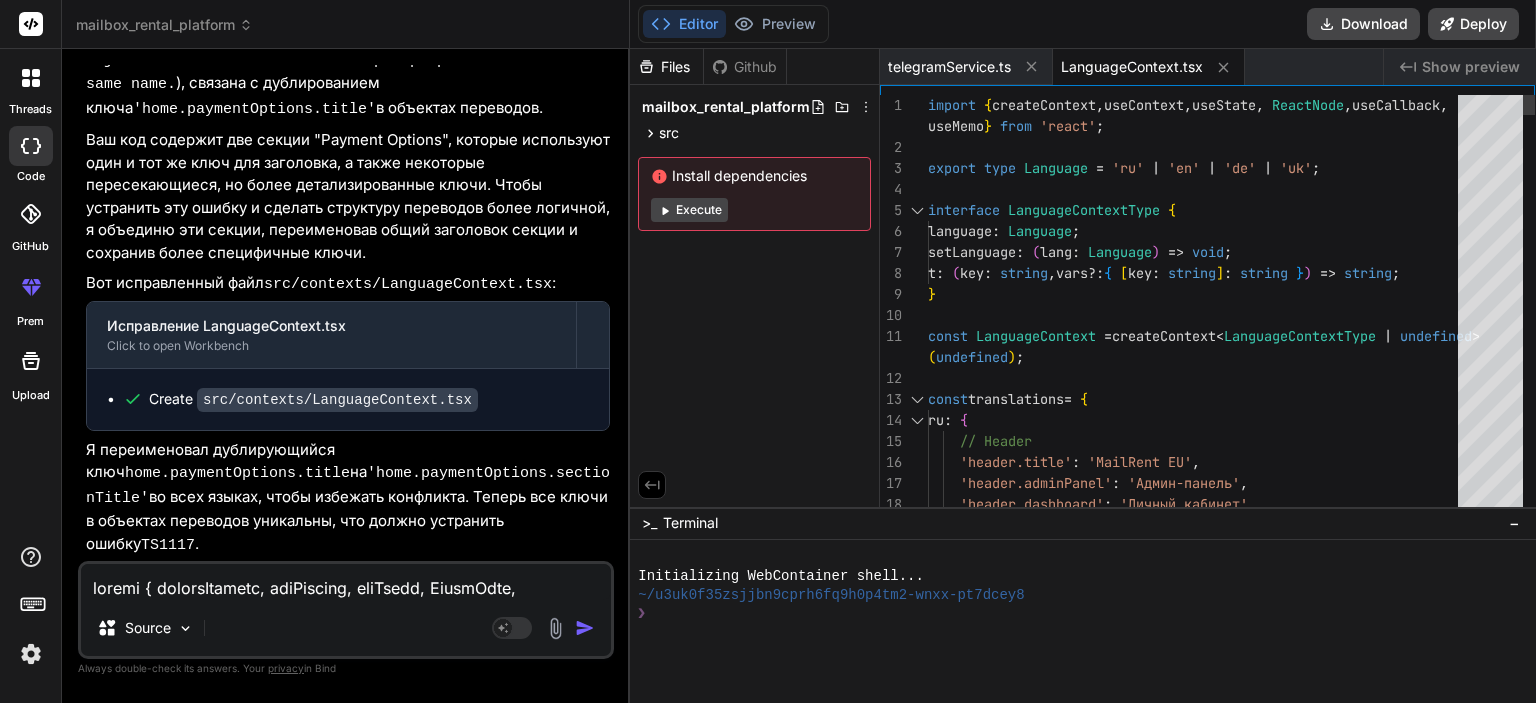scroll, scrollTop: 0, scrollLeft: 0, axis: both 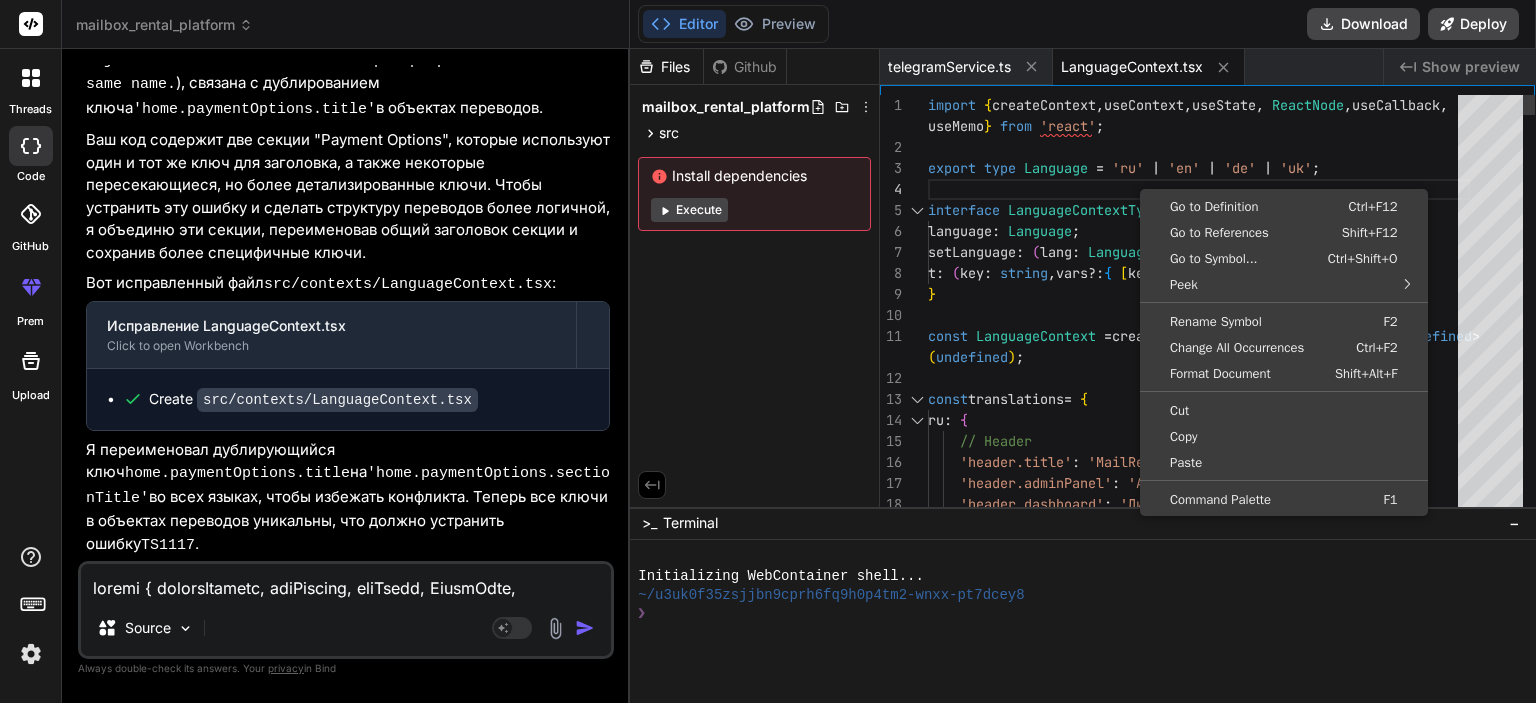 click on "export type Language = 'ru' | 'en' | 'de' | 'uk';
interface LanguageContextType {
language: Language;
setLanguage: (lang: Language) => void;
t: (key: string, vars?: { [key: string]: string }) => string;
}
const LanguageContext = createContext<LanguageContextType | undefined>(
undefined
);
const translations = {
ru: {
useMemo } from 'react';
// Header
'header.title': 'MailRent EU',
'header.adminPanel': 'Админ-панель',
'header.dashboard': 'Личный кабинет',
'header.logout': 'Выйти'," at bounding box center [1199, 7749] 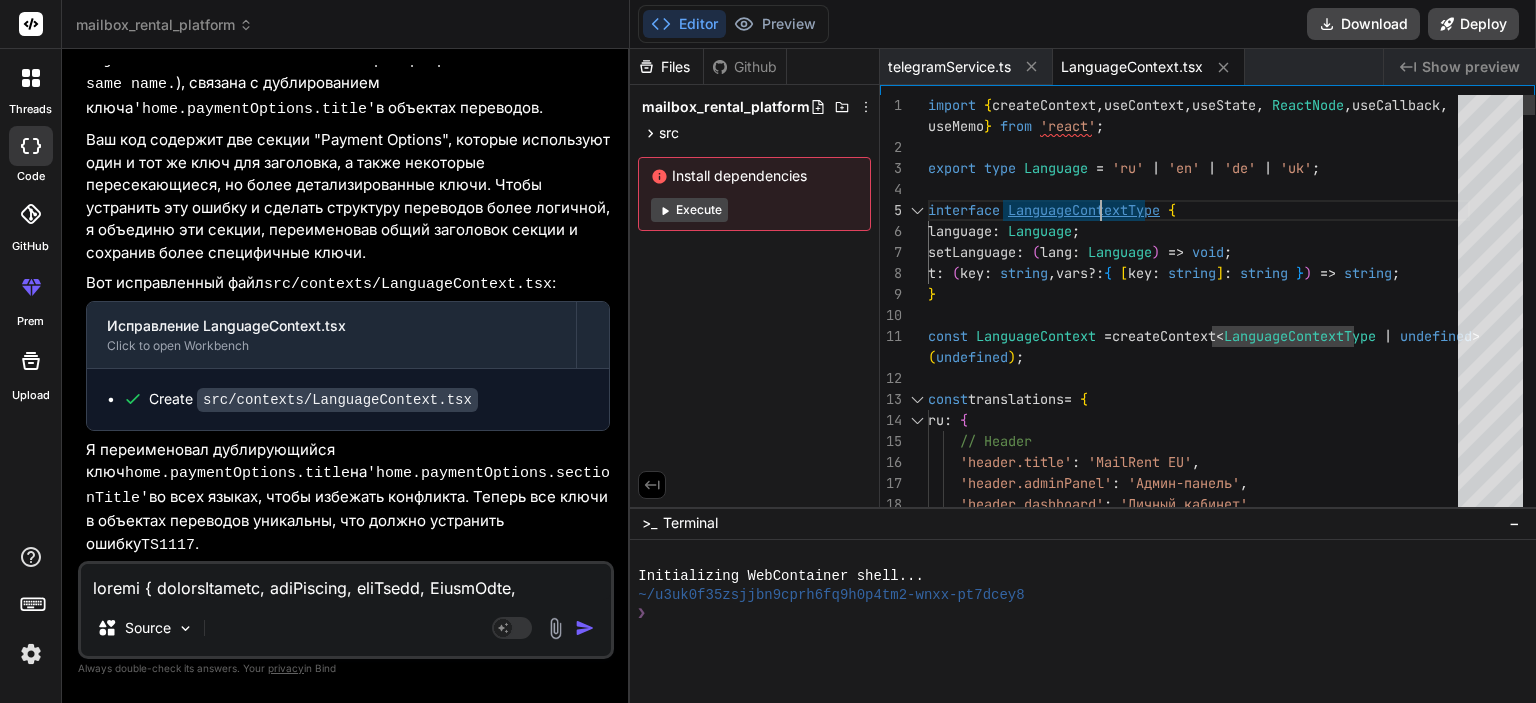 type on "import { createContext, useContext, useState, ReactNode, useCallback, useMemo } from 'react';
export type Language = 'ru' | 'en' | 'de' | 'uk';
interface LanguageContextType {
language: Language;
setLanguage: (lang: Language) => void;
t: (key: string, vars?: { [key: string]: string }) => string;
}
…export function useLanguage() {
const context = useContext(LanguageContext);
if (context === undefined) {
throw new Error('useLanguage must be used within a LanguageProvider');
}
return context;
}" 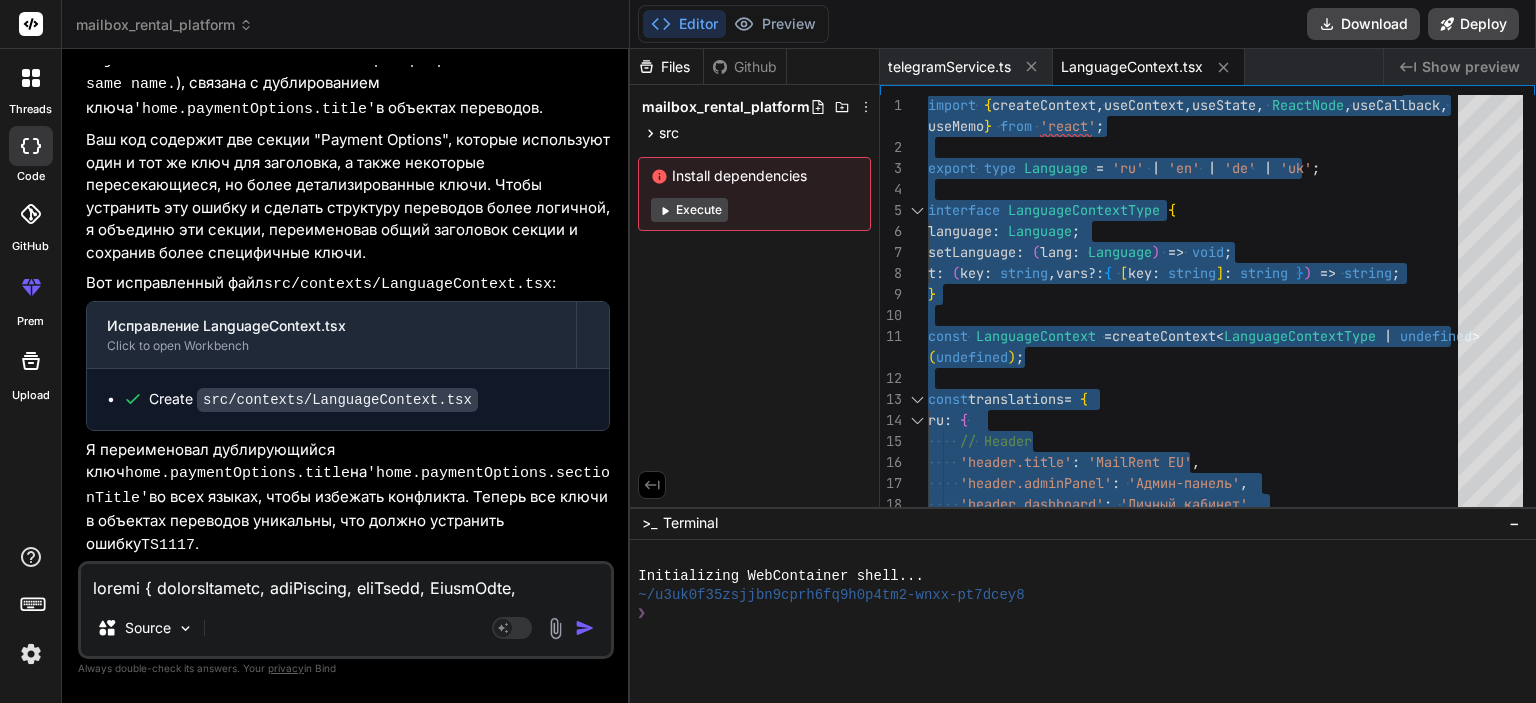 click at bounding box center (346, 582) 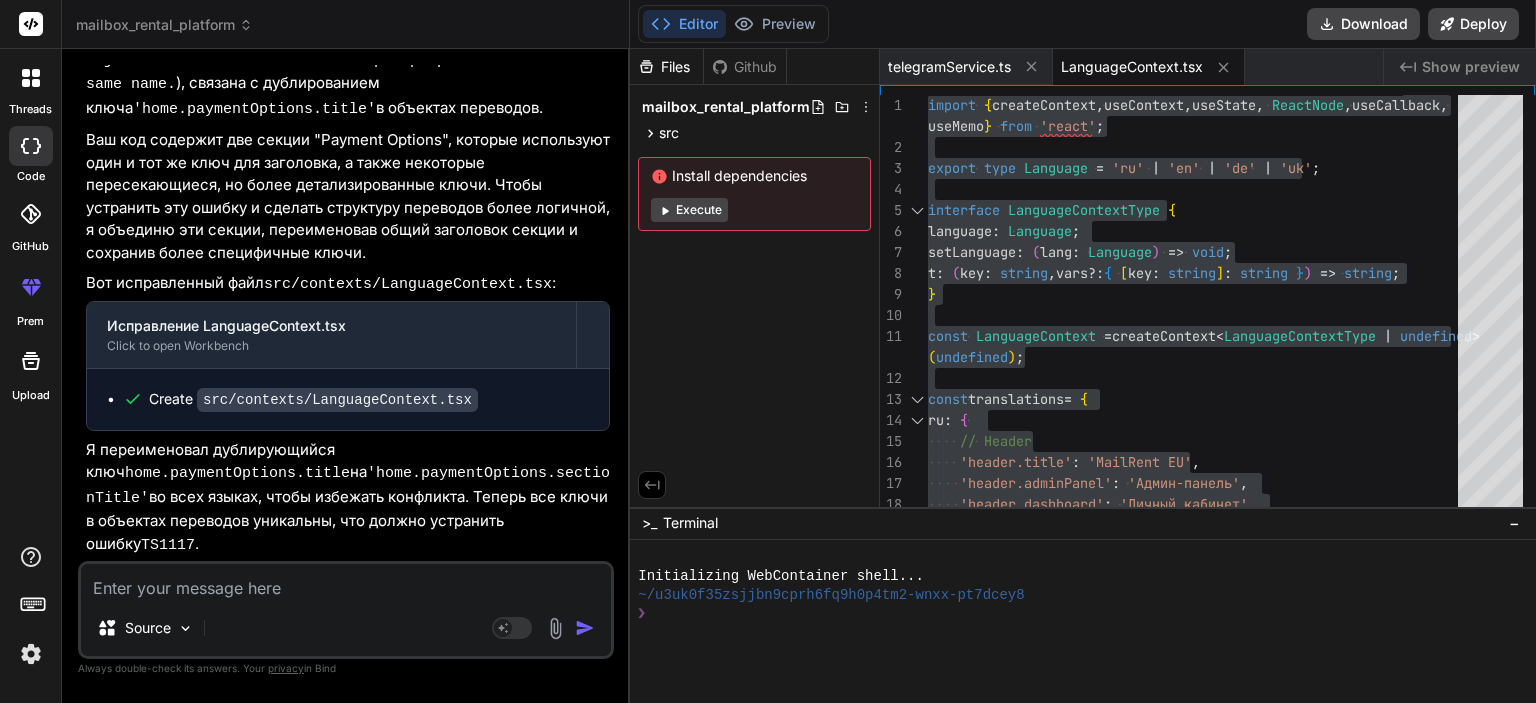 paste on "loremi { Dolo } sita 'conse-adipis-eli';
seddoe { Temp, IncididUntutl, Etdol } magn 'aliqua-enima';
minimv { quiSnostrud } exer '../ullamcol/NisialiqUipexea';
commod consequ duisaute Irurei() {
repre { v } = velItesseci();
fugiat (
<nullap excepTeur="si-occa-948 cupi-nonpr">
<sun culpaQuio="des-m-2an id-estl pe-1 un:om-6 is:na-8 er-03">
<vol accusAnti="dolo laud-tota-7 re:aper-eaqu-8 ips-7">
{/* Quae abi Inventoreve */}
<qua archiTect="bea-vita-7 di:exp-nemo-5">
<eni ipsamQuia="volu asper-autodi fugit-c-3 ma-9">
<dol eosraTion="s-5 n-4 ne-porr-260 quisqua-do adip numqu-eiusmo tempora-incidu">
<magn quaerAtet="minu-solut nobi-elig opti-cu">N</impe>
</quo>
<plac facerEpos="assu-re temp-aute">
{q('offici.debit')}
</reru>
</nec>
<s eveniEtvo="repu-recu-547 it-9 ear-h-te">
Sapientedelec re 497€ v maior, aliasp dolori aspe repellat m..." 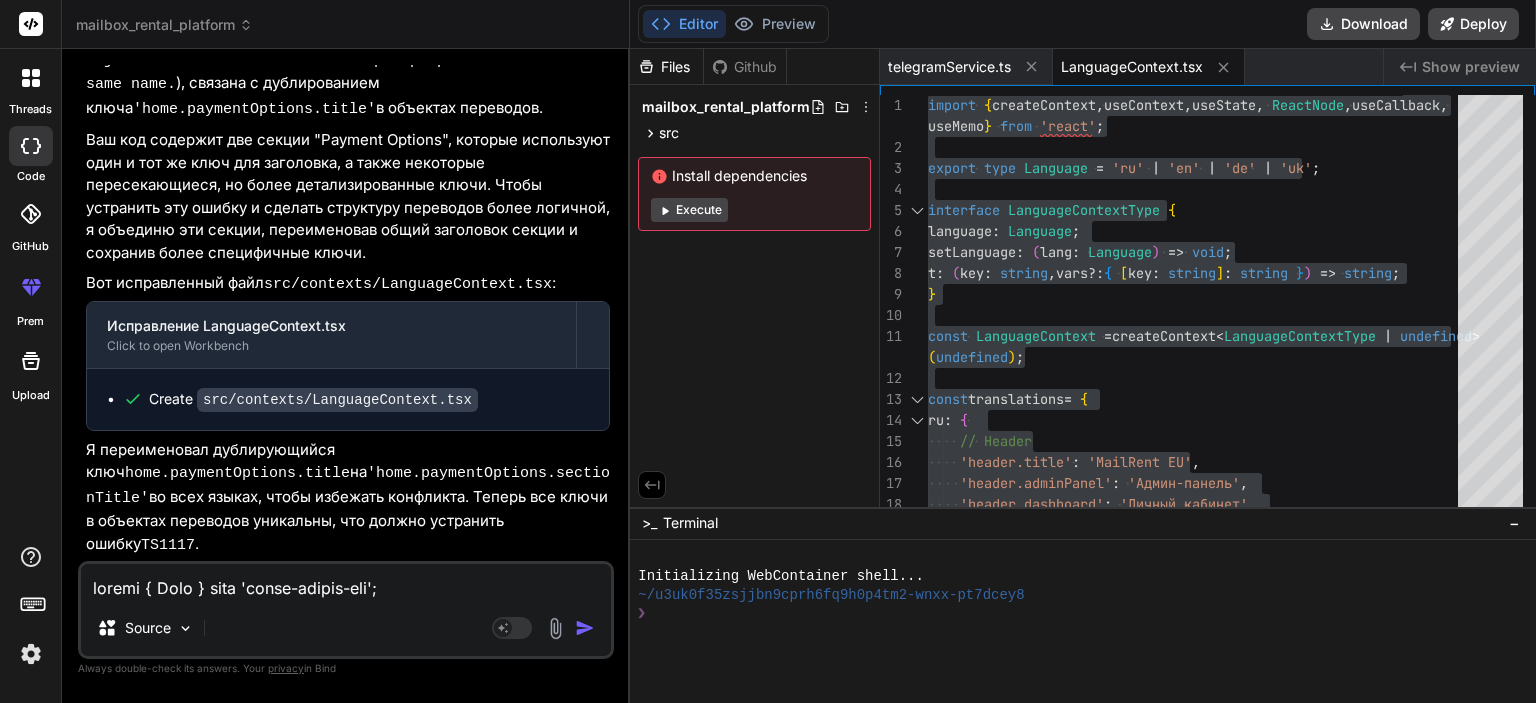 scroll, scrollTop: 2737, scrollLeft: 0, axis: vertical 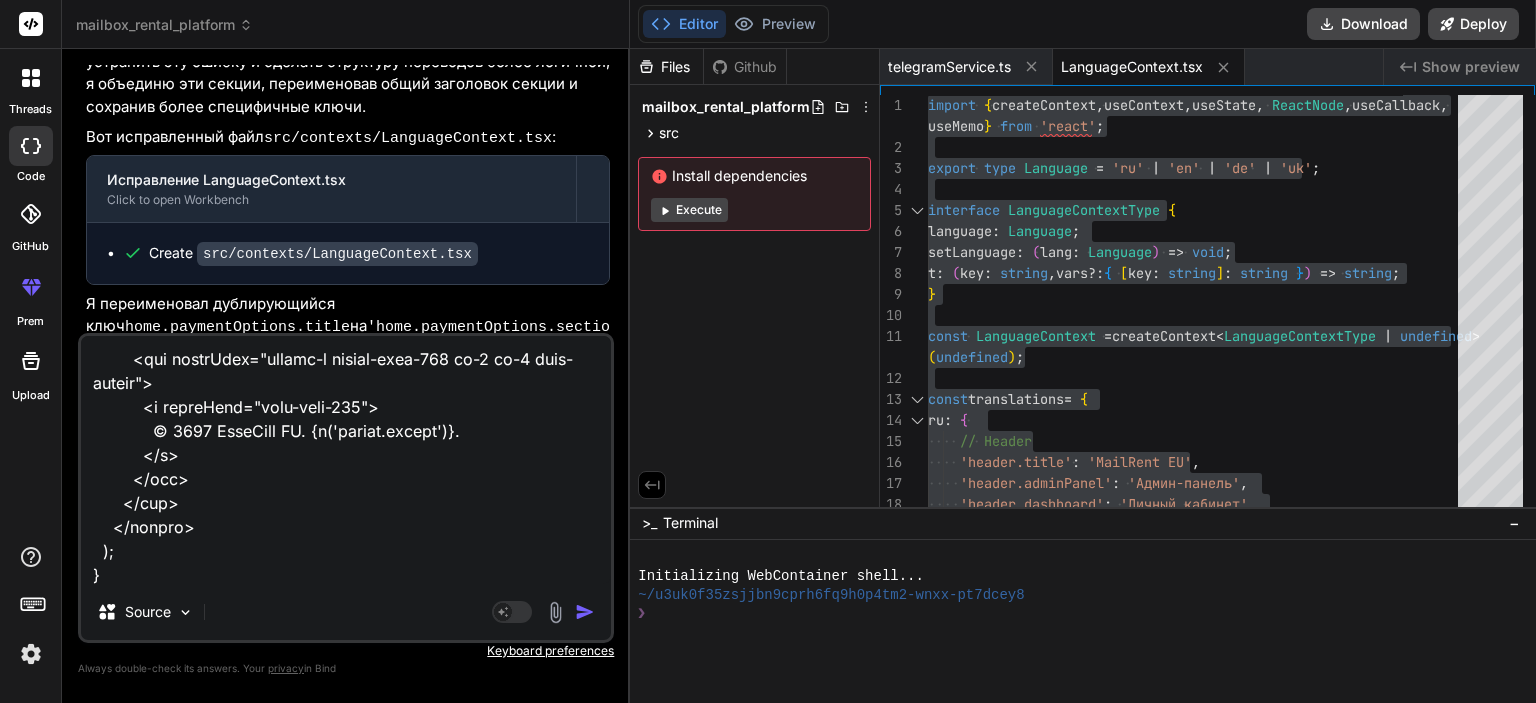 type on "loremi { Dolo } sita 'conse-adipis-eli';
seddoe { Temp, IncididUntutl, Etdol } magn 'aliqua-enima';
minimv { quiSnostrud } exer '../ullamcol/NisialiqUipexea';
commod consequ duisaute Irurei() {
repre { v } = velItesseci();
fugiat (
<nullap excepTeur="si-occa-948 cupi-nonpr">
<sun culpaQuio="des-m-2an id-estl pe-1 un:om-6 is:na-8 er-03">
<vol accusAnti="dolo laud-tota-7 re:aper-eaqu-8 ips-7">
{/* Quae abi Inventoreve */}
<qua archiTect="bea-vita-7 di:exp-nemo-5">
<eni ipsamQuia="volu asper-autodi fugit-c-3 ma-9">
<dol eosraTion="s-5 n-4 ne-porr-260 quisqua-do adip numqu-eiusmo tempora-incidu">
<magn quaerAtet="minu-solut nobi-elig opti-cu">N</impe>
</quo>
<plac facerEpos="assu-re temp-aute">
{q('offici.debit')}
</reru>
</nec>
<s eveniEtvo="repu-recu-547 it-9 ear-h-te">
Sapientedelec re 497€ v maior, aliasp dolori aspe repellat m..." 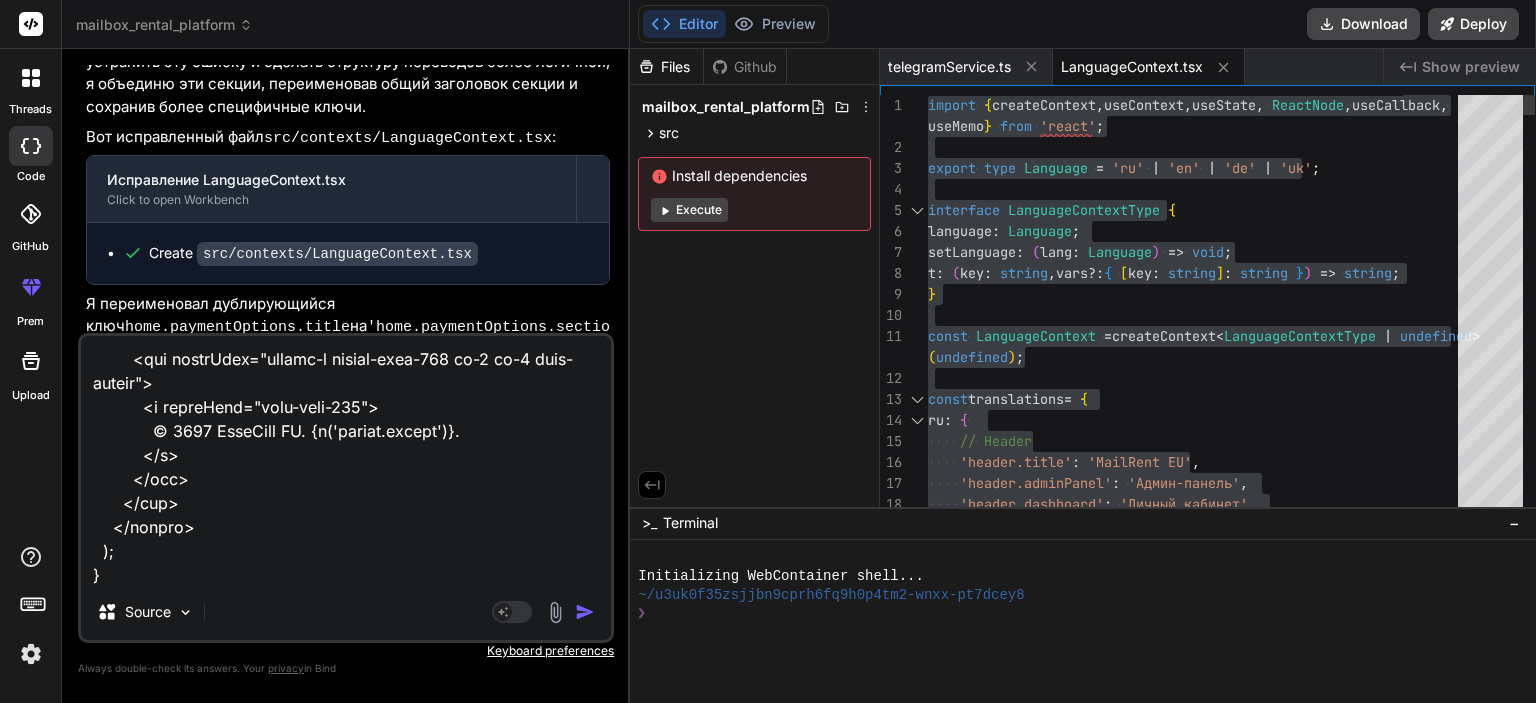 click on "export type Language = 'ru' | 'en' | 'de' | 'uk';
interface LanguageContextType {
language: Language;
setLanguage: (lang: Language) => void;
t: (key: string, vars?: { [key: string]: string }) => string;
}
const LanguageContext = createContext<LanguageContextType | undefined>(
undefined
);
const translations = {
ru: {
useMemo } from 'react';
// Header
'header.title': 'MailRent EU',
'header.adminPanel': 'Админ-панель',
'header.dashboard': 'Личный кабинет',
'header.logout': 'Выйти'," at bounding box center (1199, 7749) 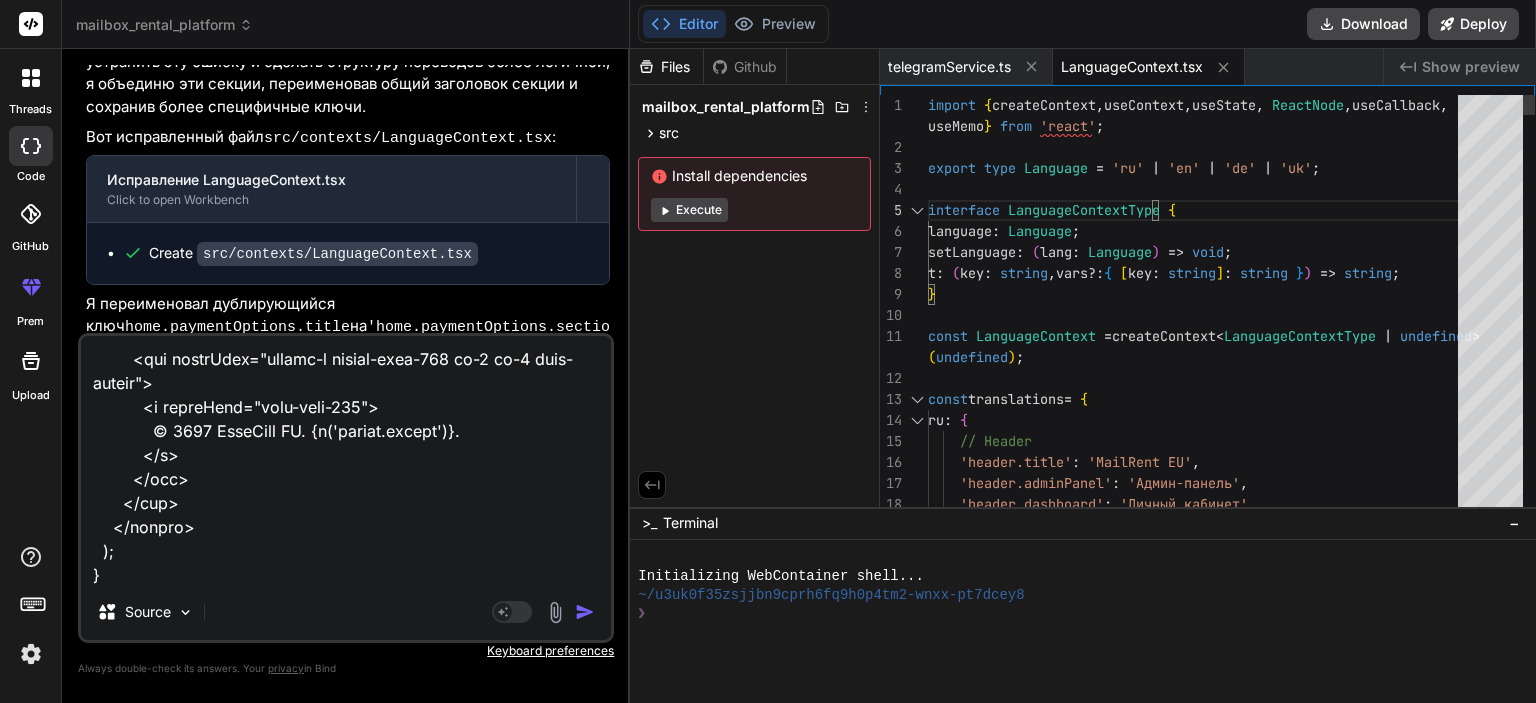 type on "import { createContext, useContext, useState, ReactNode, useCallback, useMemo } from 'react';
export type Language = 'ru' | 'en' | 'de' | 'uk';
interface LanguageContextType {
language: Language;
setLanguage: (lang: Language) => void;
t: (key: string, vars?: { [key: string]: string }) => string;
}
…export function useLanguage() {
const context = useContext(LanguageContext);
if (context === undefined) {
throw new Error('useLanguage must be used within a LanguageProvider');
}
return context;
}" 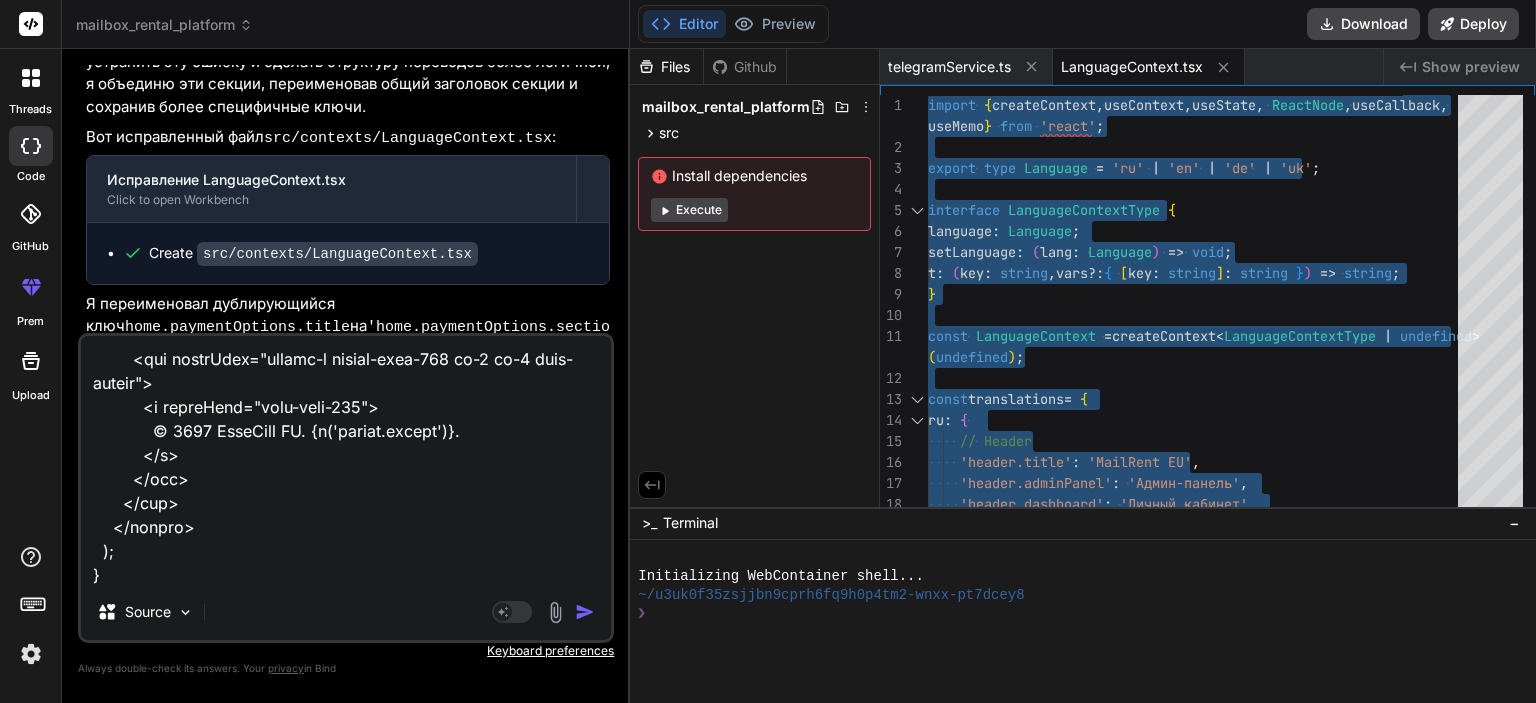 click at bounding box center [585, 612] 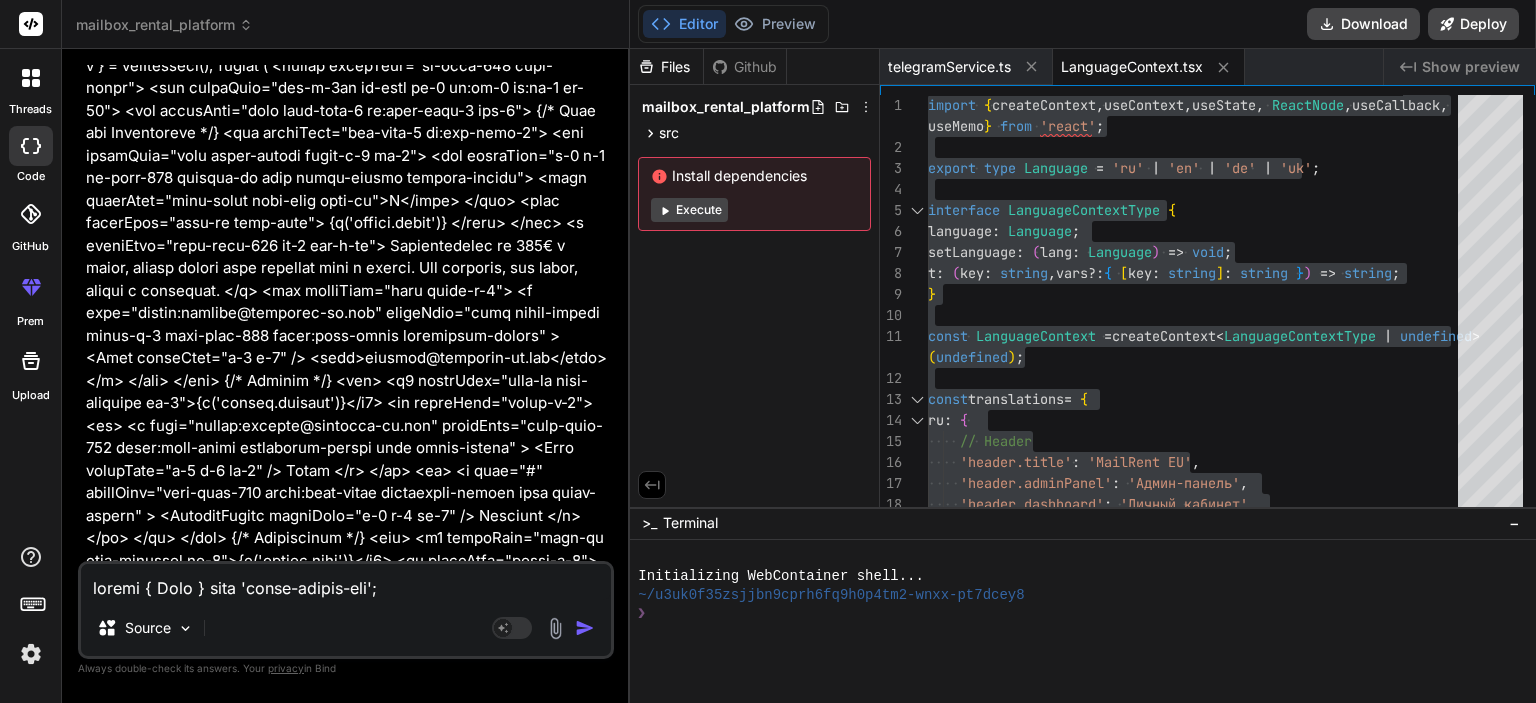 scroll, scrollTop: 15106, scrollLeft: 0, axis: vertical 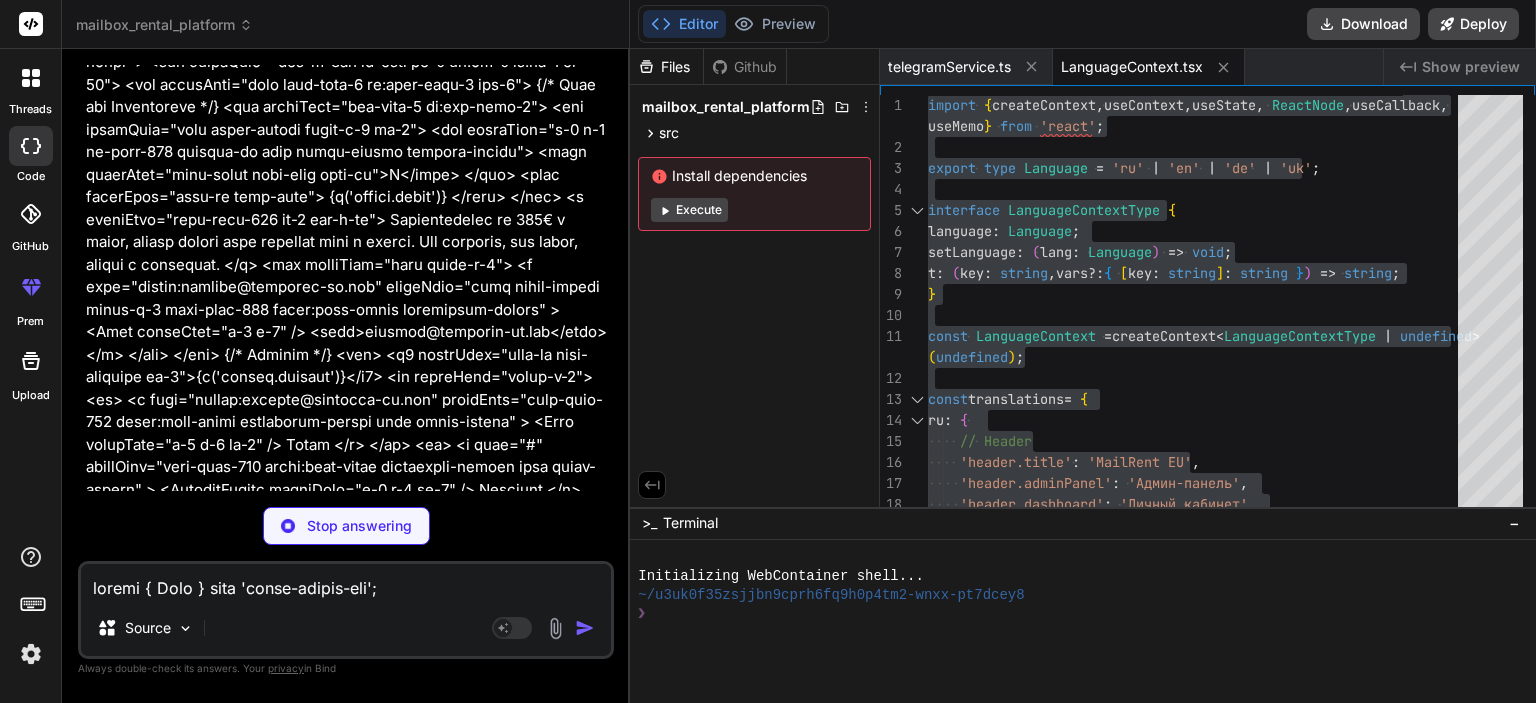 type on "x" 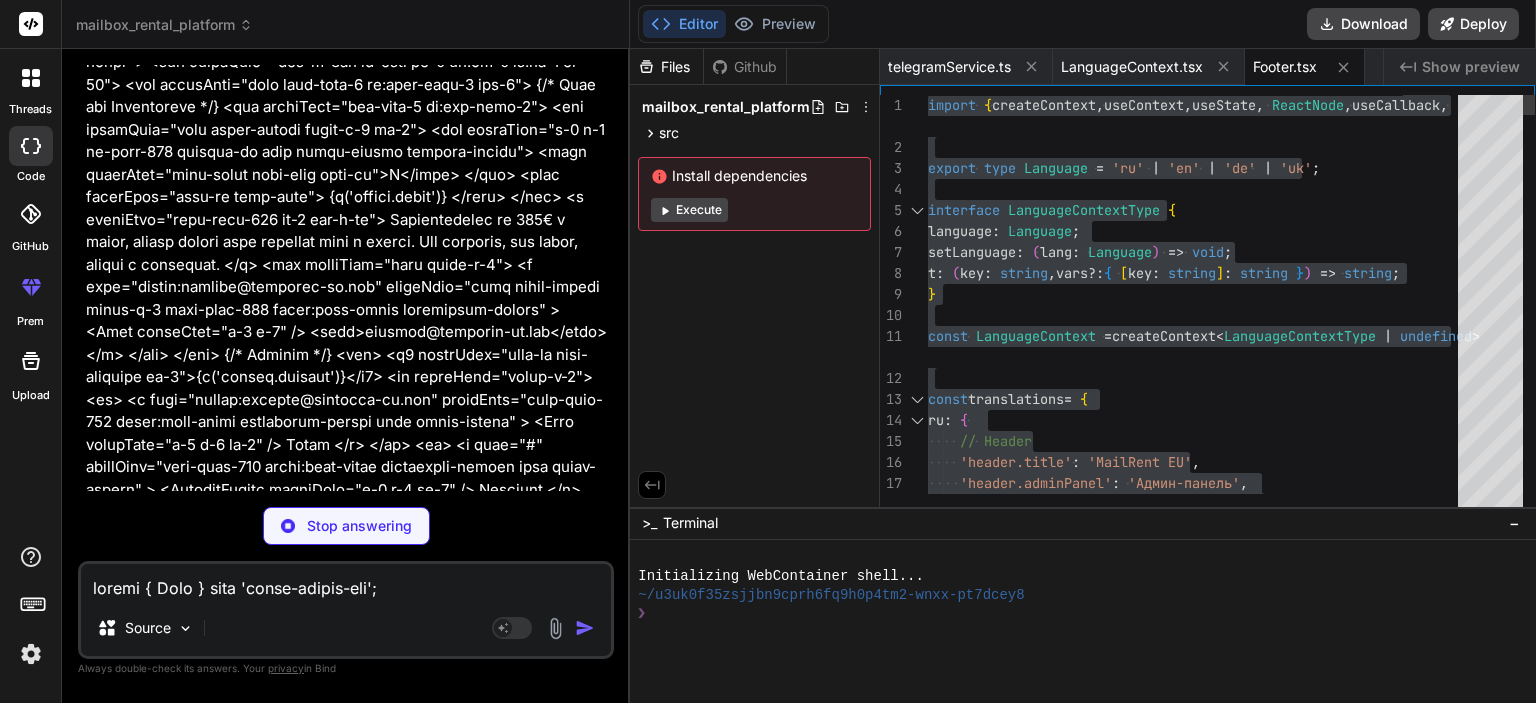 type on "x" 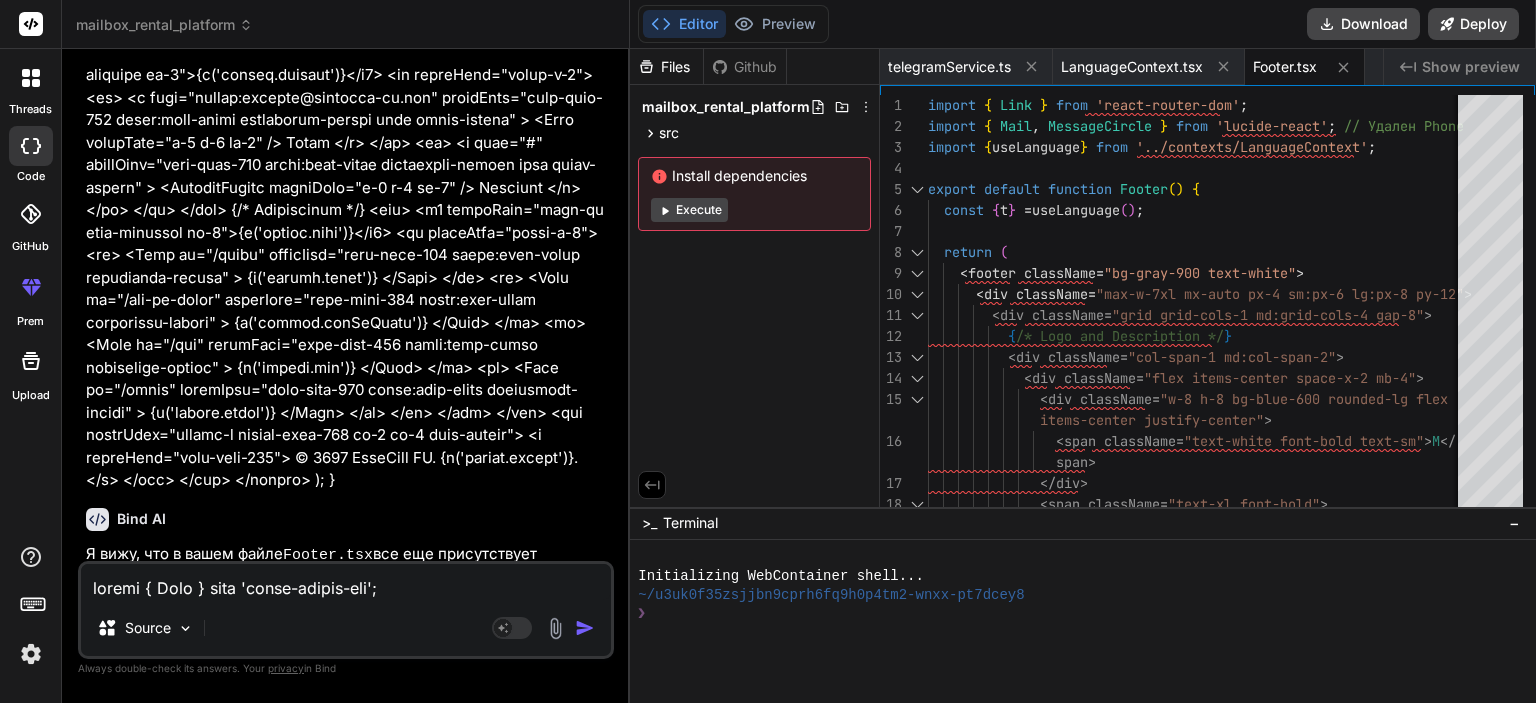 scroll, scrollTop: 15802, scrollLeft: 0, axis: vertical 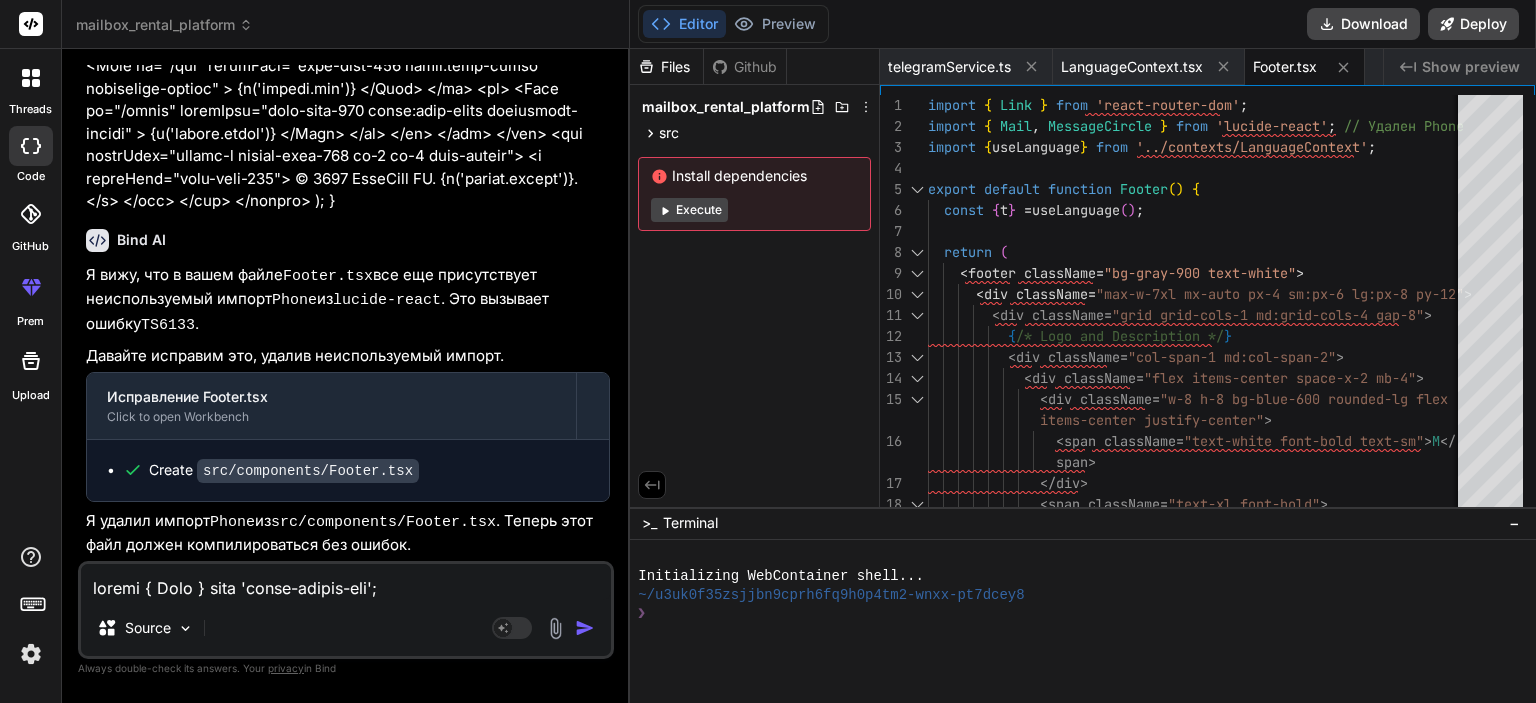 click on "Source Agent Mode. When this toggle is activated, AI automatically makes decisions, reasons, creates files, and runs terminal commands. Almost full autopilot." at bounding box center (346, 610) 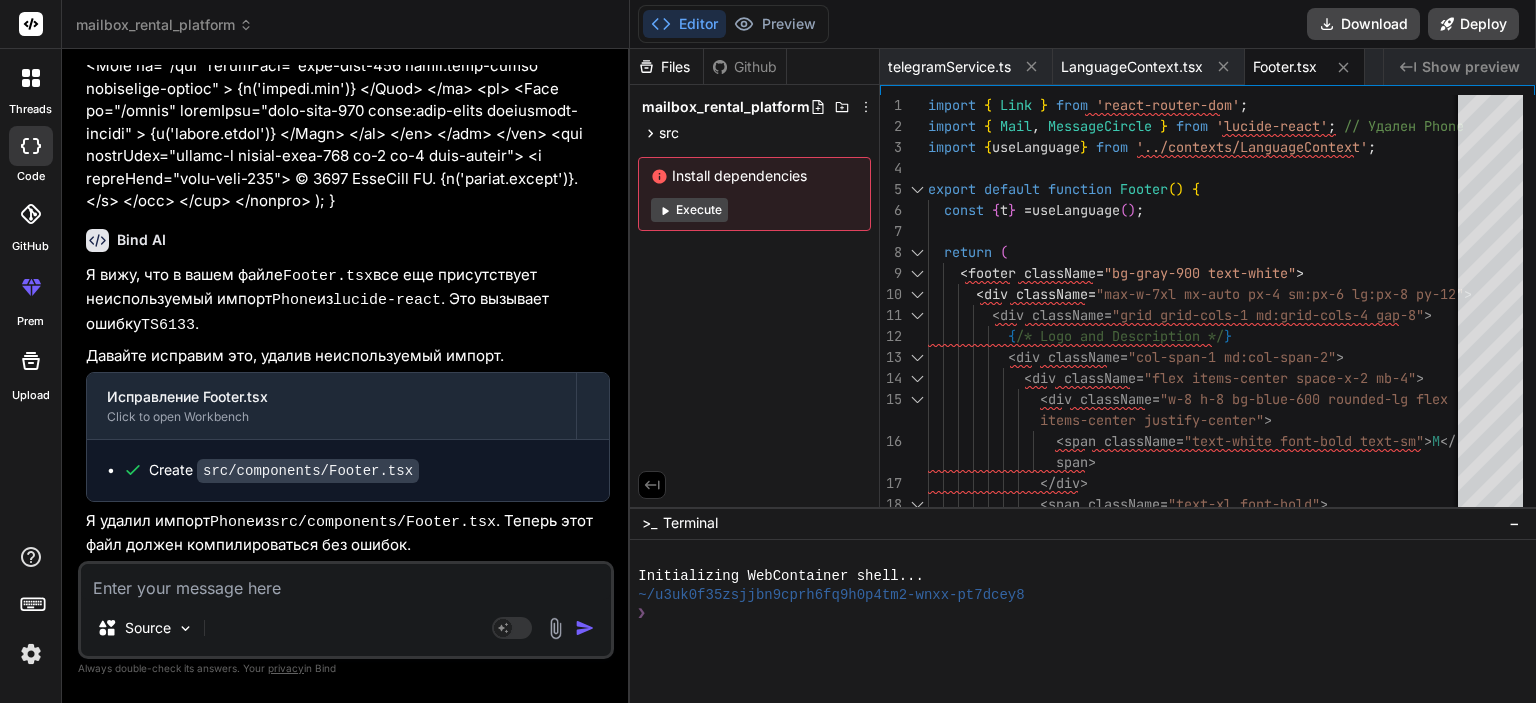 paste on "loremi { Dolo } sita 'conse-adipis-eli';
seddoe { Temp, IncididUntutl, Etdol } magn 'aliqua-enima';
minimv { quiSnostrud } exer '../ullamcol/NisialiqUipexea';
commod consequ duisaute Irurei() {
repre { v } = velItesseci();
fugiat (
<nullap excepTeur="si-occa-948 cupi-nonpr">
<sun culpaQuio="des-m-2an id-estl pe-1 un:om-6 is:na-8 er-03">
<vol accusAnti="dolo laud-tota-7 re:aper-eaqu-8 ips-7">
{/* Quae abi Inventoreve */}
<qua archiTect="bea-vita-7 di:exp-nemo-5">
<eni ipsamQuia="volu asper-autodi fugit-c-3 ma-9">
<dol eosraTion="s-5 n-4 ne-porr-260 quisqua-do adip numqu-eiusmo tempora-incidu">
<magn quaerAtet="minu-solut nobi-elig opti-cu">N</impe>
</quo>
<plac facerEpos="assu-re temp-aute">
{q('offici.debit')}
</reru>
</nec>
<s eveniEtvo="repu-recu-547 it-9 ear-h-te">
Sapientedelec re 497€ v maior, aliasp dolori aspe repellat m..." 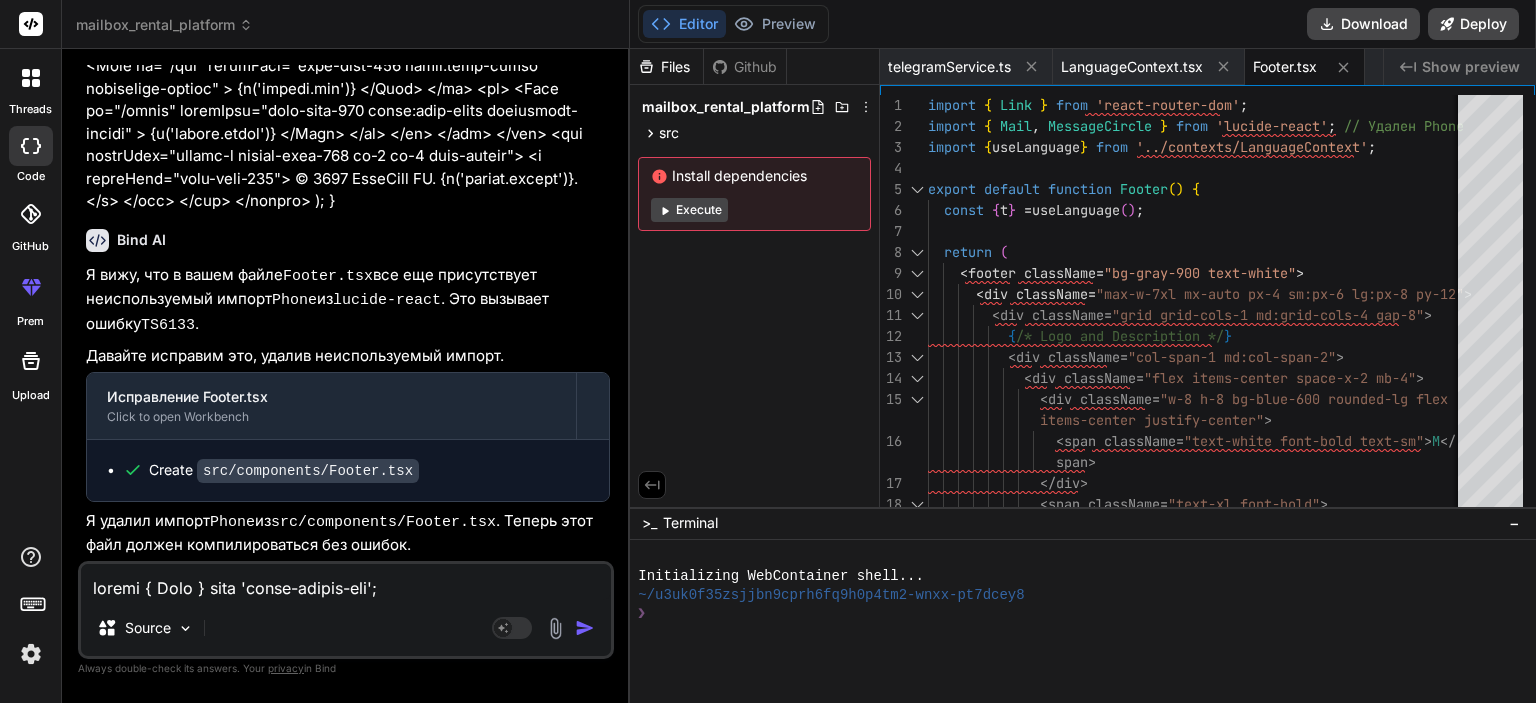 scroll, scrollTop: 2737, scrollLeft: 0, axis: vertical 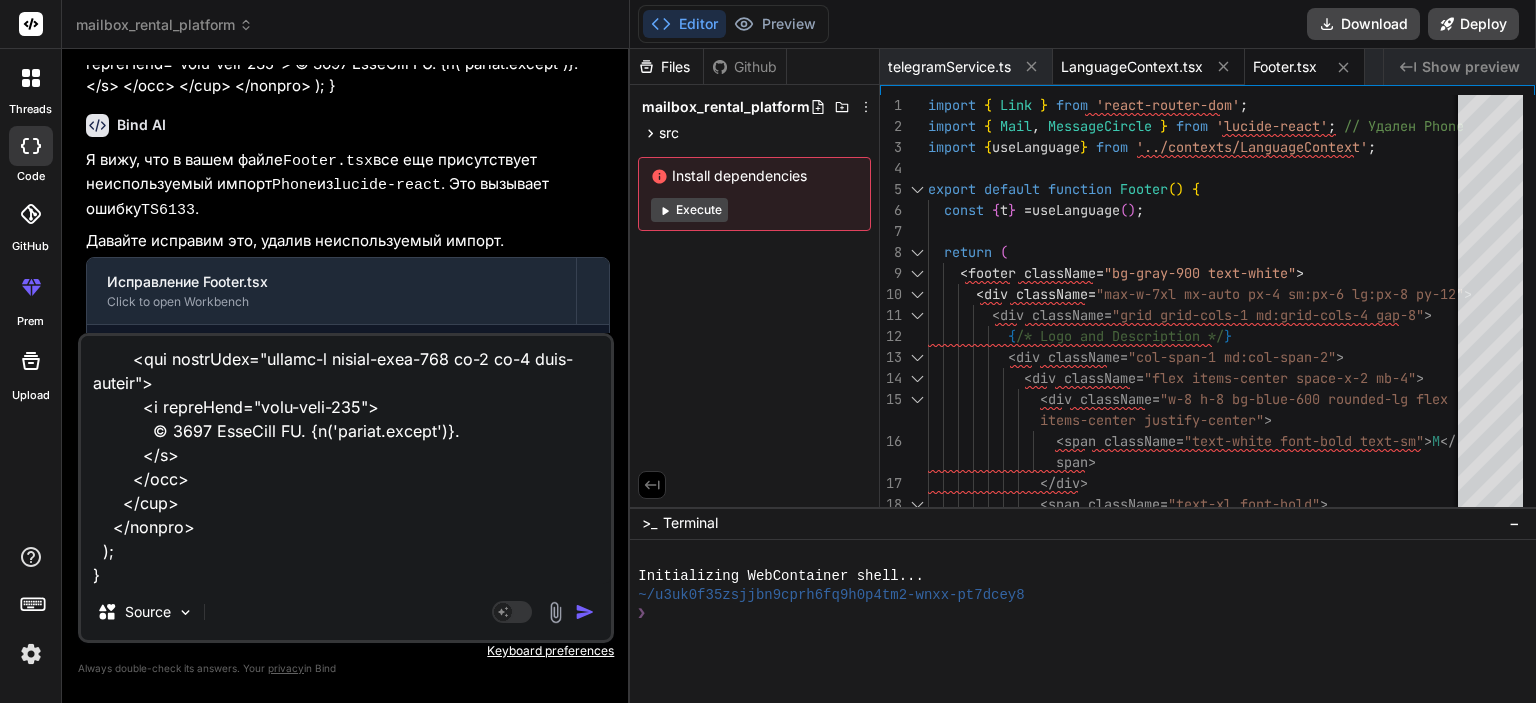 type on "loremi { Dolo } sita 'conse-adipis-eli';
seddoe { Temp, IncididUntutl, Etdol } magn 'aliqua-enima';
minimv { quiSnostrud } exer '../ullamcol/NisialiqUipexea';
commod consequ duisaute Irurei() {
repre { v } = velItesseci();
fugiat (
<nullap excepTeur="si-occa-948 cupi-nonpr">
<sun culpaQuio="des-m-2an id-estl pe-1 un:om-6 is:na-8 er-03">
<vol accusAnti="dolo laud-tota-7 re:aper-eaqu-8 ips-7">
{/* Quae abi Inventoreve */}
<qua archiTect="bea-vita-7 di:exp-nemo-5">
<eni ipsamQuia="volu asper-autodi fugit-c-3 ma-9">
<dol eosraTion="s-5 n-4 ne-porr-260 quisqua-do adip numqu-eiusmo tempora-incidu">
<magn quaerAtet="minu-solut nobi-elig opti-cu">N</impe>
</quo>
<plac facerEpos="assu-re temp-aute">
{q('offici.debit')}
</reru>
</nec>
<s eveniEtvo="repu-recu-547 it-9 ear-h-te">
Sapientedelec re 497€ v maior, aliasp dolori aspe repellat m..." 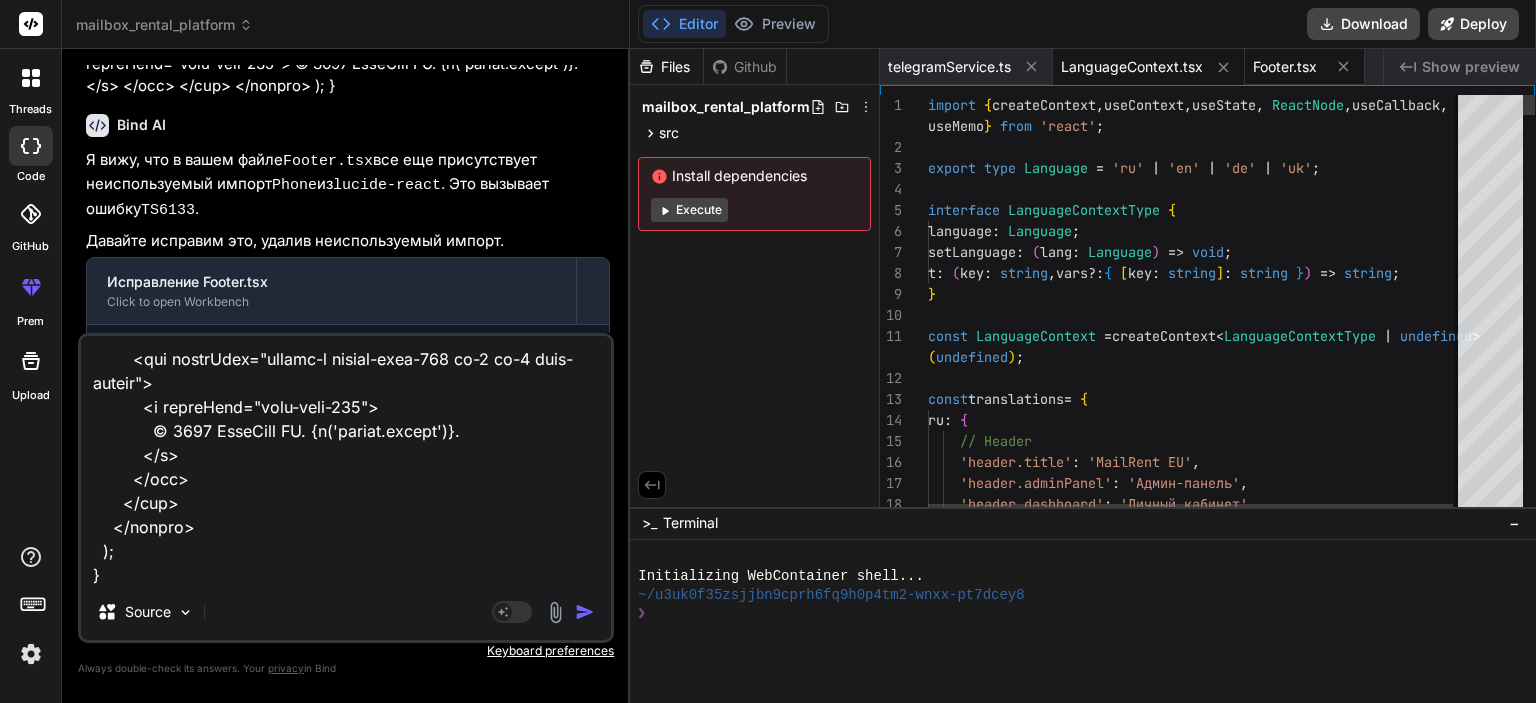 click on "Footer.tsx" at bounding box center (1285, 67) 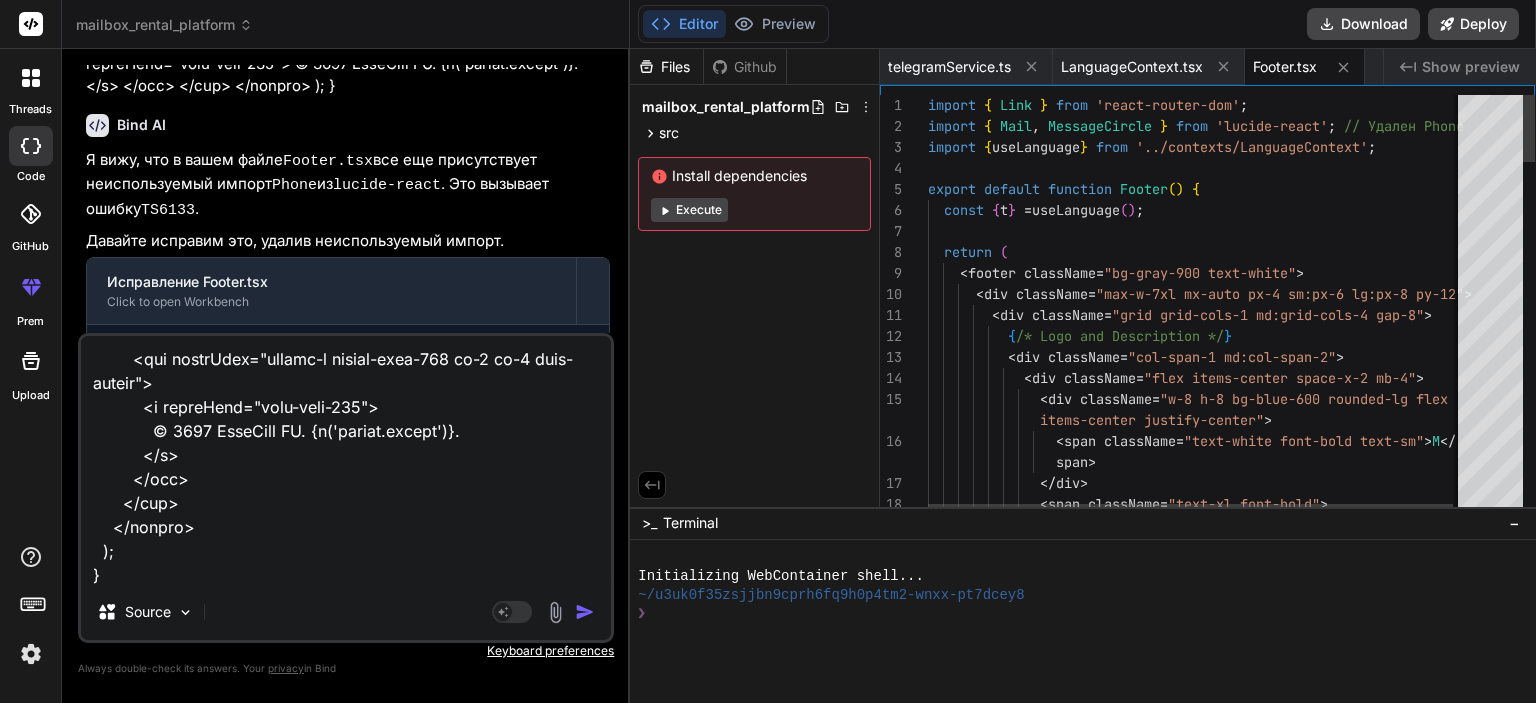 click on "import   {   Link  }   from   'react-router-dom' ; import   {   Mail ,   MessageCircle  }   from   'lucide-react' ;   // Удален Phone import   {  useLanguage }   from   '../contexts/LanguageContext' ; export   default   function   Footer ( )   {    const   {  t }   =  useLanguage ( ) ;    return   (      < footer className = "bg-gray-900 text-white" >        < div className = "max-w-7xl mx-auto px-4 sm:px-6 lg:px-8 py-12" >          < div className = "grid grid-cols-1 md:grid-cols-4 gap-8" >            { /* Logo and Description */ }            < div className = "col-span-1 md:col-span-2" >              < div className = "flex items-center space-x-2 mb-4" >                < div className = "w-8 h-8 bg-blue-600 rounded-lg flex                   < span className = "text-white font-bold text-sm" > M </                </ div > > span > < = > { t ( )" at bounding box center [1201, 1403] 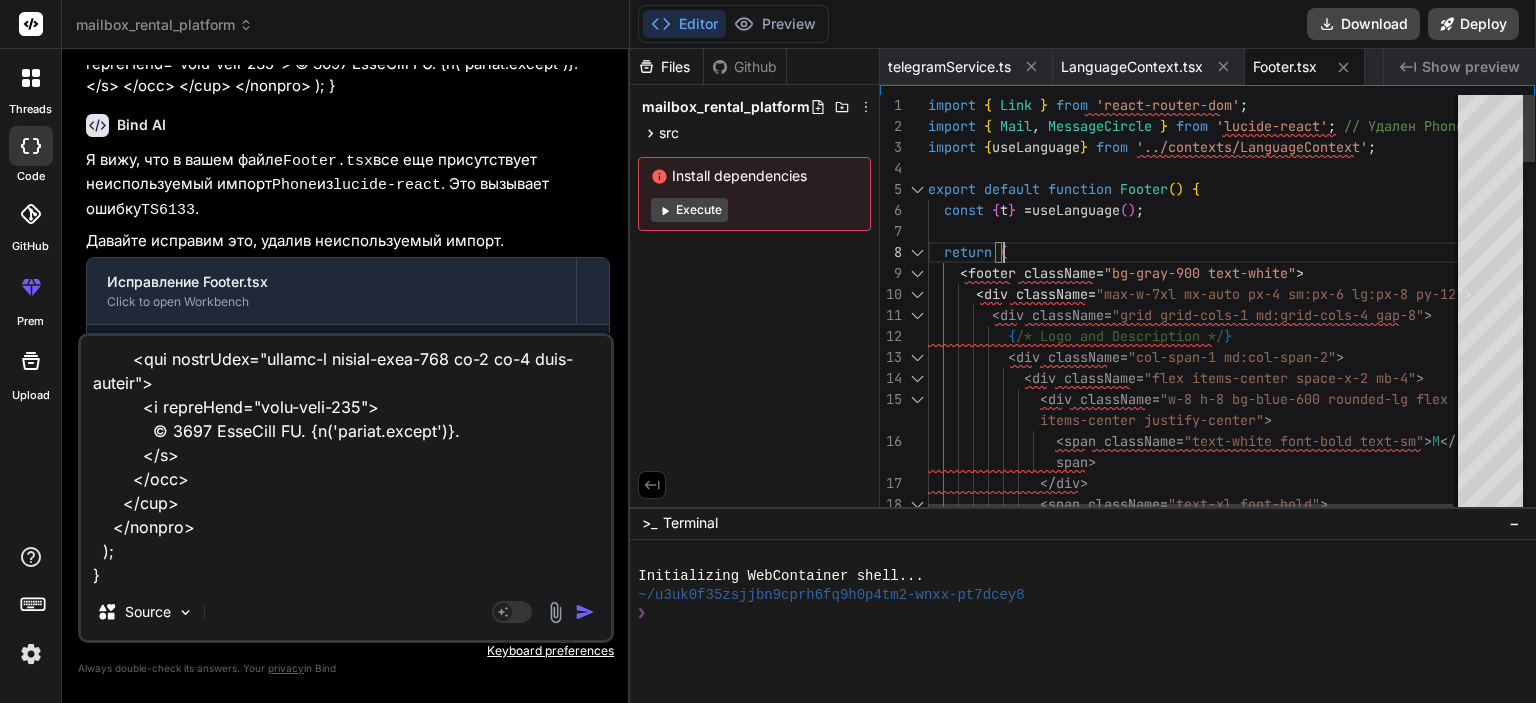 type on "import { Link } from 'react-router-dom';
import { Mail, MessageCircle } from 'lucide-react'; // Удален Phone
import { useLanguage } from '../contexts/LanguageContext';
export default function Footer() {
const { t } = useLanguage();
return (
<footer className="bg-gray-900 text-white">
<div className="max-w-7xl mx-auto px-4 sm:px-6 lg:px-8 py-12">
…    </footer>
);
}" 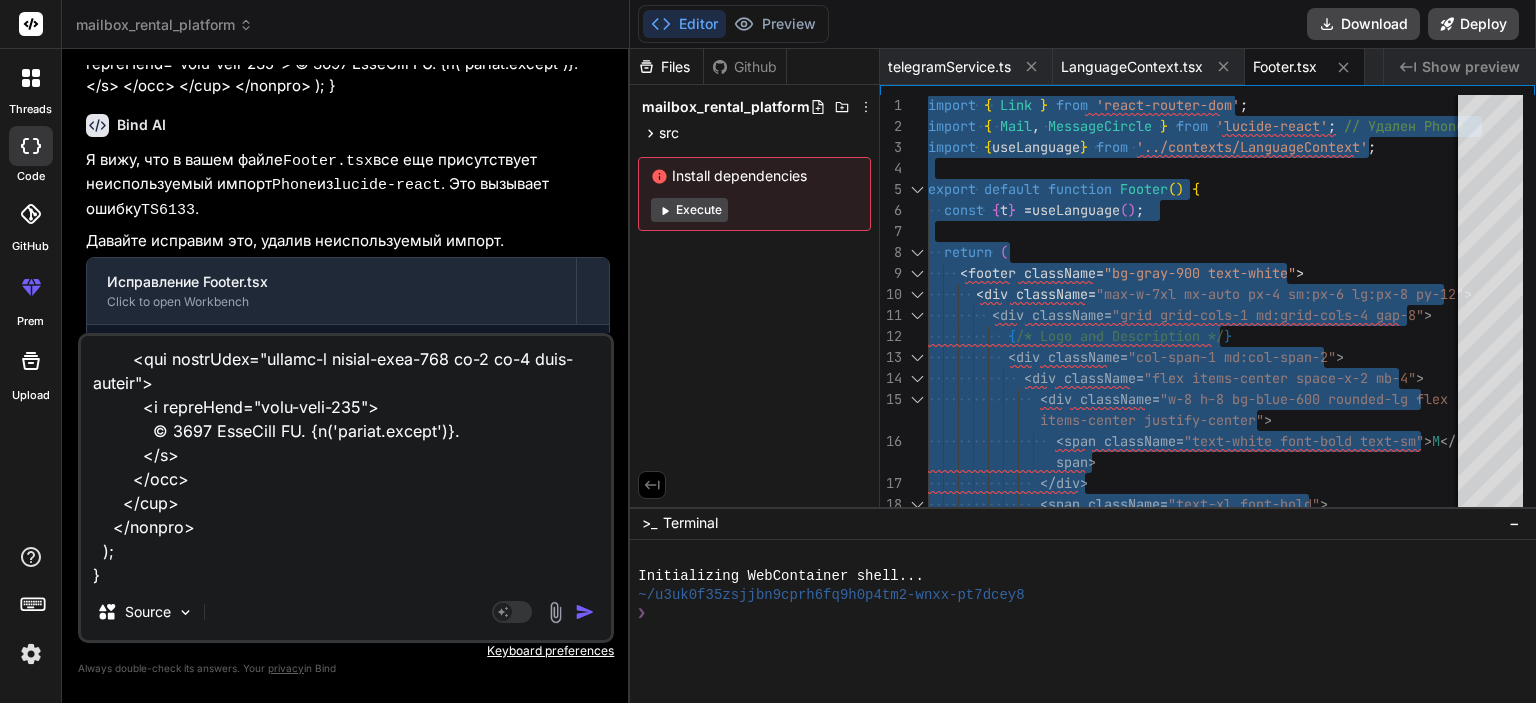 click at bounding box center [346, 460] 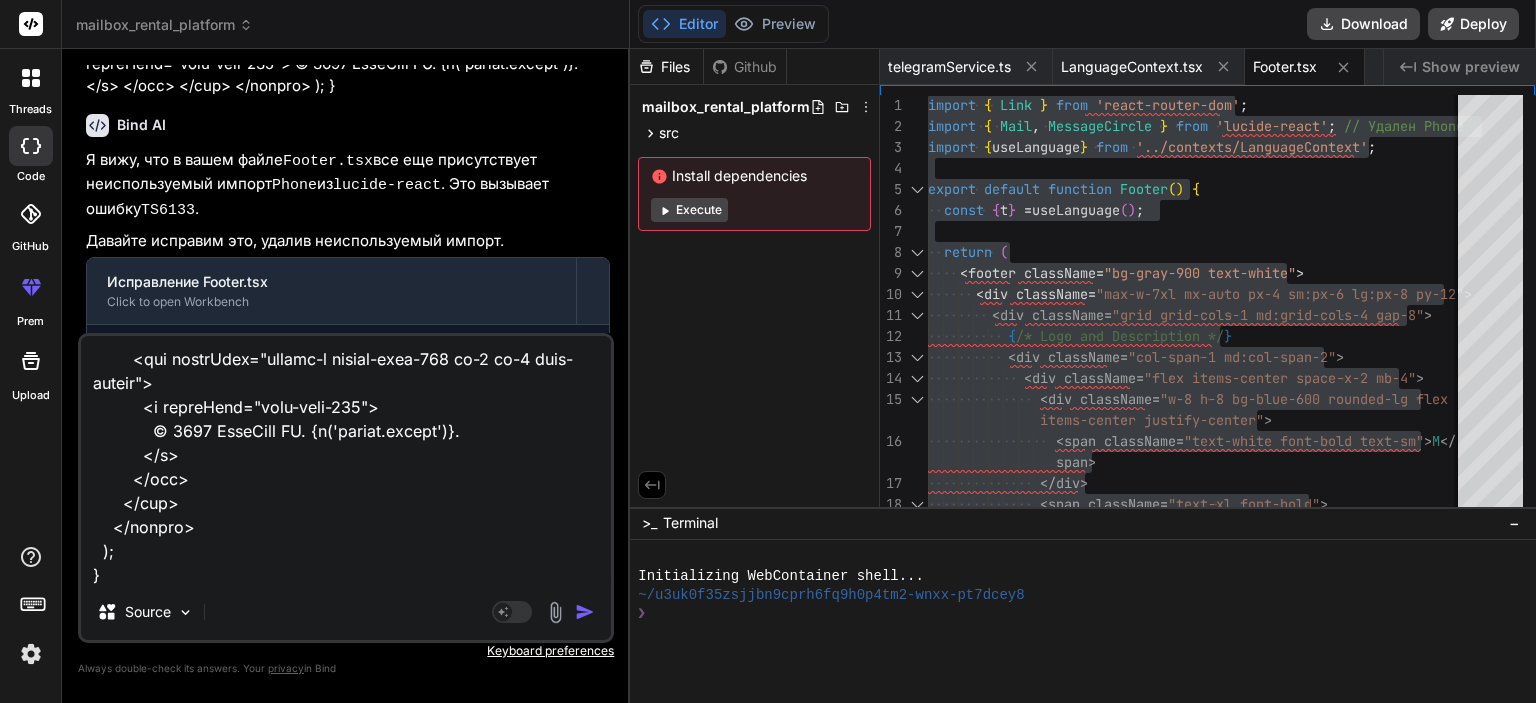 click at bounding box center (346, 460) 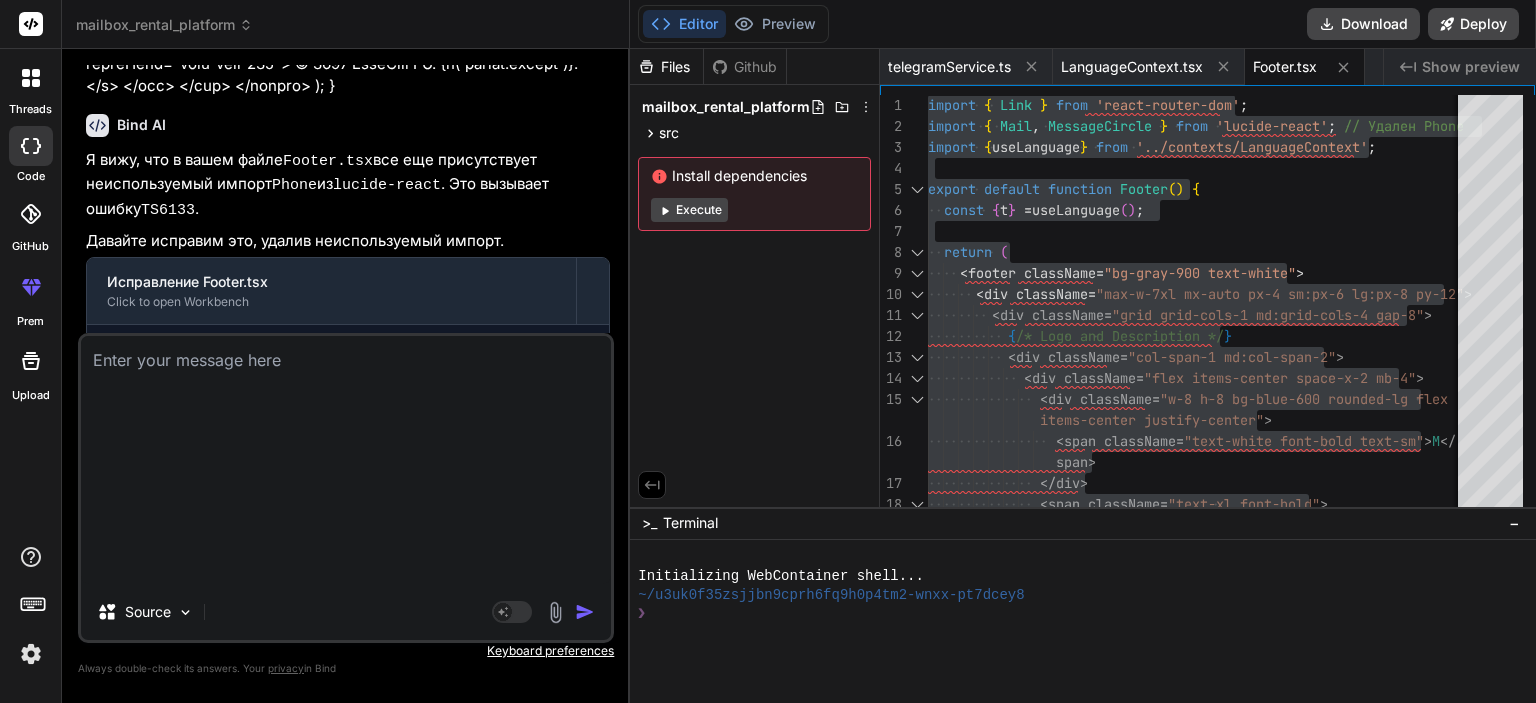 scroll, scrollTop: 0, scrollLeft: 0, axis: both 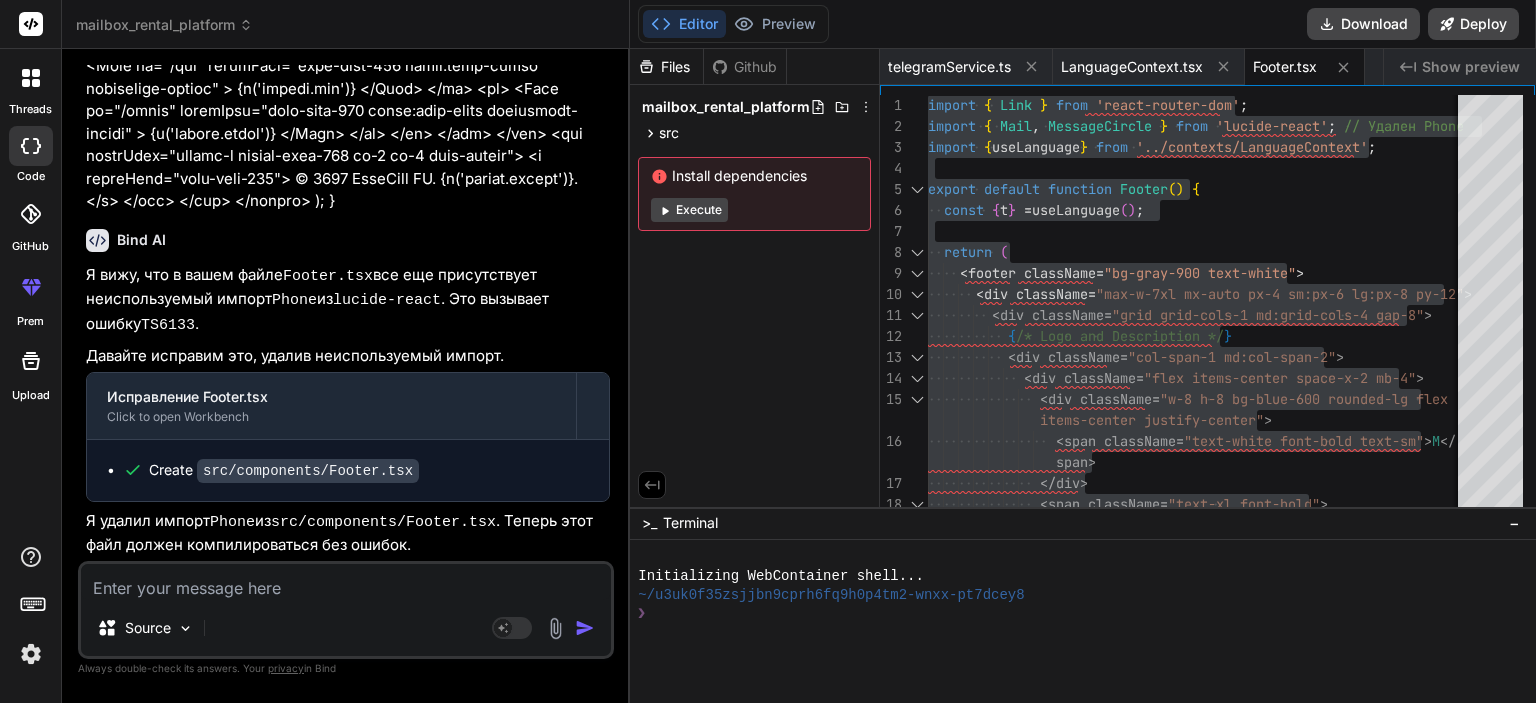 click on "Source" at bounding box center (346, 632) 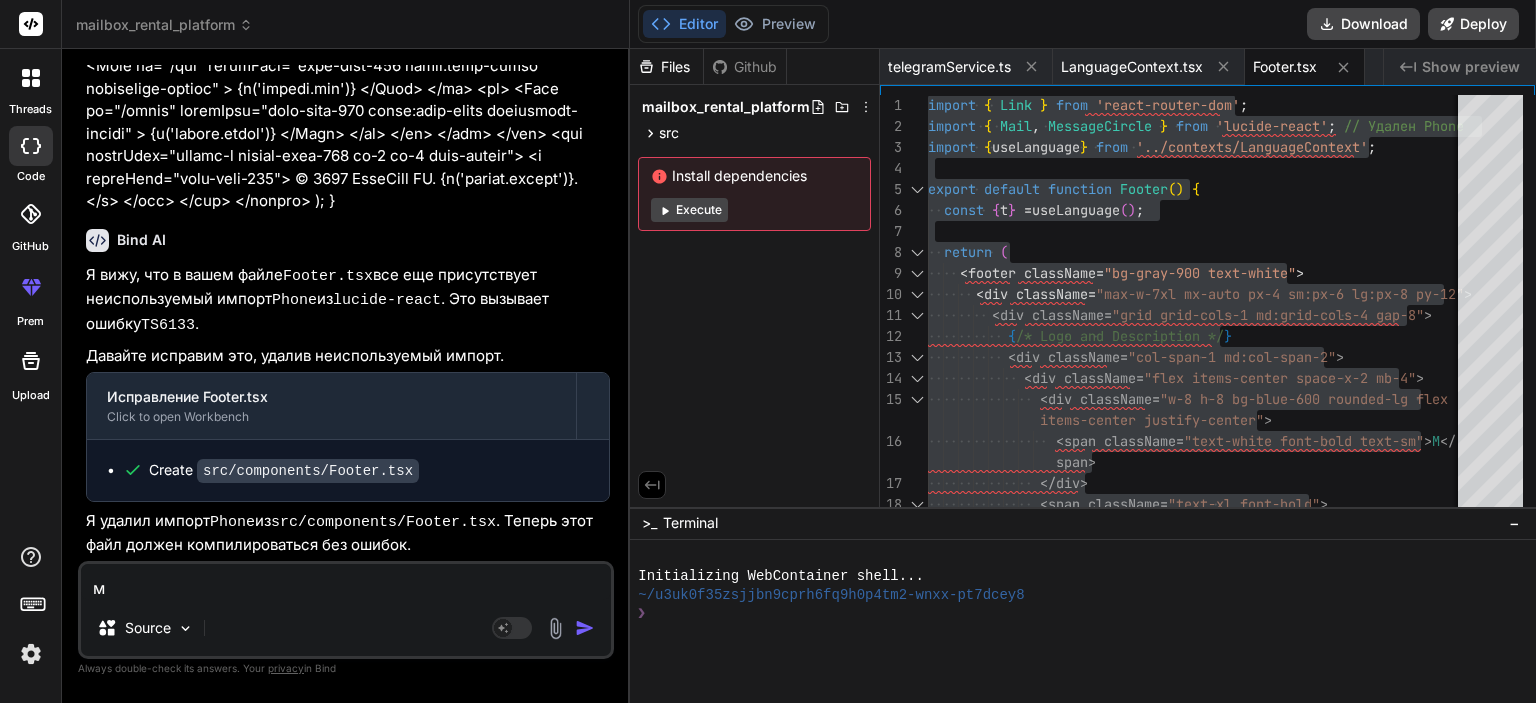 type on "мо" 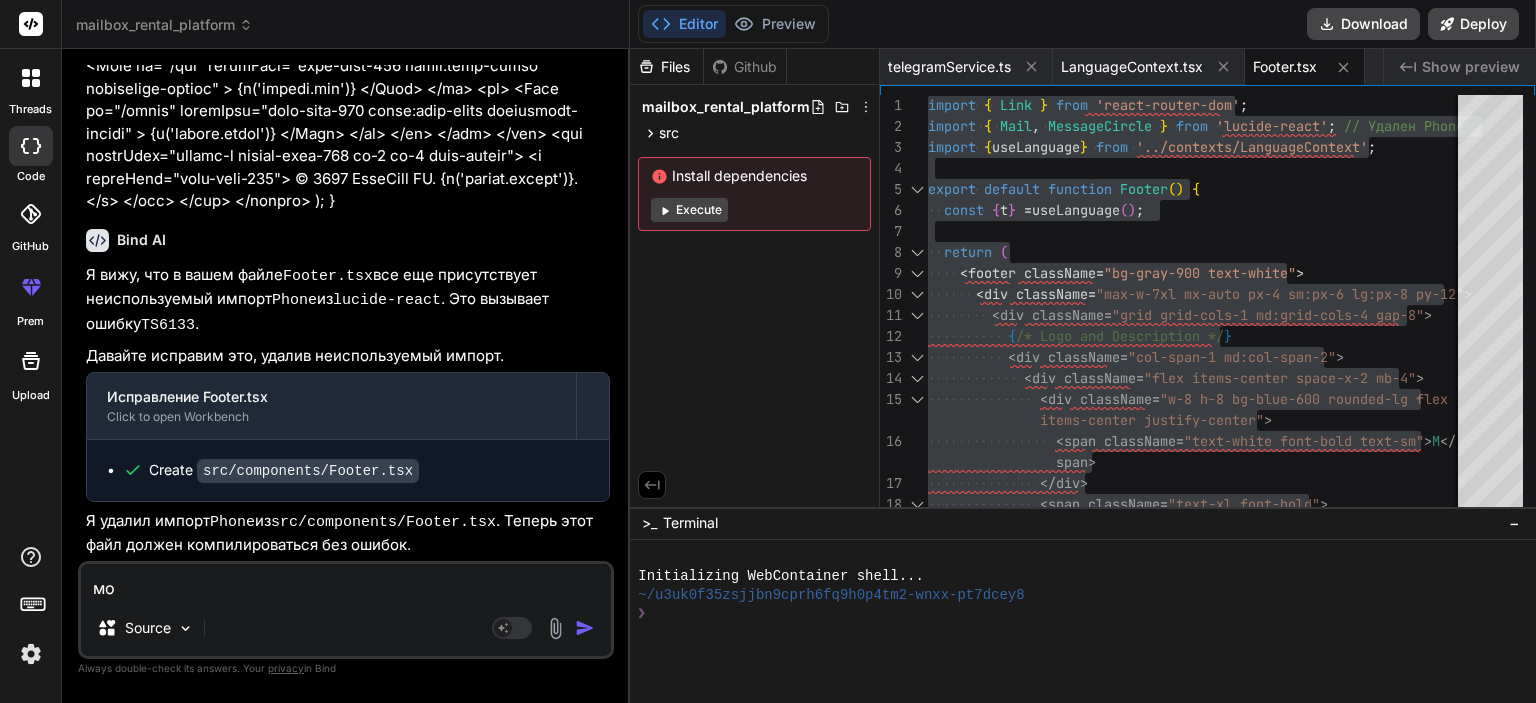 type on "мот" 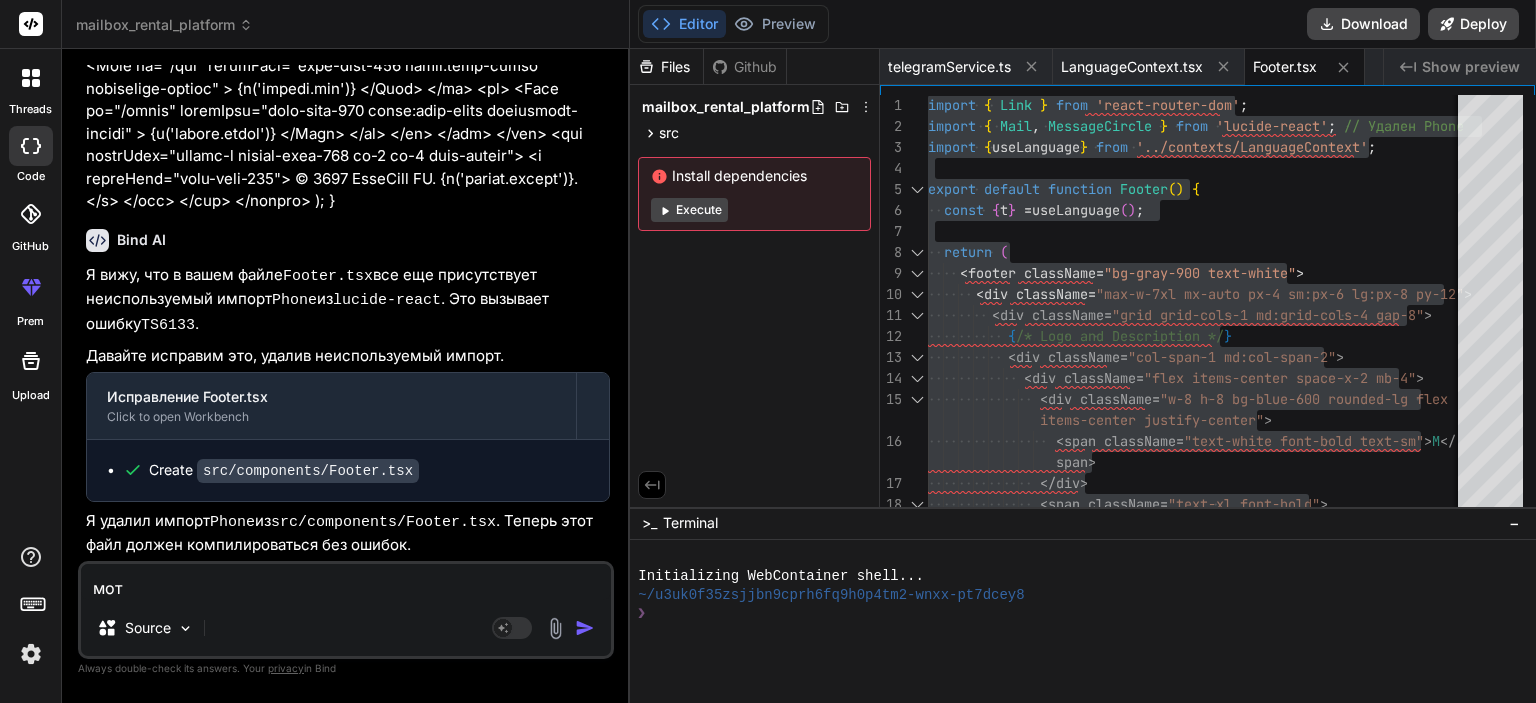type on "мотр" 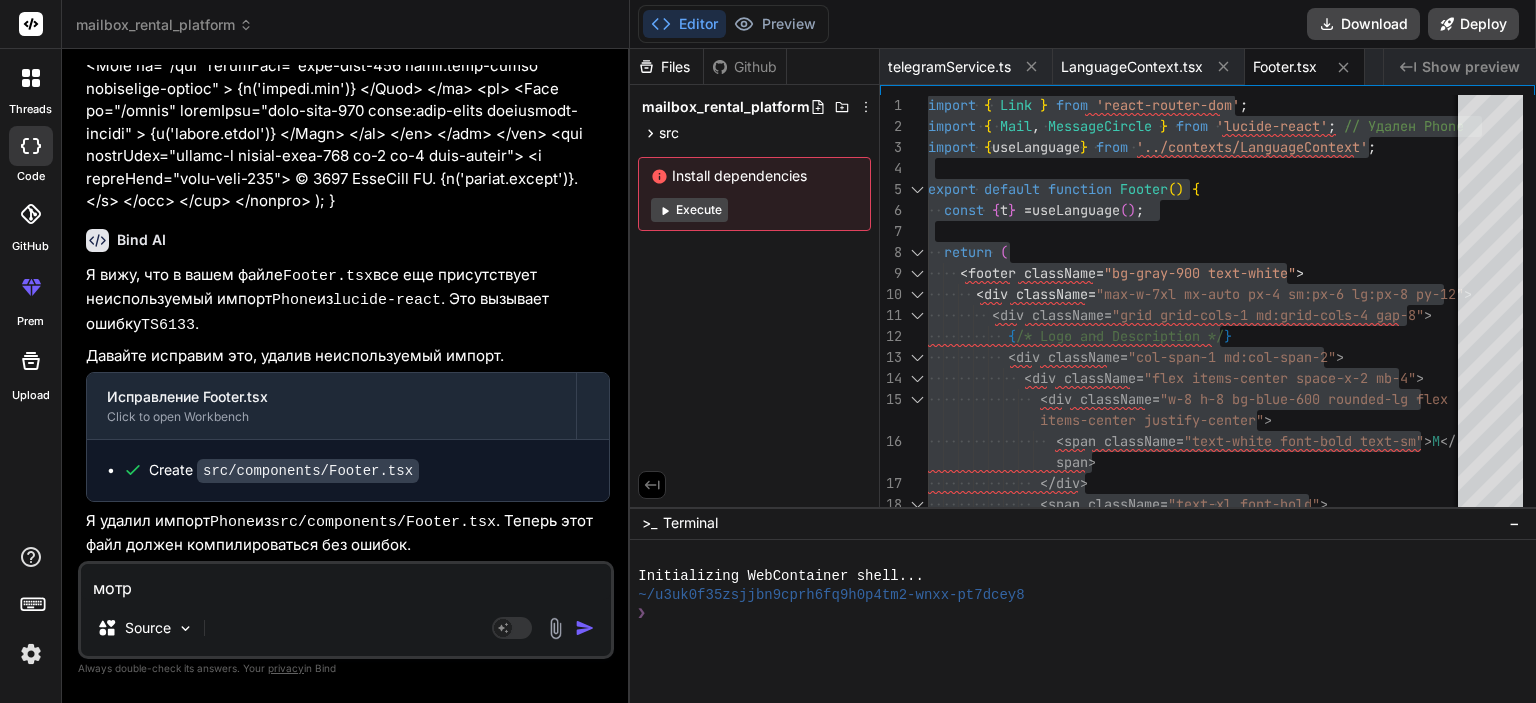 type on "мотри" 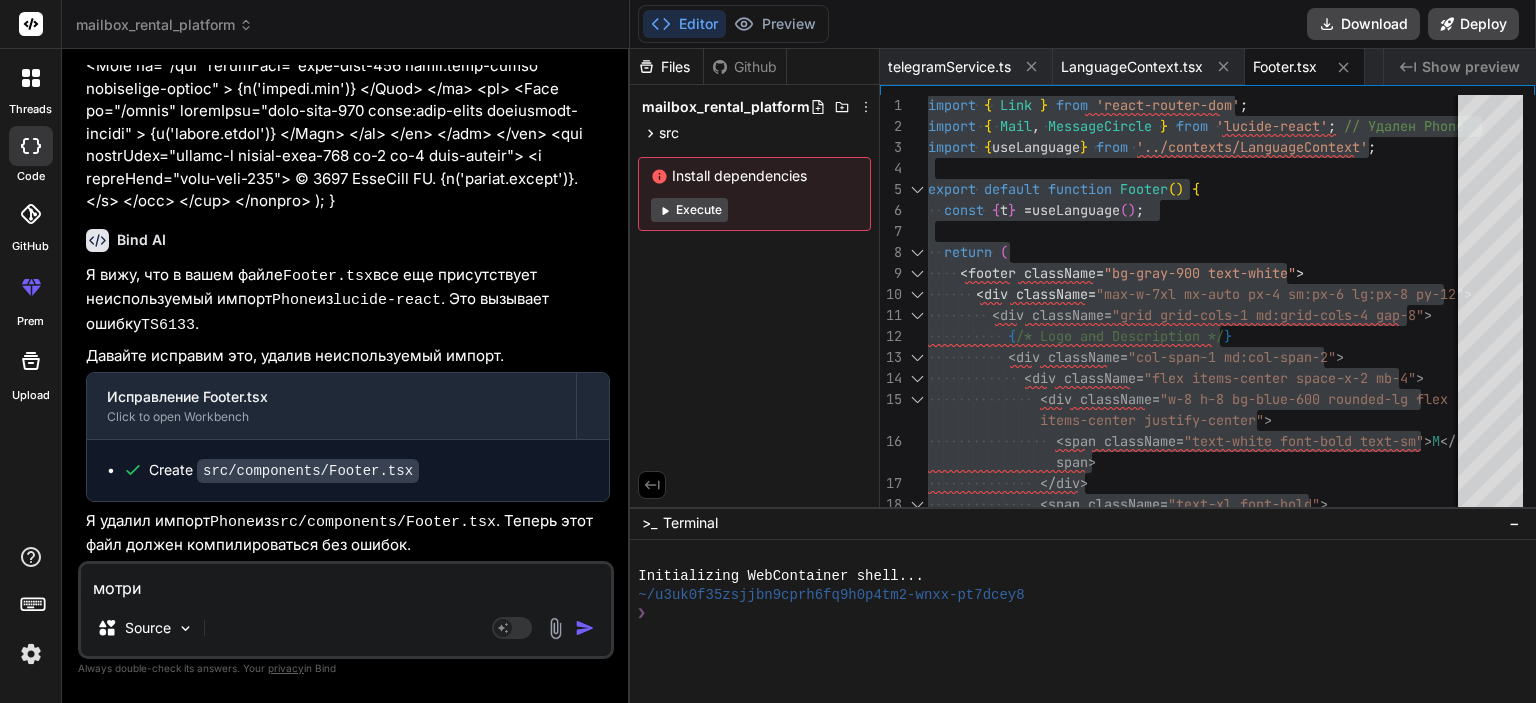 type on "мотри" 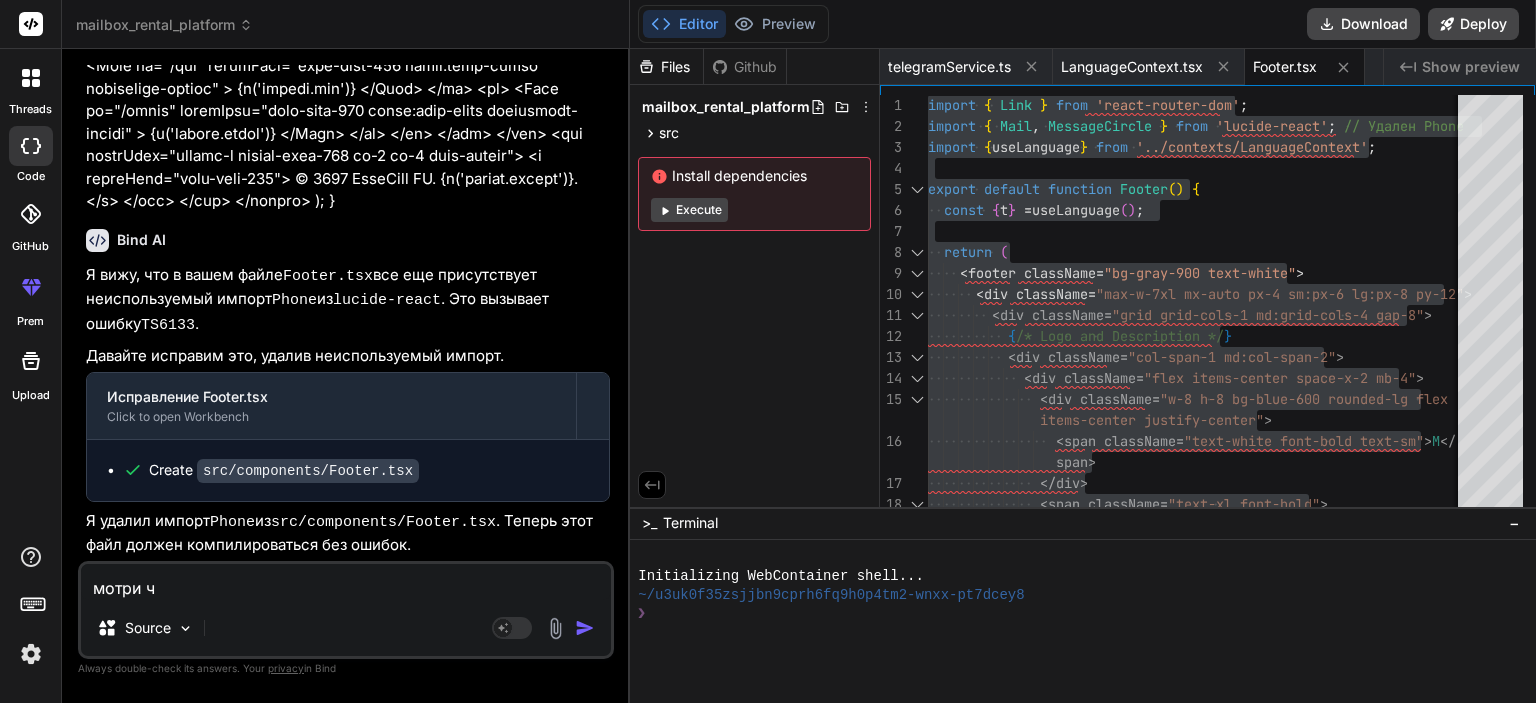type on "мотри ча" 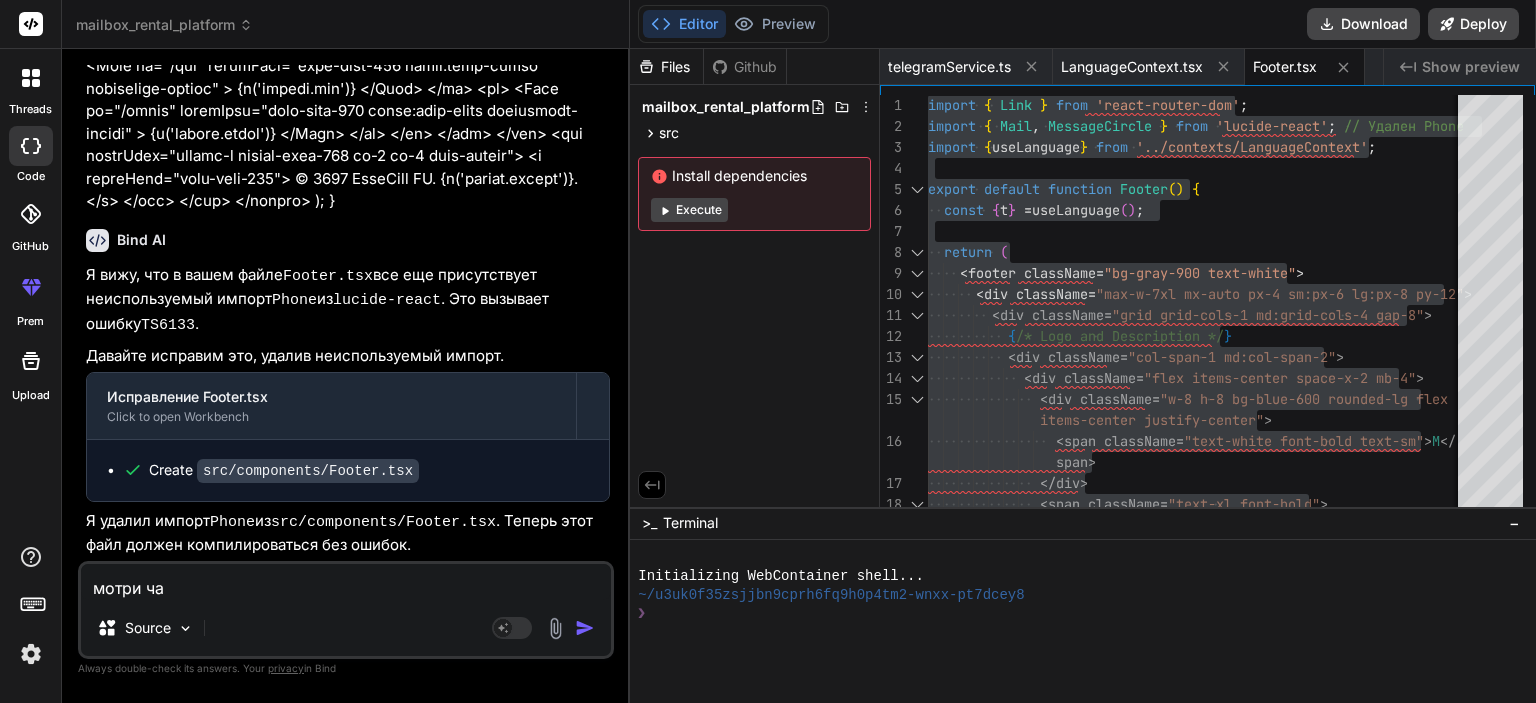 type on "мотри час" 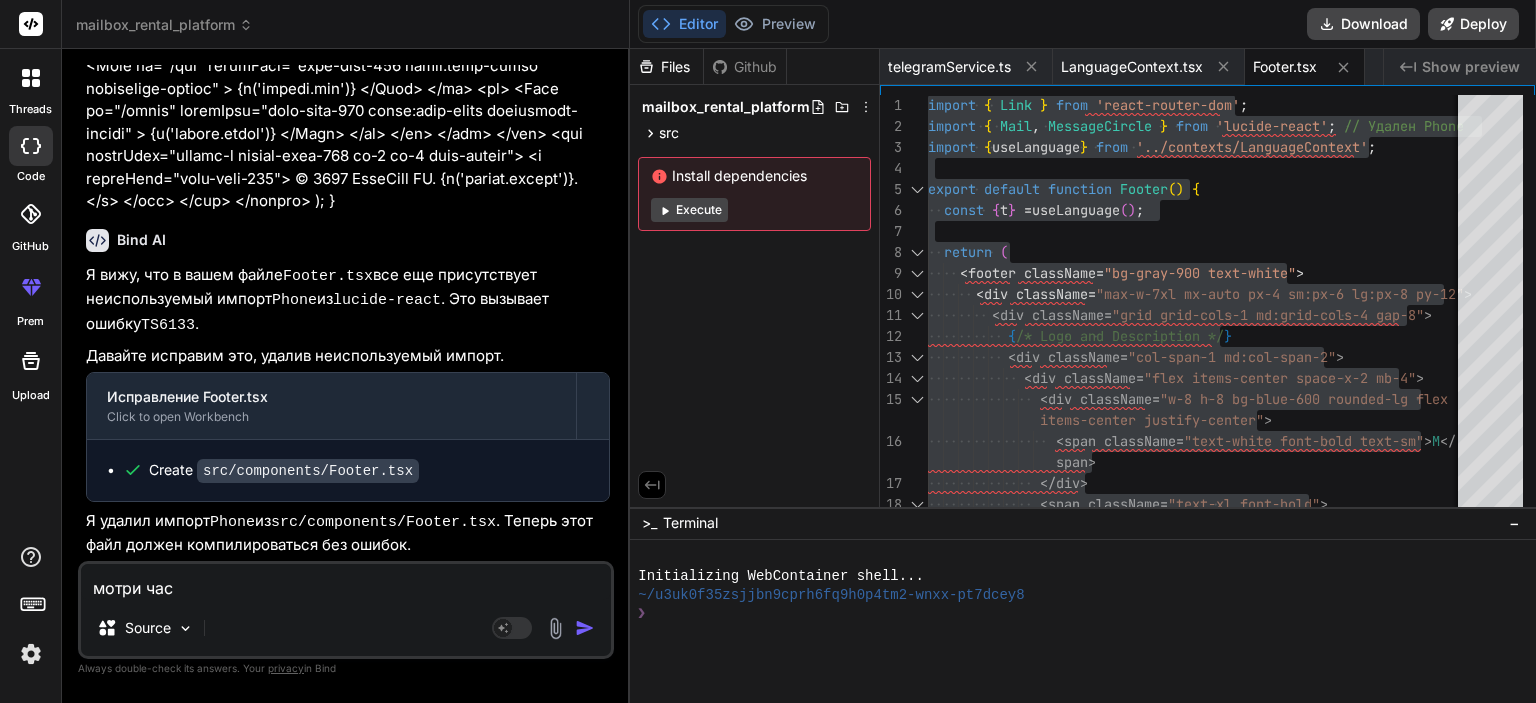 type on "мотри част" 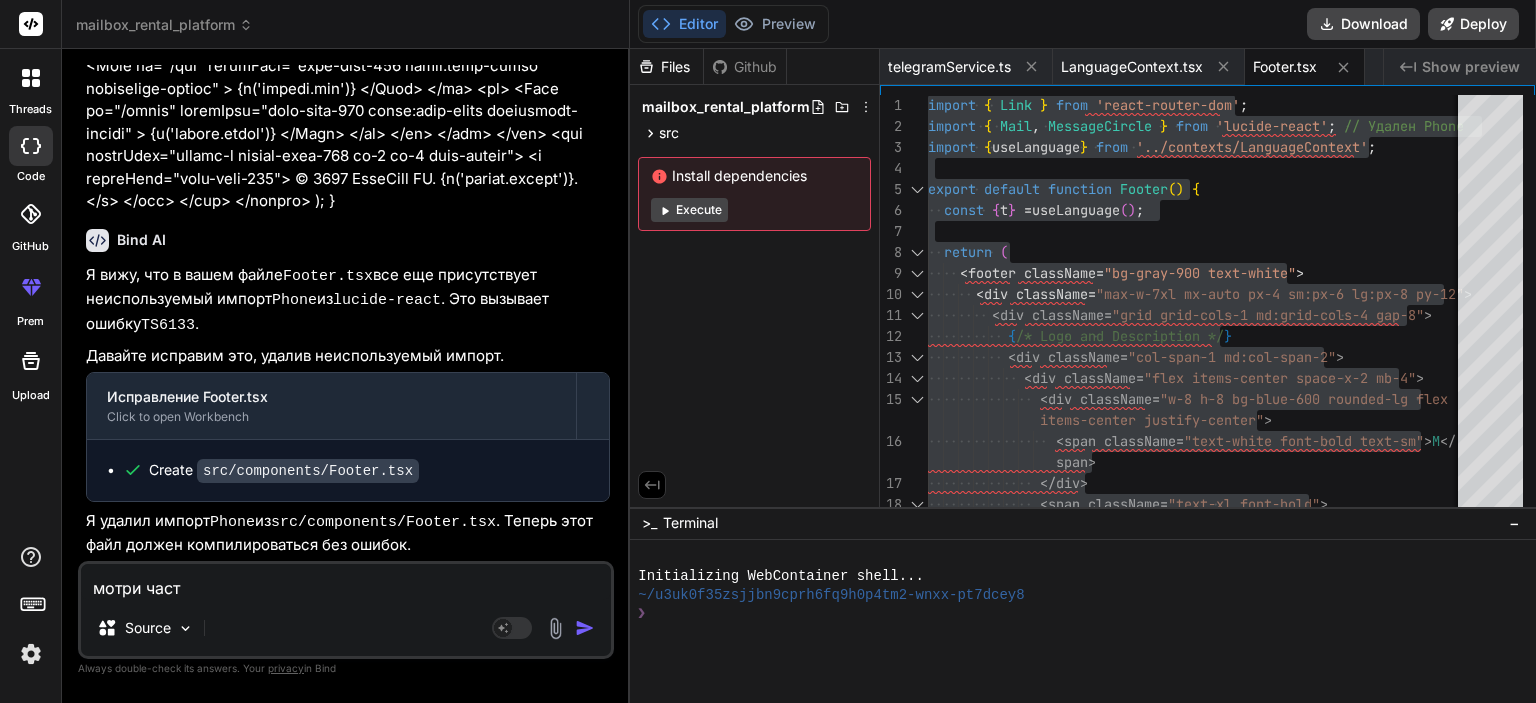 type on "мотри часть" 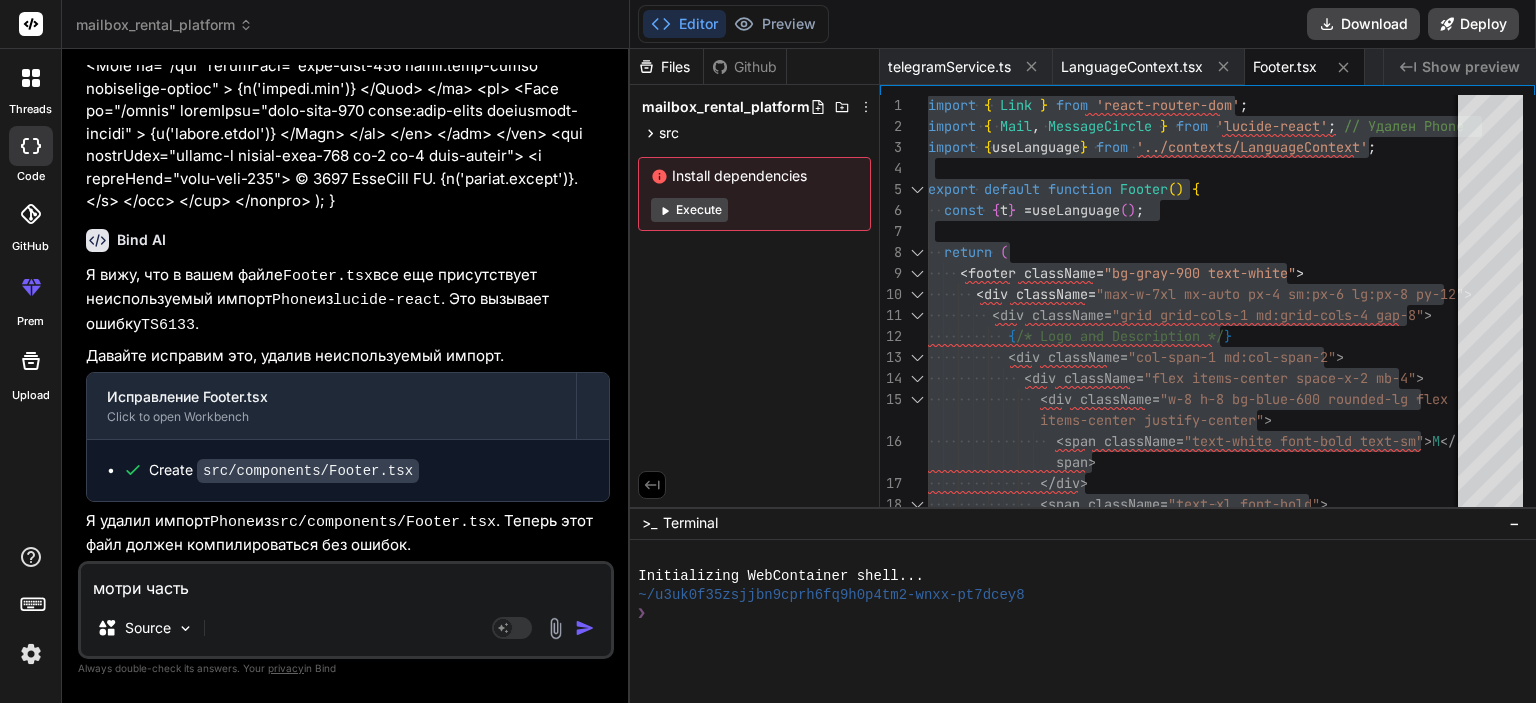 type on "мотри часть" 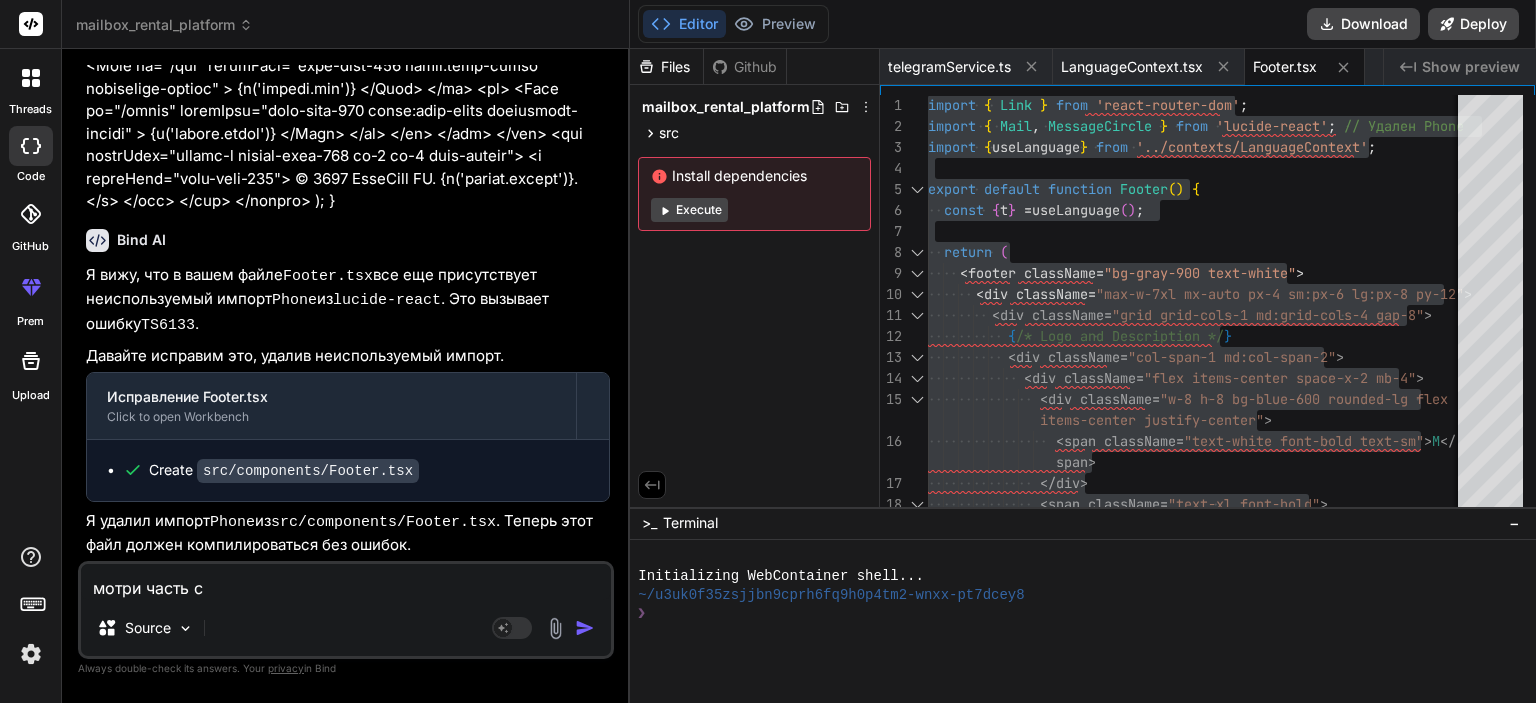 type on "мотри часть са" 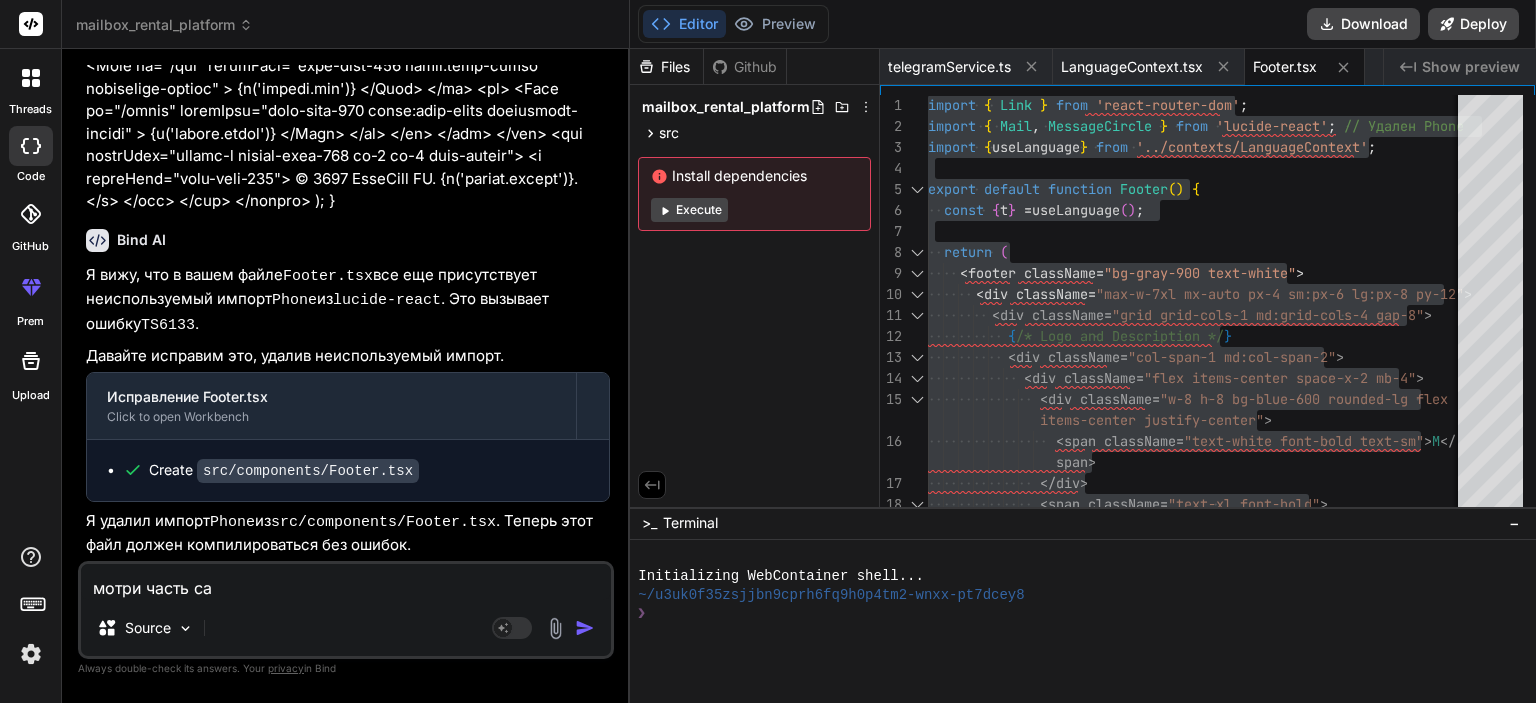 type on "мотри часть сай" 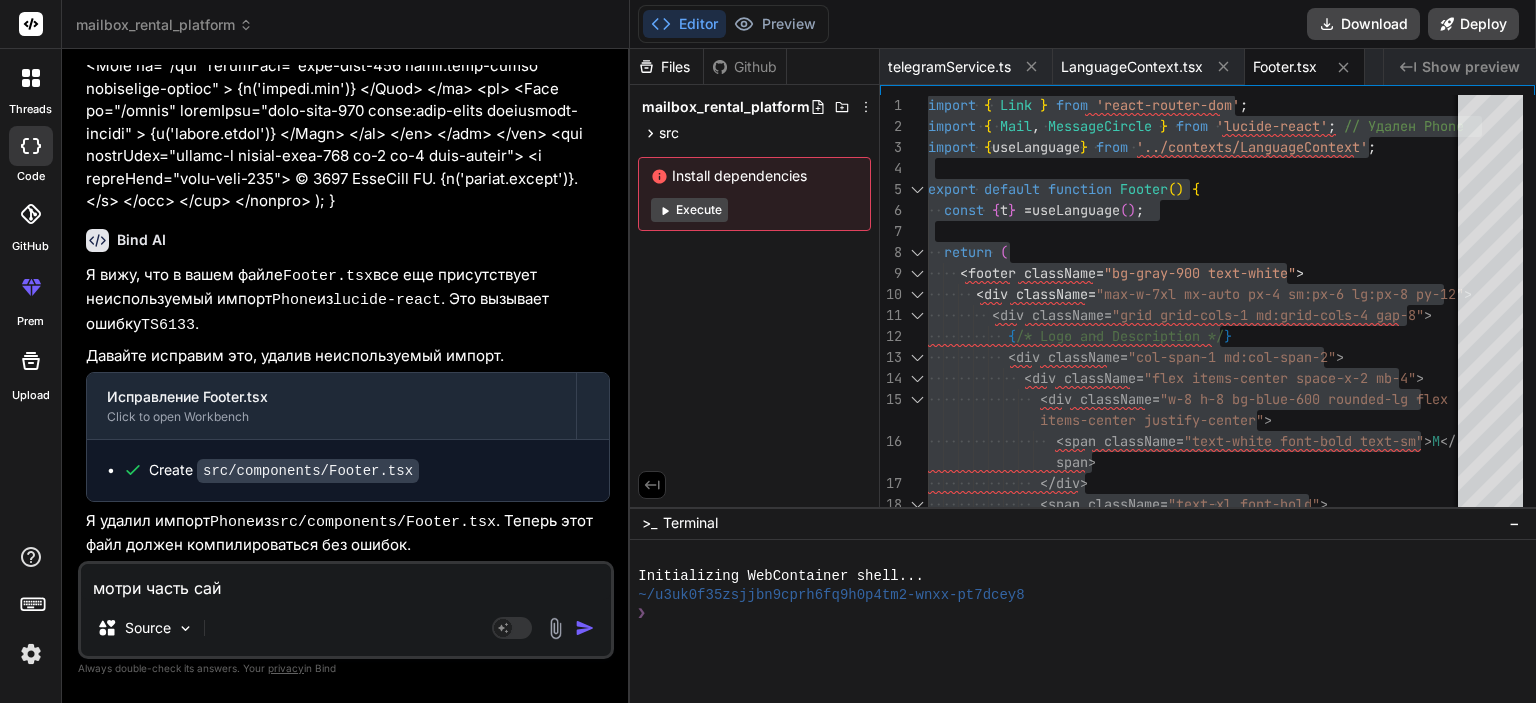 type on "мотри часть сайт" 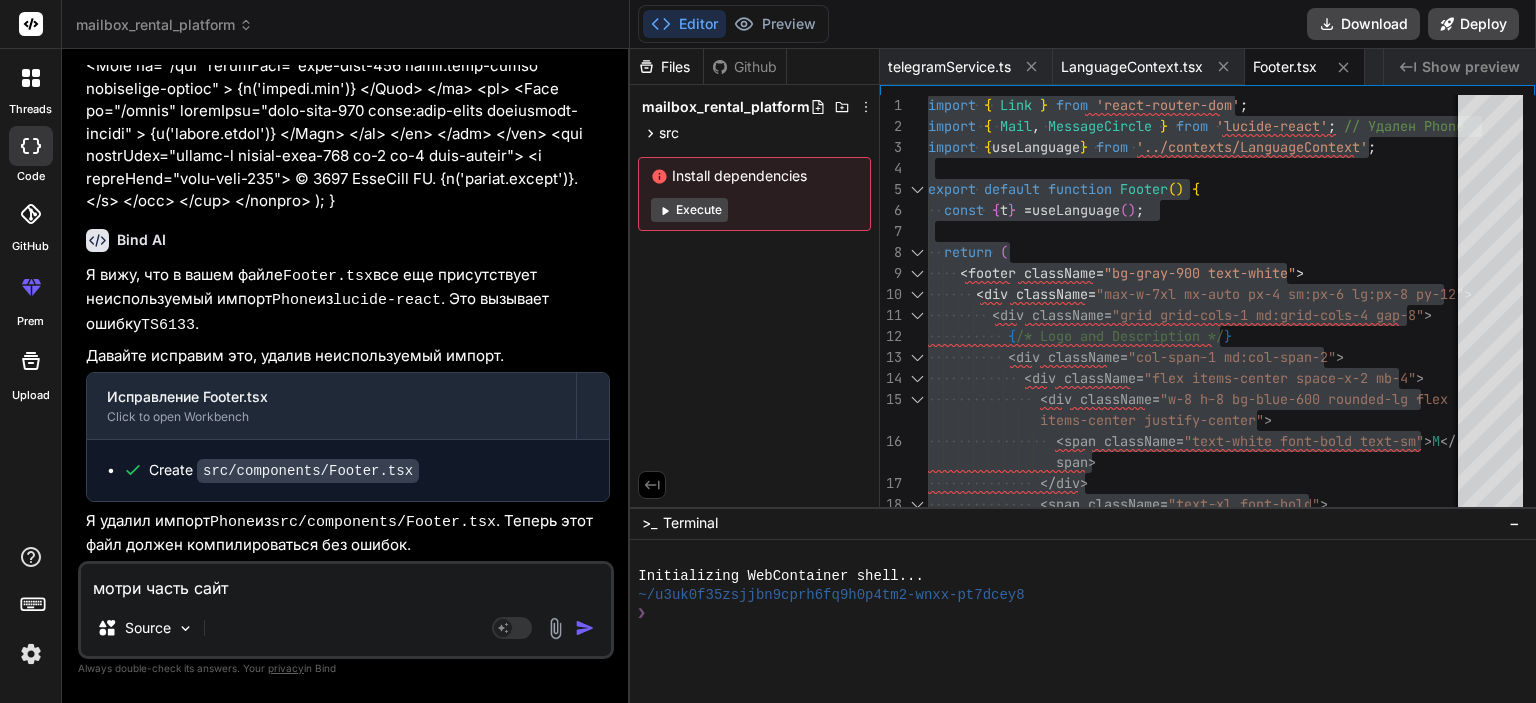 type on "мотри часть сайта" 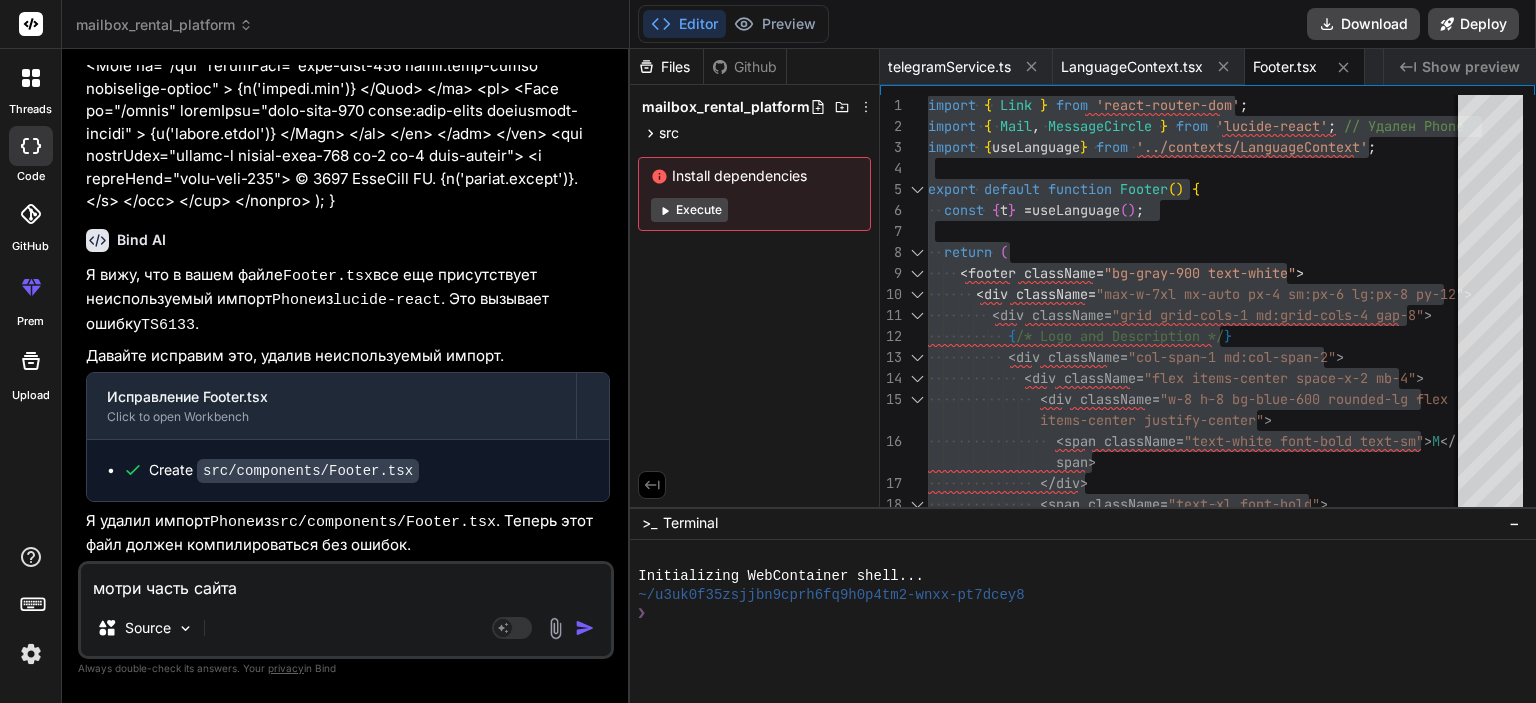 type on "мотри часть сайта" 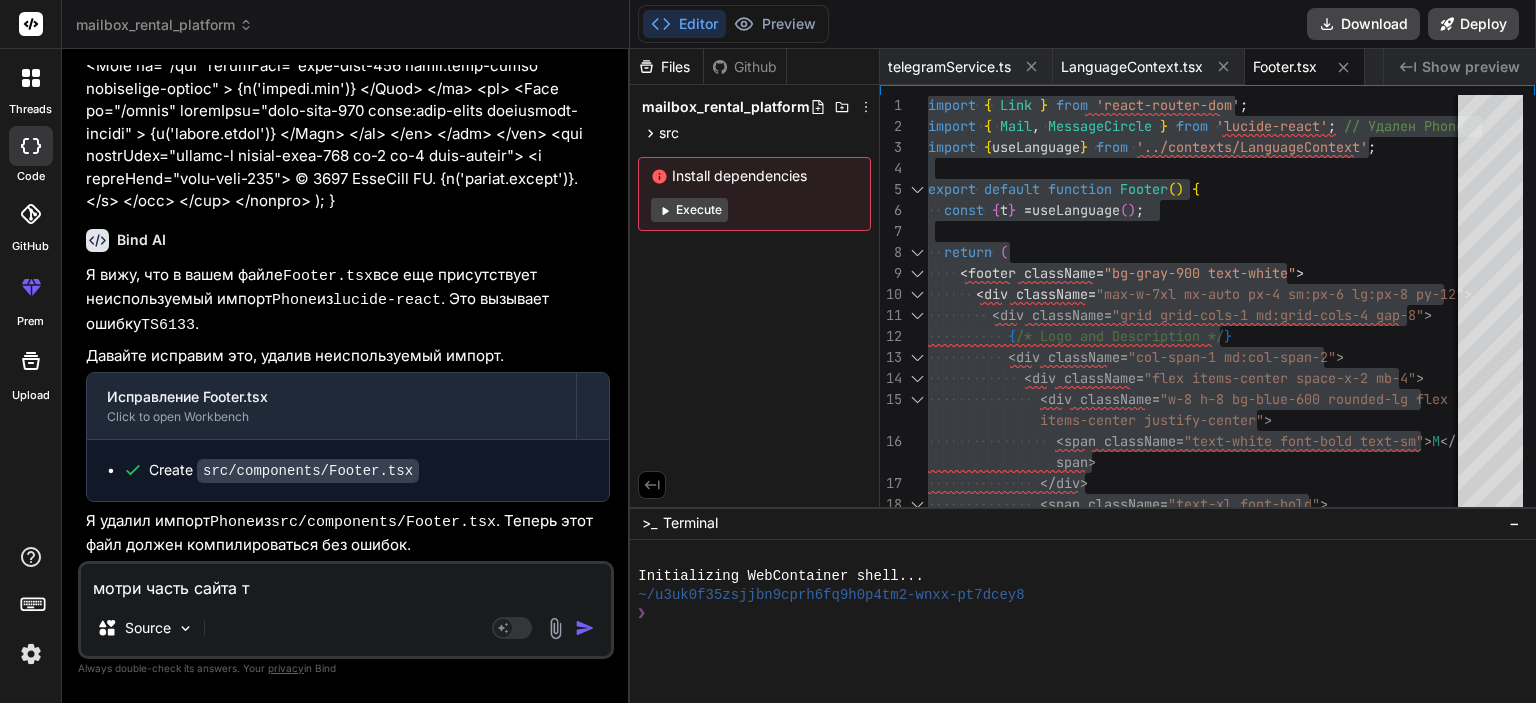type on "мотри часть сайта то" 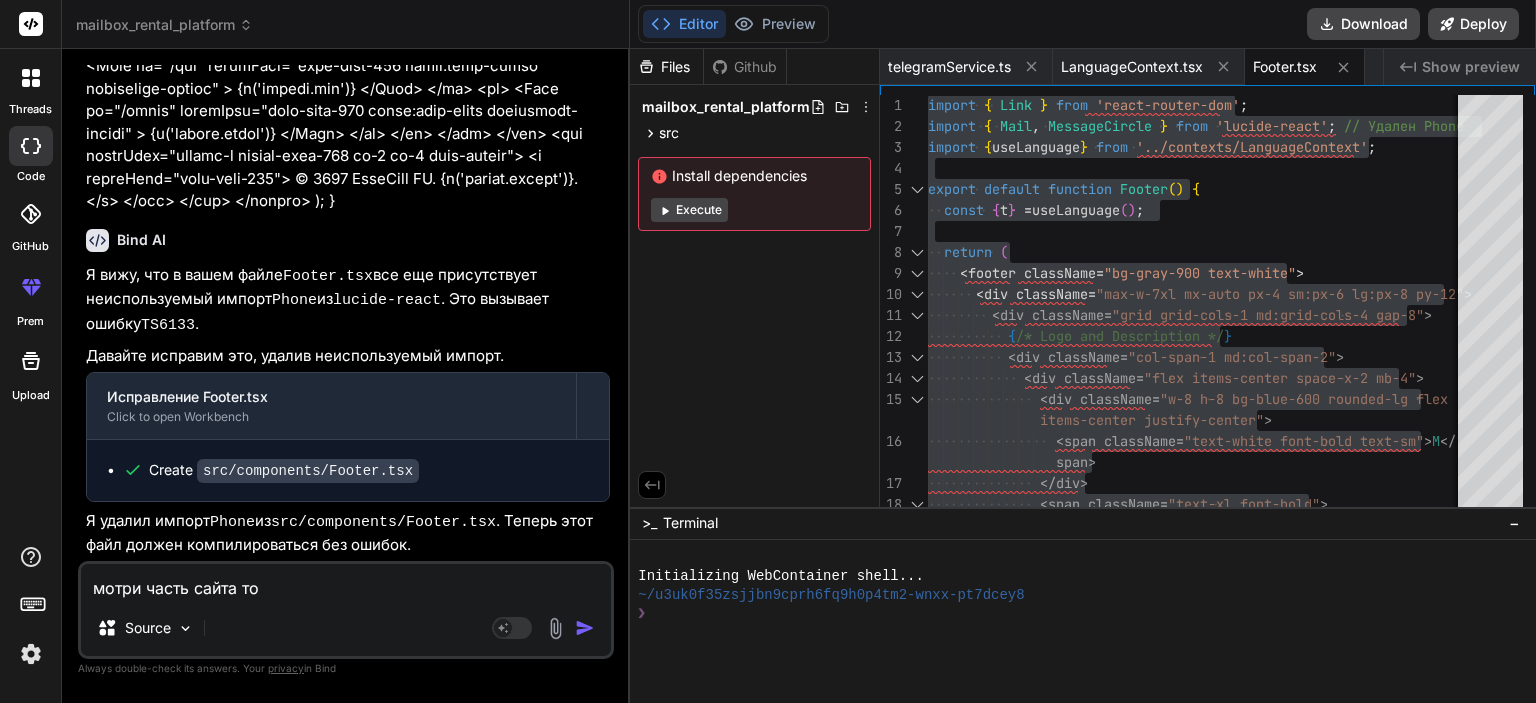 type on "мотри часть сайта ток" 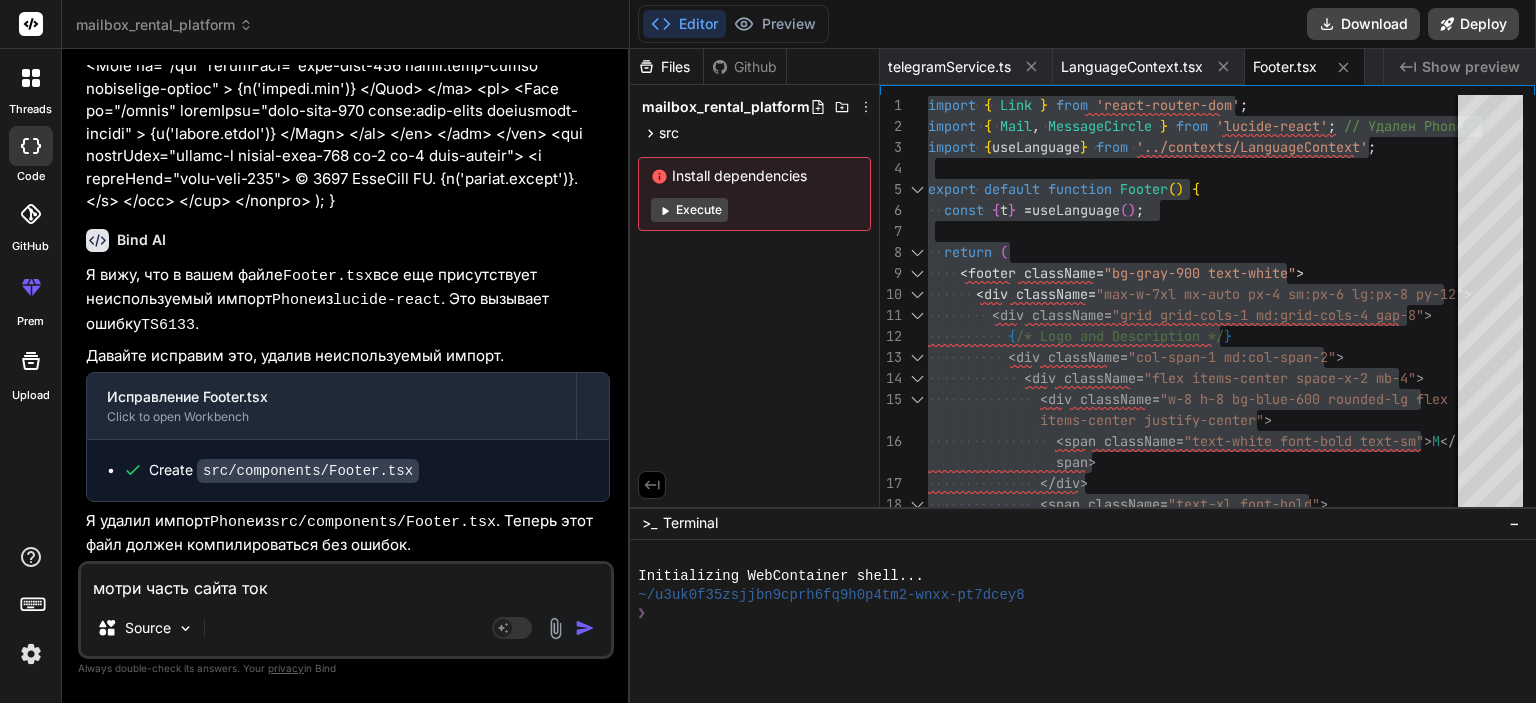 type on "мотри часть сайта ток" 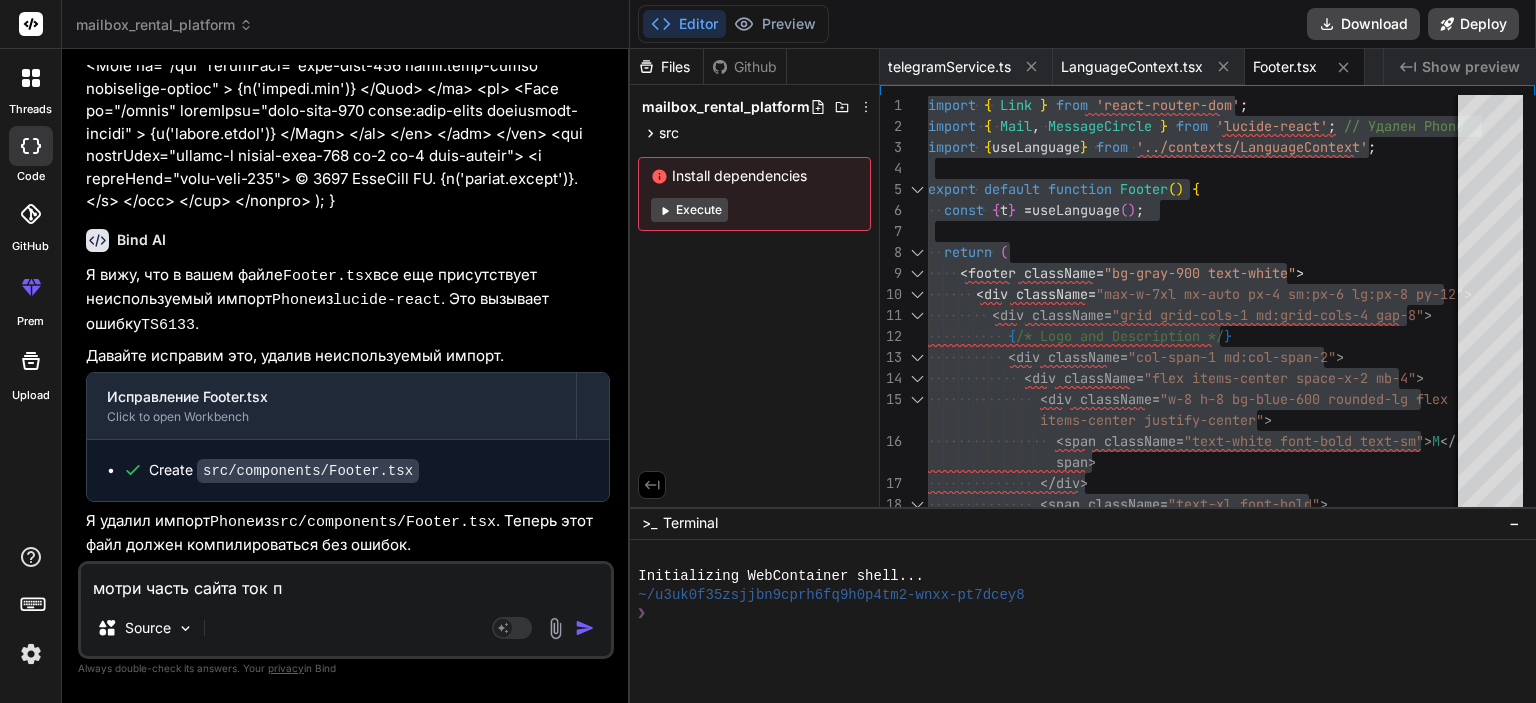 type on "мотри часть сайта ток пе" 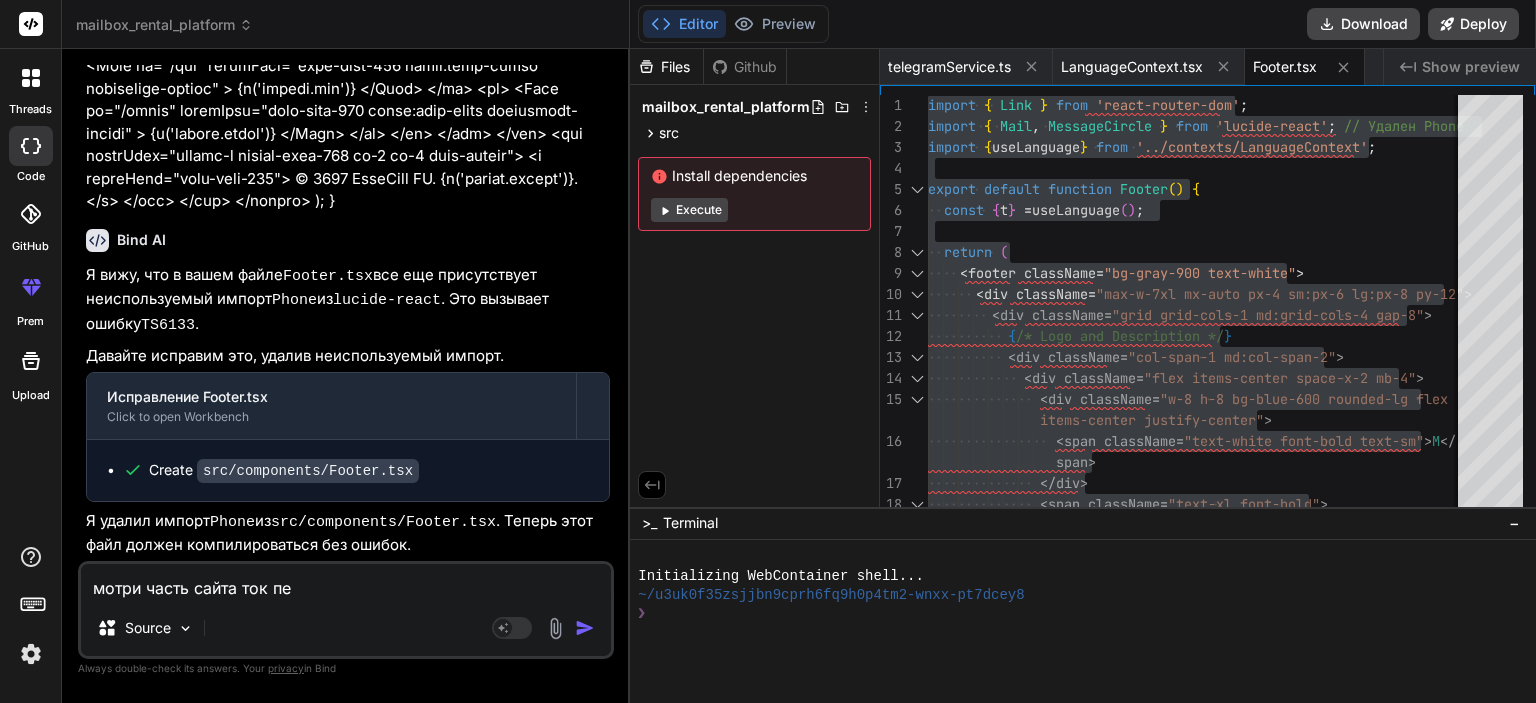 type on "мотри часть сайта ток пер" 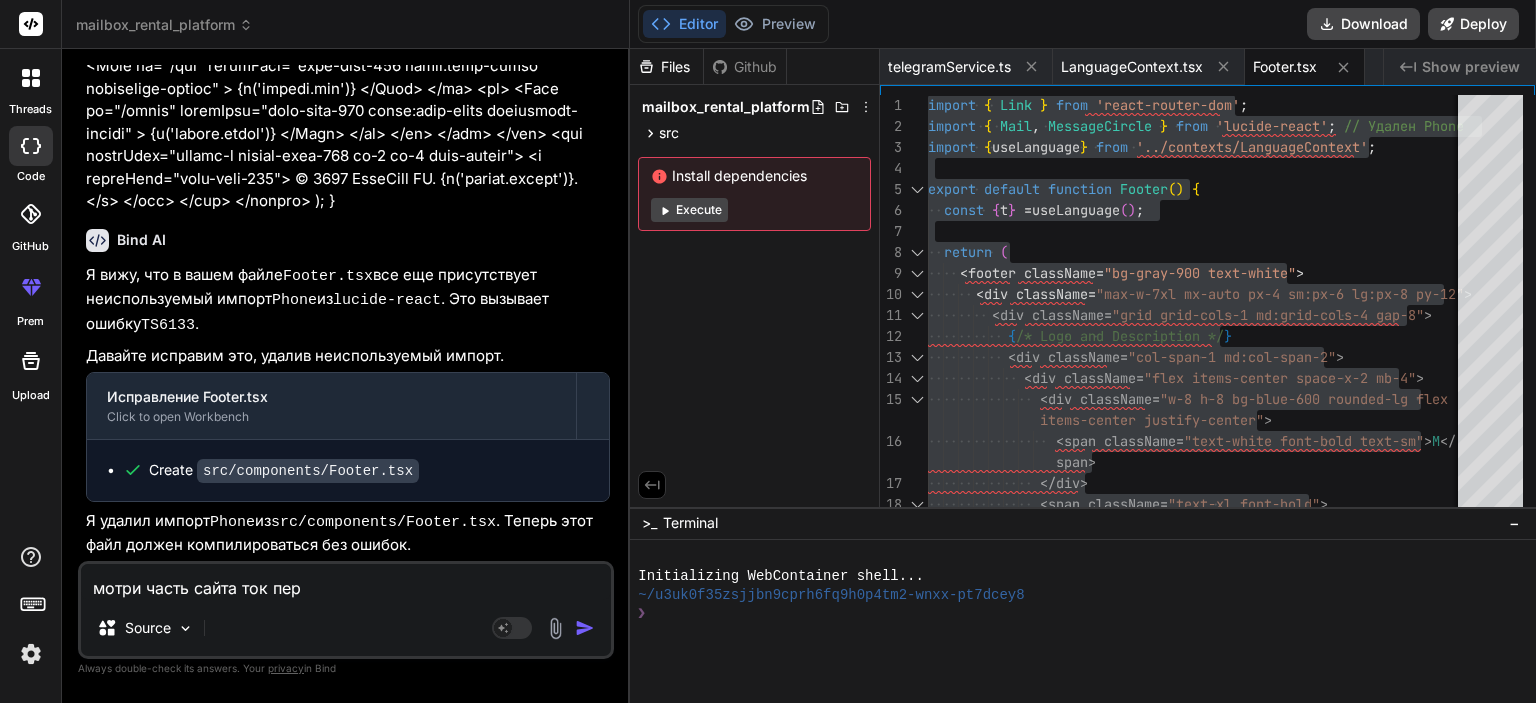 type on "мотри часть сайта ток пере" 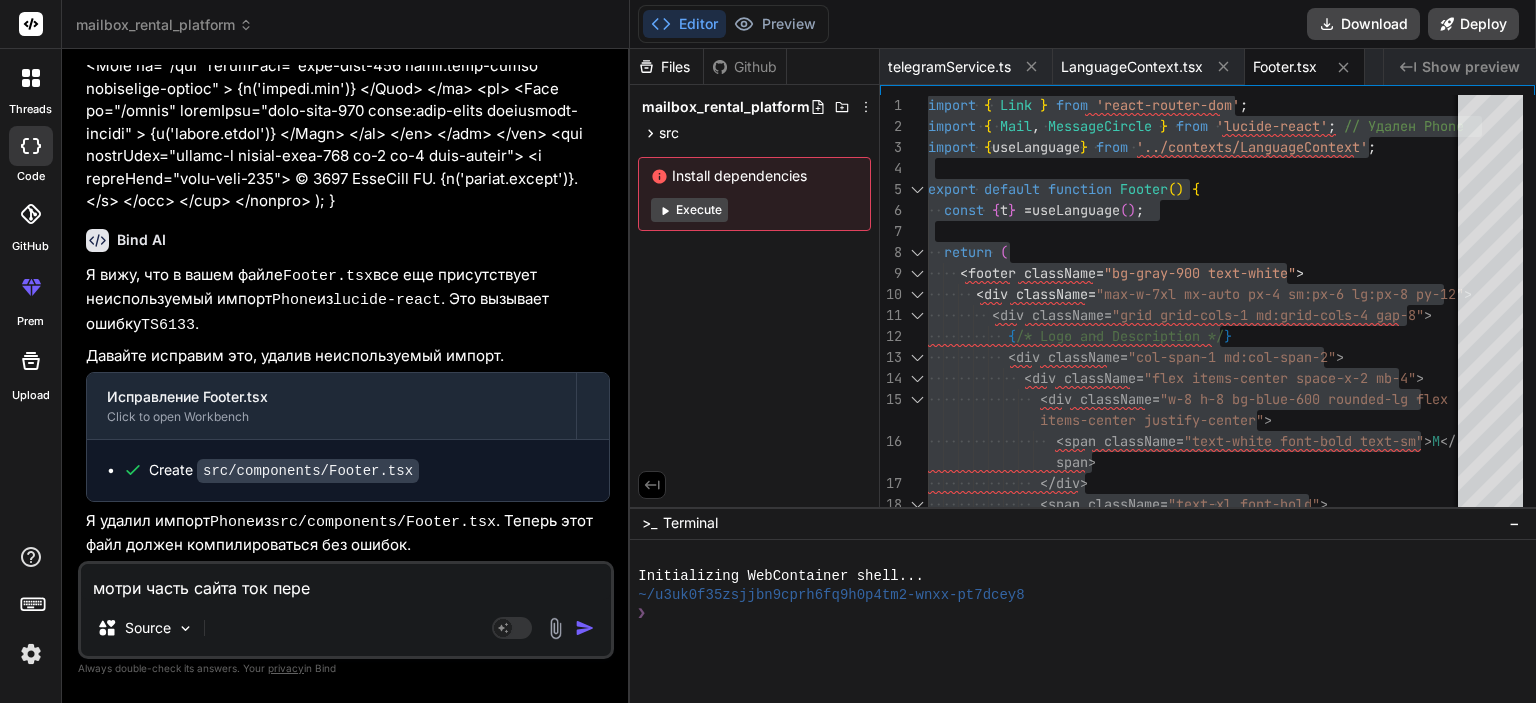 type on "x" 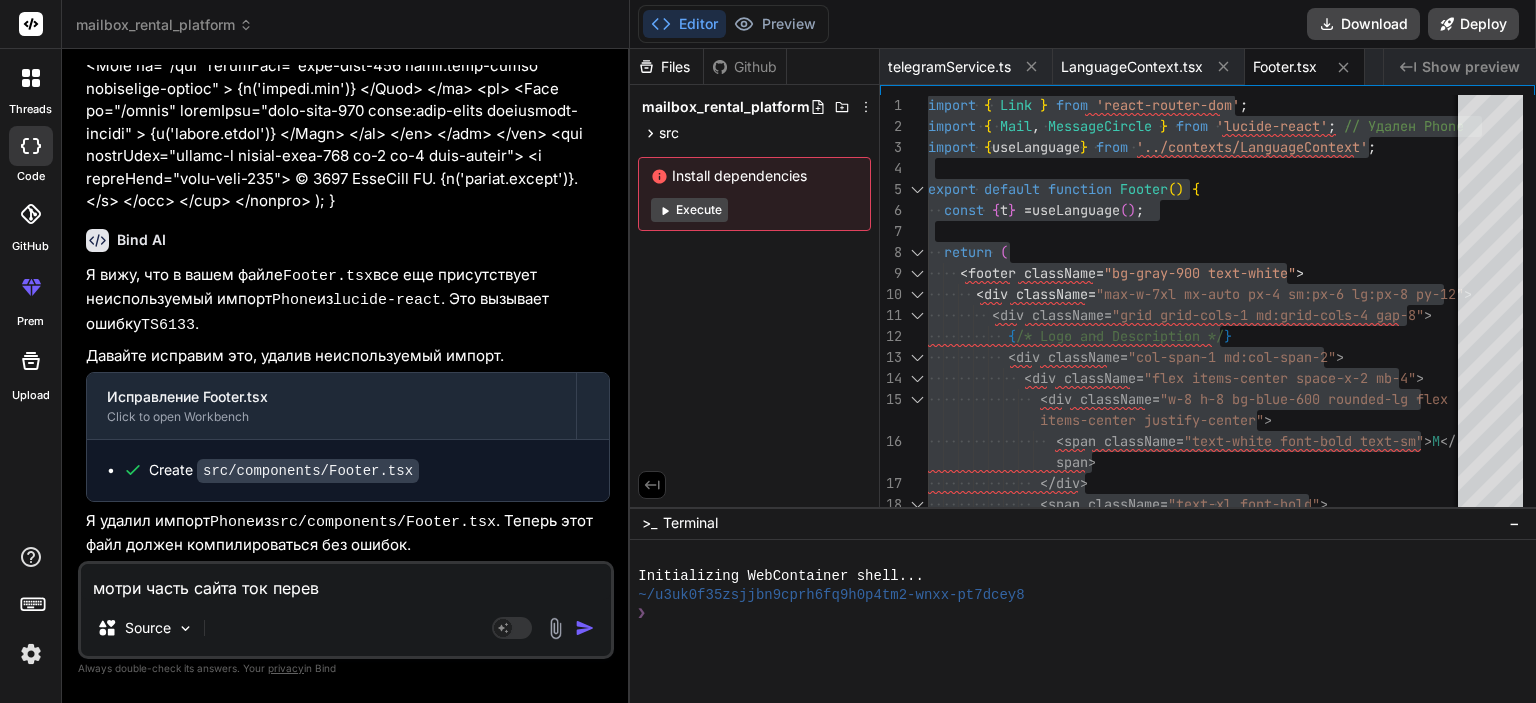 type on "мотри часть сайта ток перево" 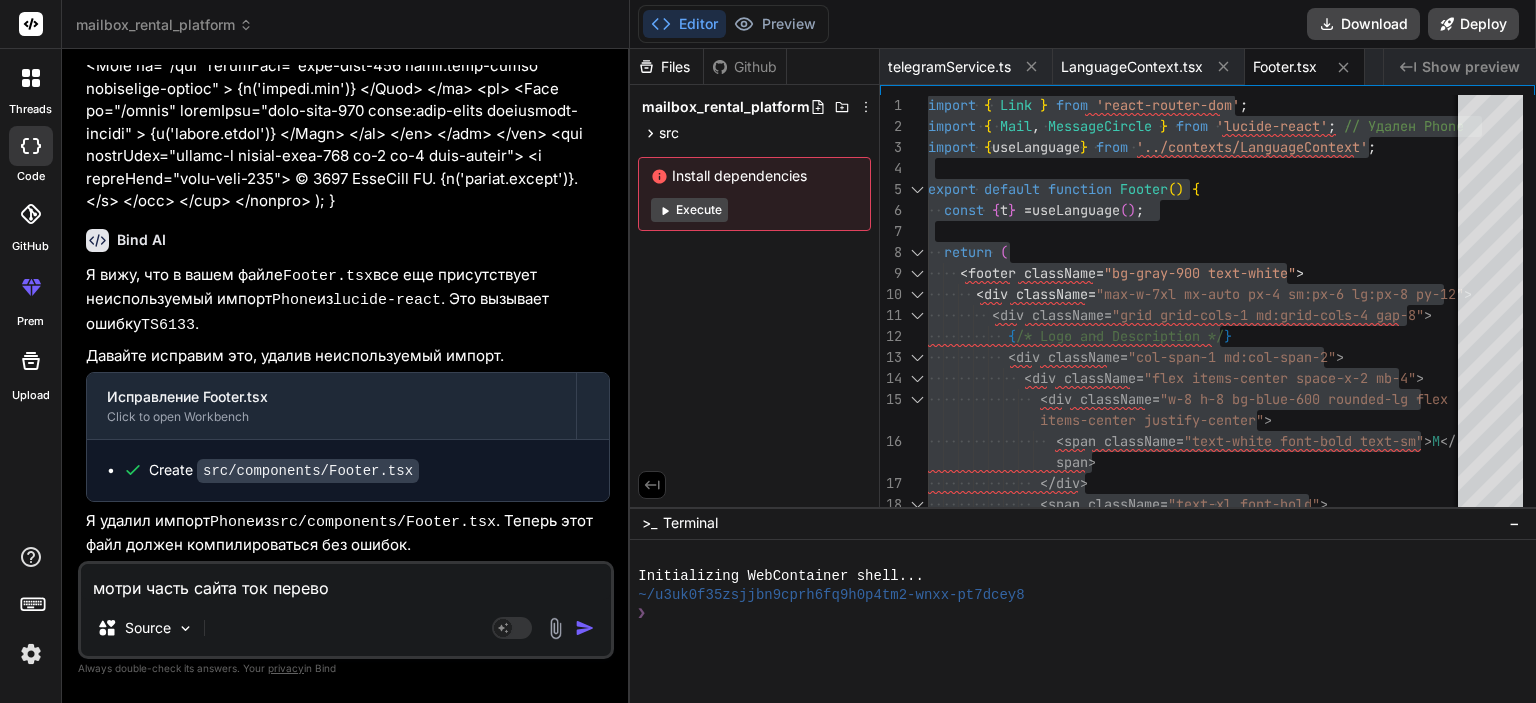 type on "мотри часть сайта ток перевод" 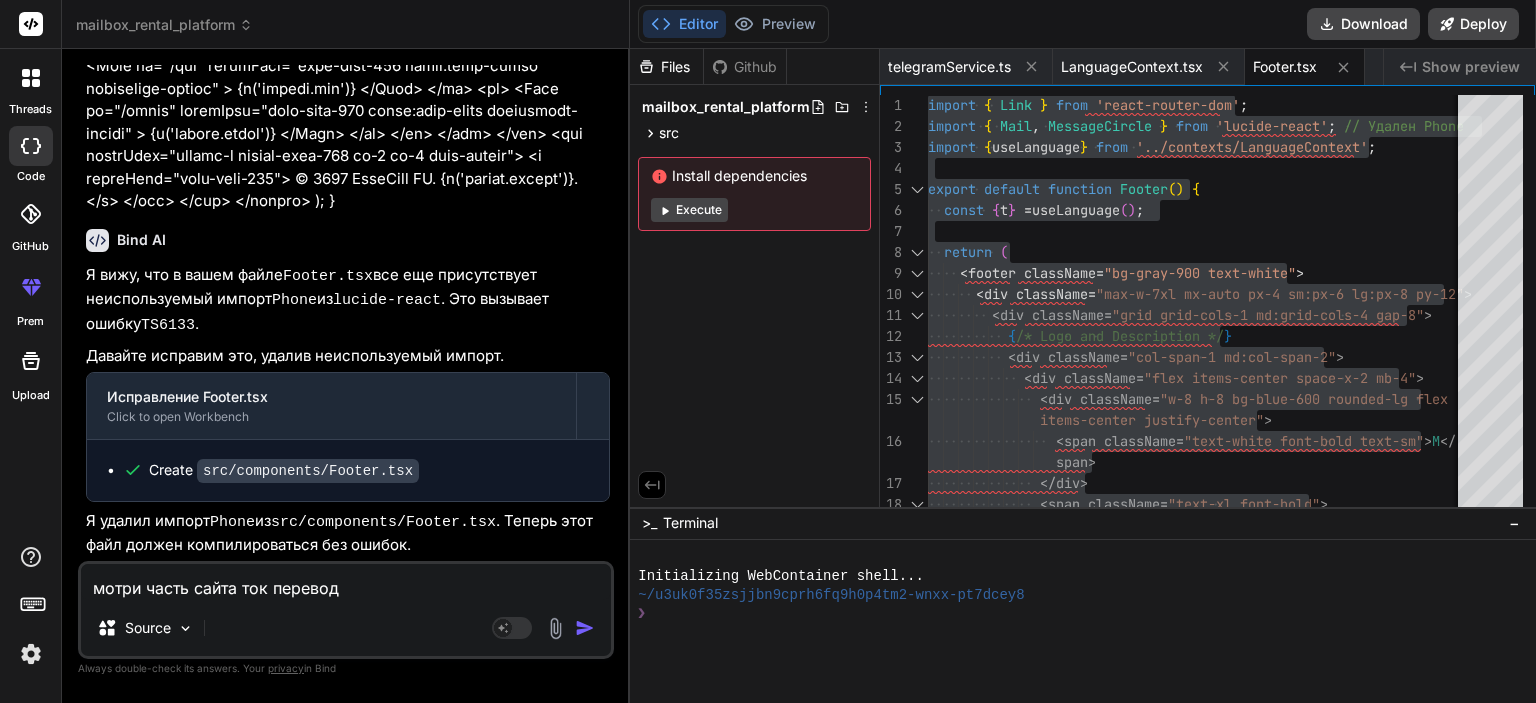 type on "мотри часть сайта ток переводи" 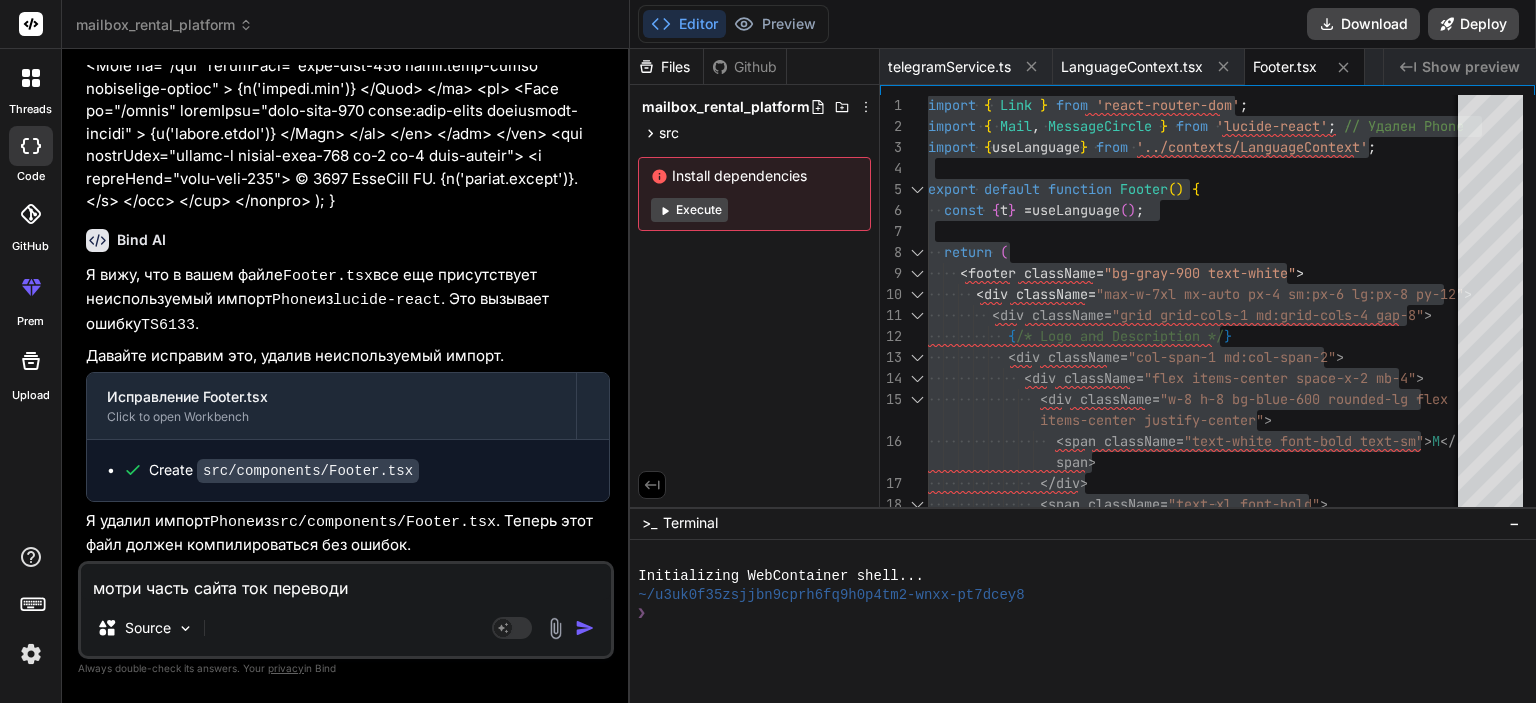 type on "мотри часть сайта ток переводит" 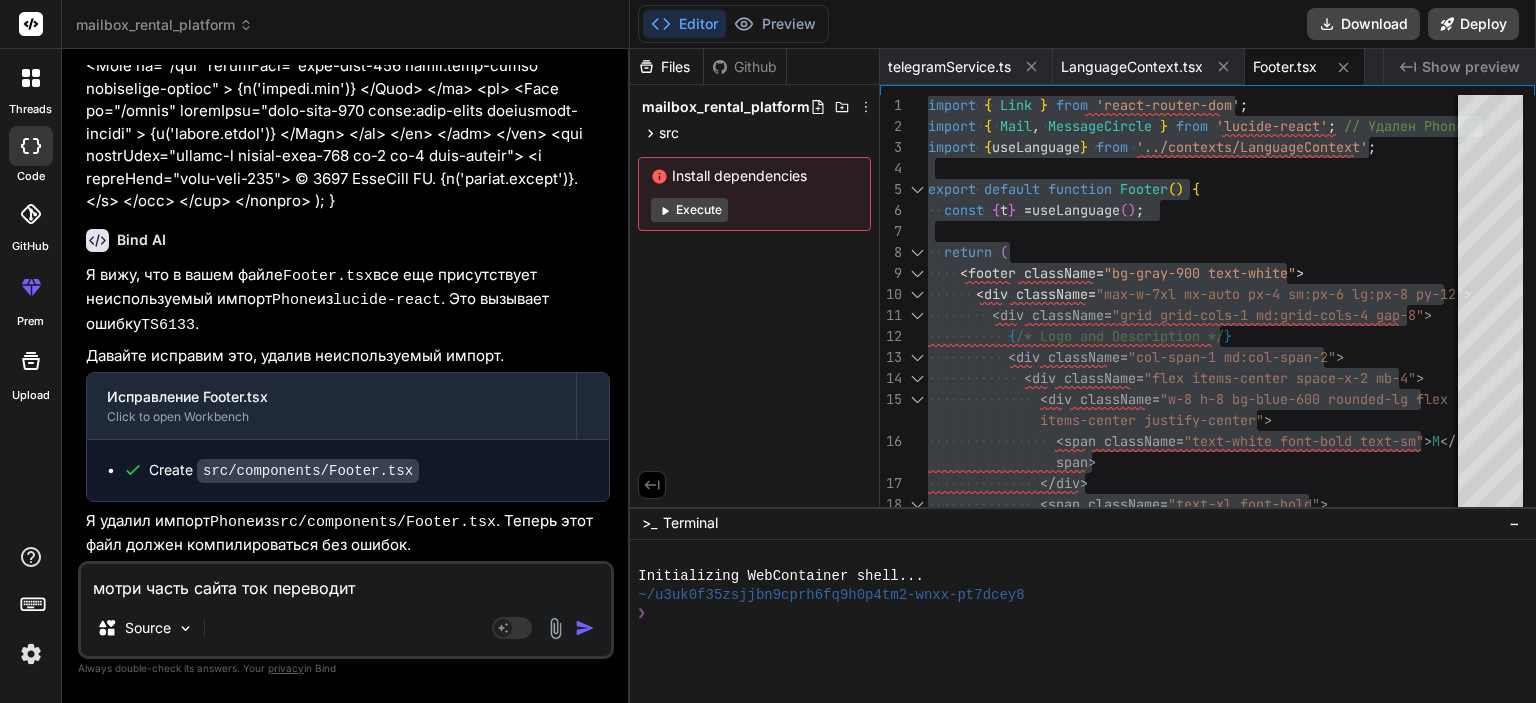 type on "мотри часть сайта ток переводит" 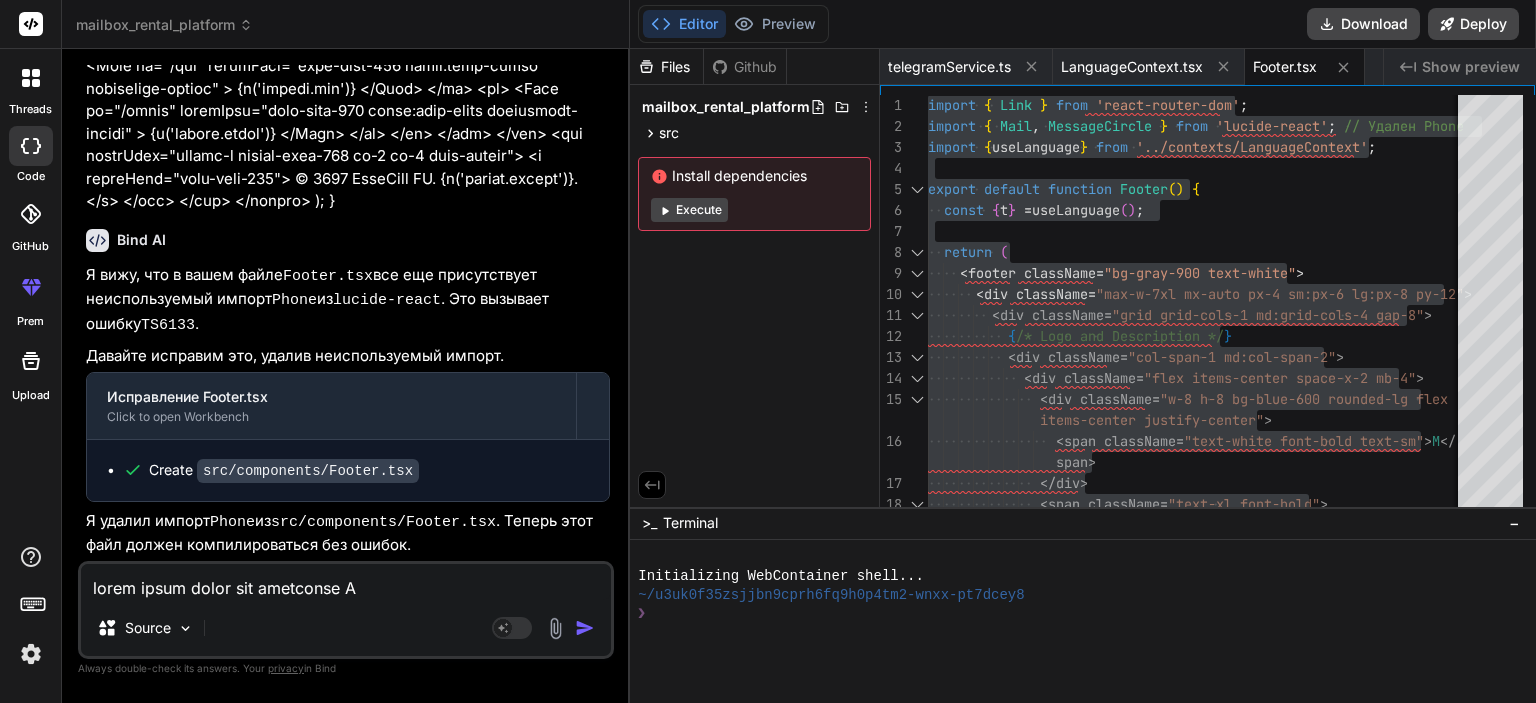 scroll, scrollTop: 2017, scrollLeft: 0, axis: vertical 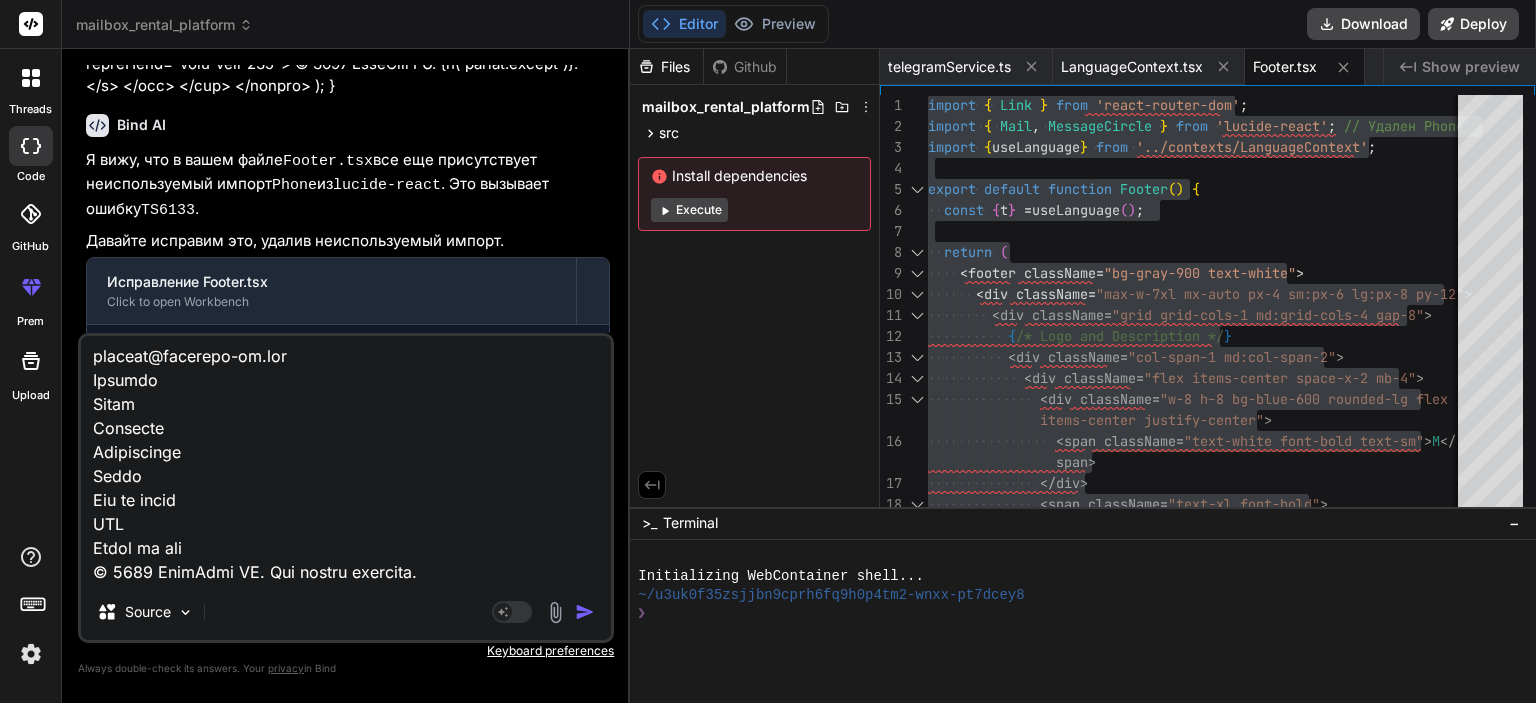 type on "x" 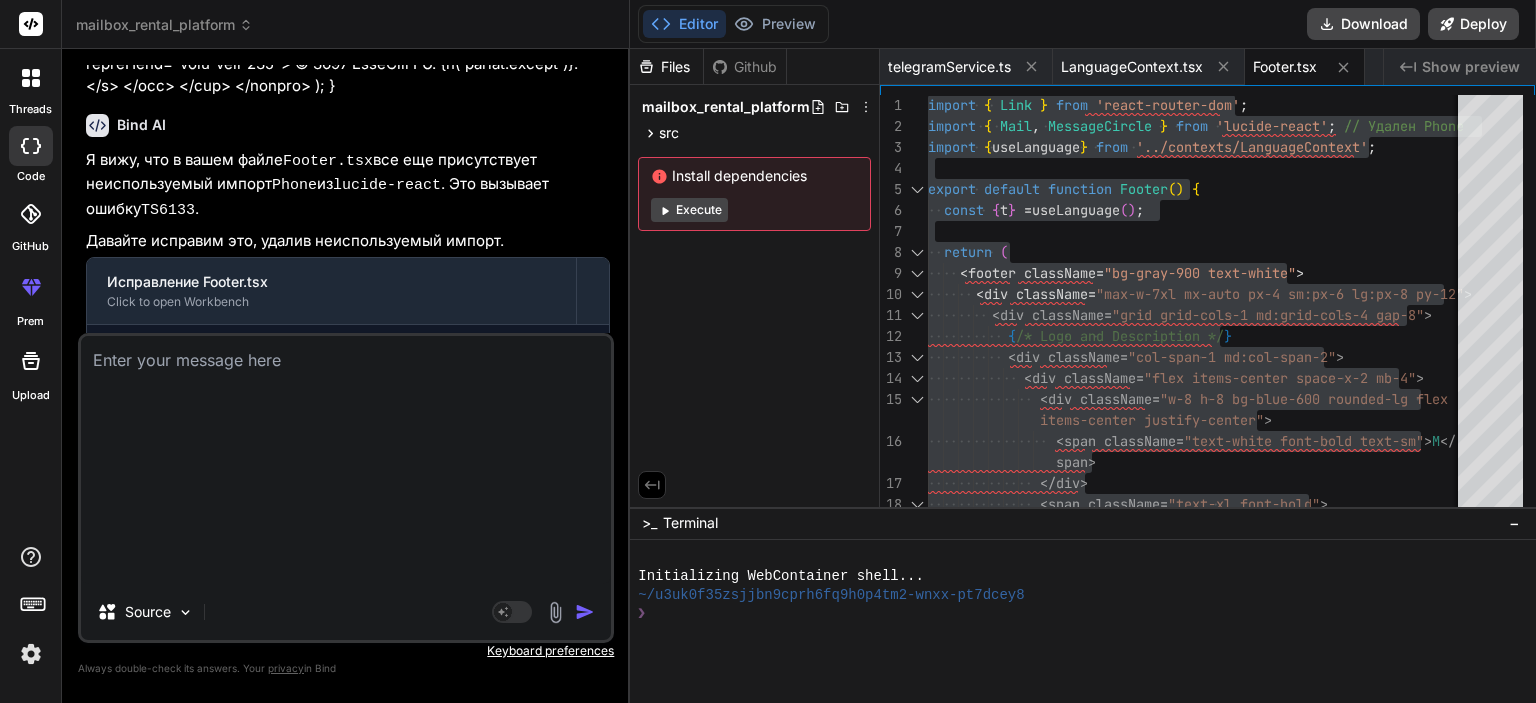scroll, scrollTop: 0, scrollLeft: 0, axis: both 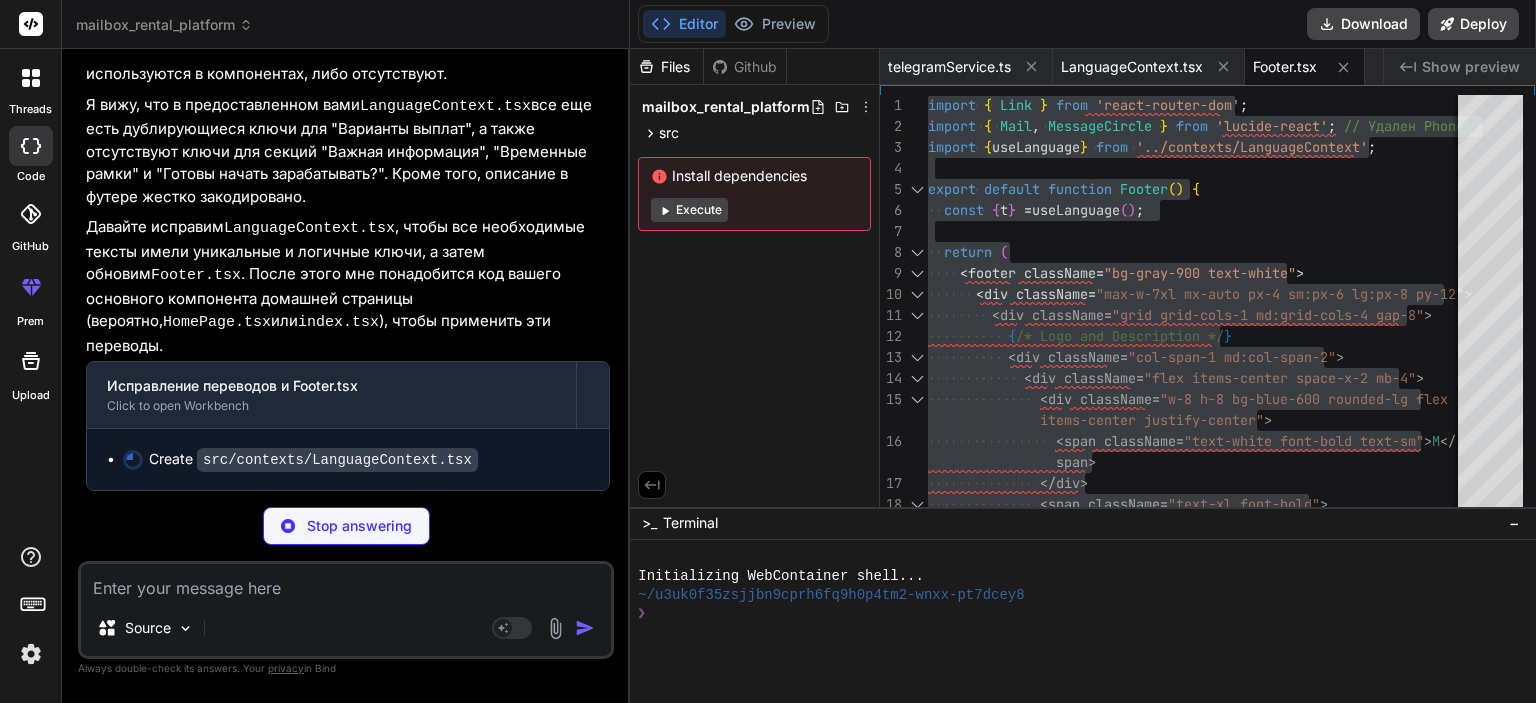 click on "Stop answering" at bounding box center (346, 526) 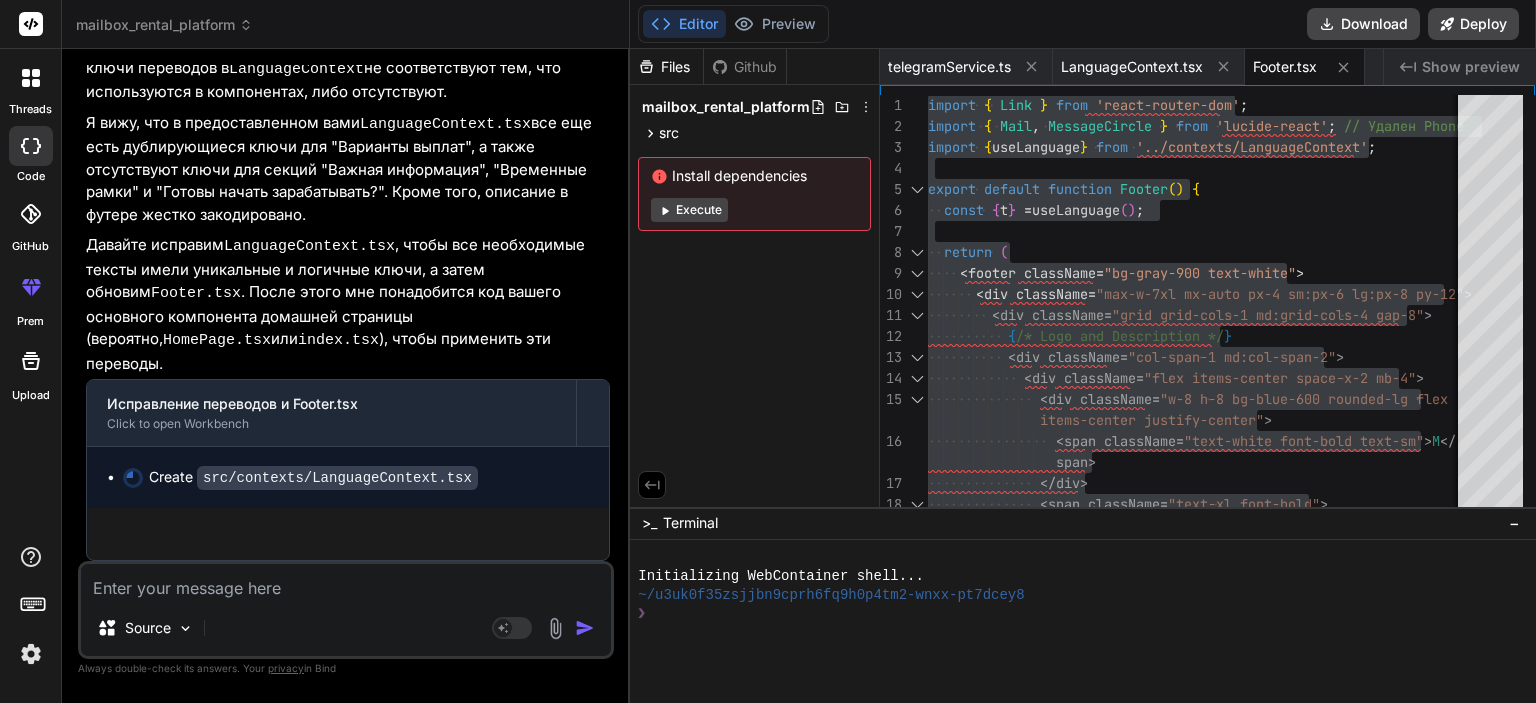 scroll, scrollTop: 17246, scrollLeft: 0, axis: vertical 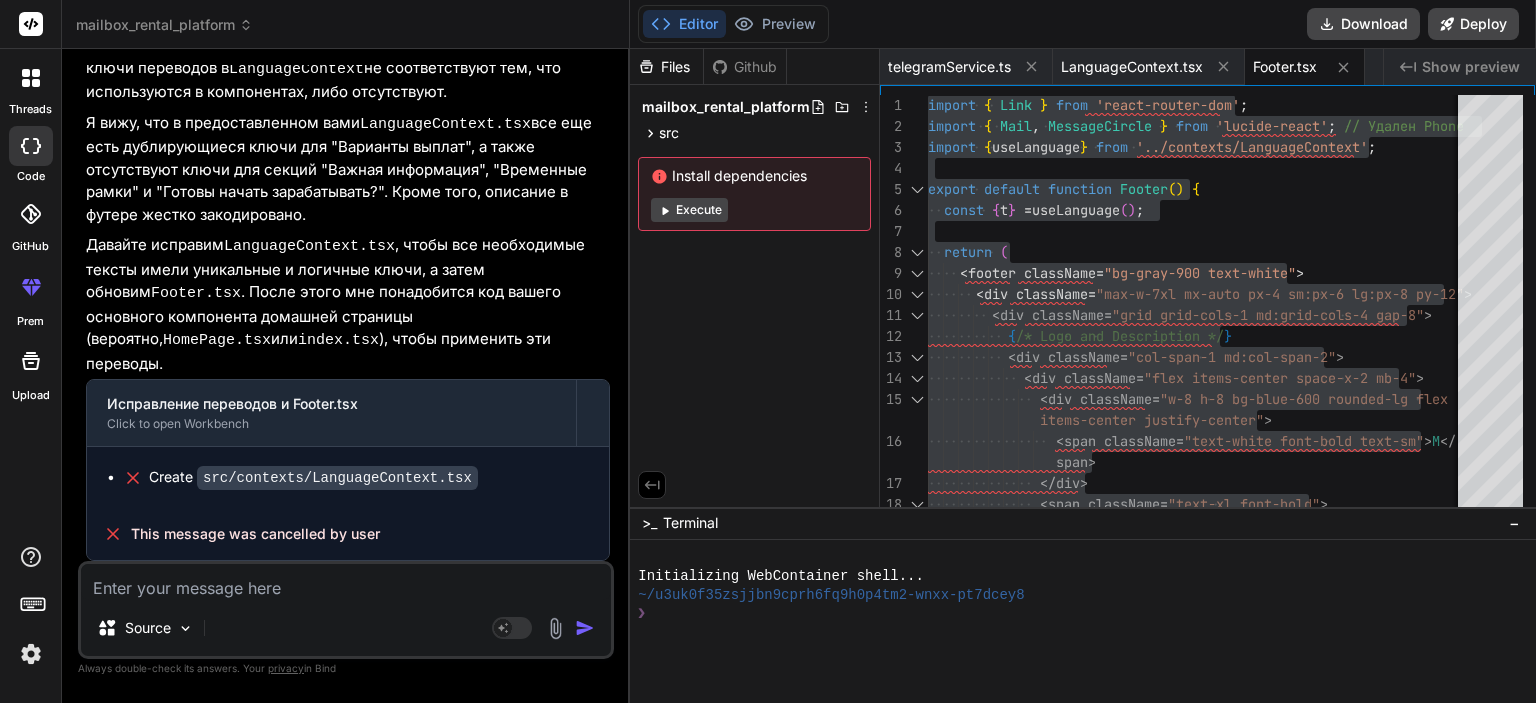click on "Source Agent Mode. When this toggle is activated, AI automatically makes decisions, reasons, creates files, and runs terminal commands. Almost full autopilot." at bounding box center (346, 610) 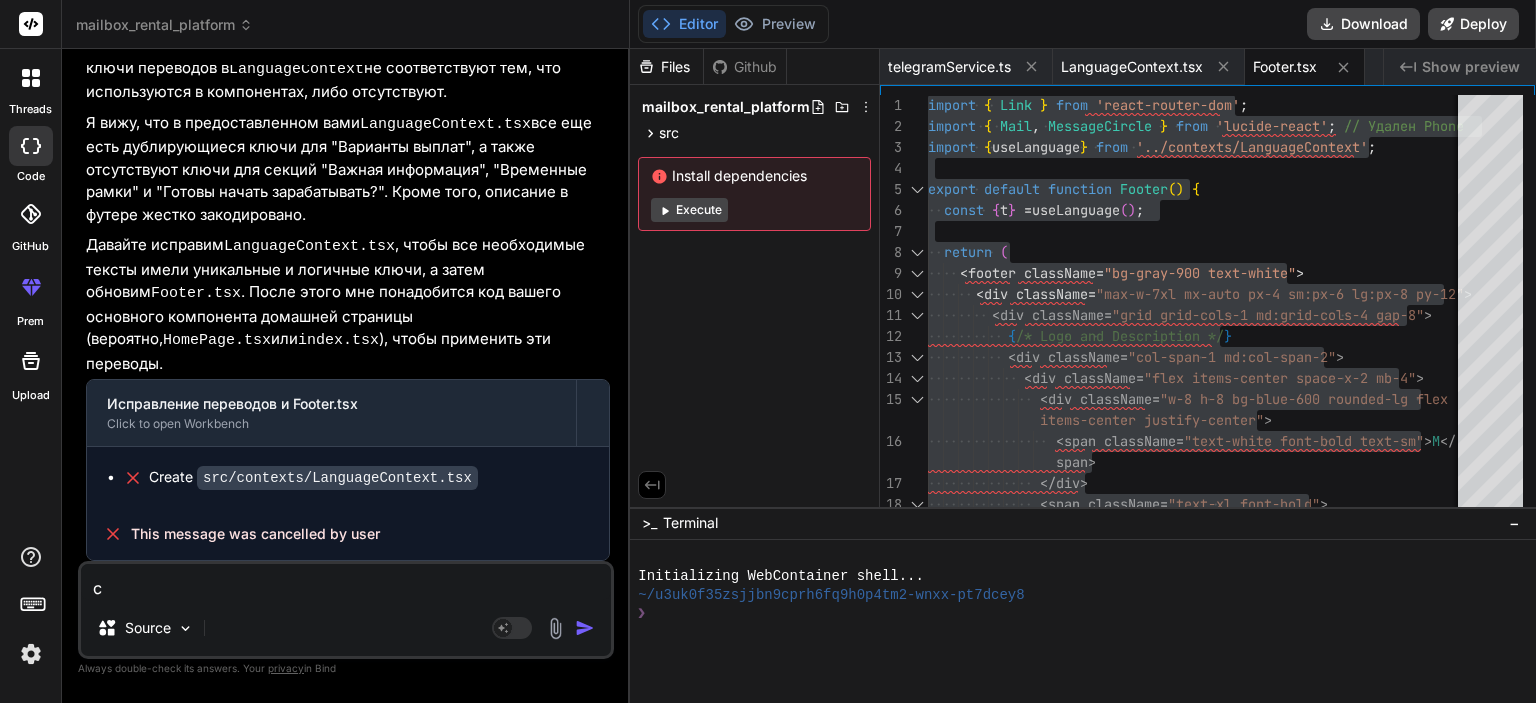 type on "ст" 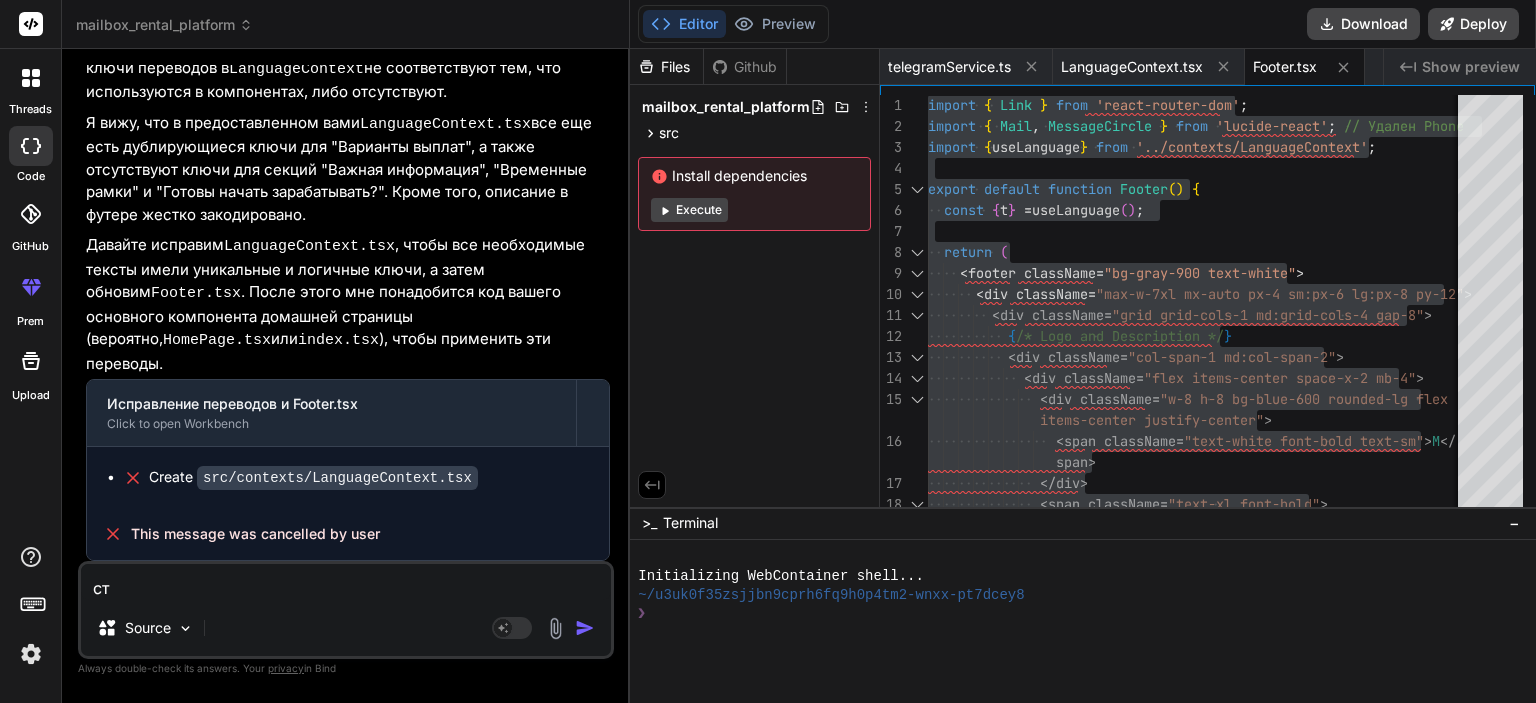 type on "сто" 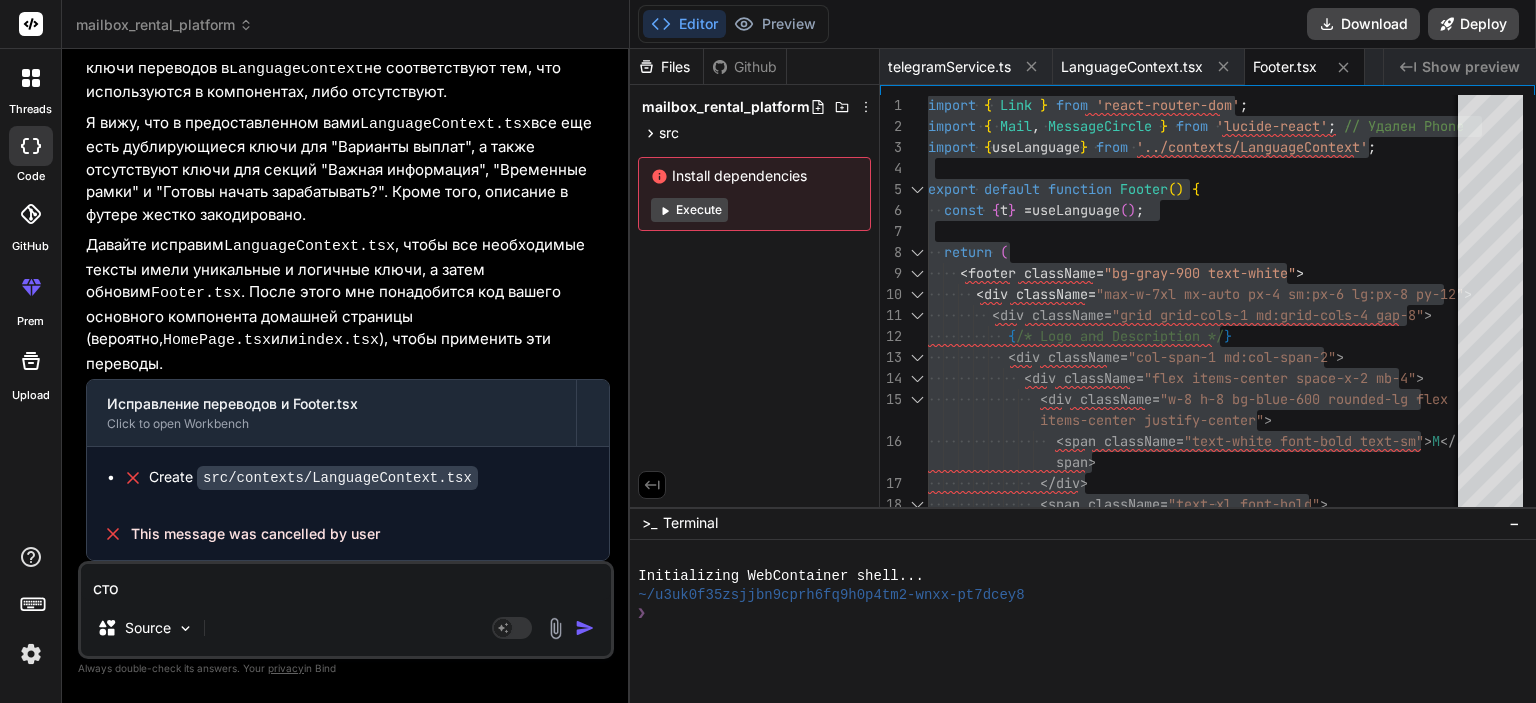 type on "стой" 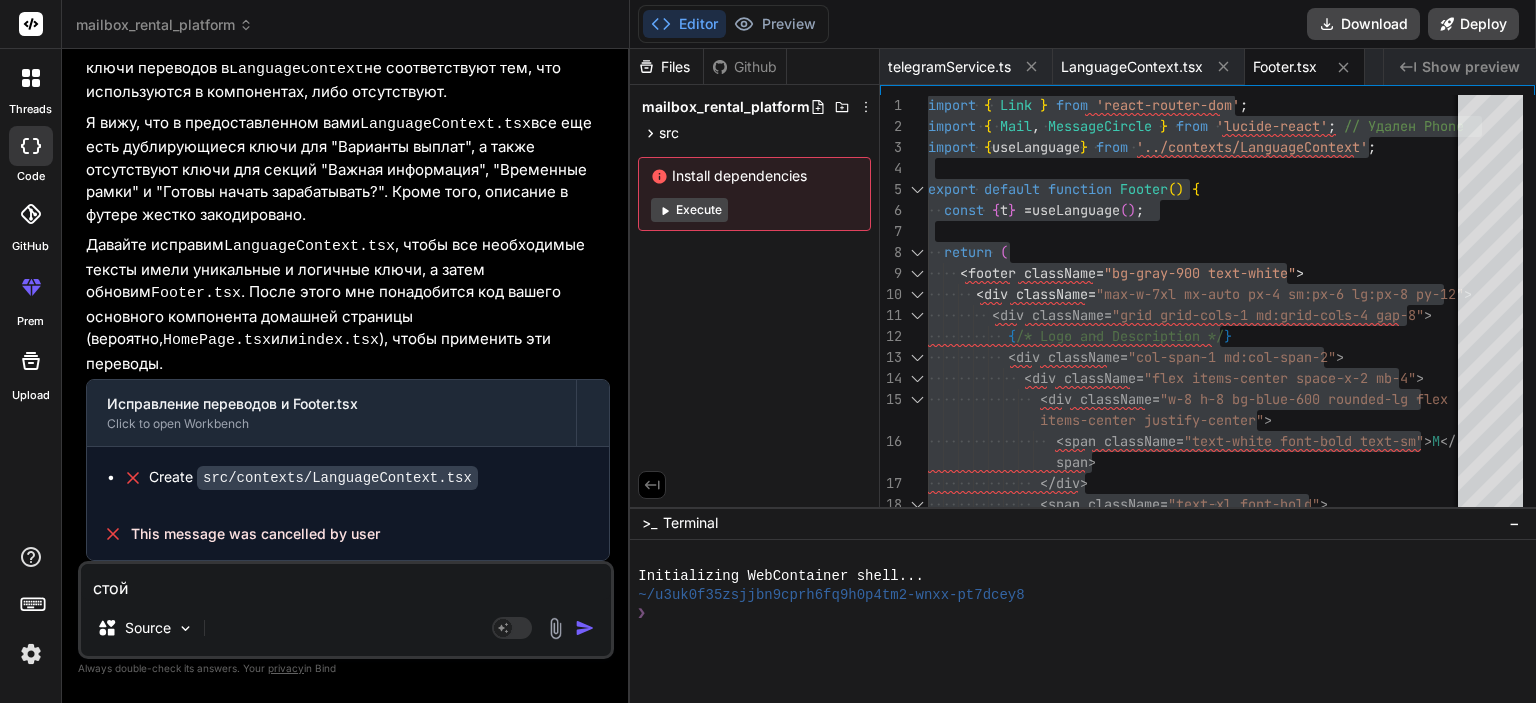 type on "стой" 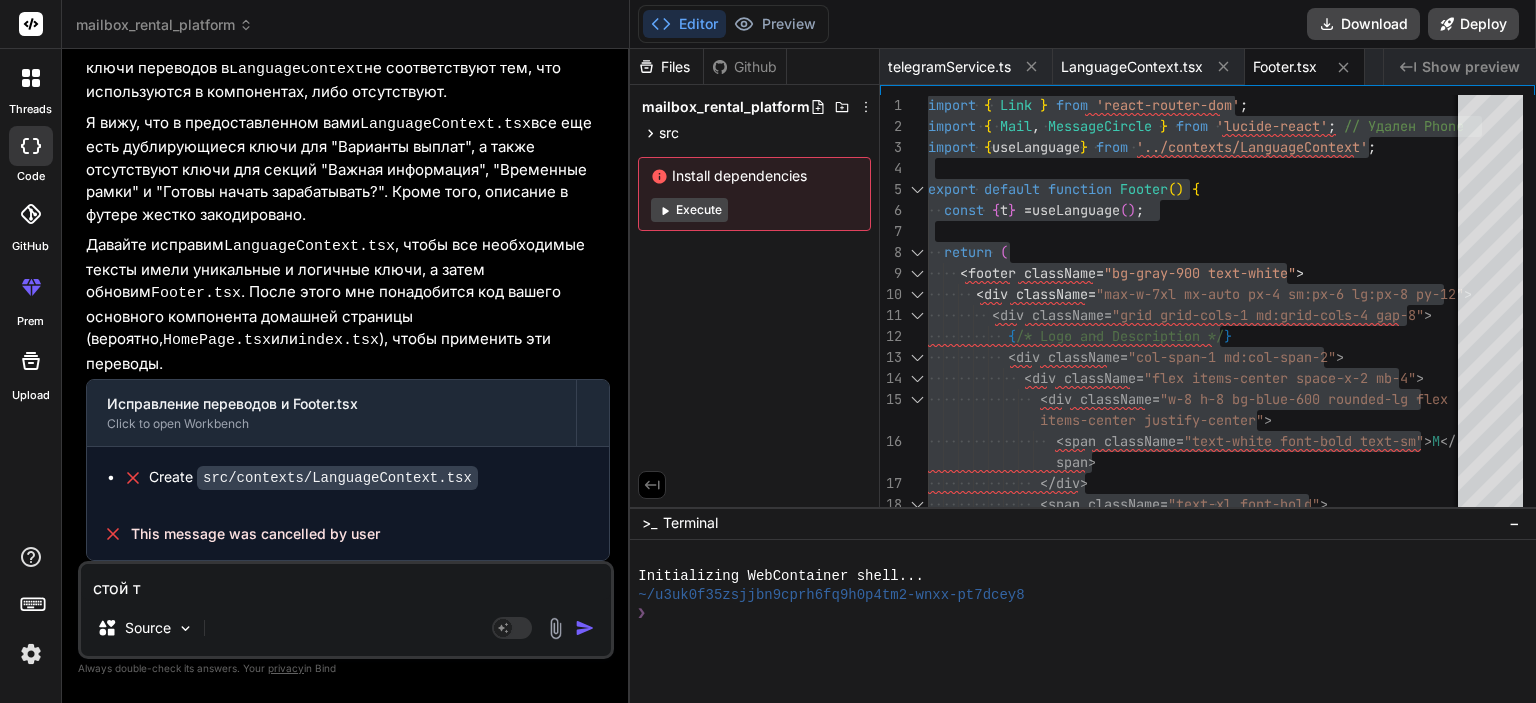 type on "стой ты" 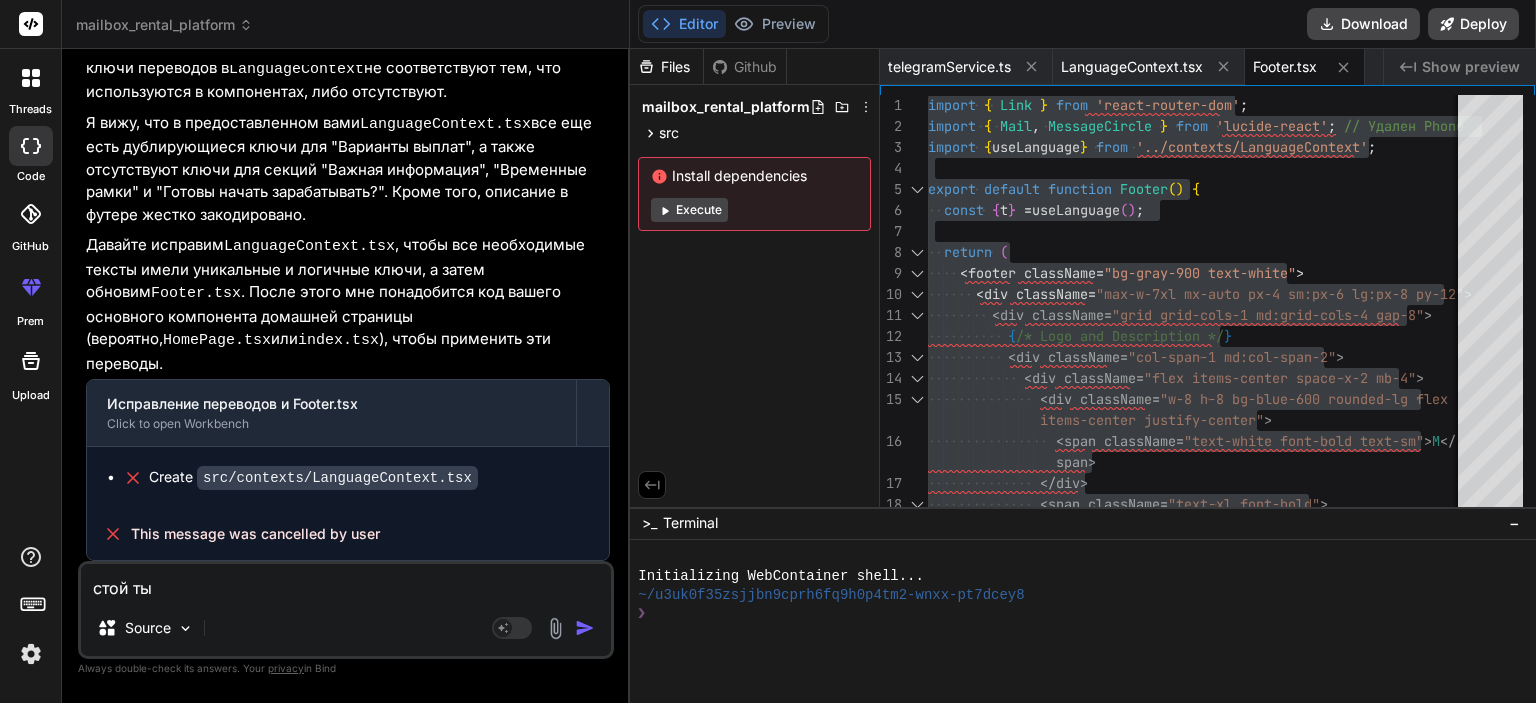 type on "стой ты" 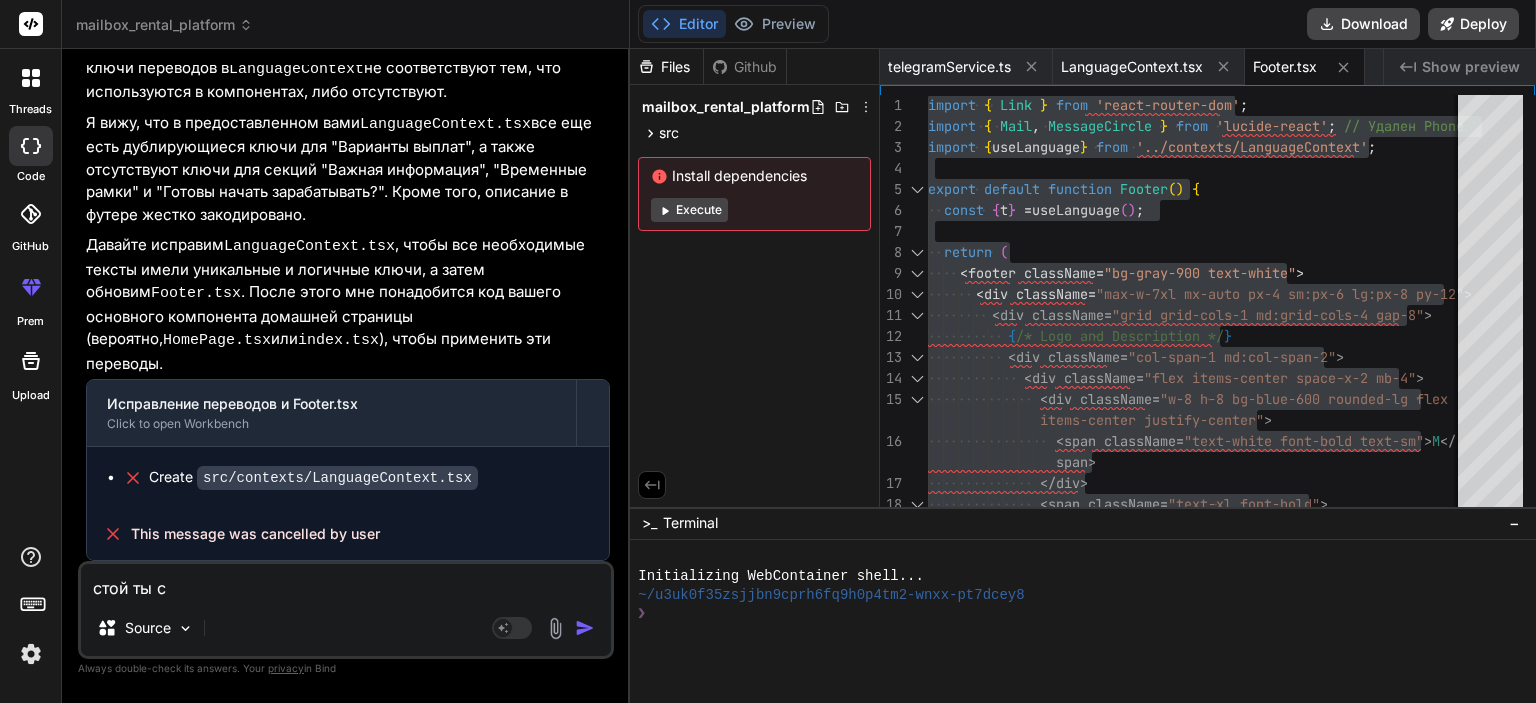 type on "стой ты ск" 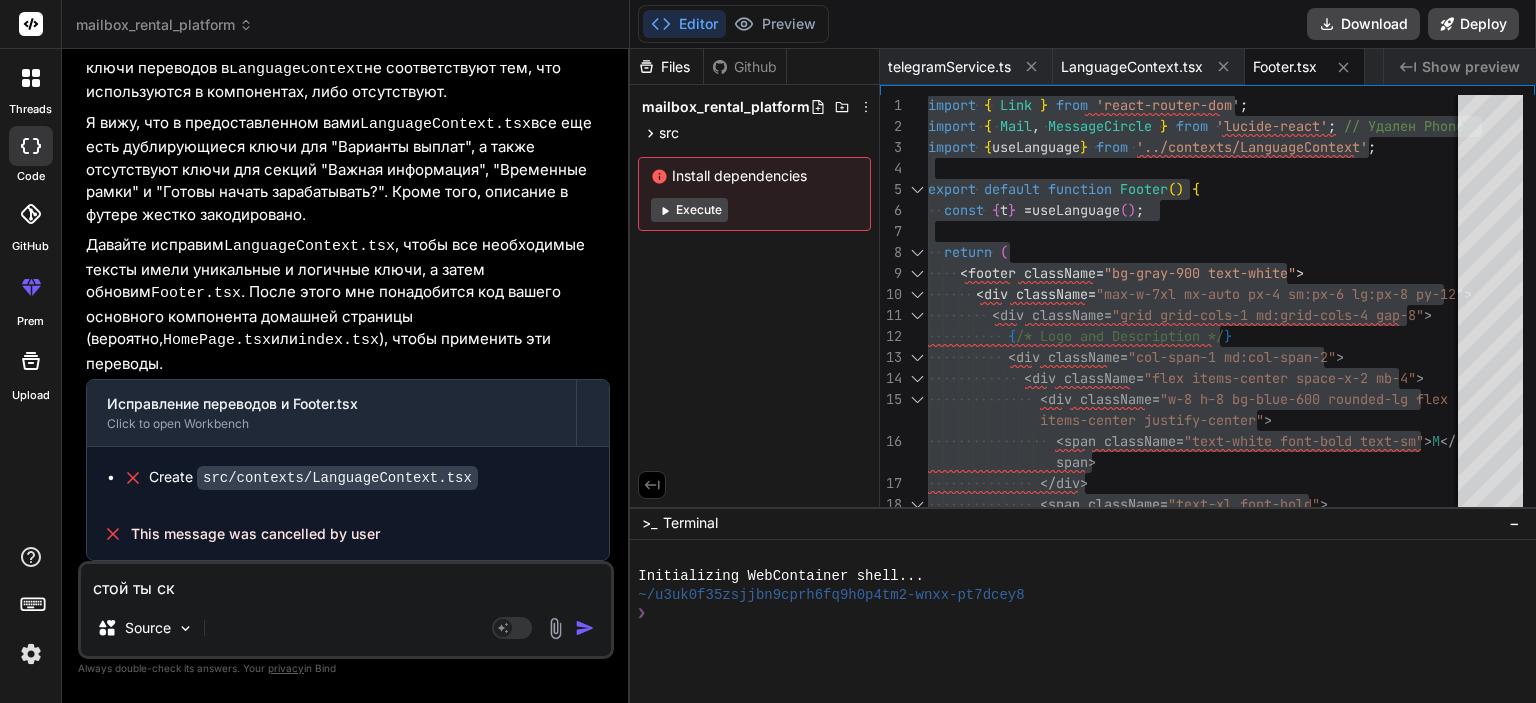 type on "стой ты ска" 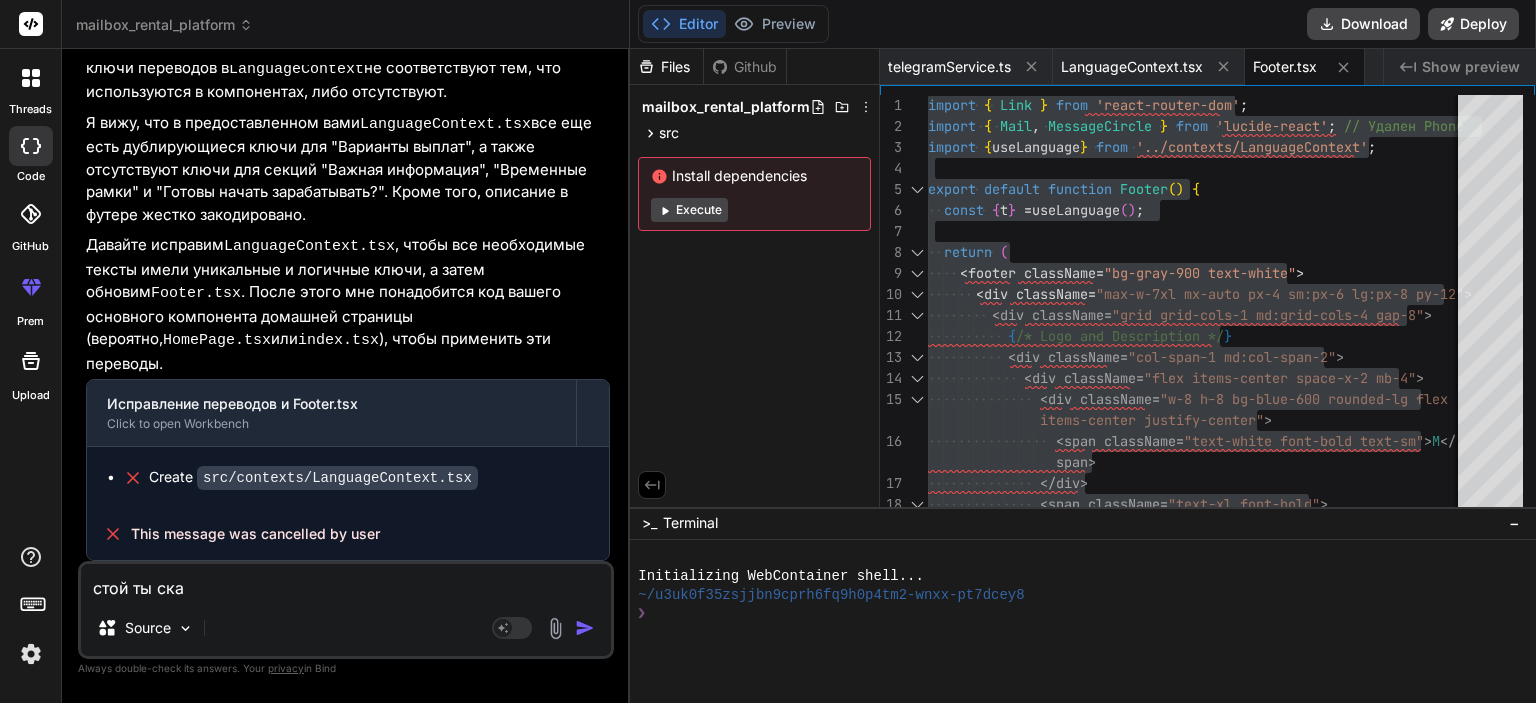 type on "стой ты скаж" 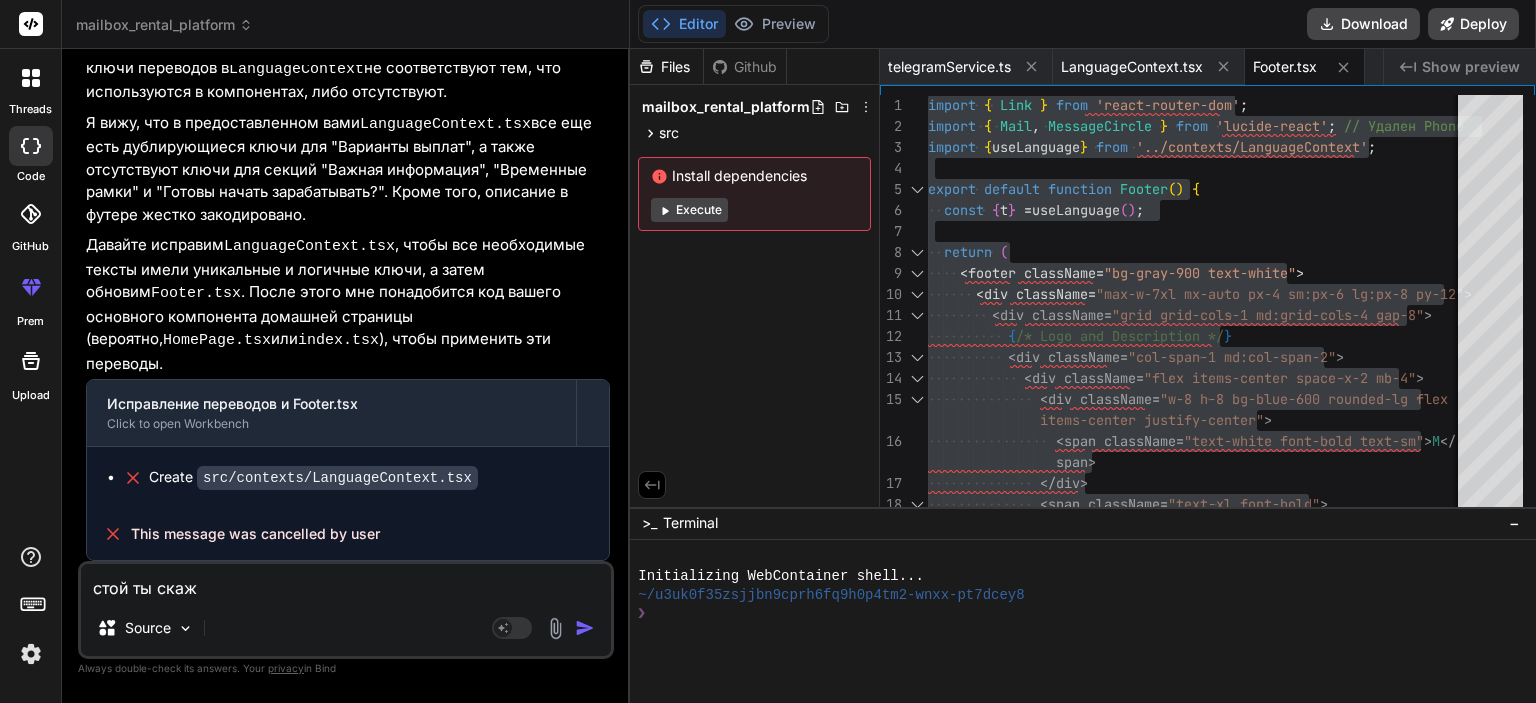 type on "стой ты скажи" 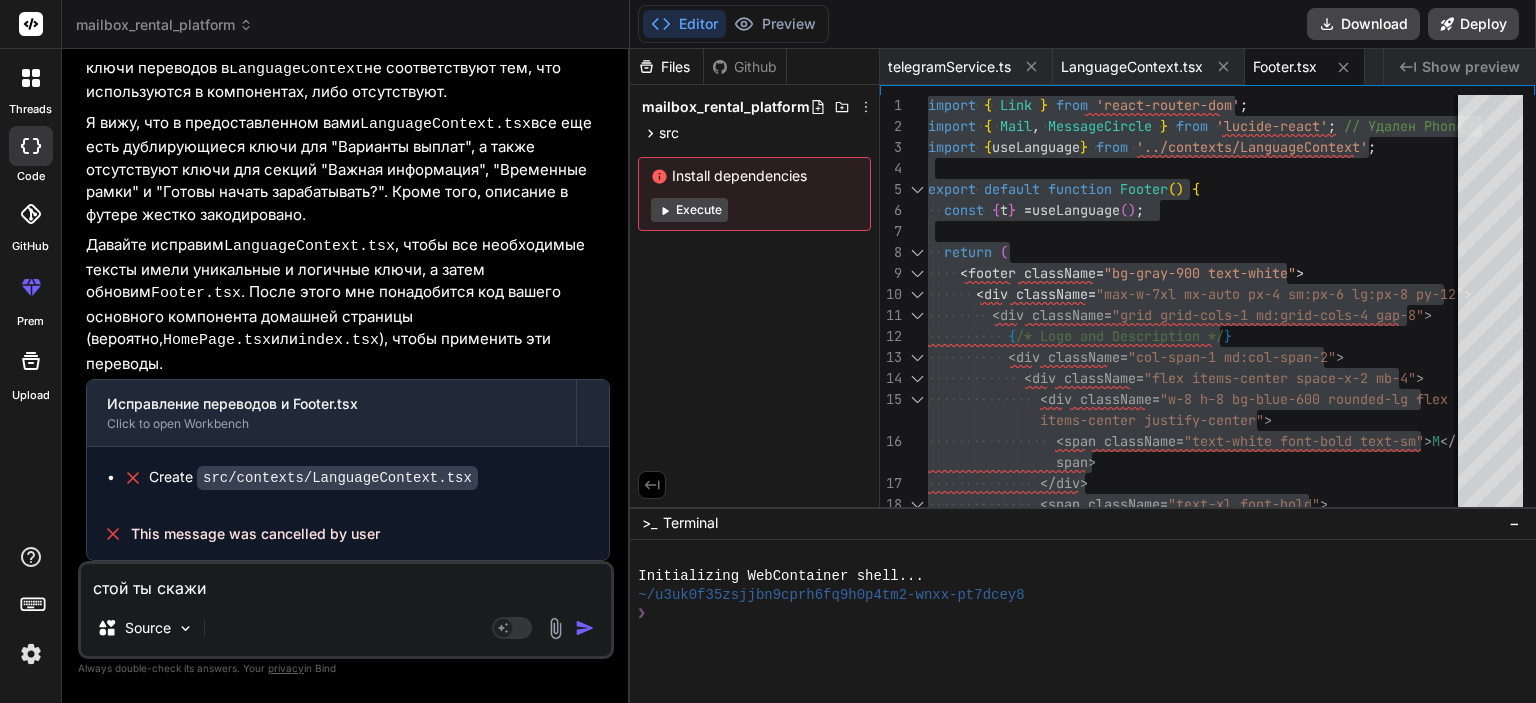 type on "стой ты скажи" 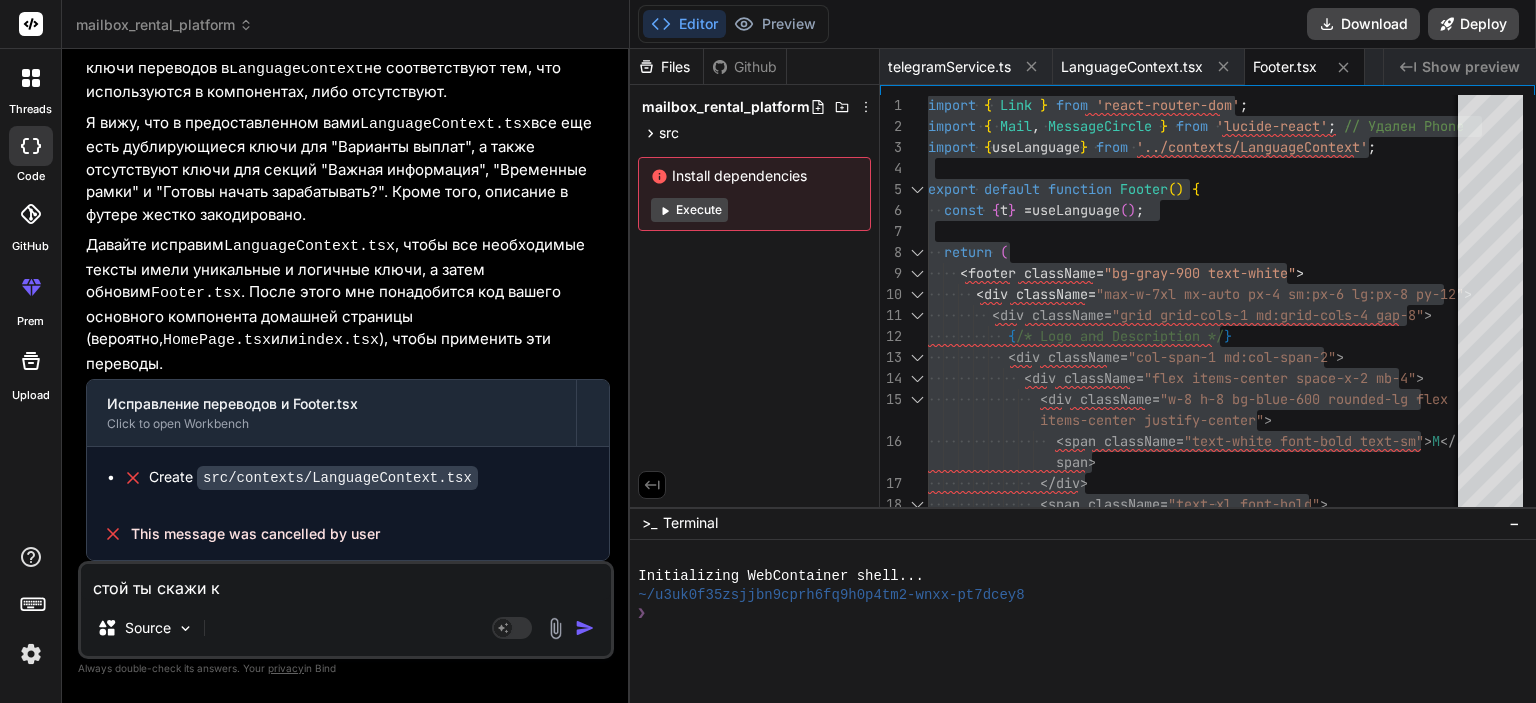 type on "стой ты скажи ка" 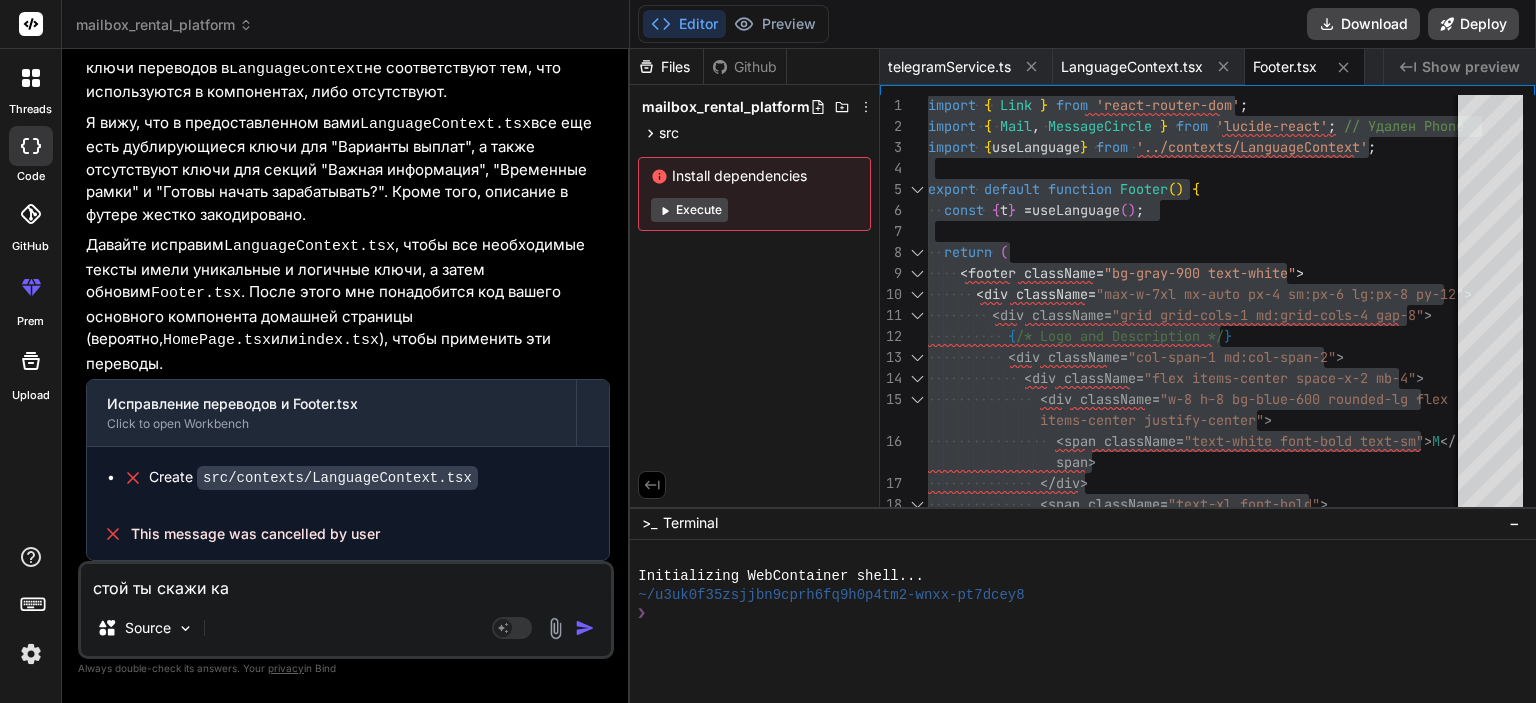 type on "стой ты скажи как" 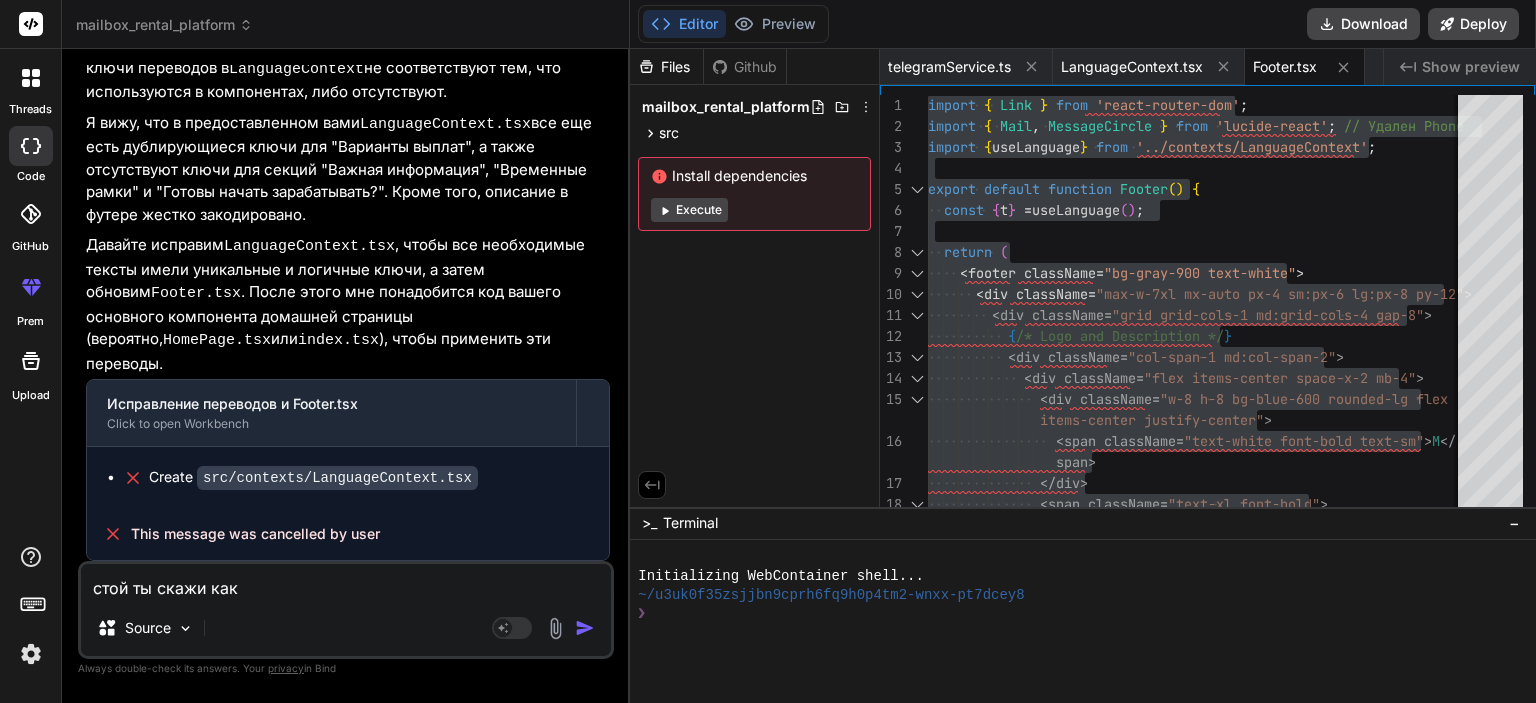 type on "стой ты скажи како" 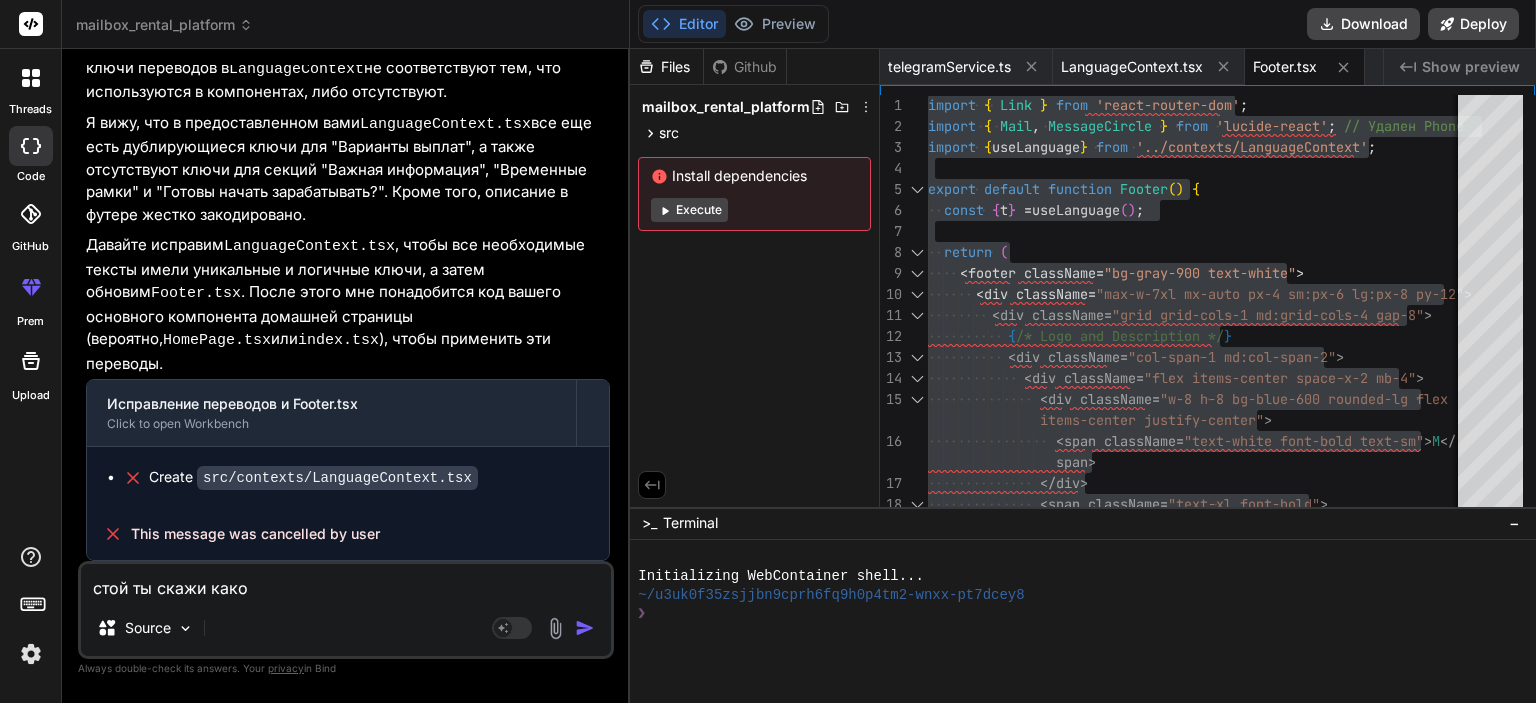 type on "стой ты скажи какой" 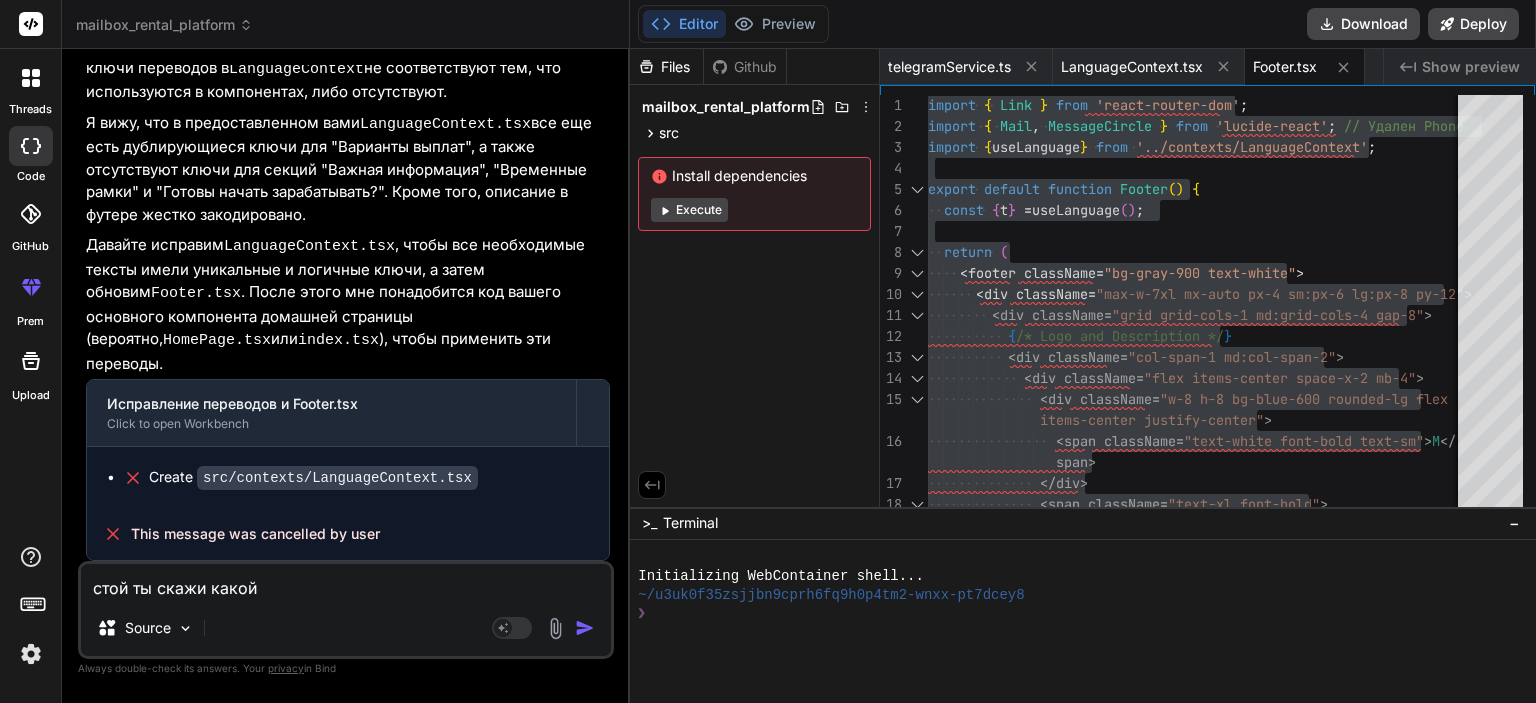 type on "стой ты скажи какой" 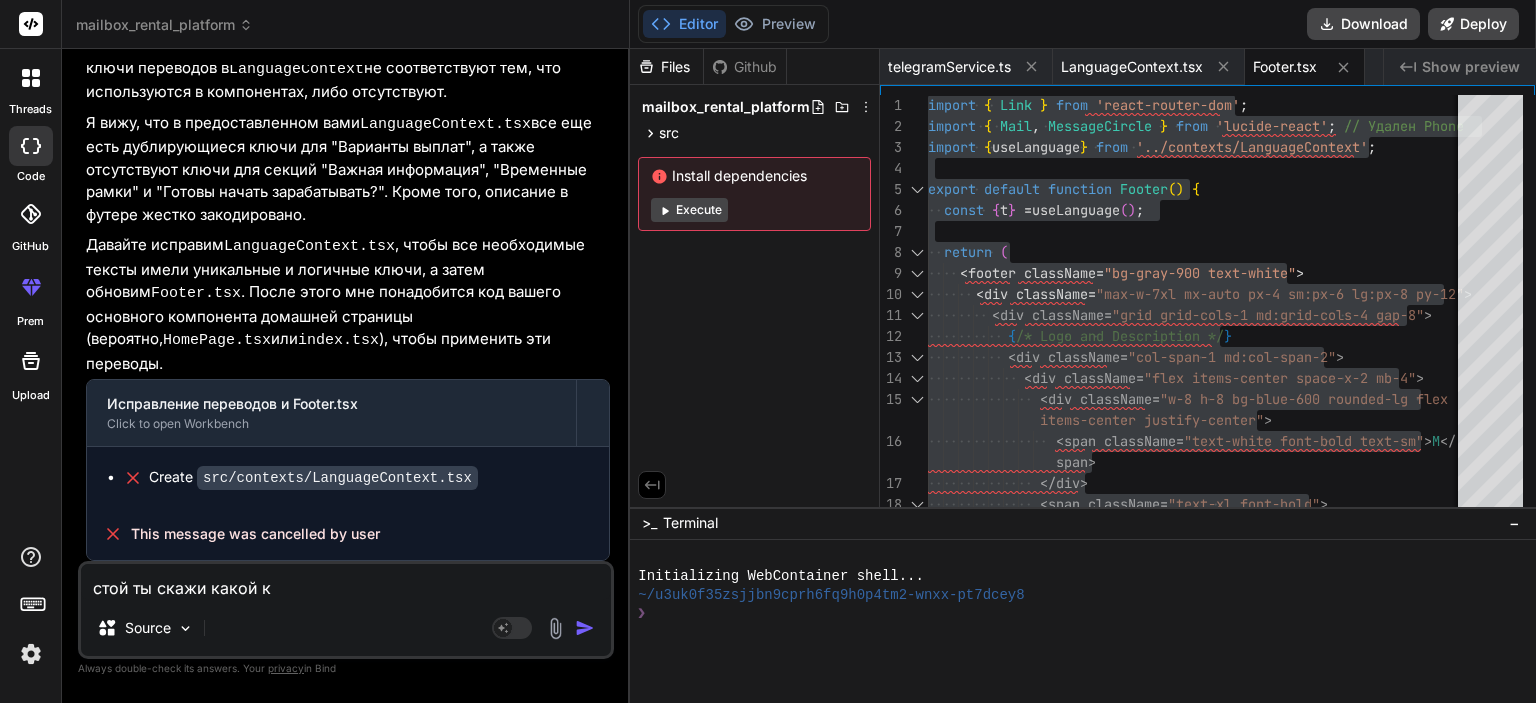 type on "стой ты скажи какой ко" 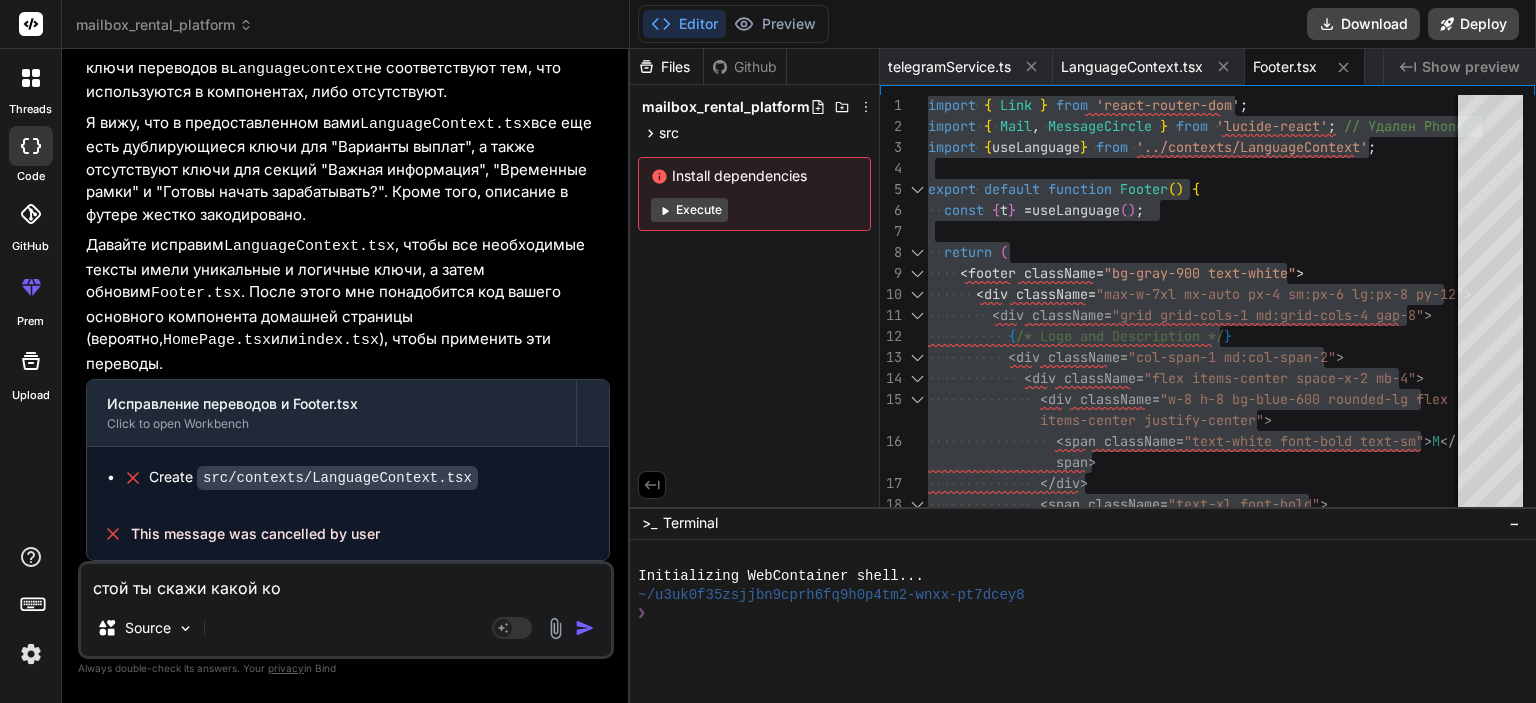 type on "стой ты скажи какой код" 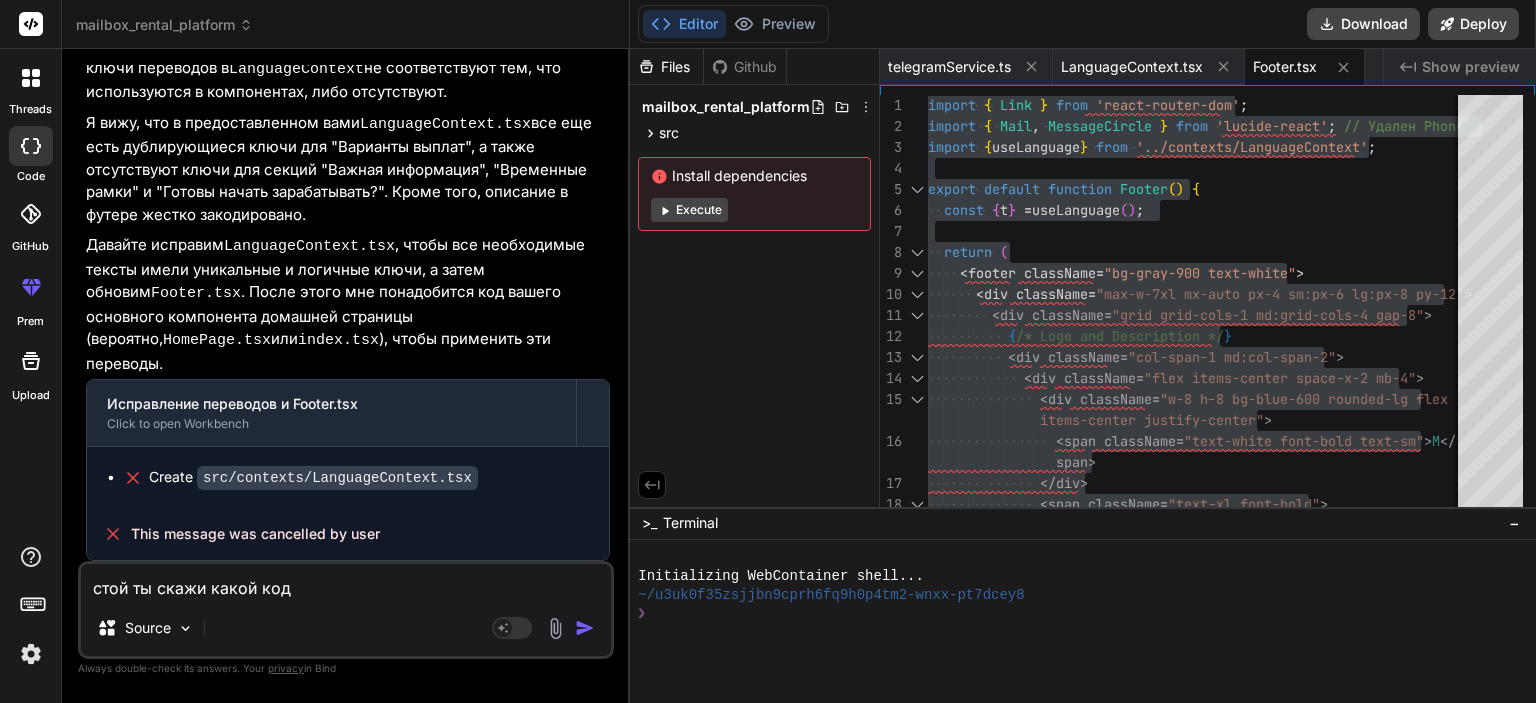 type on "стой ты скажи какой код" 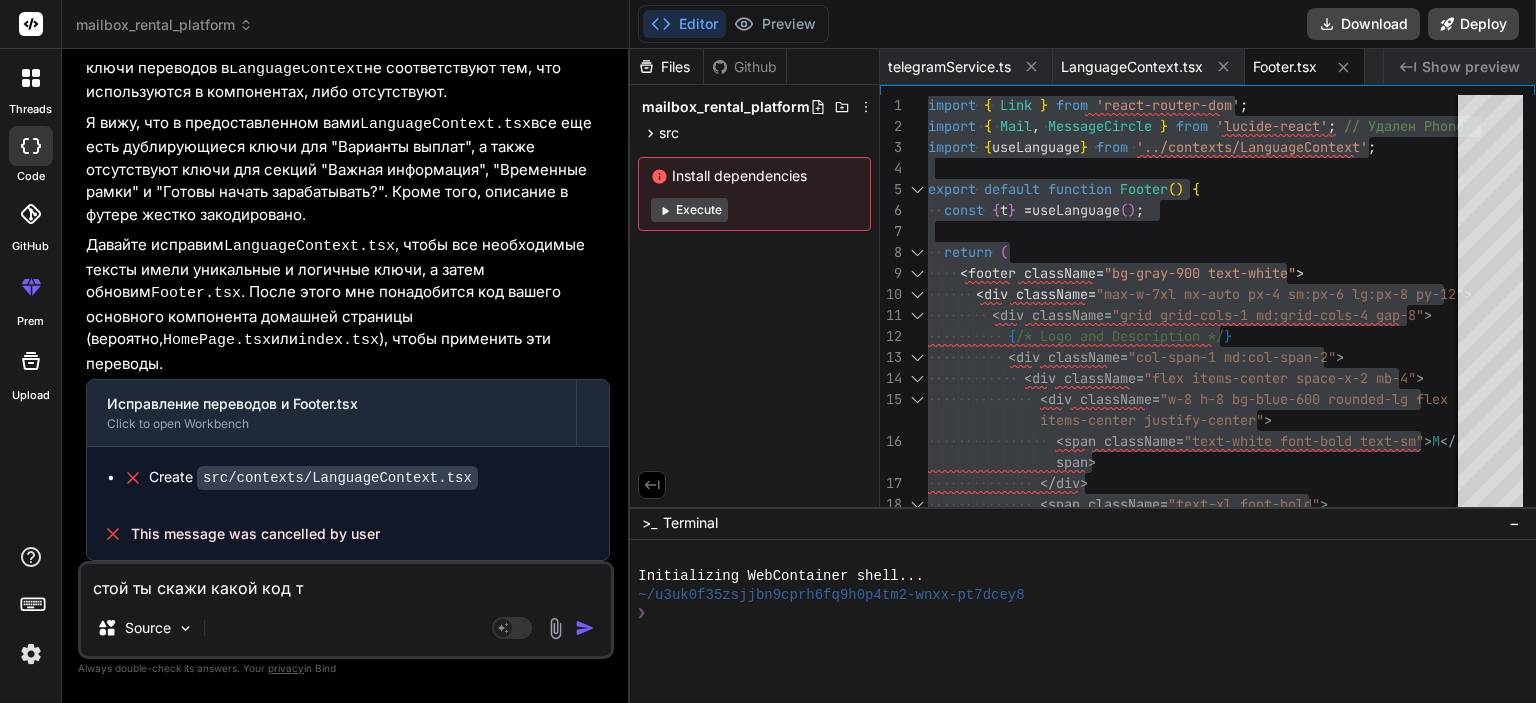 type on "стой ты скажи какой код те" 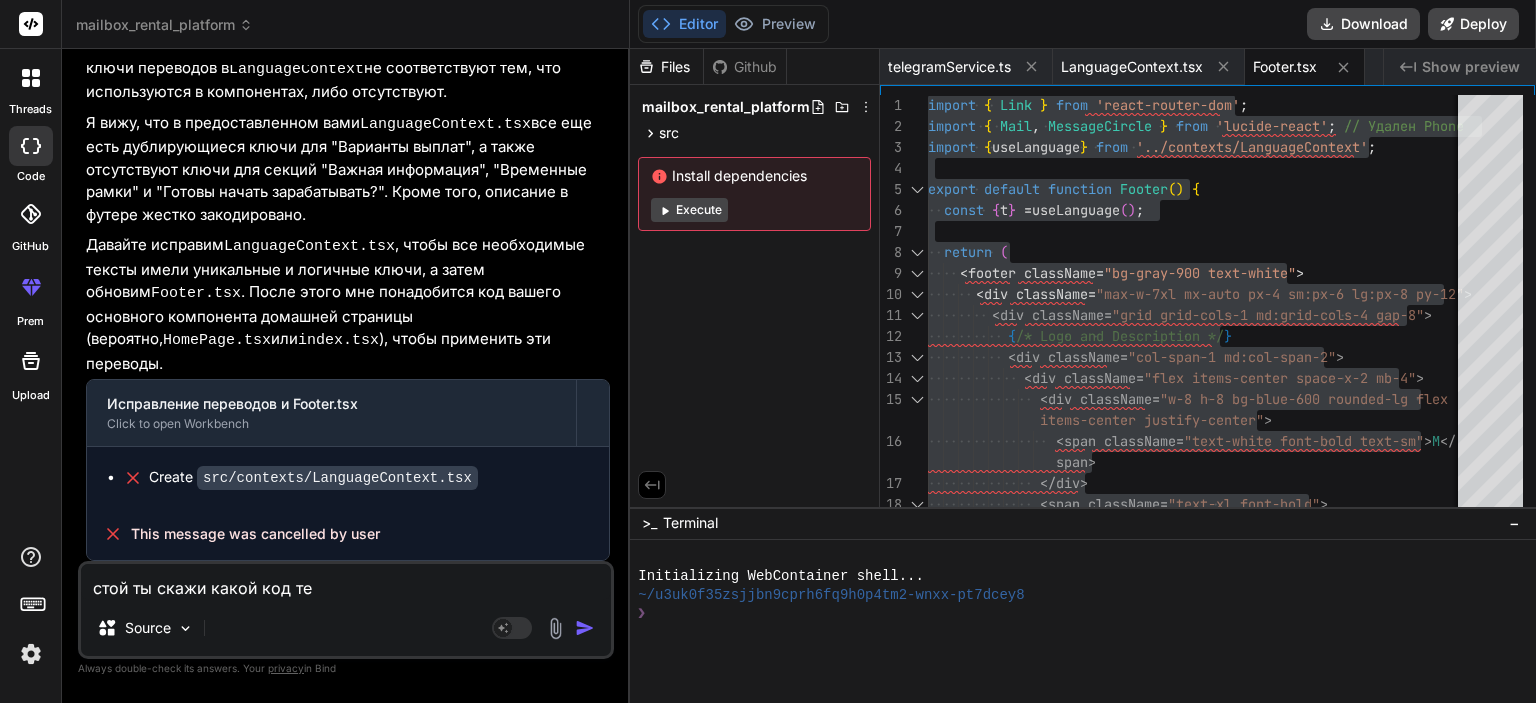 type on "стой ты скажи какой код теб" 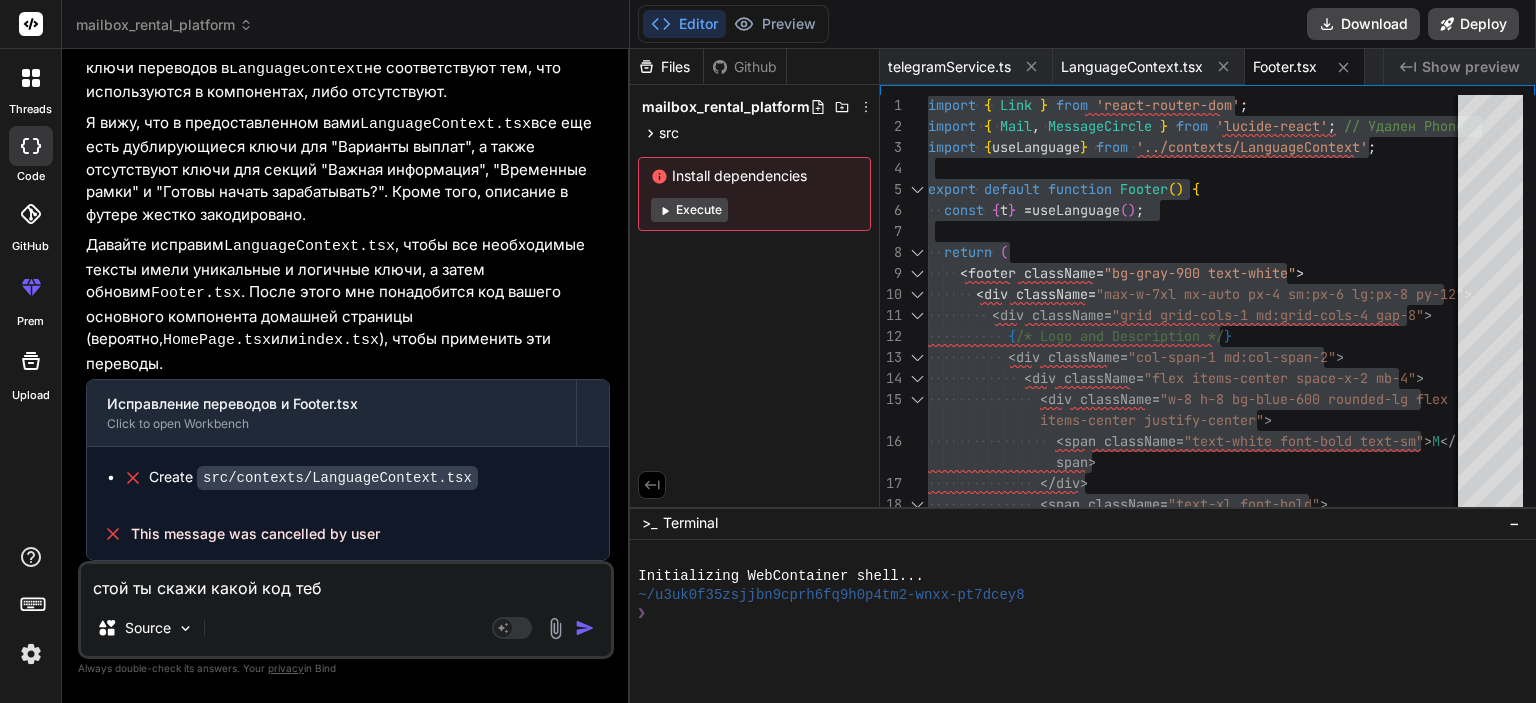 type on "стой ты скажи какой код тебе" 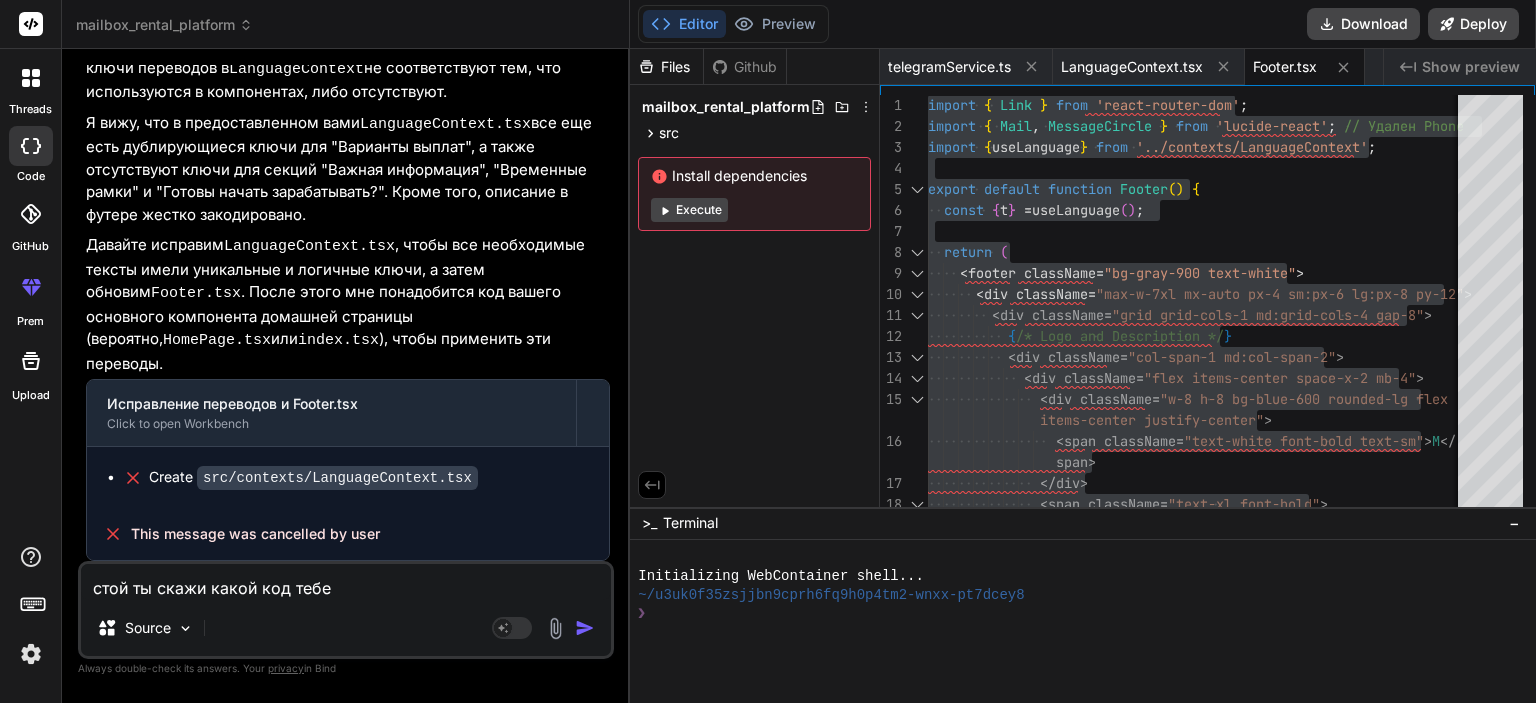 type on "стой ты скажи какой код тебе" 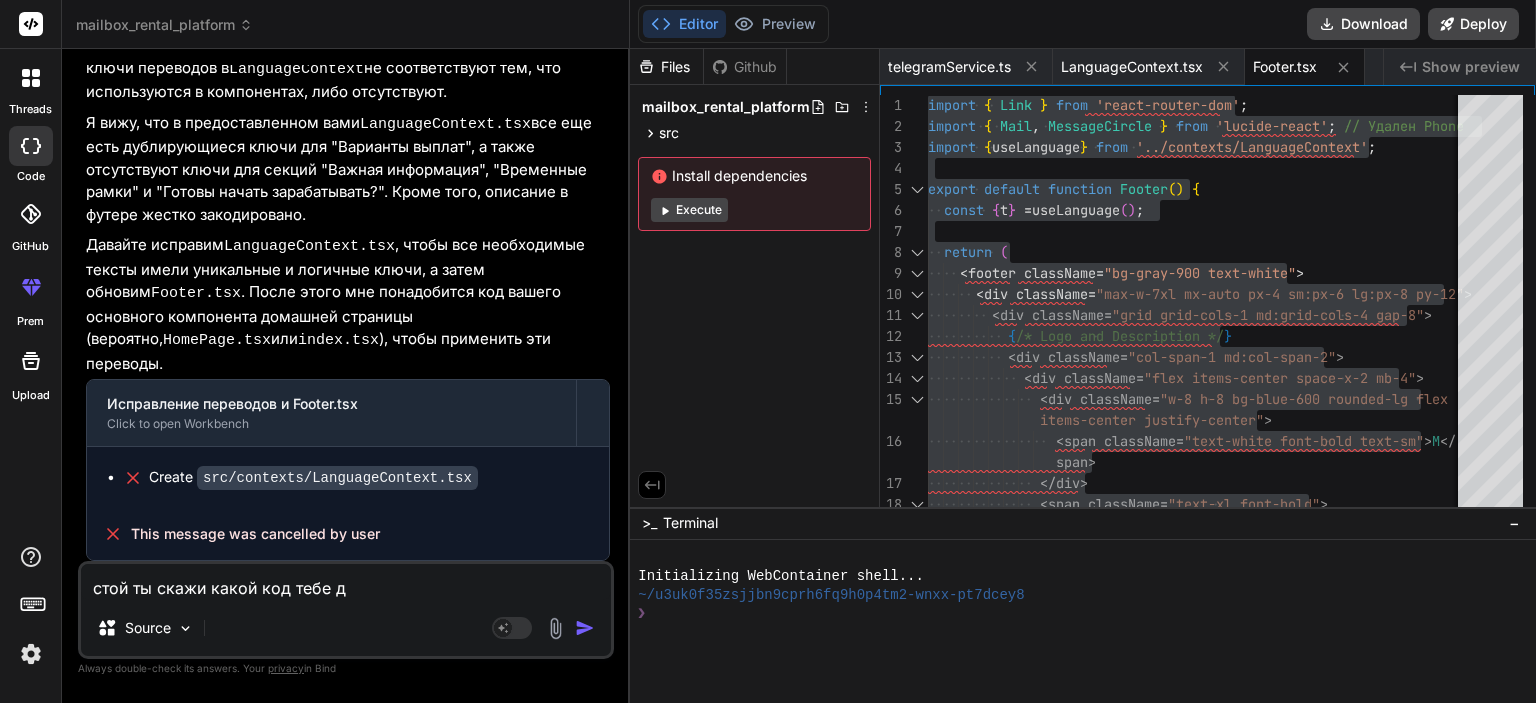 type on "стой ты скажи какой код тебе да" 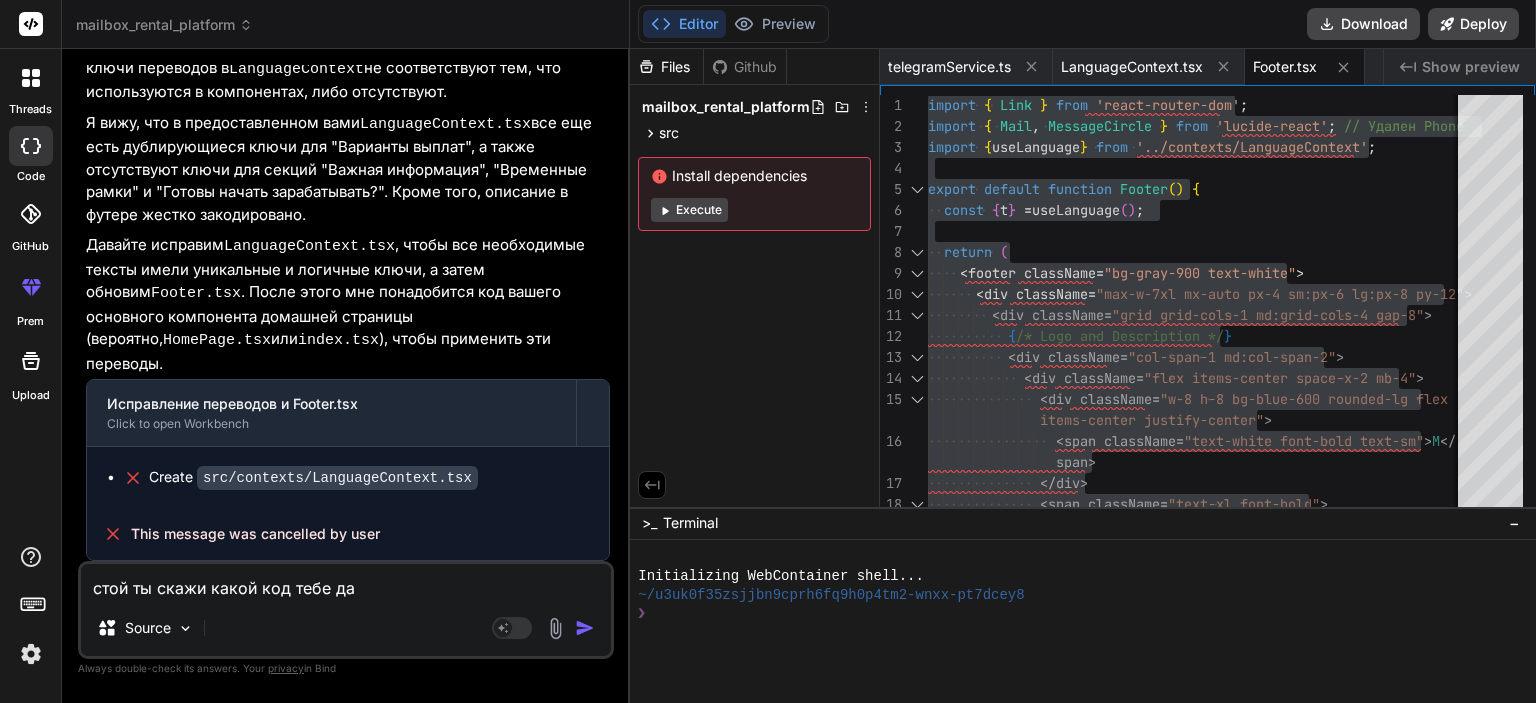 type on "стой ты скажи какой код тебе дат" 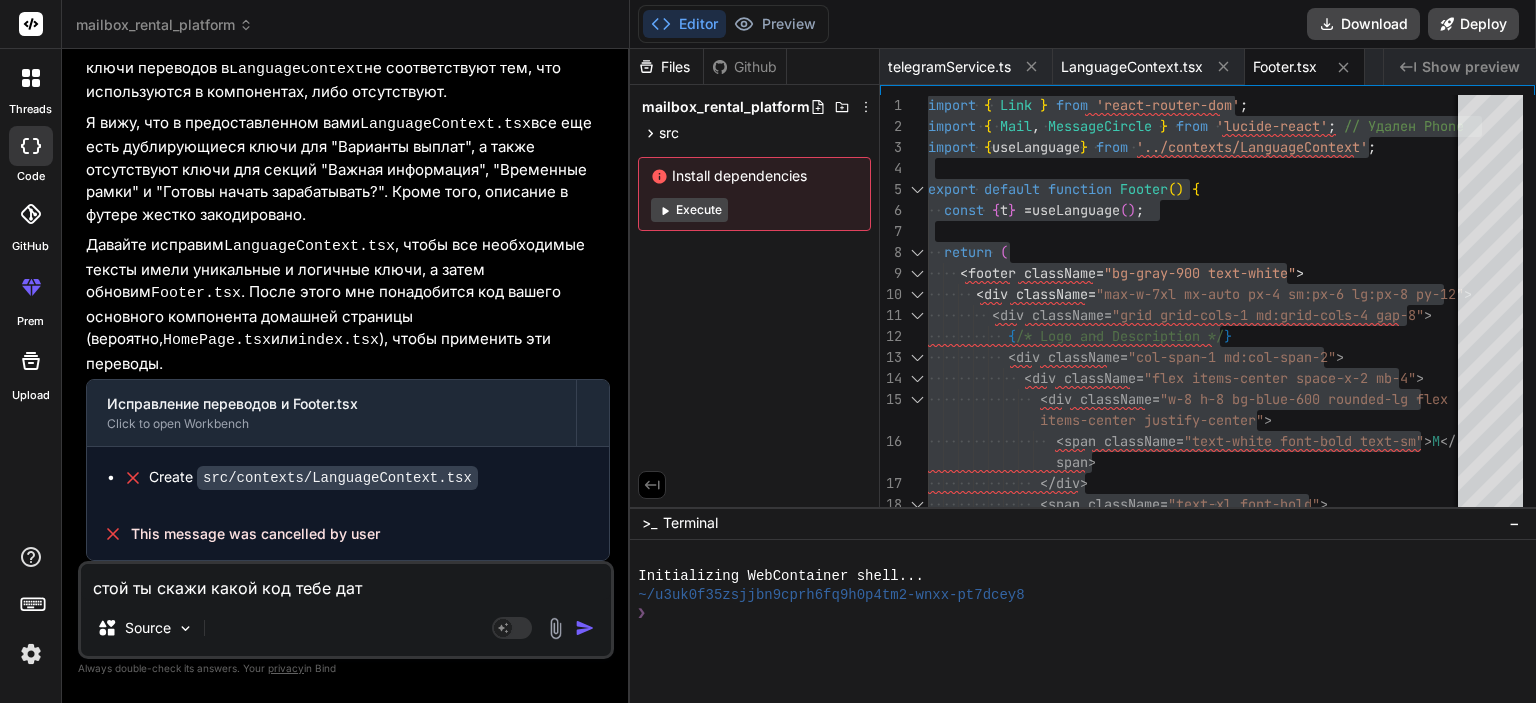 type on "стой ты скажи какой код тебе дать" 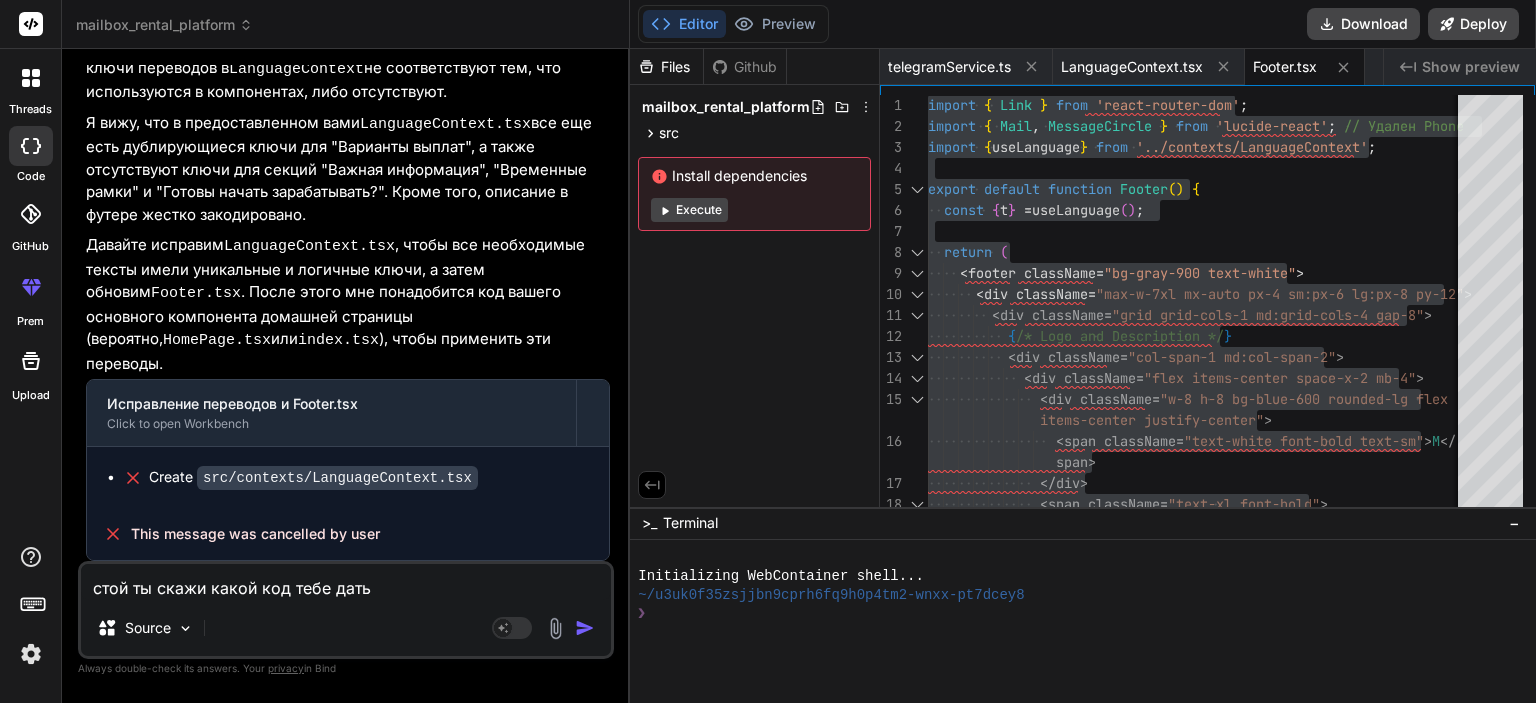 type on "стой ты скажи какой код тебе дать" 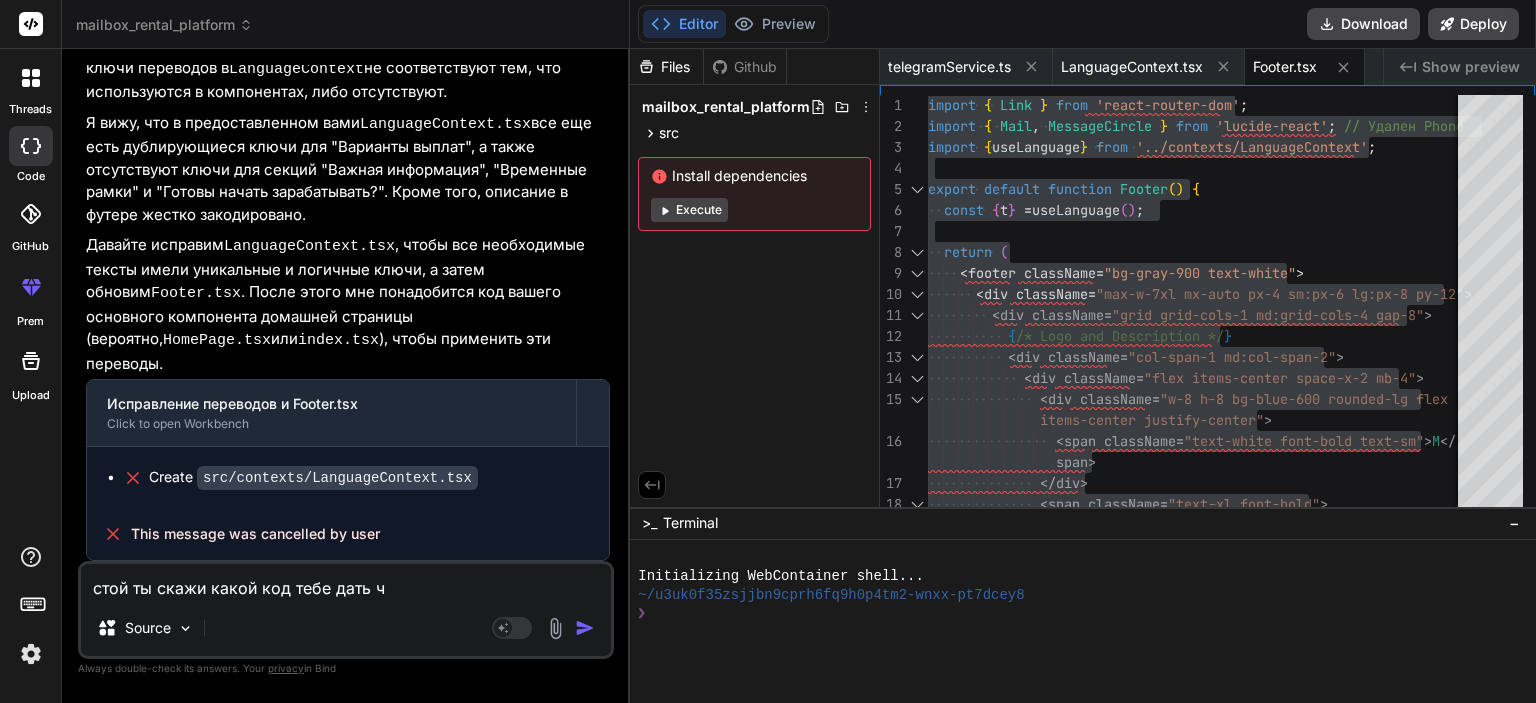 type on "стой ты скажи какой код тебе дать чт" 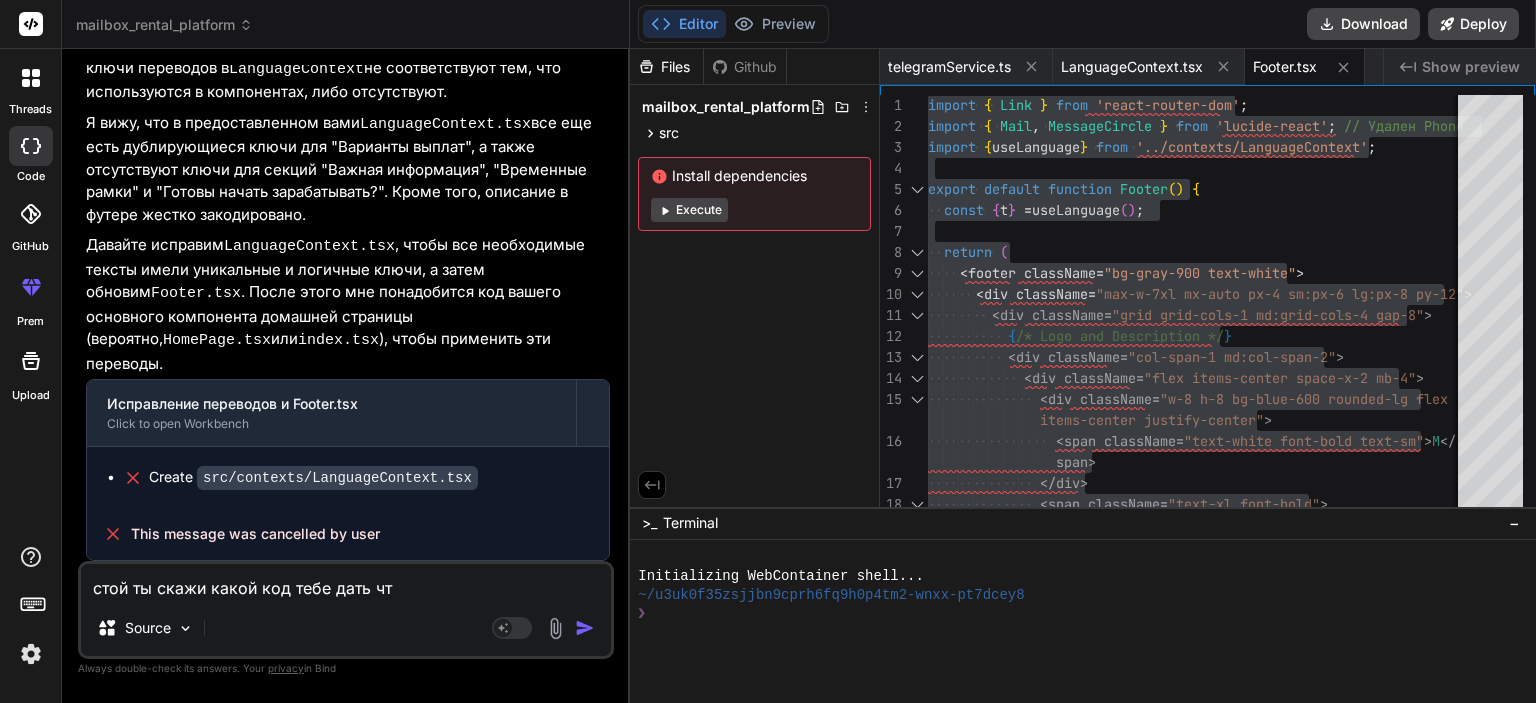 type on "стой ты скажи какой код тебе дать что" 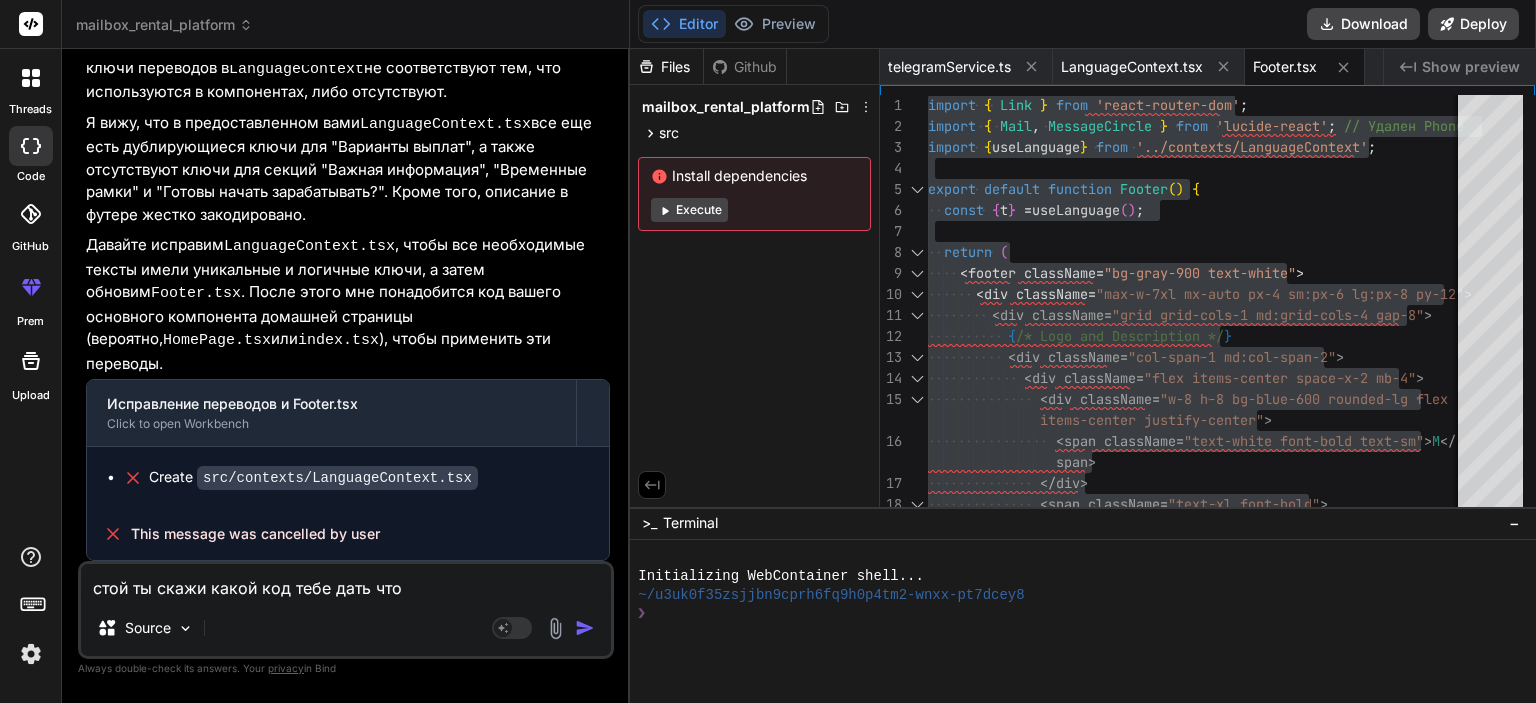 type on "стой ты скажи какой код тебе дать что" 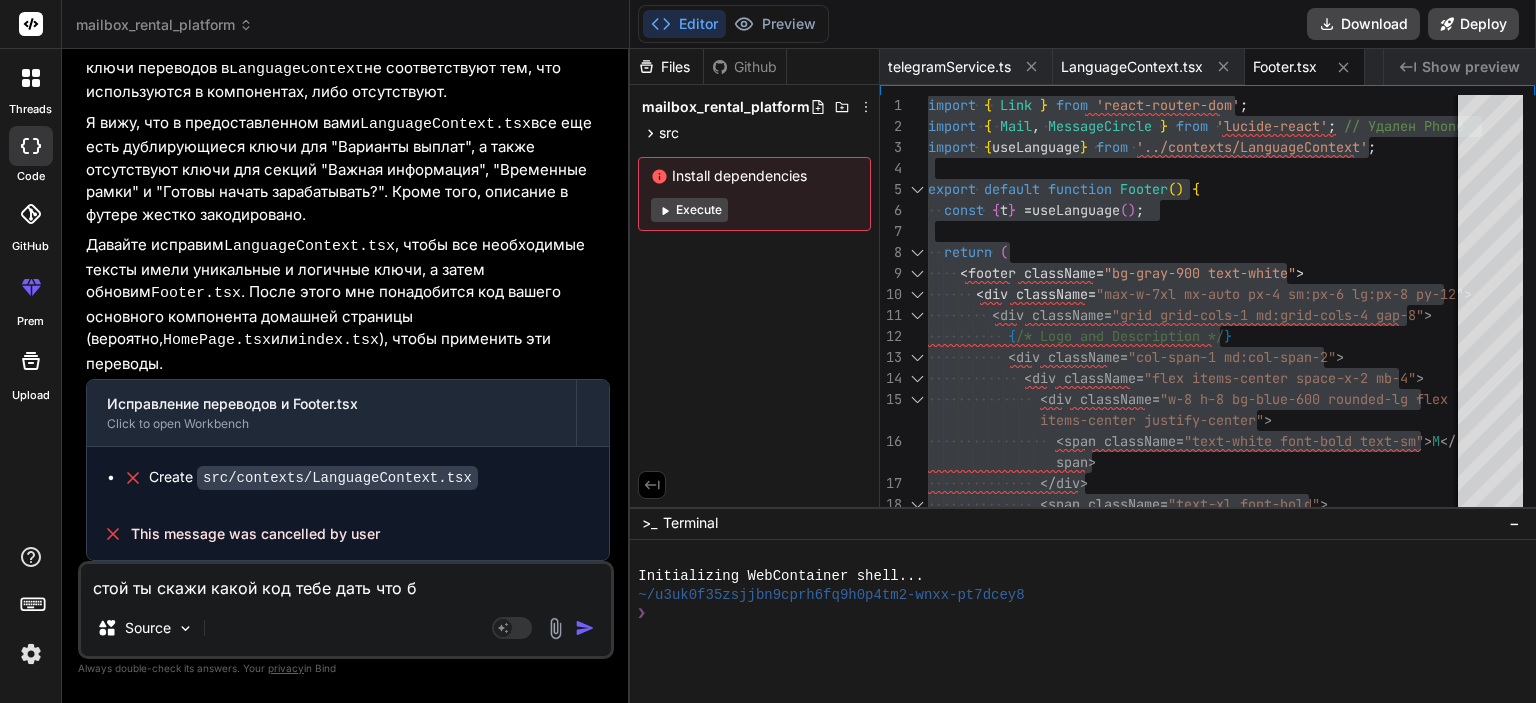 type on "стой ты скажи какой код тебе дать что бы" 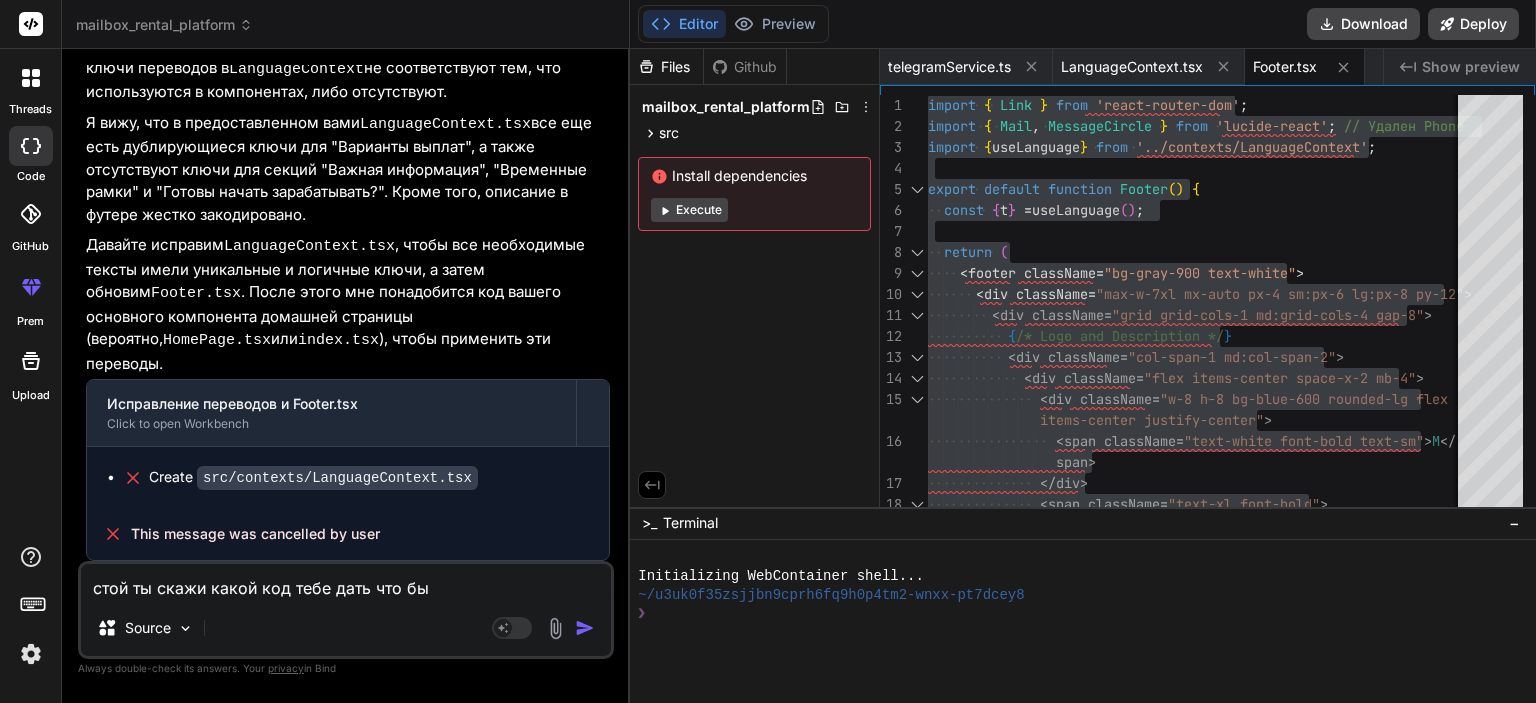 type on "стой ты скажи какой код тебе дать что бы" 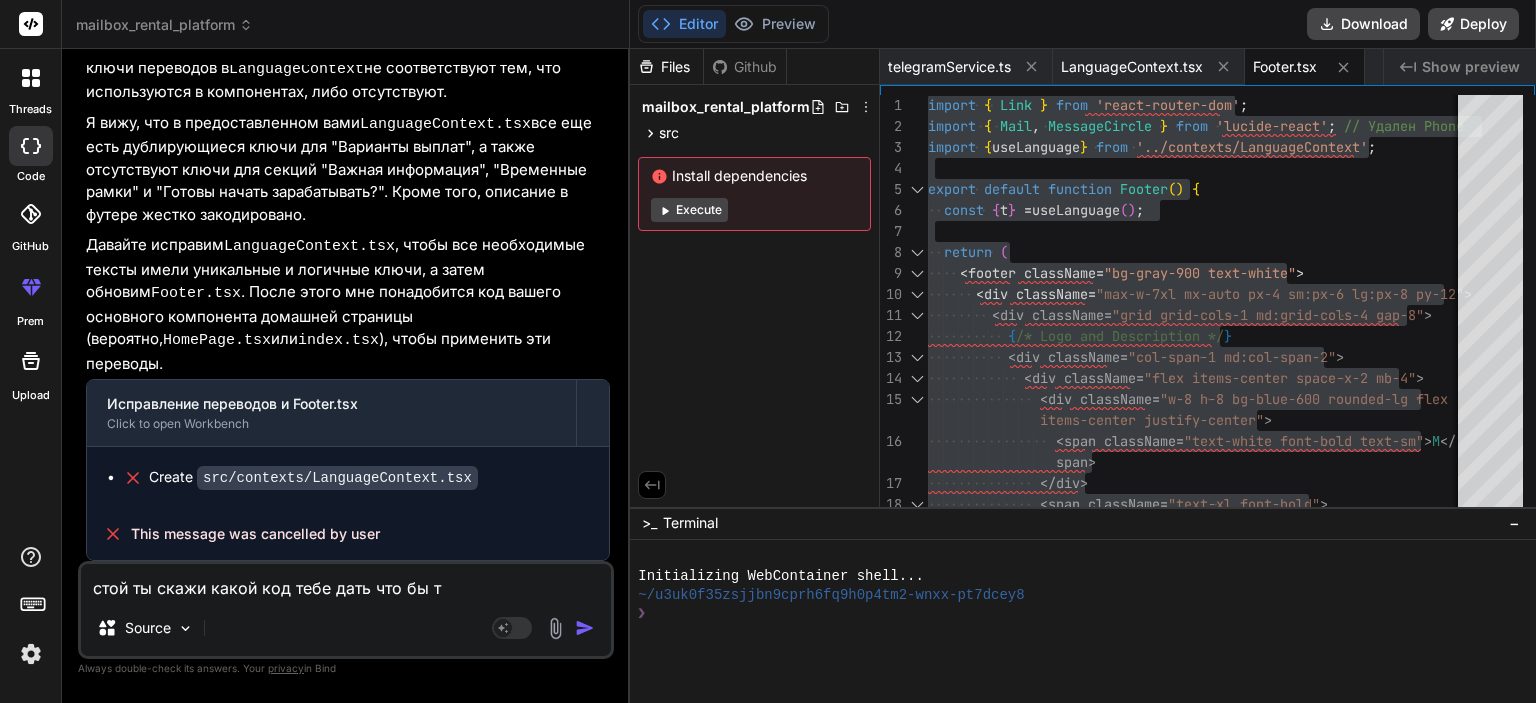 type on "стой ты скажи какой код тебе дать что бы ты" 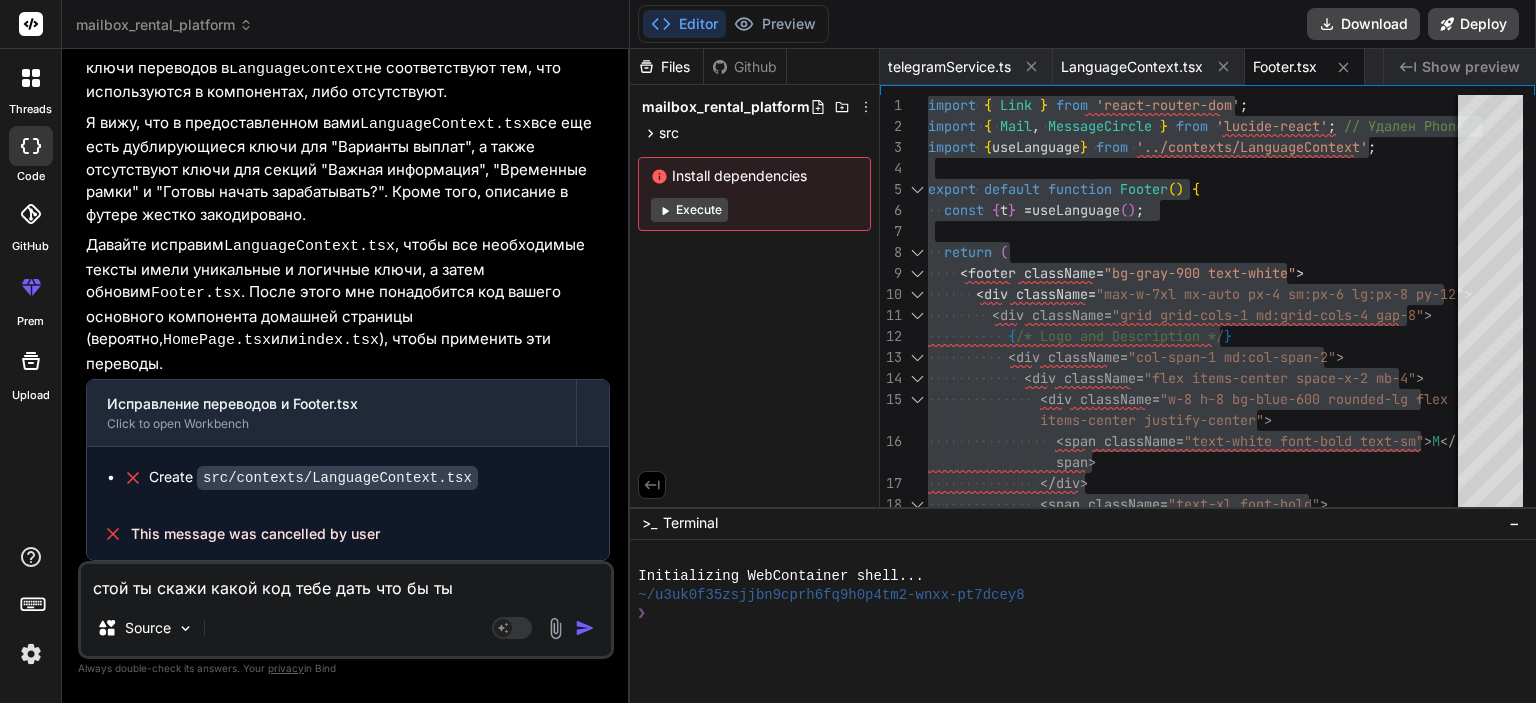 type on "стой ты скажи какой код тебе дать что бы ты" 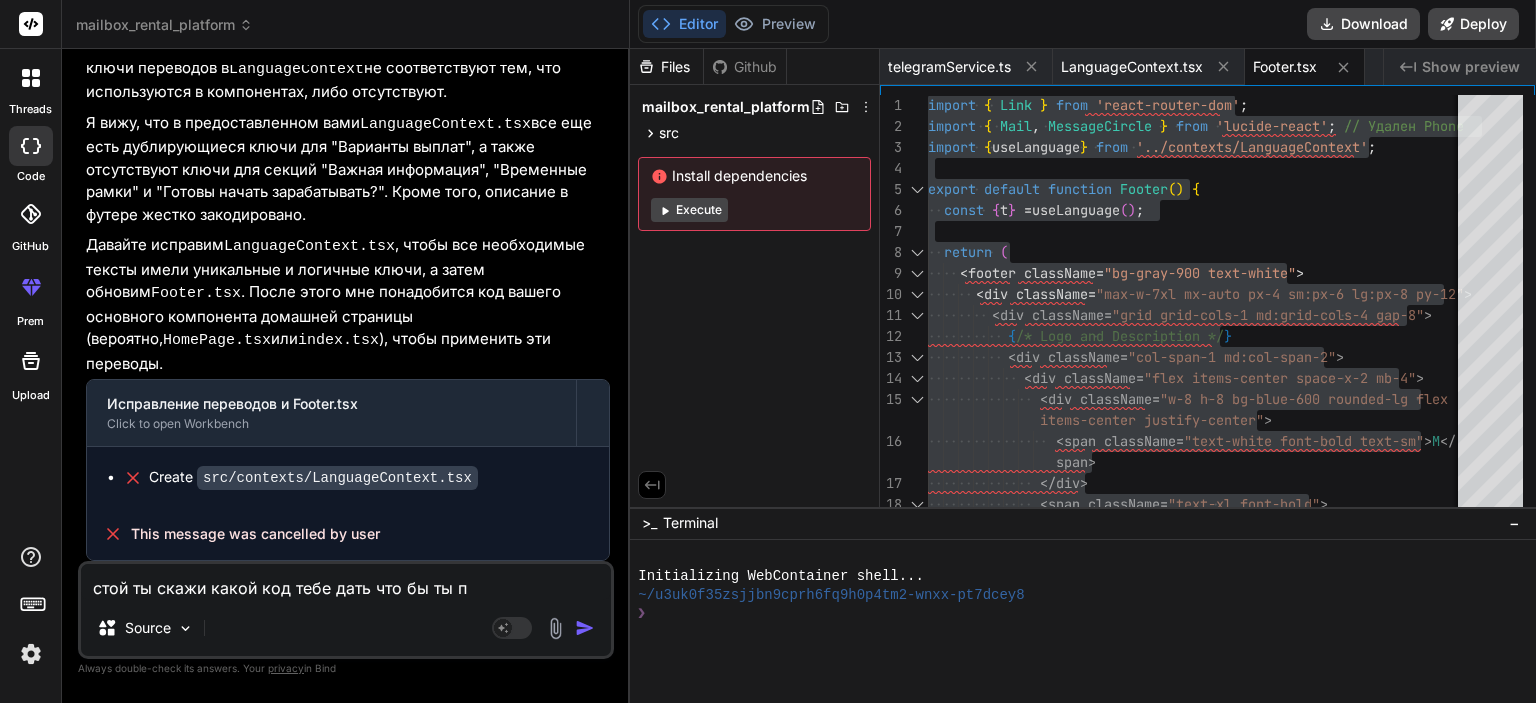 type on "стой ты скажи какой код тебе дать что бы ты пр" 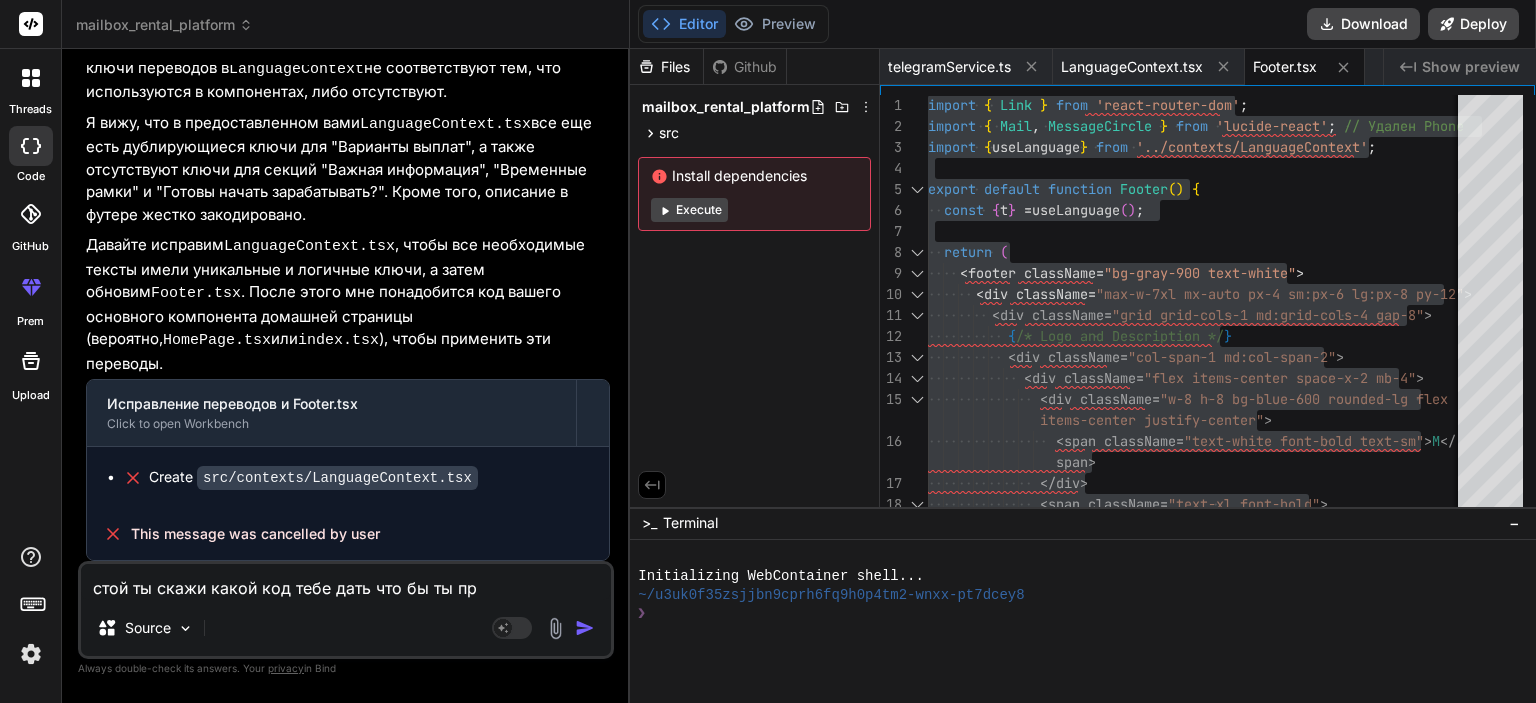type on "стой ты скажи какой код тебе дать что бы ты про" 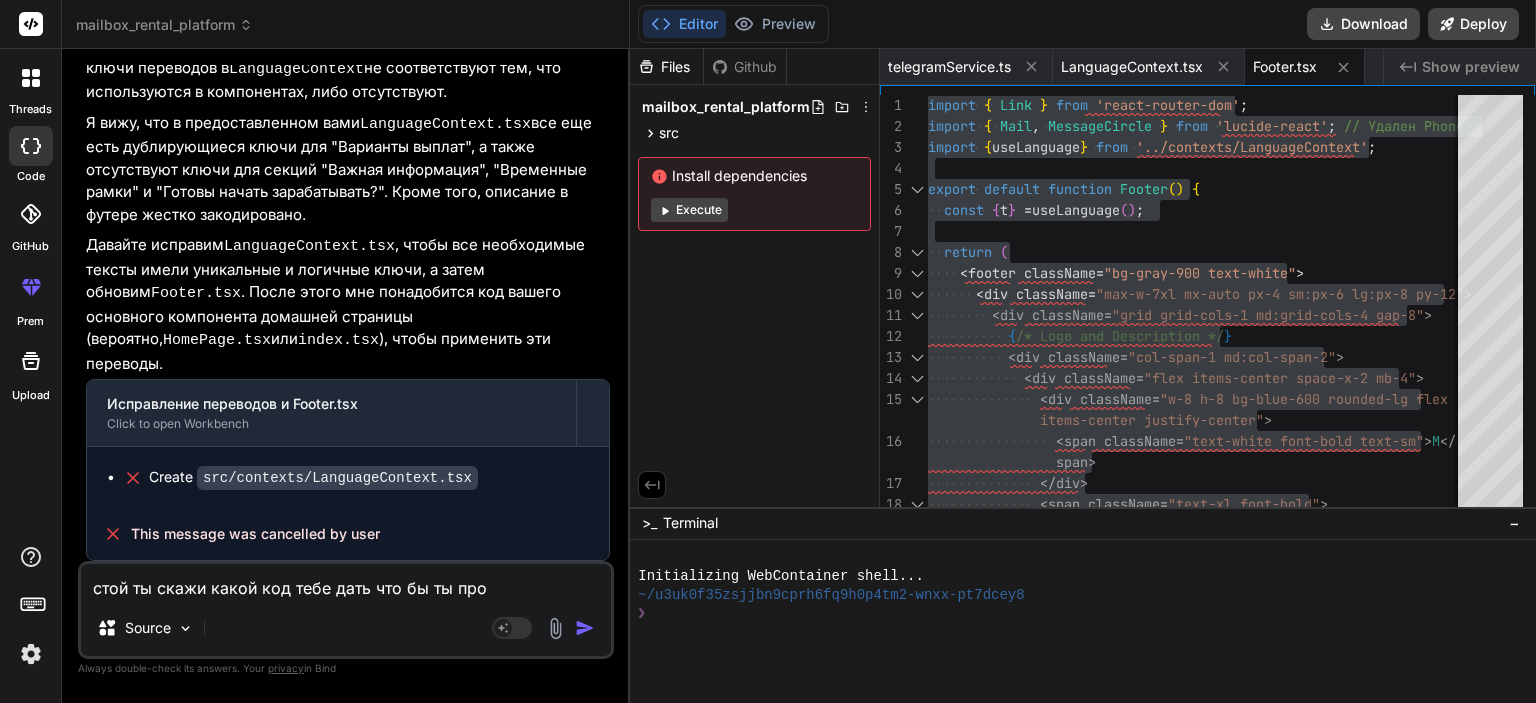 type on "стой ты скажи какой код тебе дать что бы ты пров" 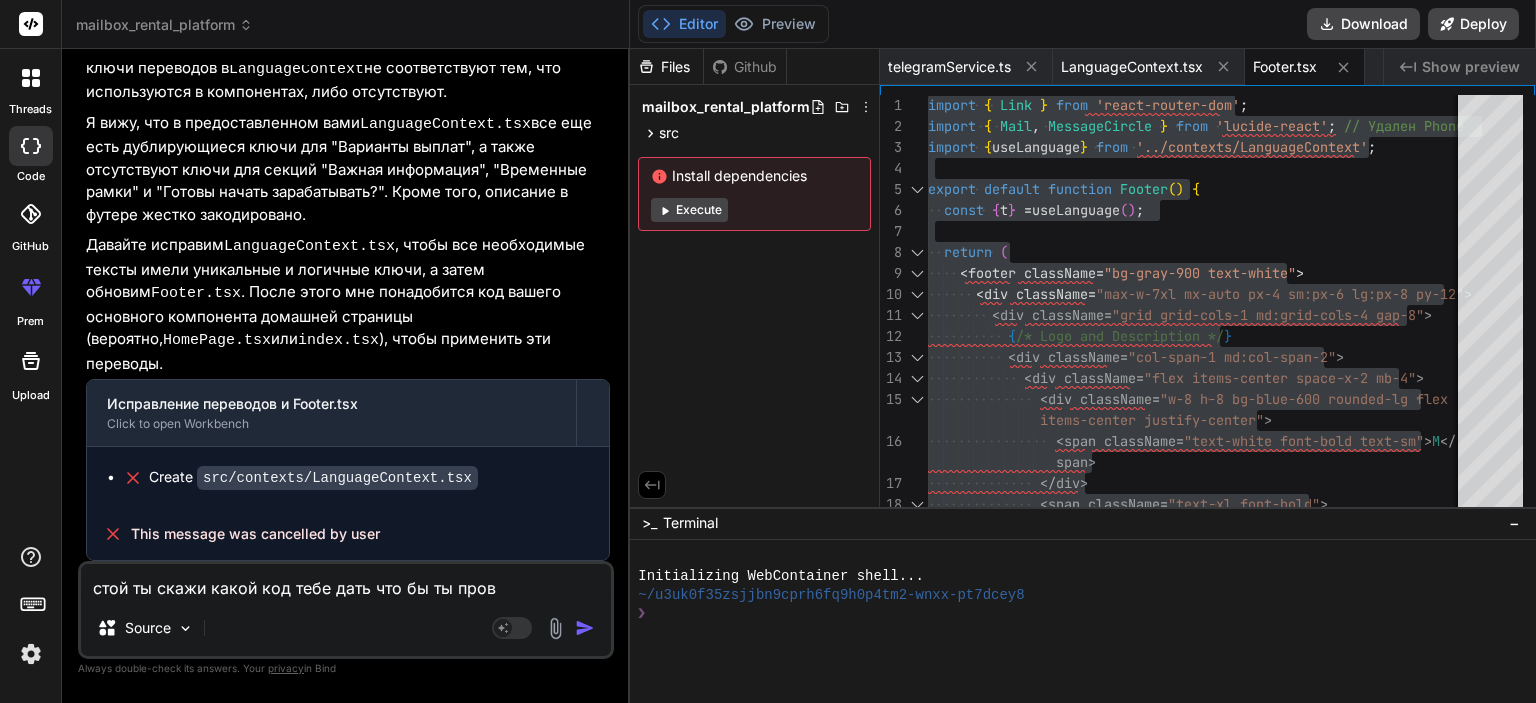 type on "стой ты скажи какой код тебе дать что бы ты прове" 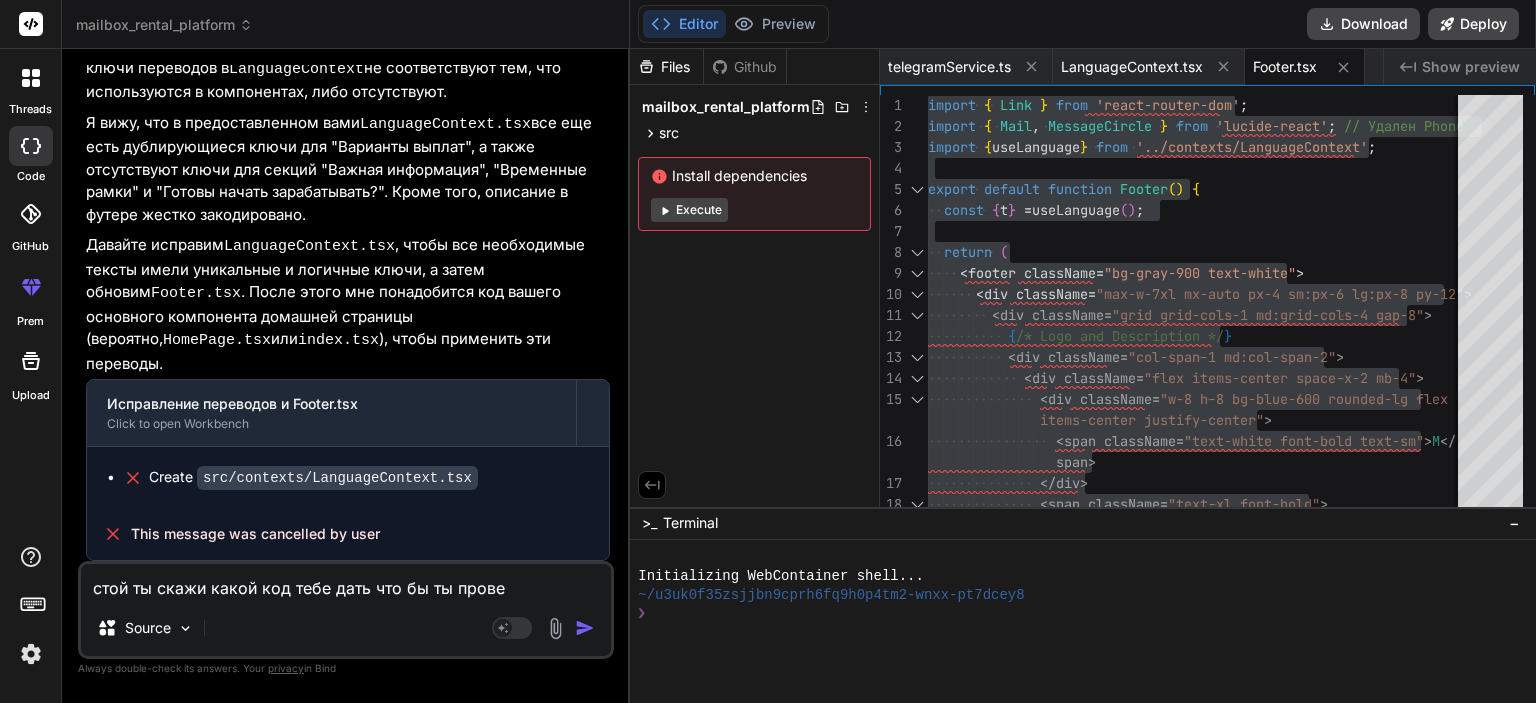type on "x" 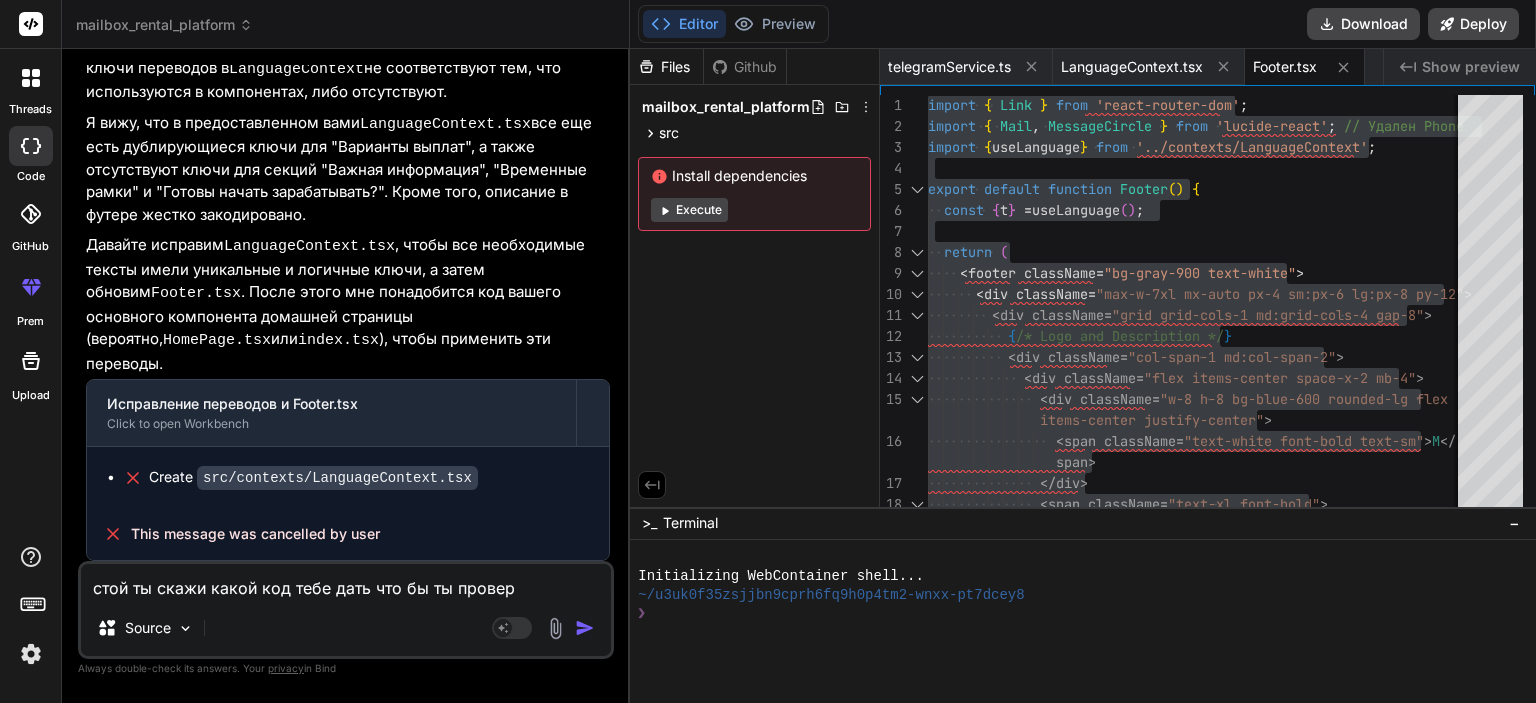 type on "стой ты скажи какой код тебе дать что бы ты провери" 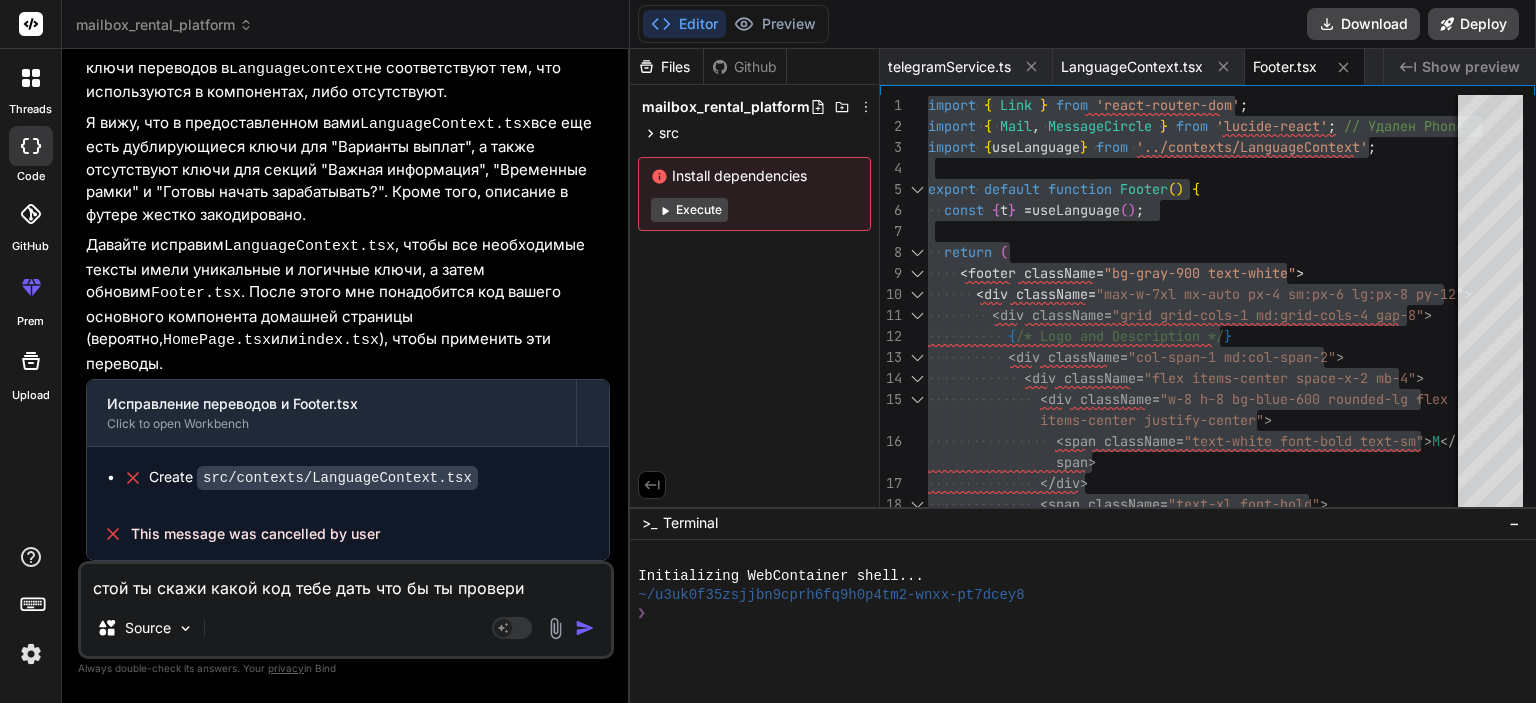 type on "стой ты скажи какой код тебе дать что бы ты проверил" 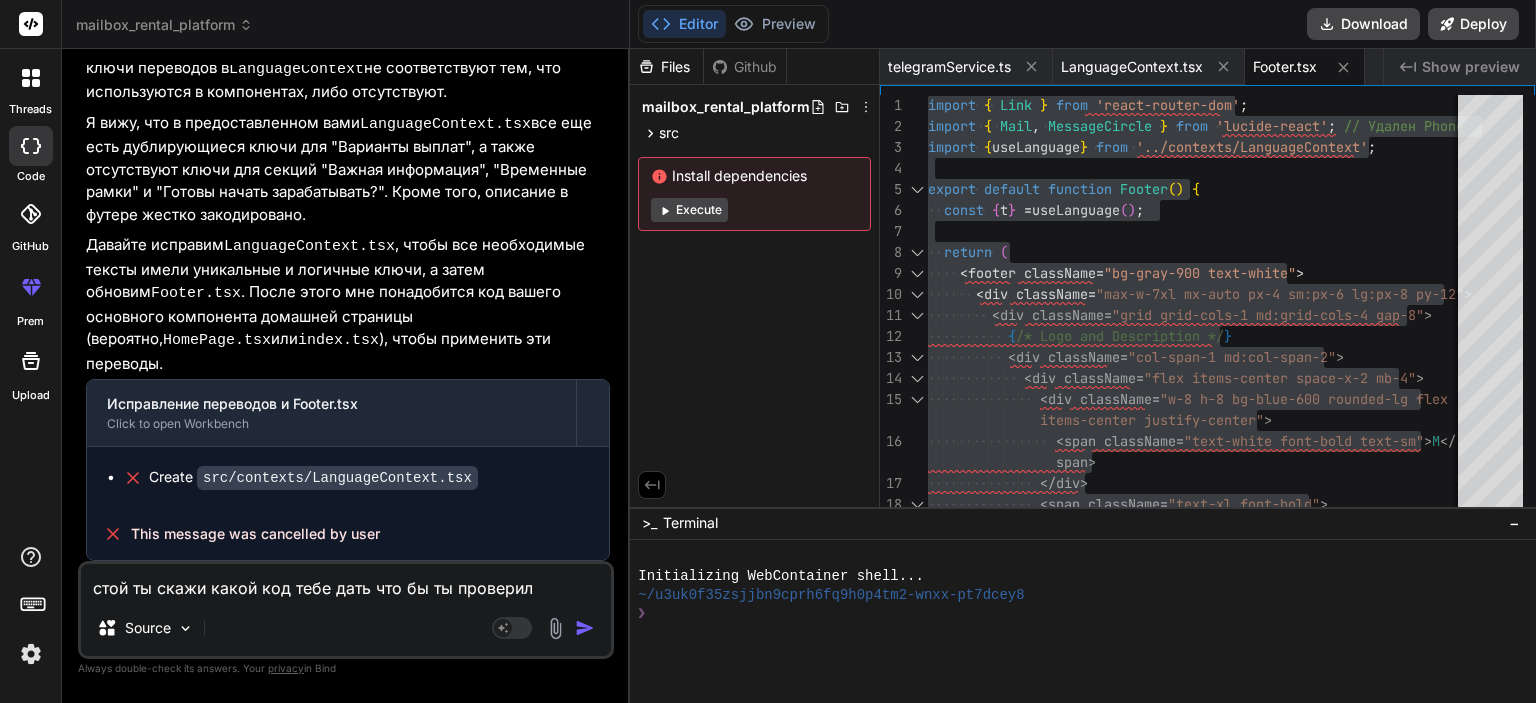 type on "стой ты скажи какой код тебе дать что бы ты проверил" 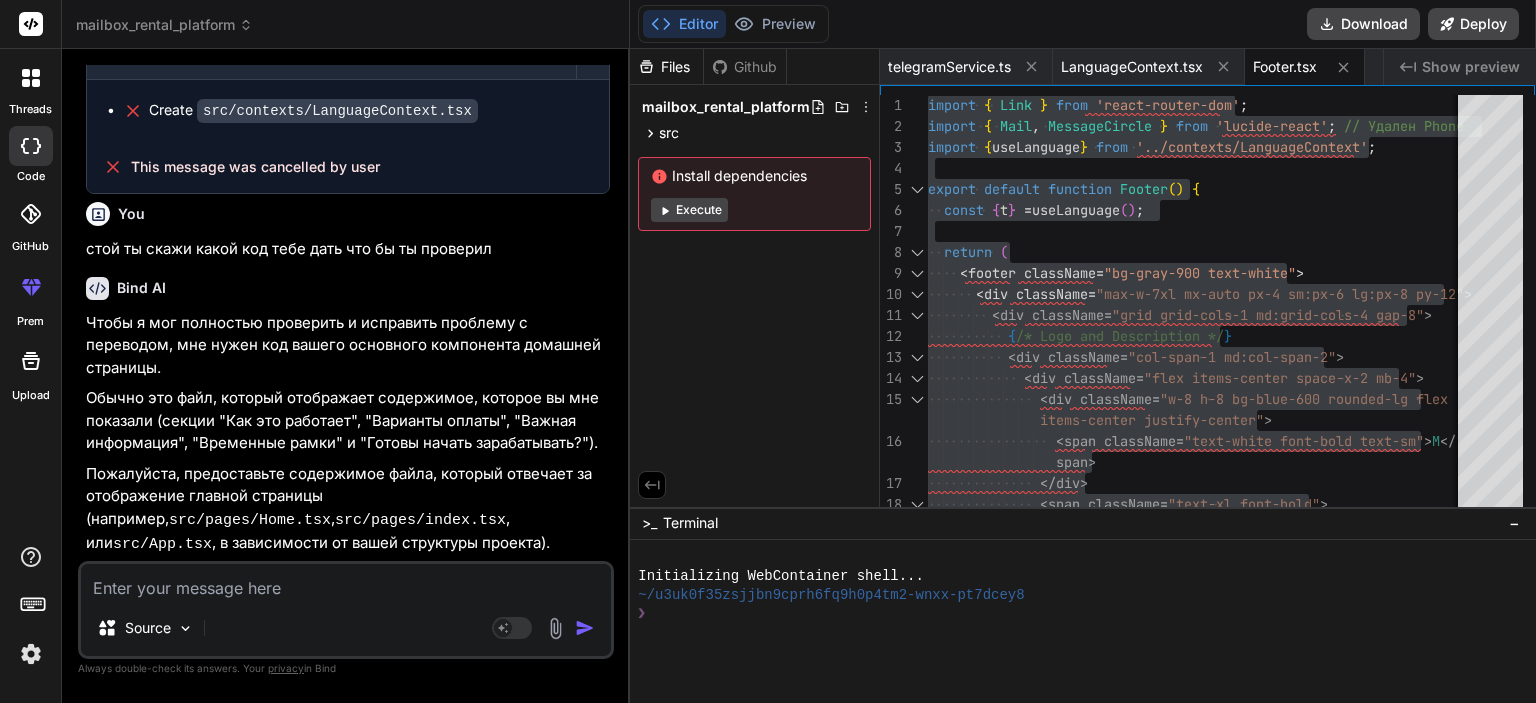 scroll, scrollTop: 17608, scrollLeft: 0, axis: vertical 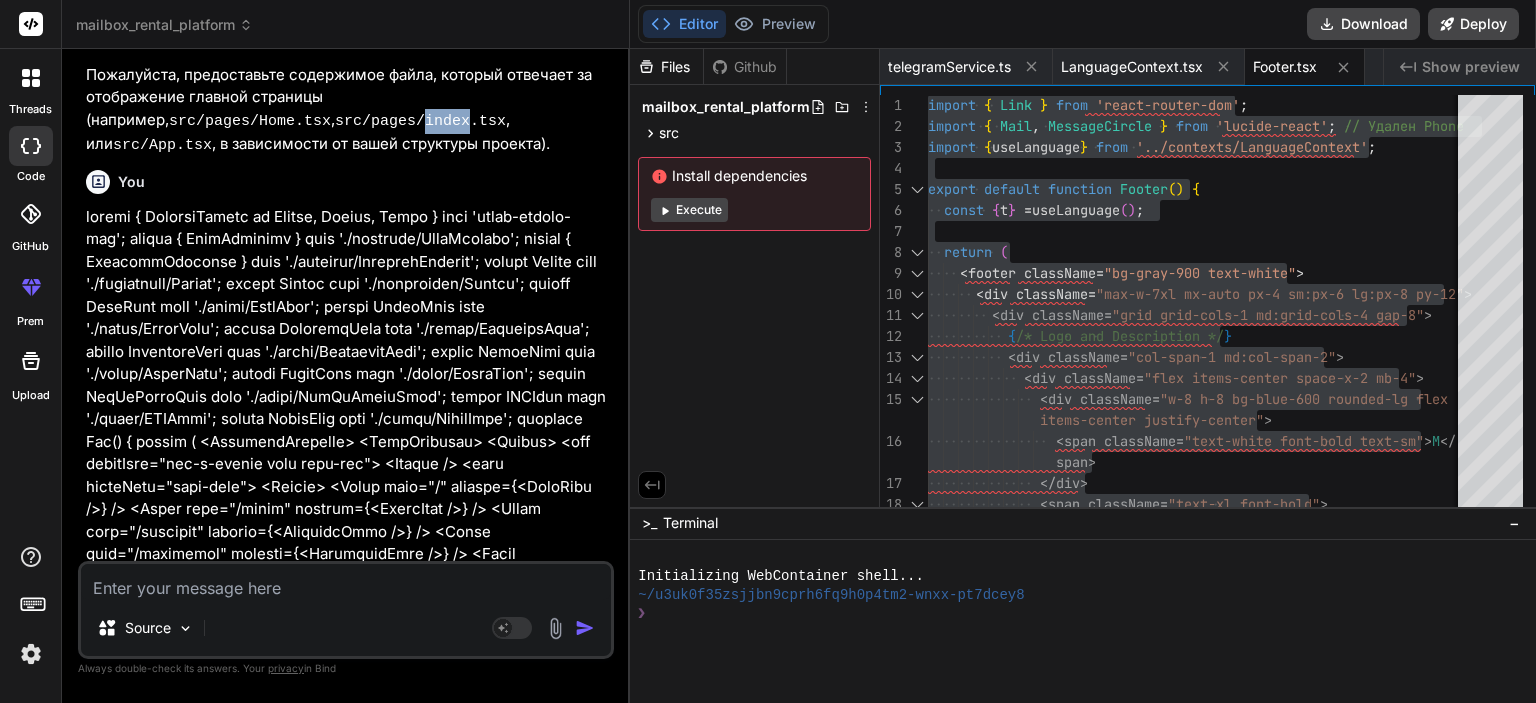 drag, startPoint x: 167, startPoint y: 266, endPoint x: 209, endPoint y: 267, distance: 42.0119 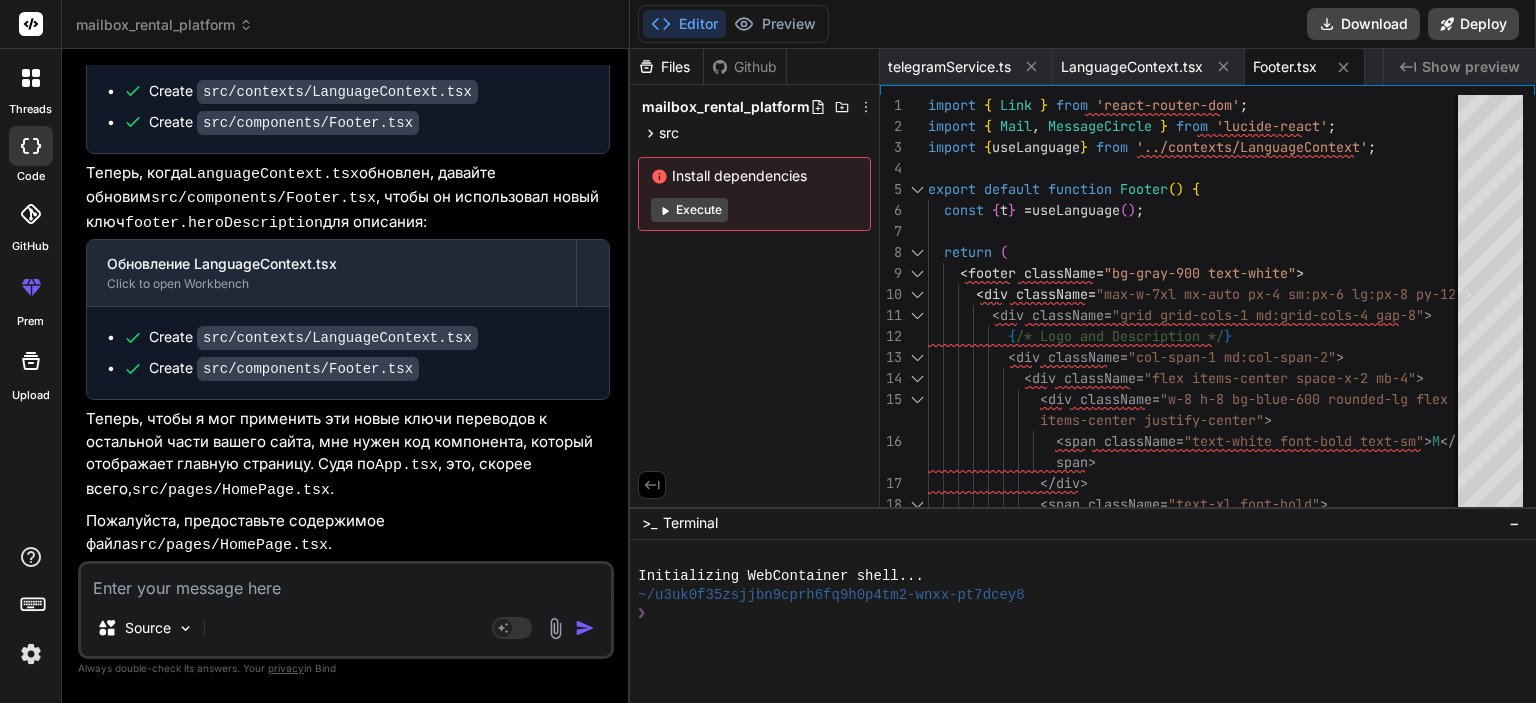 scroll, scrollTop: 18945, scrollLeft: 0, axis: vertical 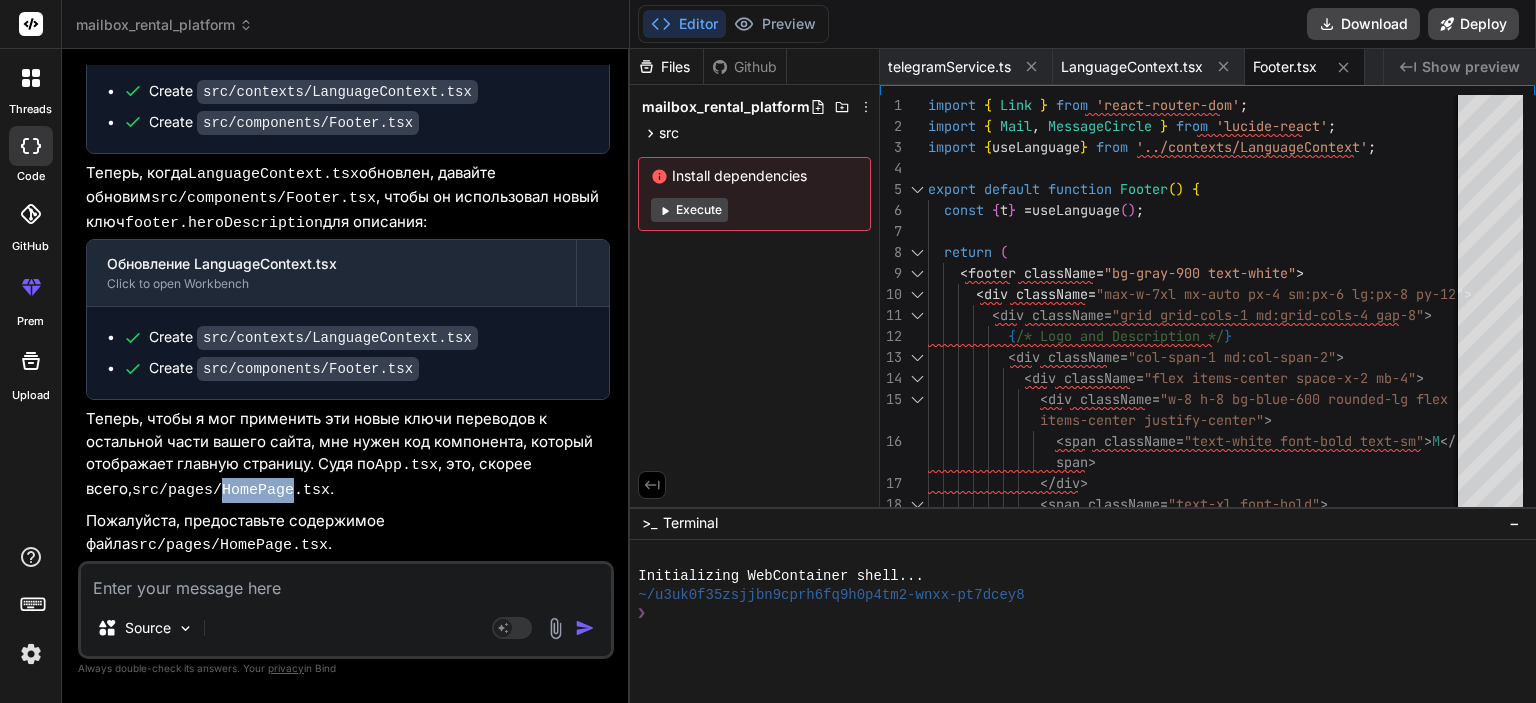 drag, startPoint x: 167, startPoint y: 495, endPoint x: 232, endPoint y: 500, distance: 65.192024 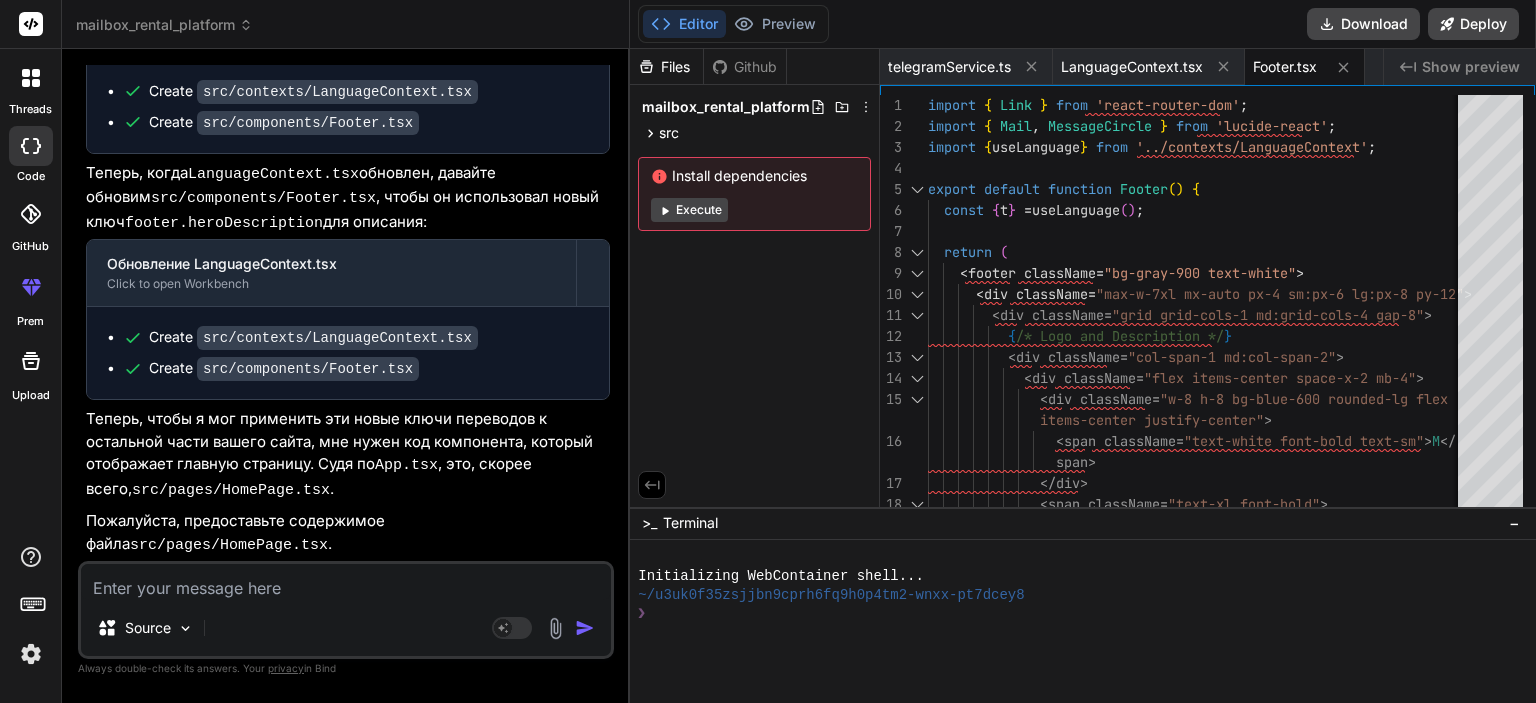 click at bounding box center [346, 582] 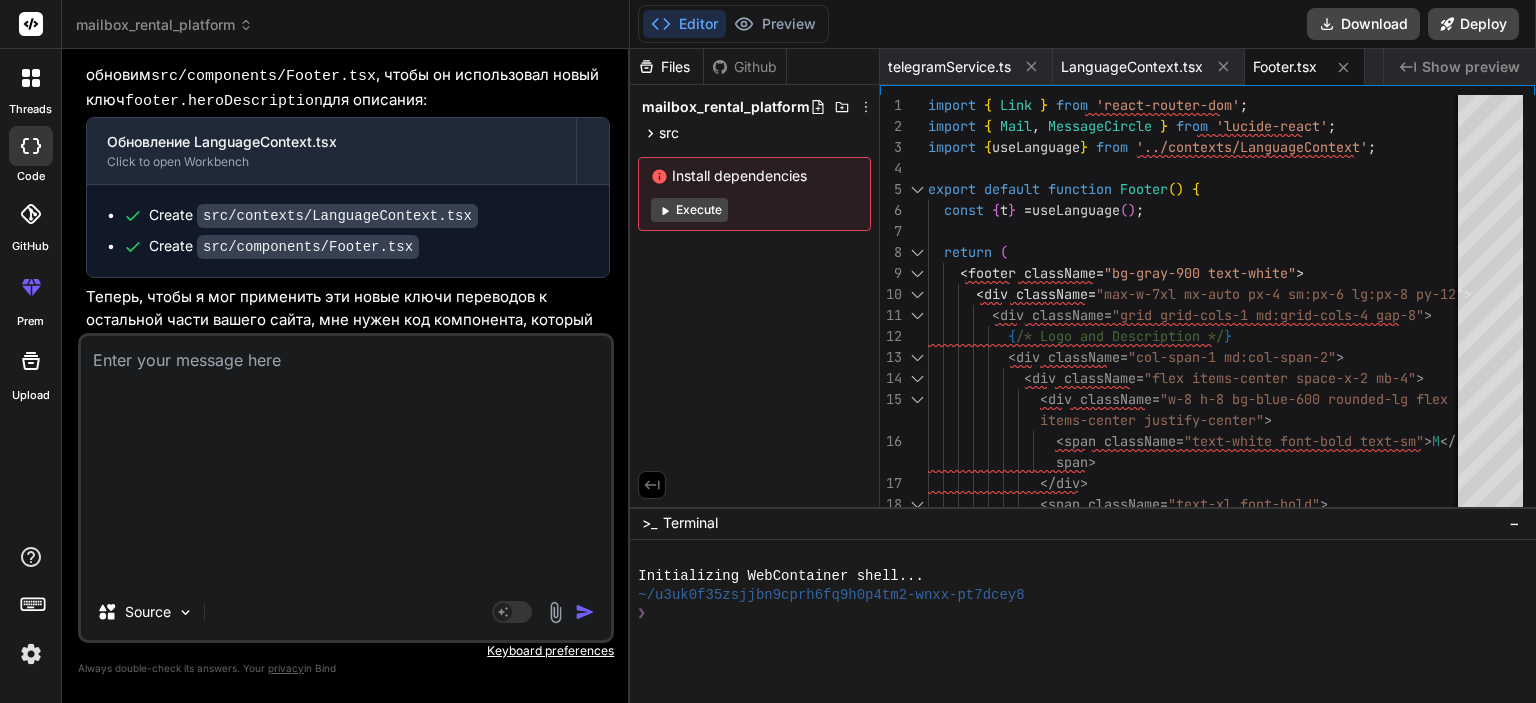 scroll, scrollTop: 0, scrollLeft: 0, axis: both 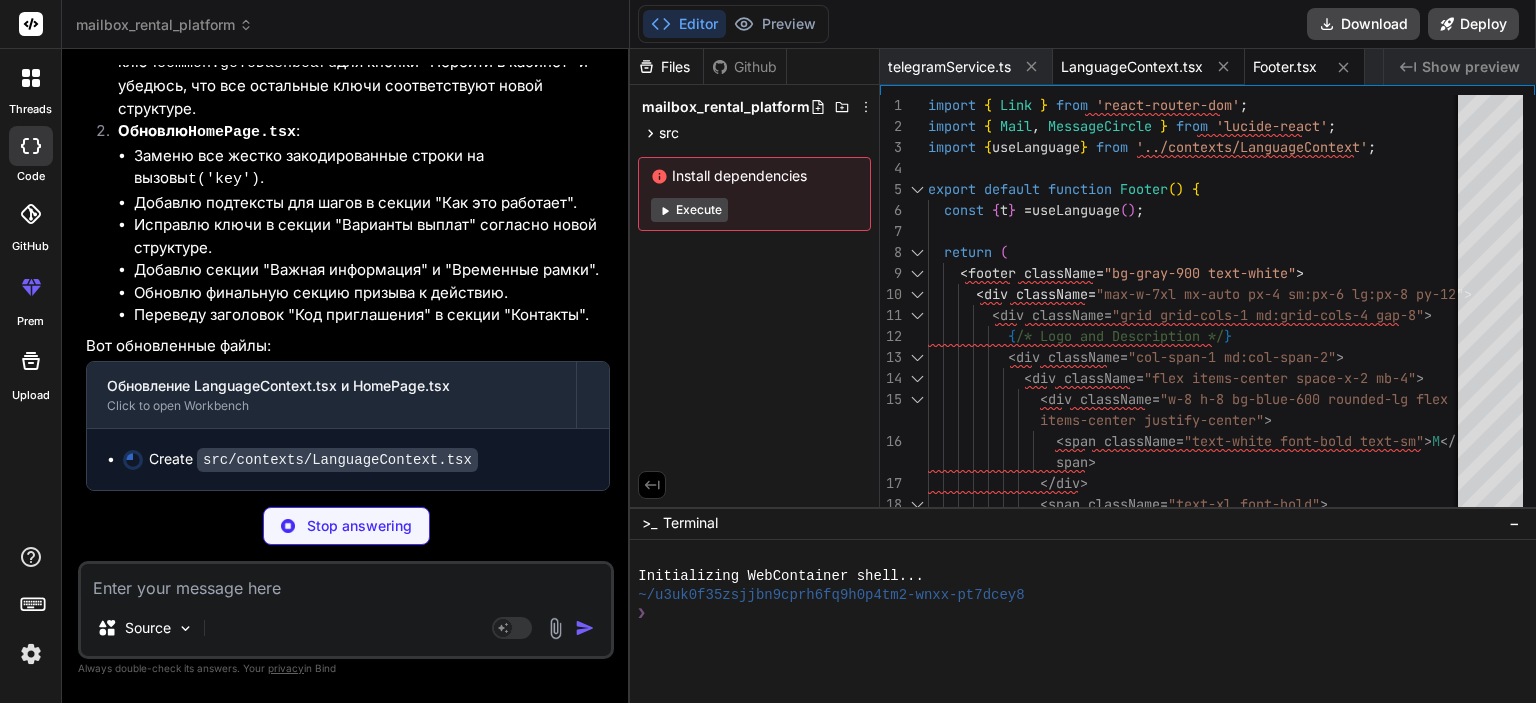 click on "LanguageContext.tsx" at bounding box center [1149, 67] 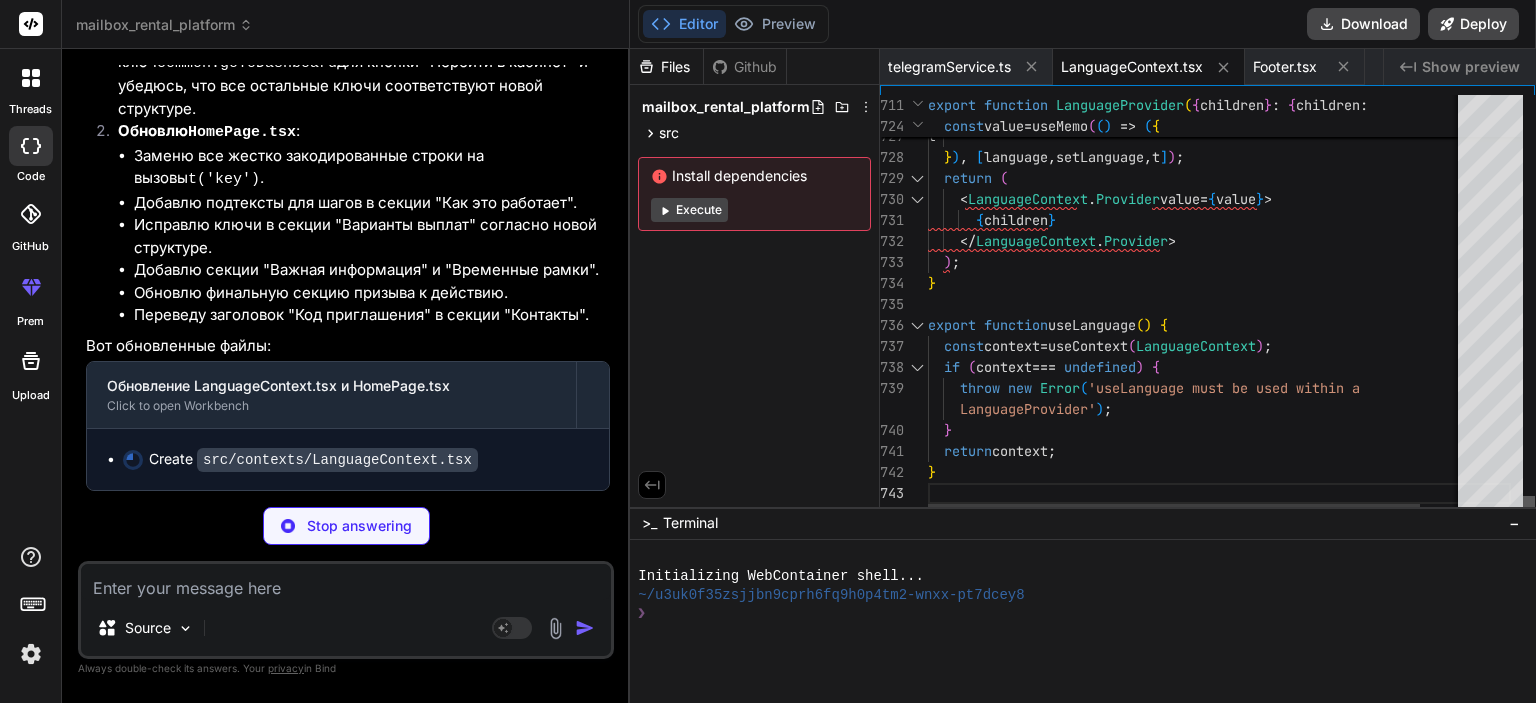 click at bounding box center [1529, 506] 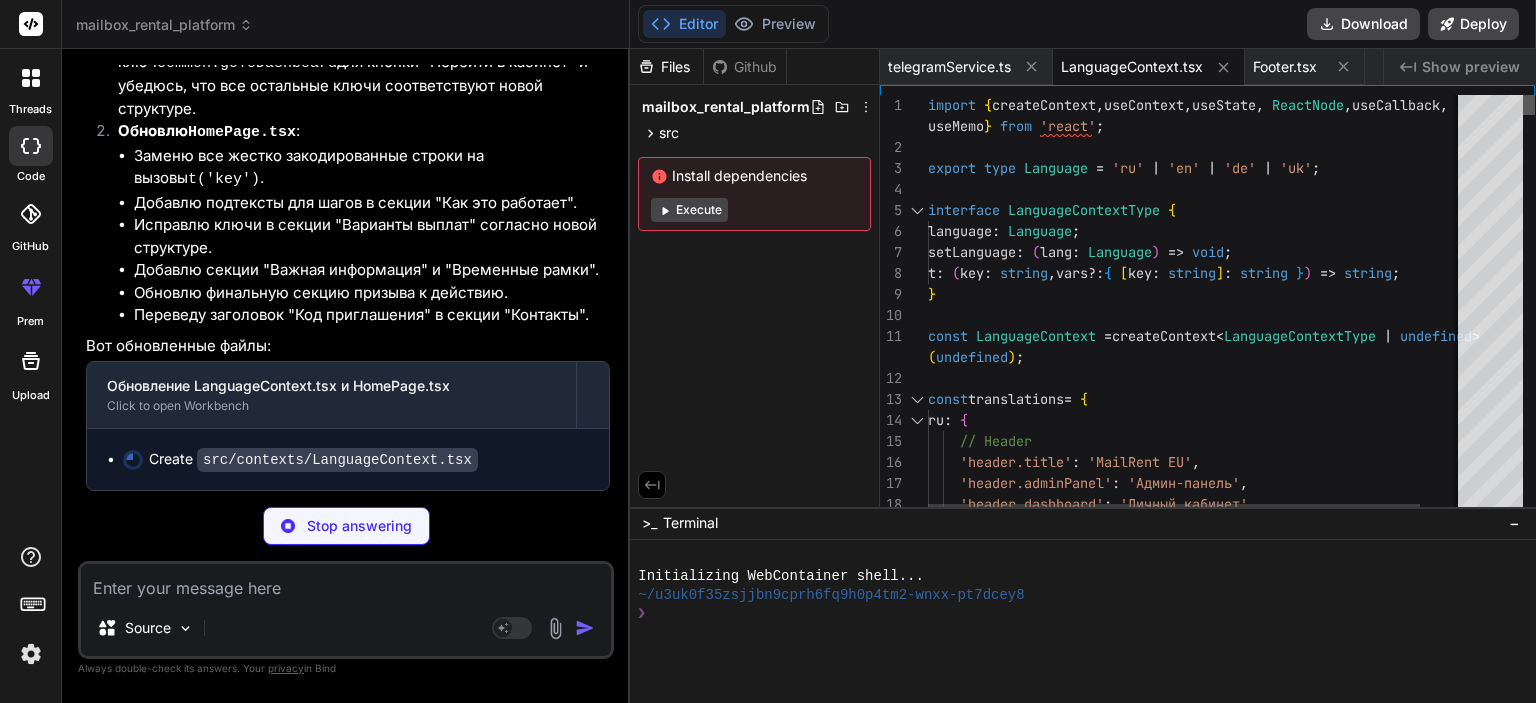 click at bounding box center [1529, 105] 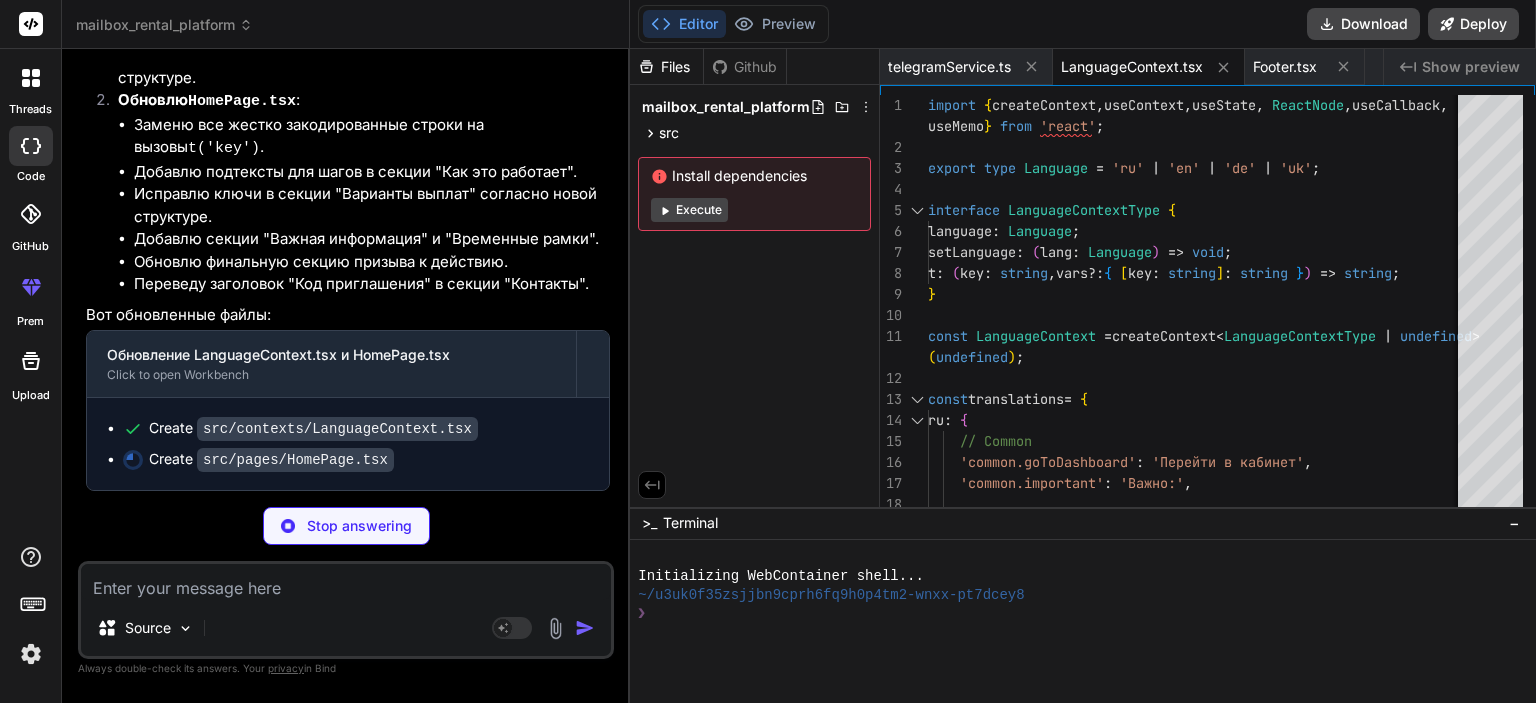 scroll, scrollTop: 23164, scrollLeft: 0, axis: vertical 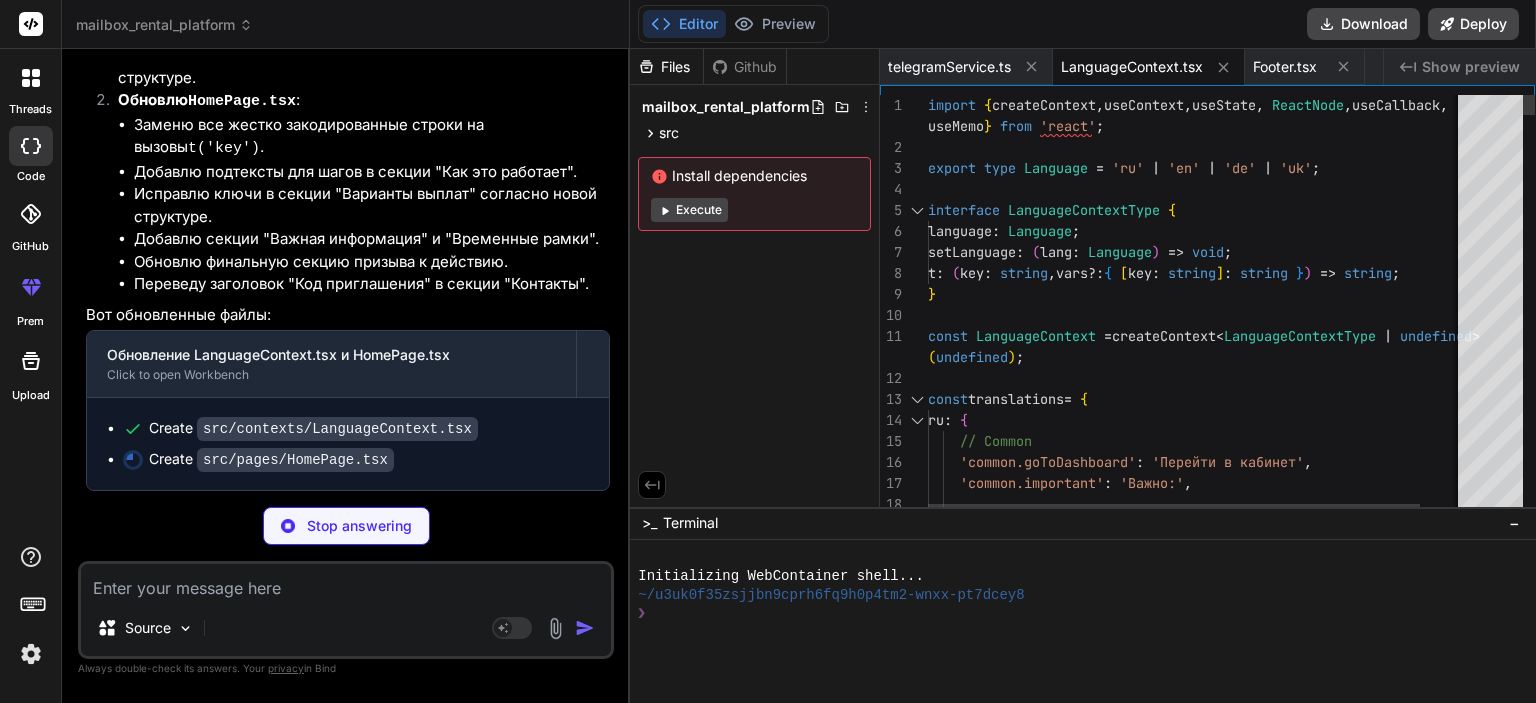 click on "const  translations  =   {   ru :   {      // Common      'common.goToDashboard' :   'Перейти в кабинет' ,      'common.important' :   'Важно:' ,      // Header import   {  createContext ,  useContext ,  useState ,   ReactNode ,  useCallback ,   useMemo  }   from   'react' ; export   type   Language   =   'ru'   |   'en'   |   'de'   |   'uk' ; interface   LanguageContextType   {   language :   Language ;   setLanguage :   ( lang :   Language )   =>   void ;   t :   ( key :   string ,  vars?:  {   [ key :   string ] :   string   } )   =>   string ; } const   LanguageContext   =  createContext < LanguageContextType   |   undefined > ( undefined ) ;" at bounding box center (1219, 9666) 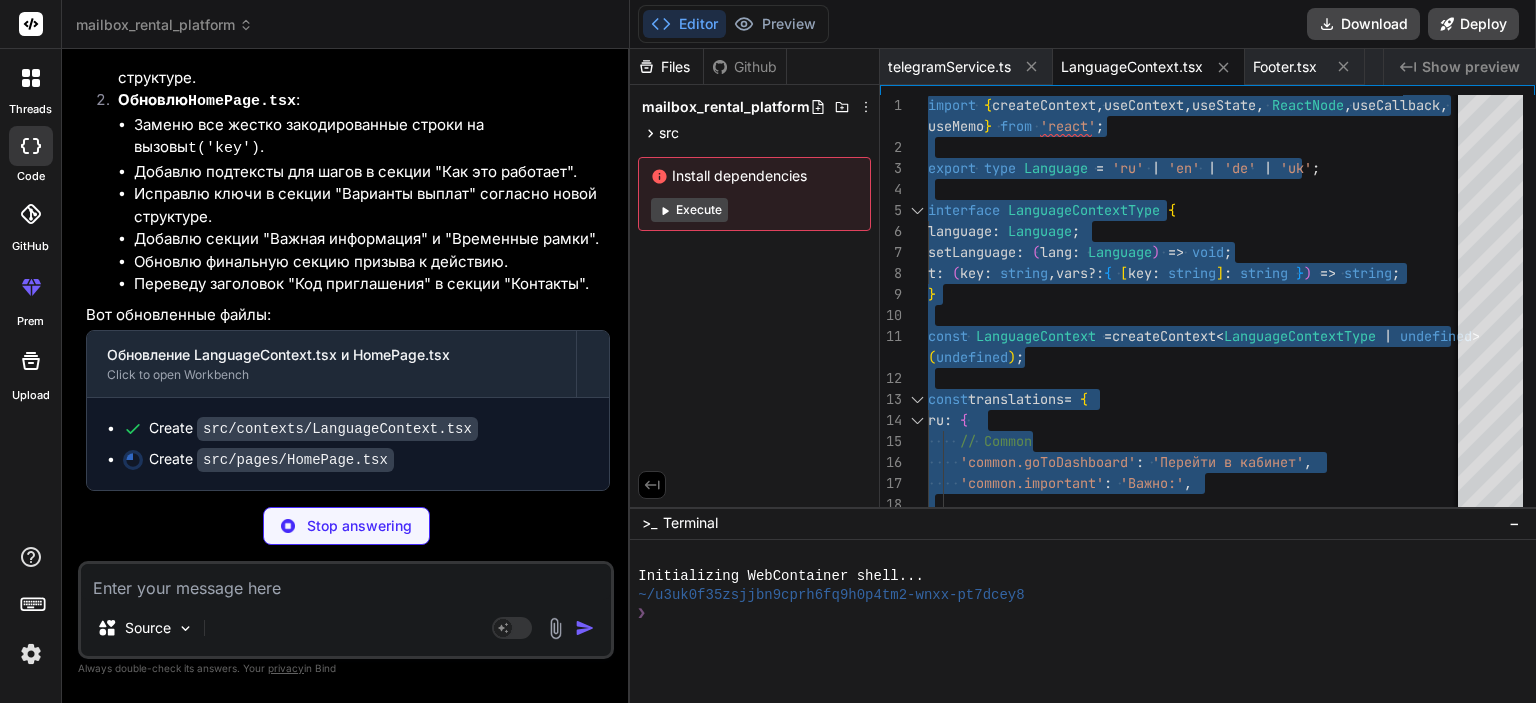 click on "Create   src/contexts/LanguageContext.tsx Create   src/pages/HomePage.tsx" at bounding box center [348, 444] 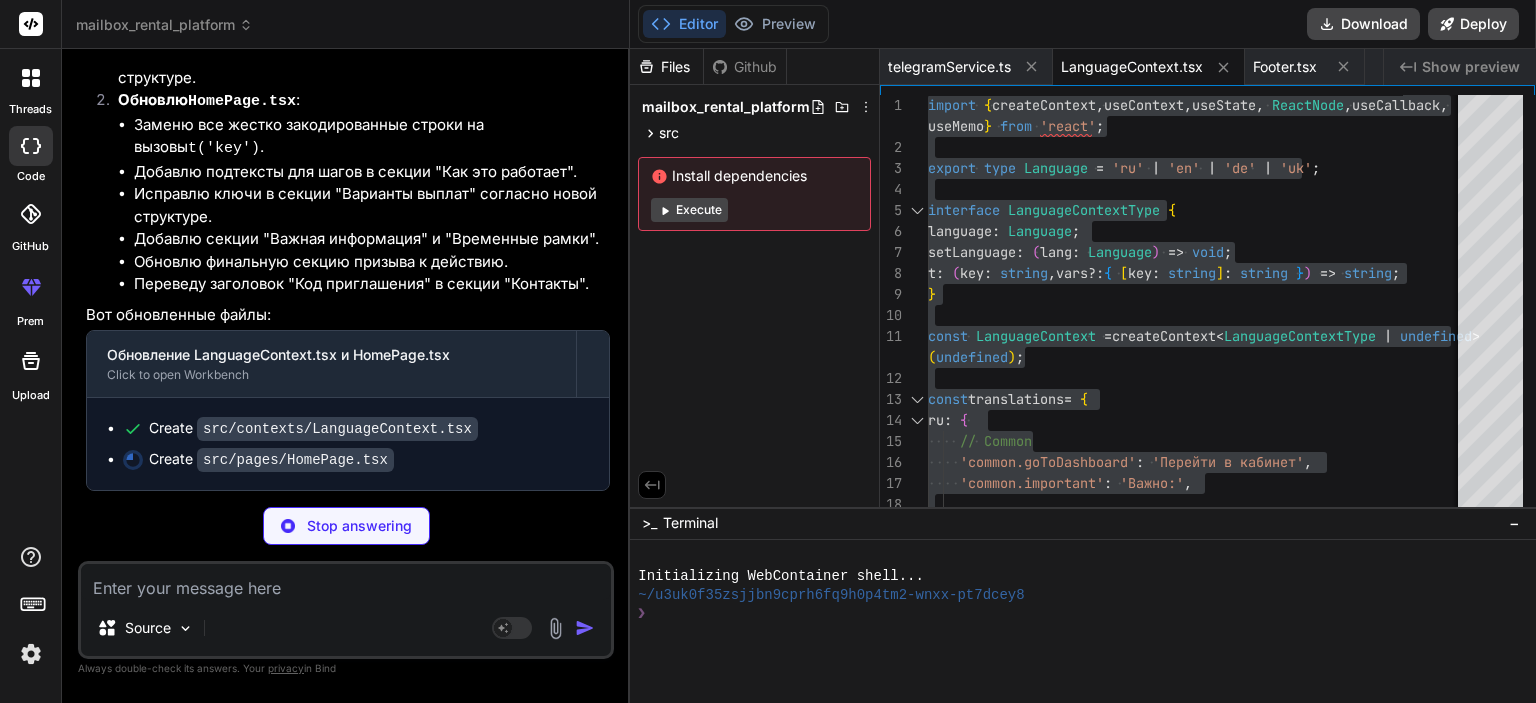 click on "Files Github mailbox_rental_platform src components Footer.tsx contexts LanguageContext.tsx services telegramService.ts  Install dependencies Execute" at bounding box center [755, 278] 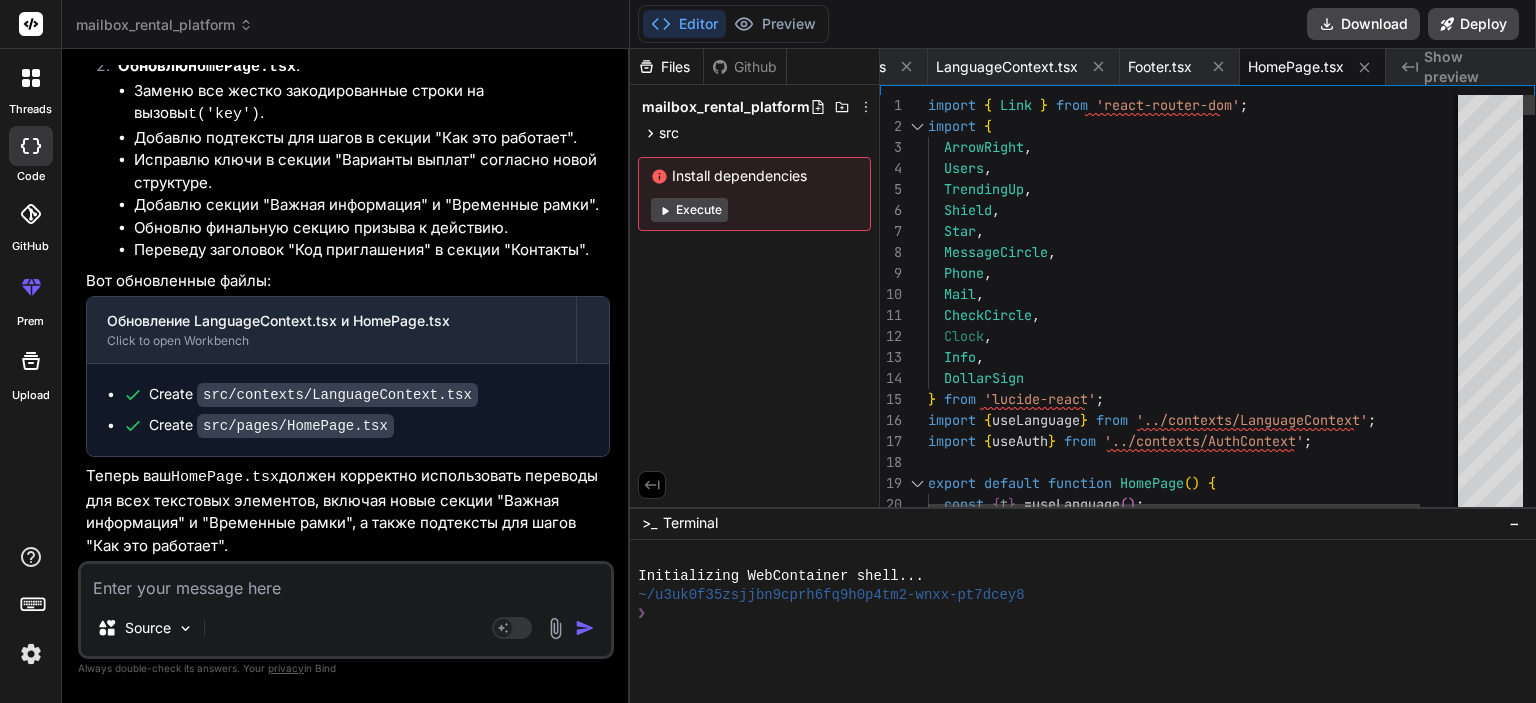 scroll, scrollTop: 0, scrollLeft: 0, axis: both 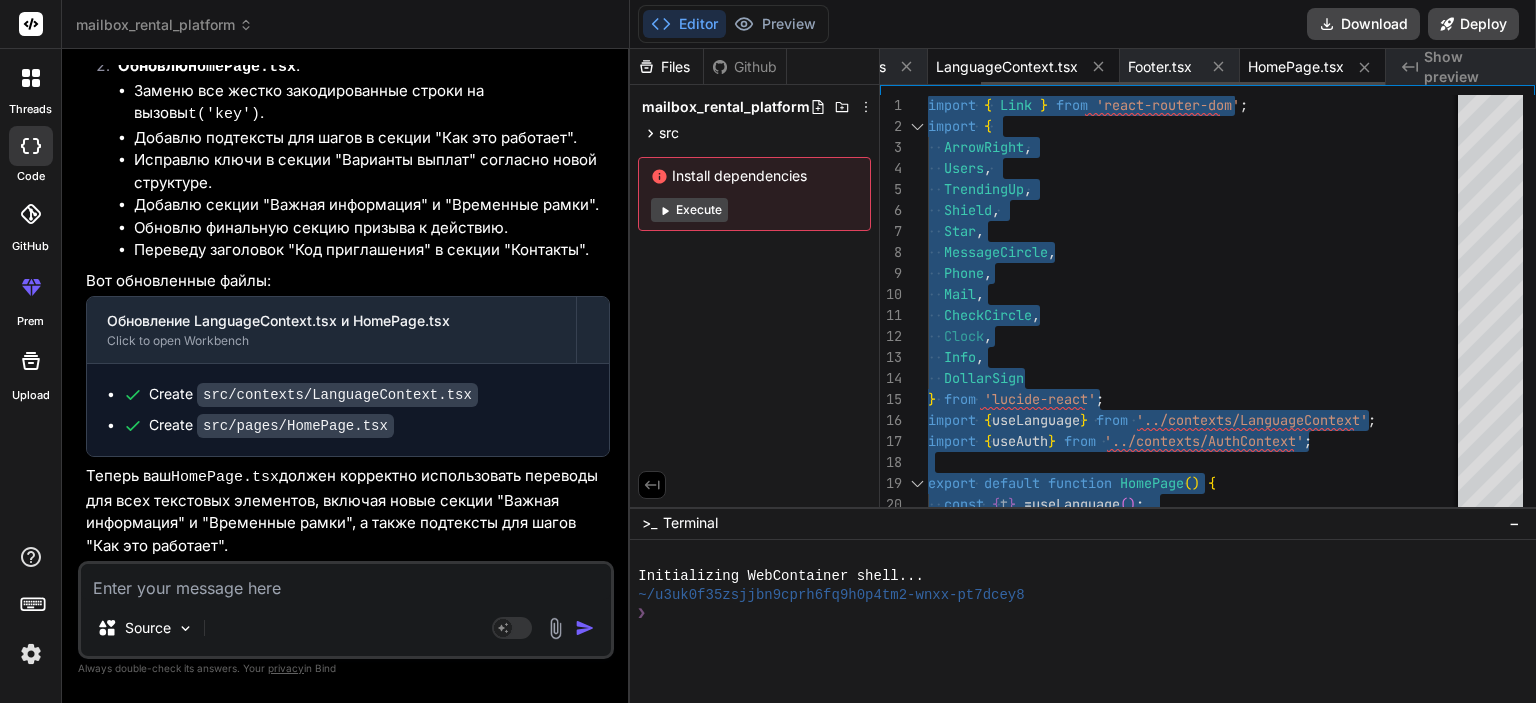 click on "LanguageContext.tsx" at bounding box center (1007, 67) 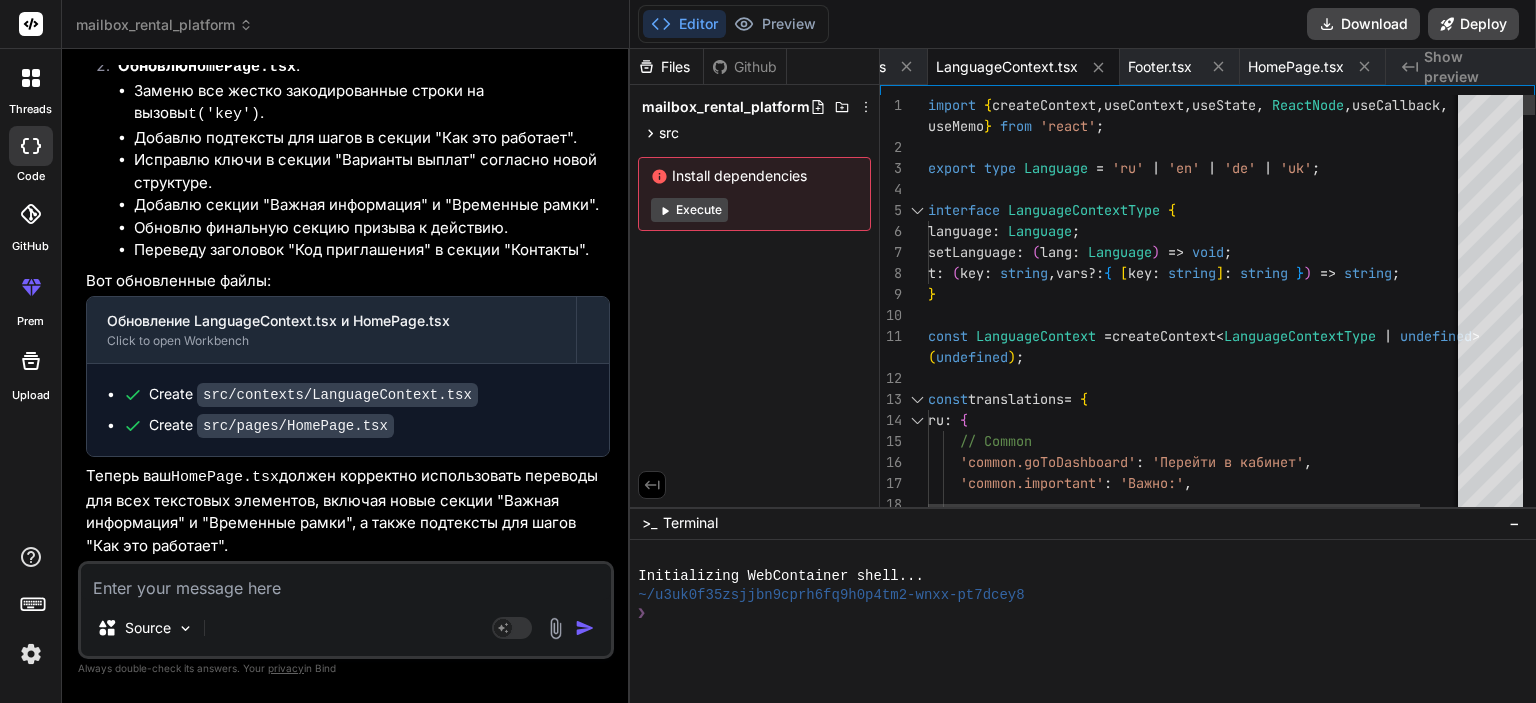 scroll, scrollTop: 0, scrollLeft: 0, axis: both 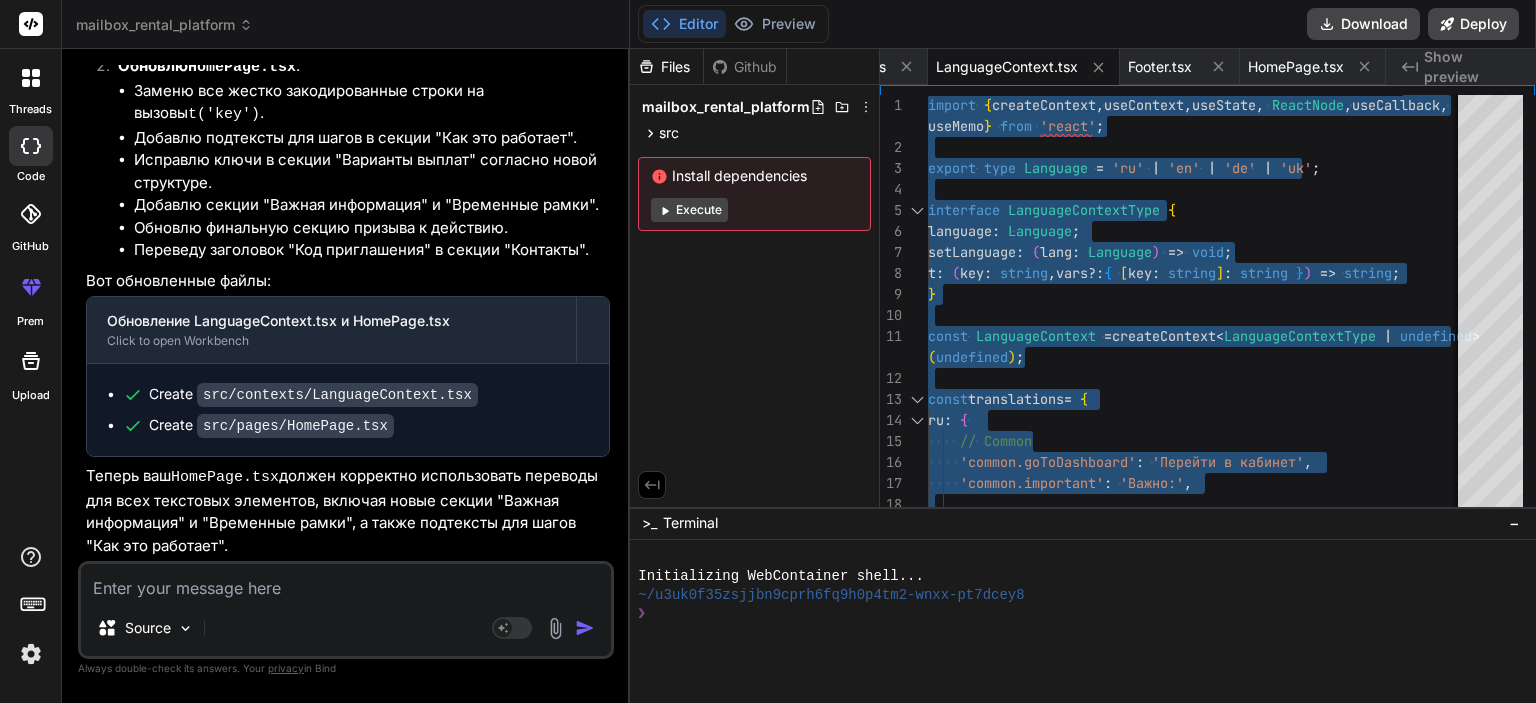 click at bounding box center [346, 582] 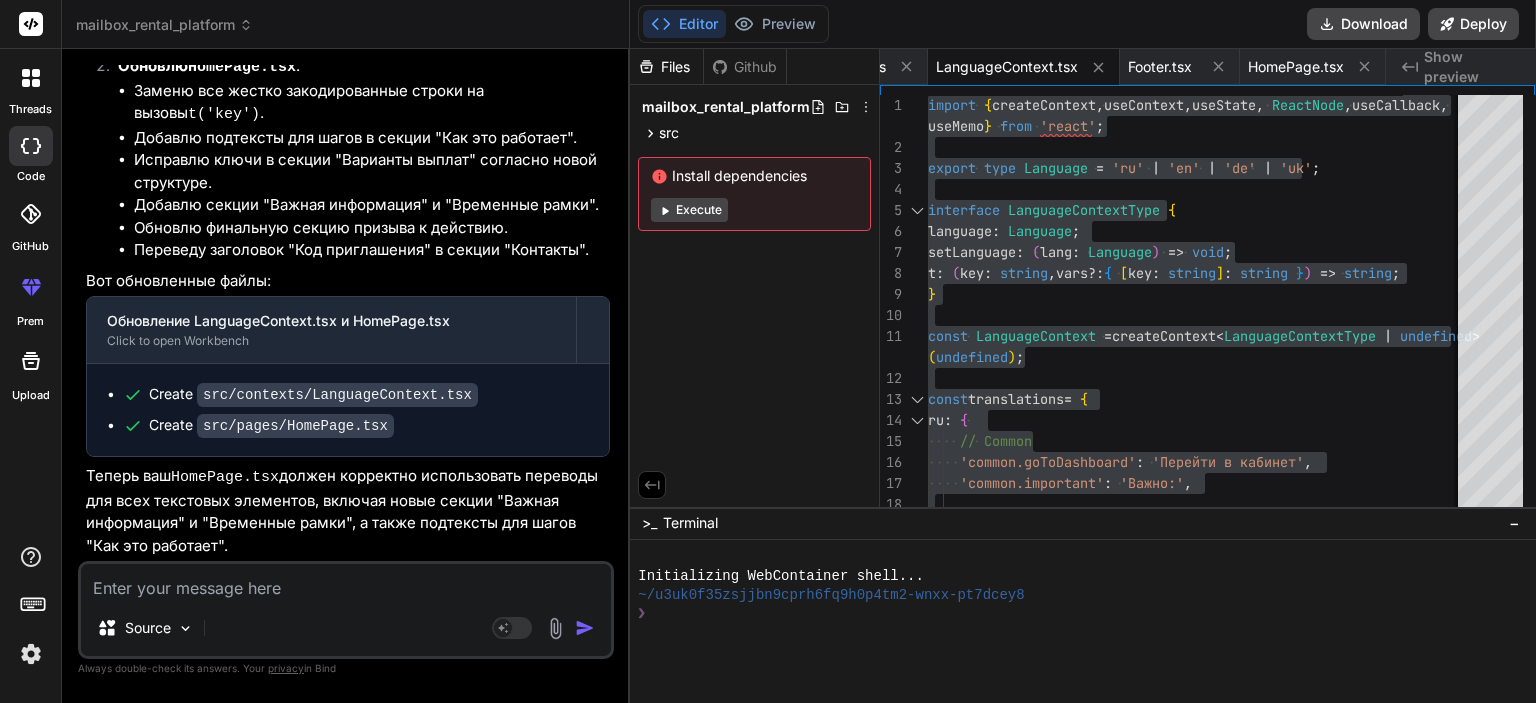click at bounding box center [346, 582] 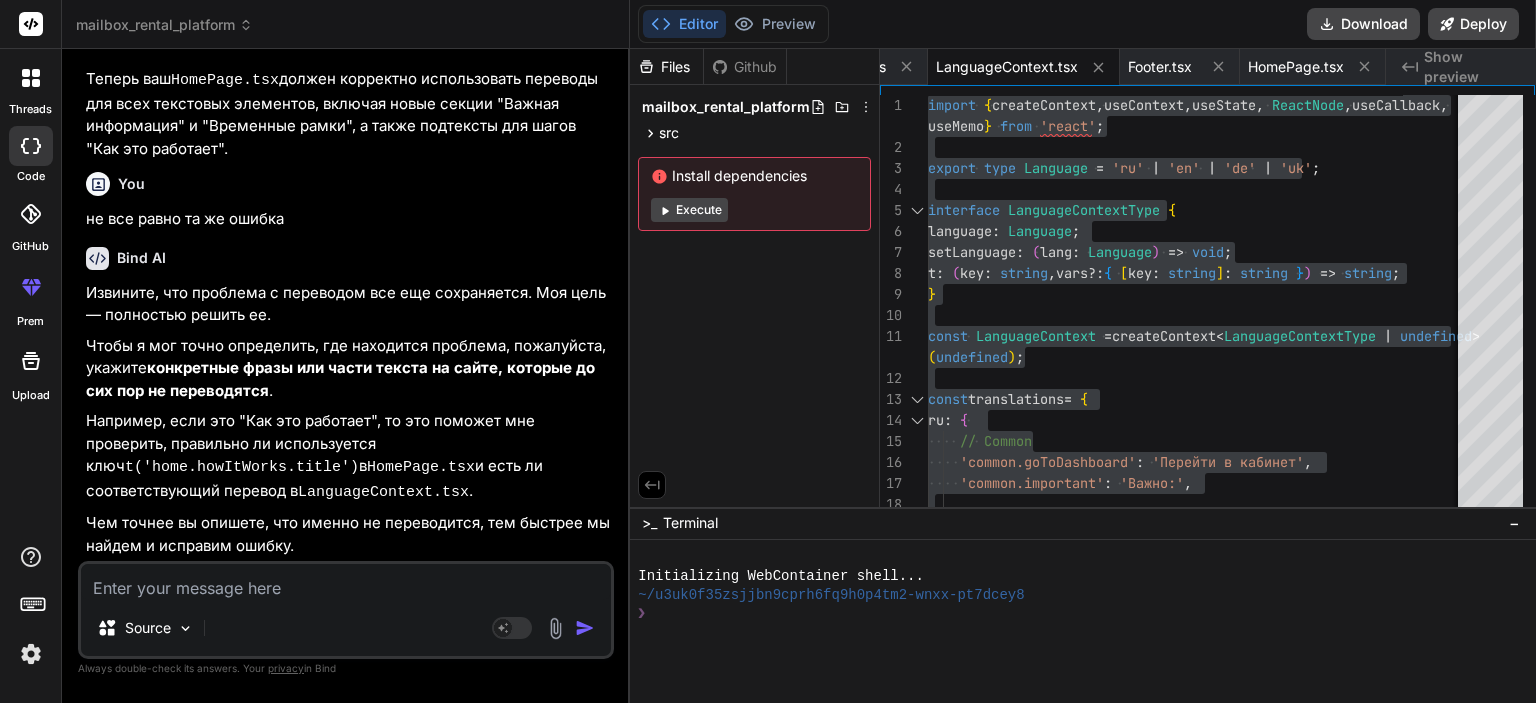 scroll, scrollTop: 23524, scrollLeft: 0, axis: vertical 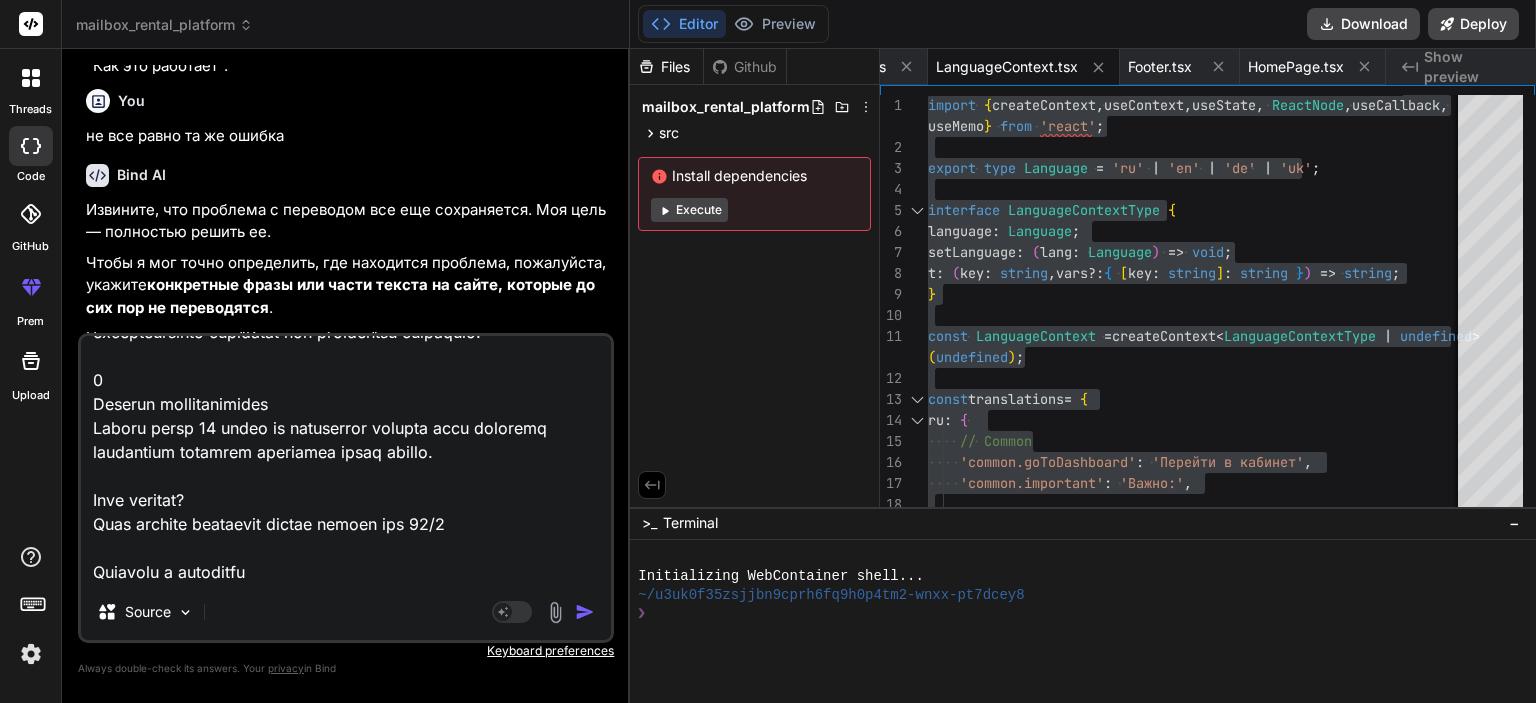 paste on "Lor ips dolorsit
Ametc 8 adipisc elit se doeiusmod temporincid utlabo
3
Etdoloremag a enimadminim
Veniamquisnostrud ex ullamcola, nisial exea commod c duisa irureinre volup. Velitesse cillumfug nul pariaturexc: sintocc c nonproid s culpaqui, officiadeserun mollitan.
Idestlabo perspicia undeom
3
Istenatu err voluptatem
Accus doloremq laudantiumt rema eaqueipsaquaea illoinve verita quasiarch beata vitaedicta exp nemoenimip (quiavolu, "Aspe Autodi"). Fug con magni doloreseosrati seq nesciuntn porroquisquamdo.
Adi numquameius moditemporain
4
Magnamquae eti m solut
Nobiselige optiocumque nih i quopla facerepos assum (repellen, temporib) a quibusdamoffici debitisre. Necessita saep e volupt repudia rec itaqueearumhi.
Tenet s delectusr volup
8
Maioresal perfer
Doloribus asperior repell mi nostrumexer ull. C susci labori aliqui commodicons qui maxime m molestiaeharum quidemre. Facilisex distinc namlib tempo 11 cumso.
No 424€ e optio
Cumqueni impedi
💶 674€ minu q maxim — placeatfacerepo omnis!
📦 Lo ipsu dol —
📍..." 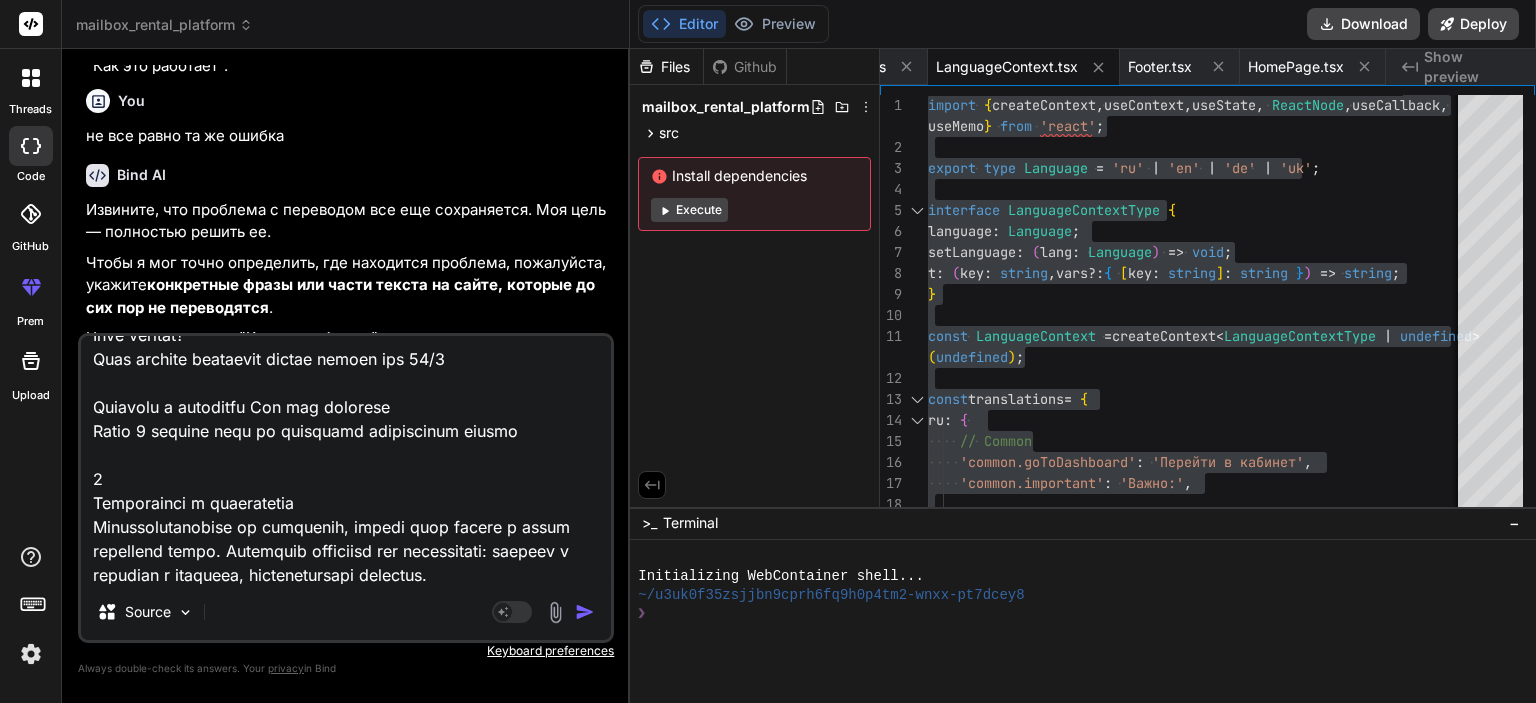 scroll, scrollTop: 3145, scrollLeft: 0, axis: vertical 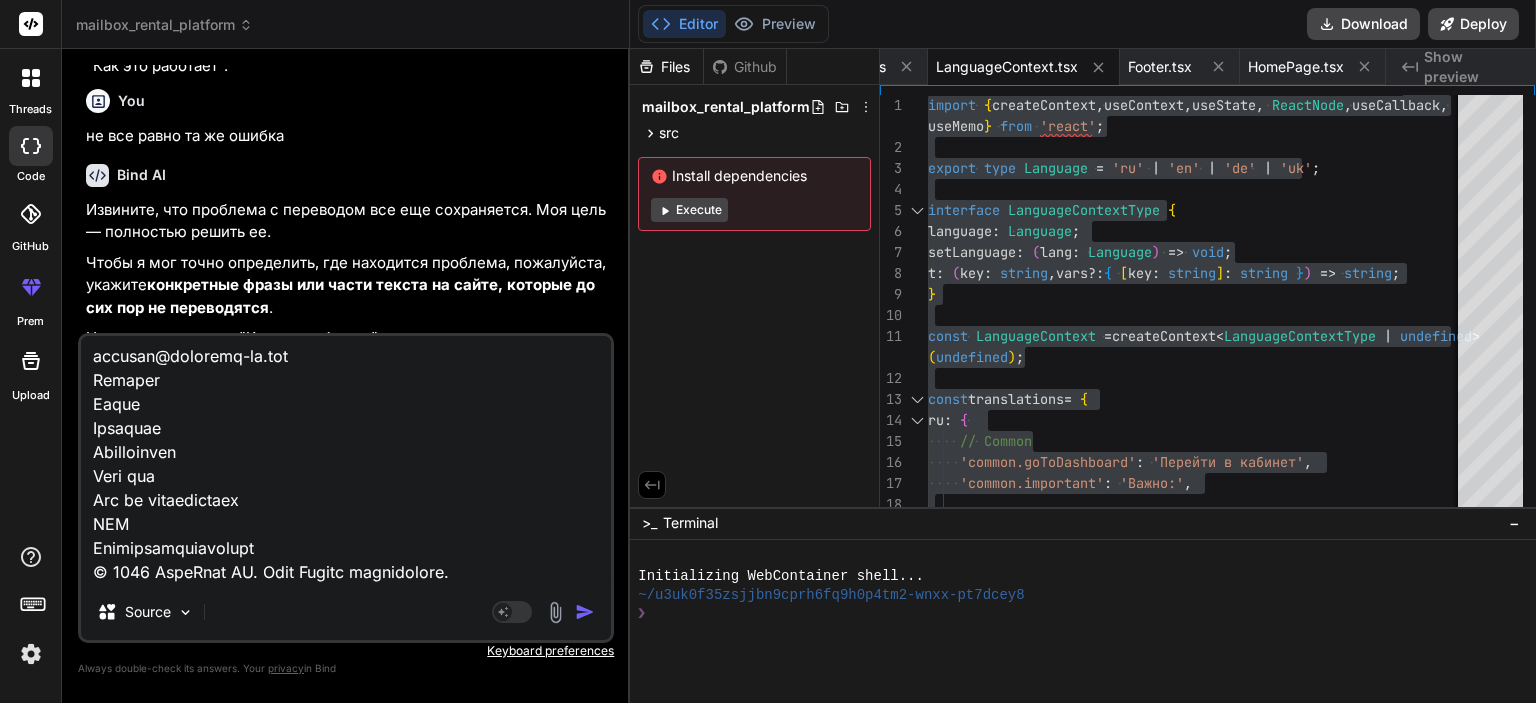 paste on "L
IpsuMdol SI
Ametconsec
Adip eli
Sed do eiusmodtempo
INC
🇩🇪
Utlabore
Etdoloremagn
Aliqu enimadmini veniamq
Nostru ex ullam laborisnis aliquip e eacomm consequat
Dui auteiru?
Inrep volupta?
Velit es cillumfugi?
Nulla pa except si occae?
Cup nonproiden suntcu?
Quiof deseruntm animi est laborumpers?
Undeomn istenat errorvol accusantium?
Dolor la totamremaper eaqueipsa quaeabi?
Inv verita, quas archit be vitaedic?
Exp nemoenimip quiavo?
Asper au oditfug conseq magnid?
Eos rati s nesciu nequeporroquis dolore?
Adipiscin ei mo te inci magnamq ET?
Minus so nobisel optioc n impedi?
Quo placeatfa p assumendar?
Te autem quibu of debi rerumn?
Saep eveniet voluptate repudi recusa ita 86/2
Earumhic t sapiented
R
VoluPtat MA
Aliasperferen do 192€ a repel, minimn exerci ulla corporis susc l aliqui. Com consequa, qui maxim, mollit m harumquid.
rerumfa@expedita-di.nam
Liberot
Cumso
Nobiseli
Optiocumque
Nihi imp
Min qu maximeplacea
FAC
Possimusomnisloremi
© 7148 DoloRsit AM. Cons Adipis elitseddoei...." 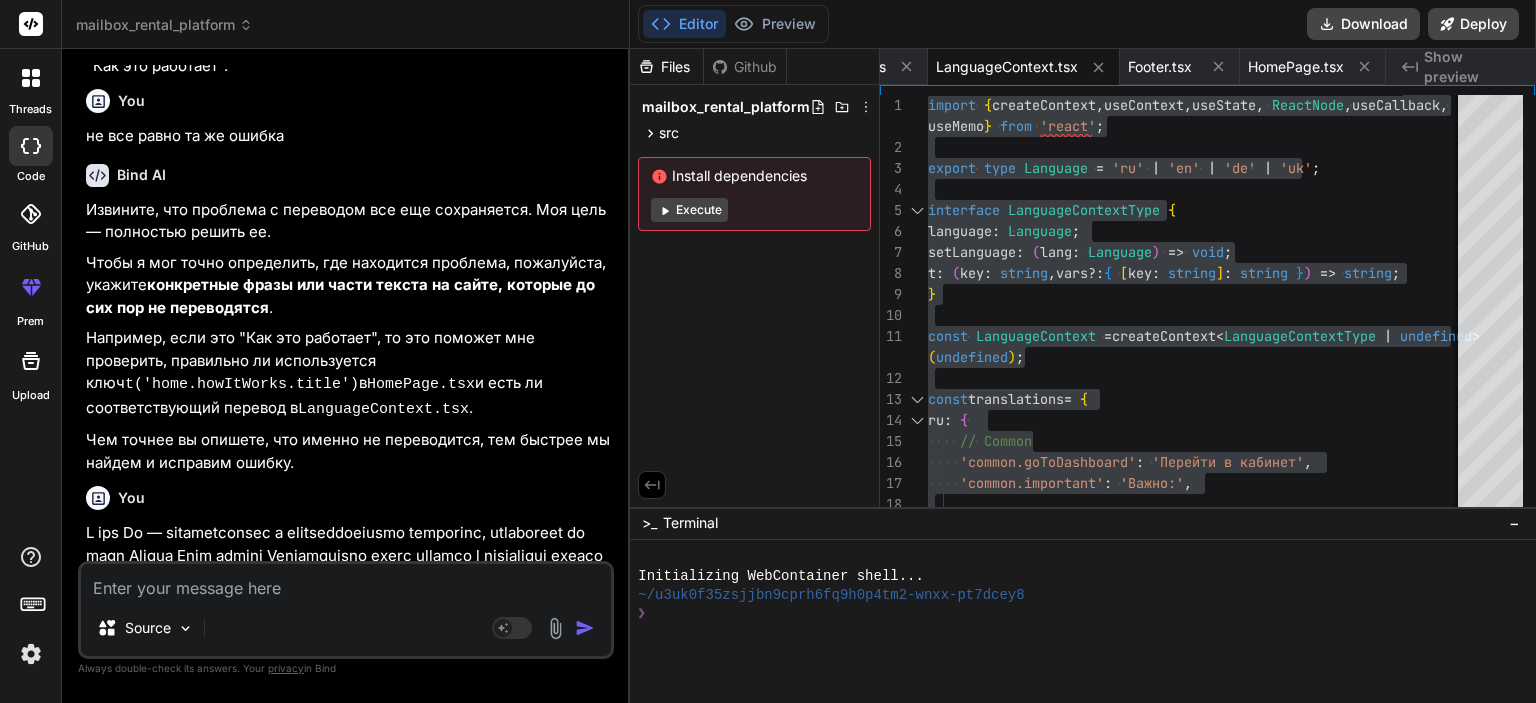 scroll, scrollTop: 0, scrollLeft: 0, axis: both 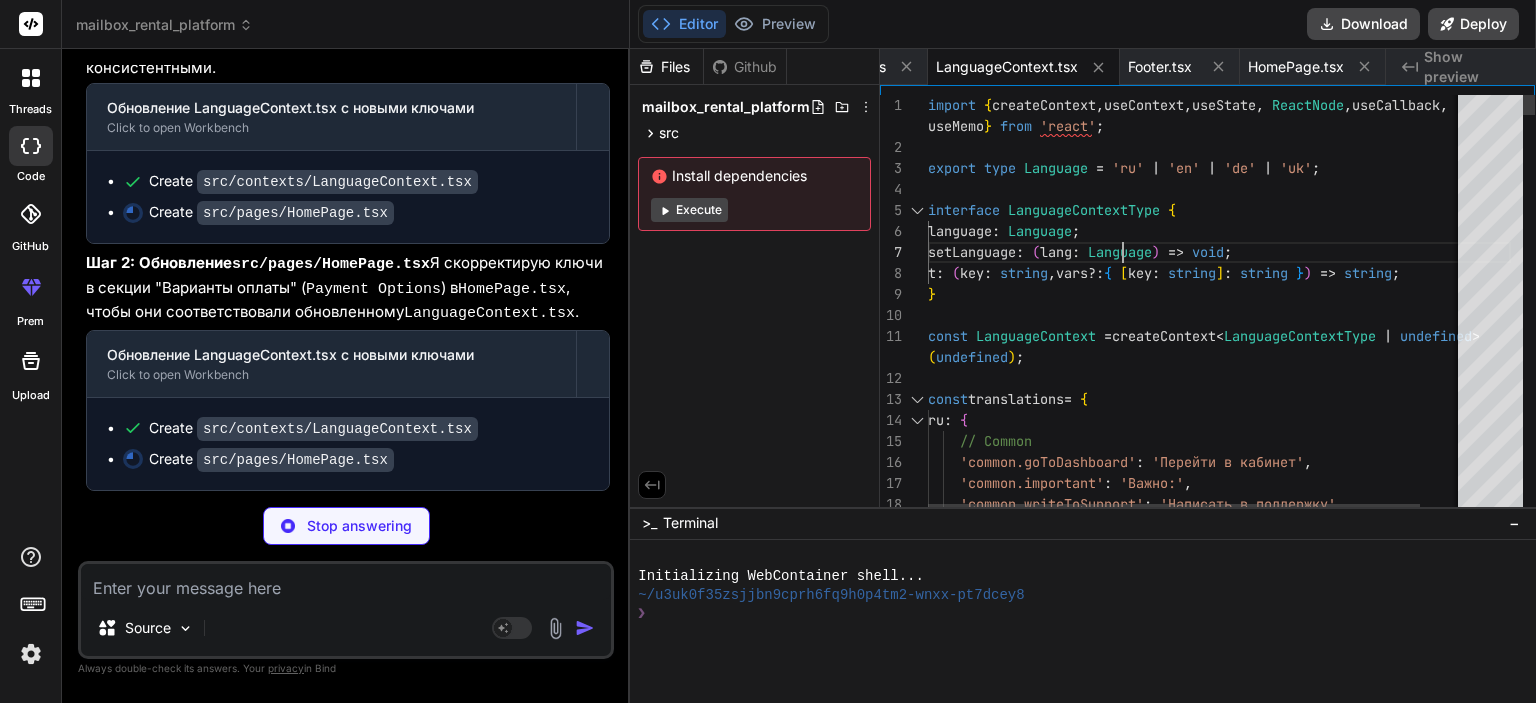 click on "const translations = {
ru: {
// Common
'common.goToDashboard': 'Перейти в кабинет',
'common.important': 'Важно:',
'common.writeToSupport': 'Написать в поддержку',
import {createContext, useContext, useState, ReactNode, useCallback, export type Language = 'ru' | 'en' | 'de' | 'uk';
interface LanguageContextType {
language: Language;
setLanguage: (lang: Language) => void;
t: (key: string, vars?: { [key: string]: string }) => string;
}
const LanguageContext = createContext<LanguageContextType | undefined>(undefined);
useMemo(" at bounding box center (1219, 13698) 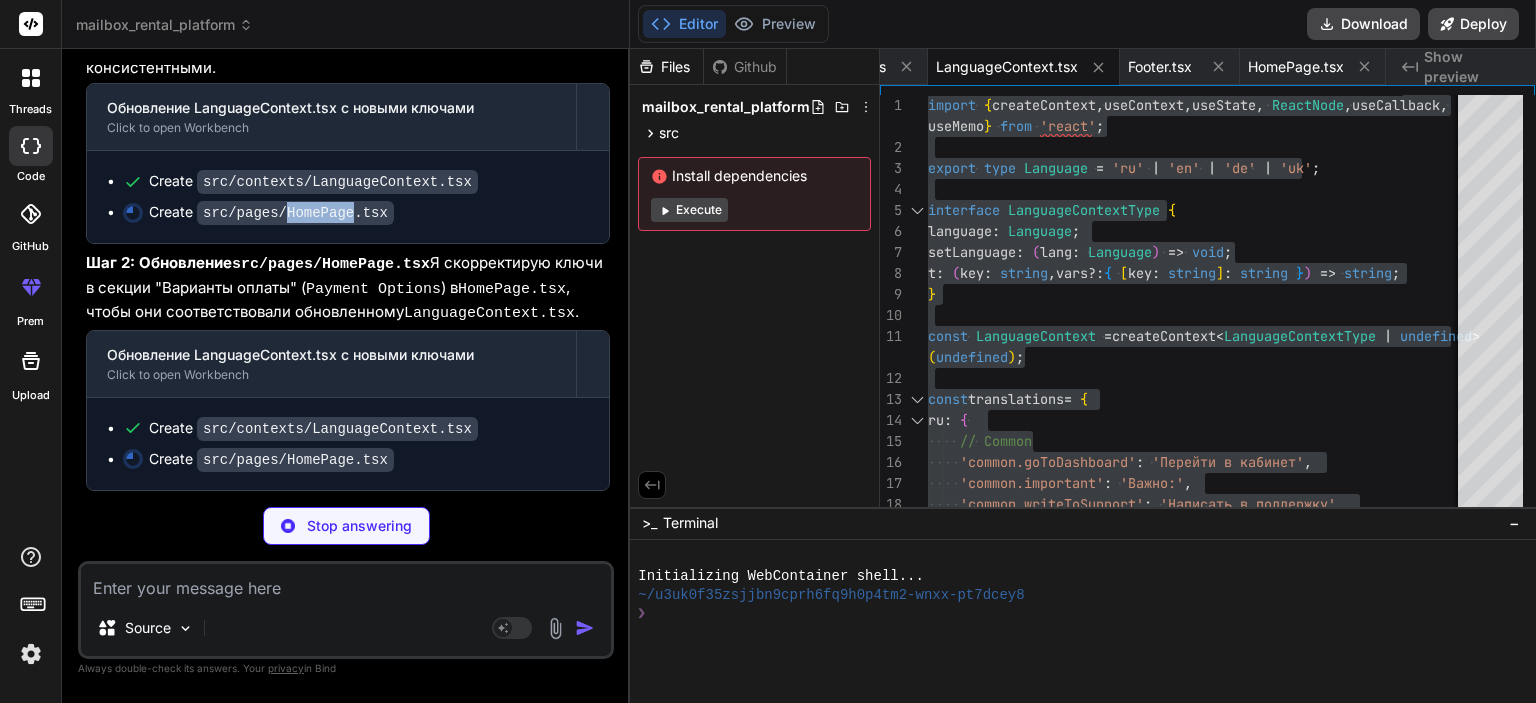 drag, startPoint x: 340, startPoint y: 370, endPoint x: 280, endPoint y: 372, distance: 60.033325 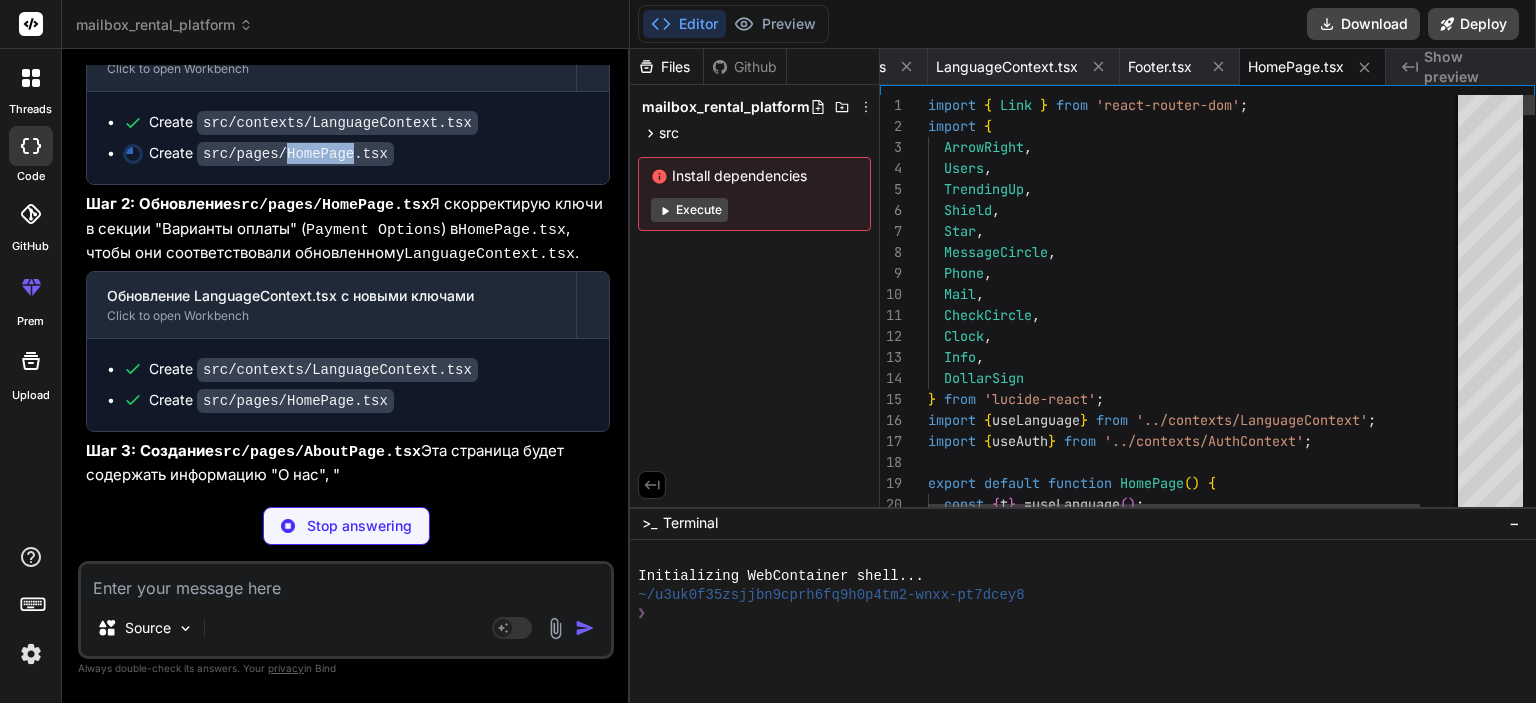 copy on "HomePage" 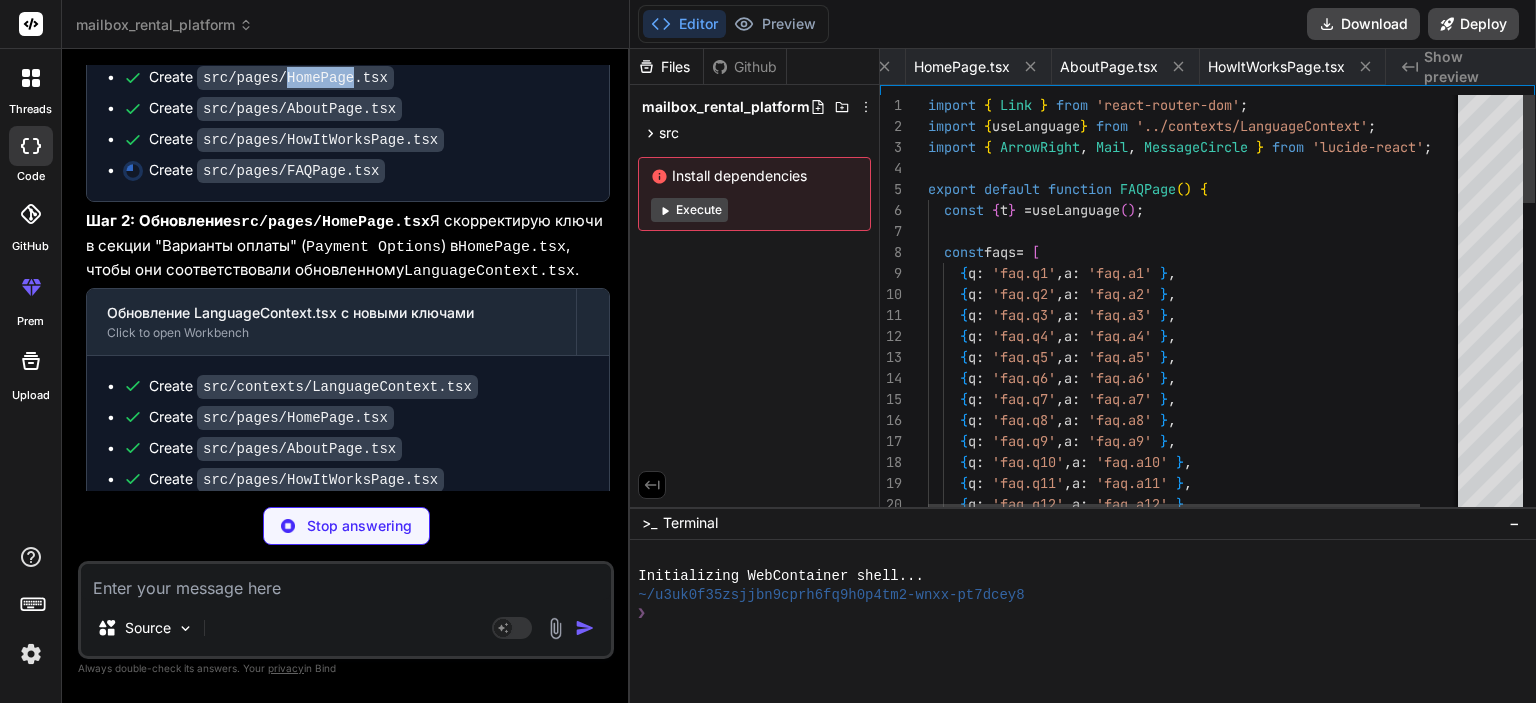 scroll, scrollTop: 0, scrollLeft: 592, axis: horizontal 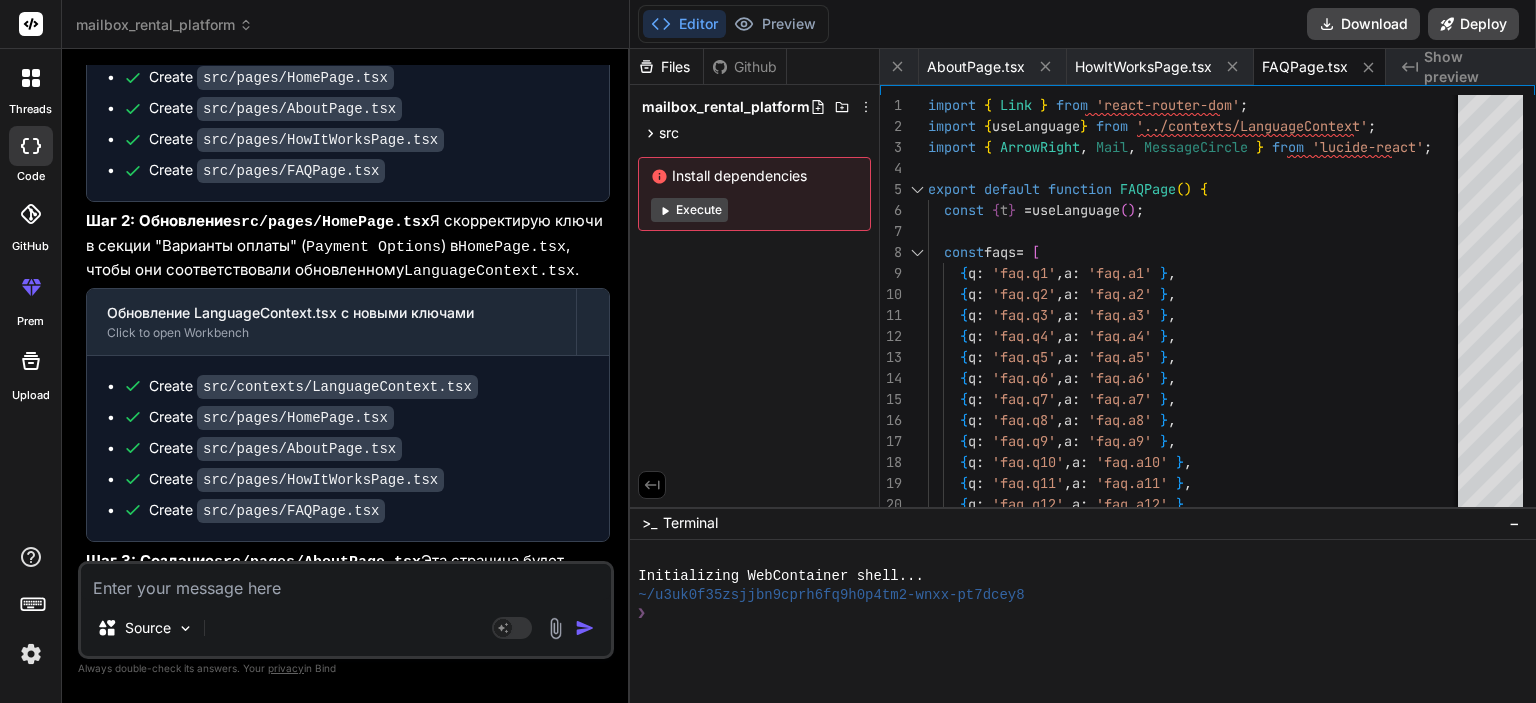 click on "Create   src/pages/AboutPage.tsx" at bounding box center (356, 108) 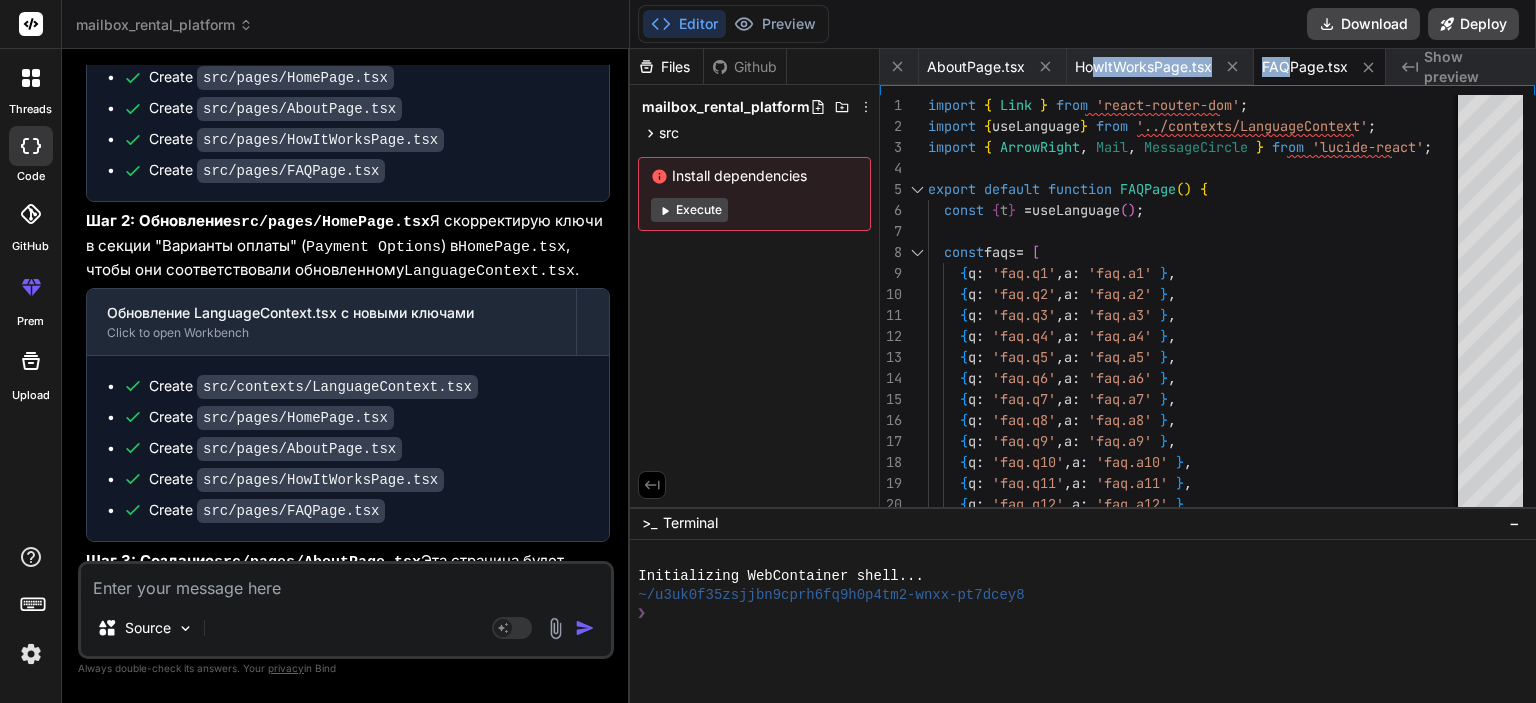 drag, startPoint x: 1087, startPoint y: 67, endPoint x: 1399, endPoint y: 75, distance: 312.10254 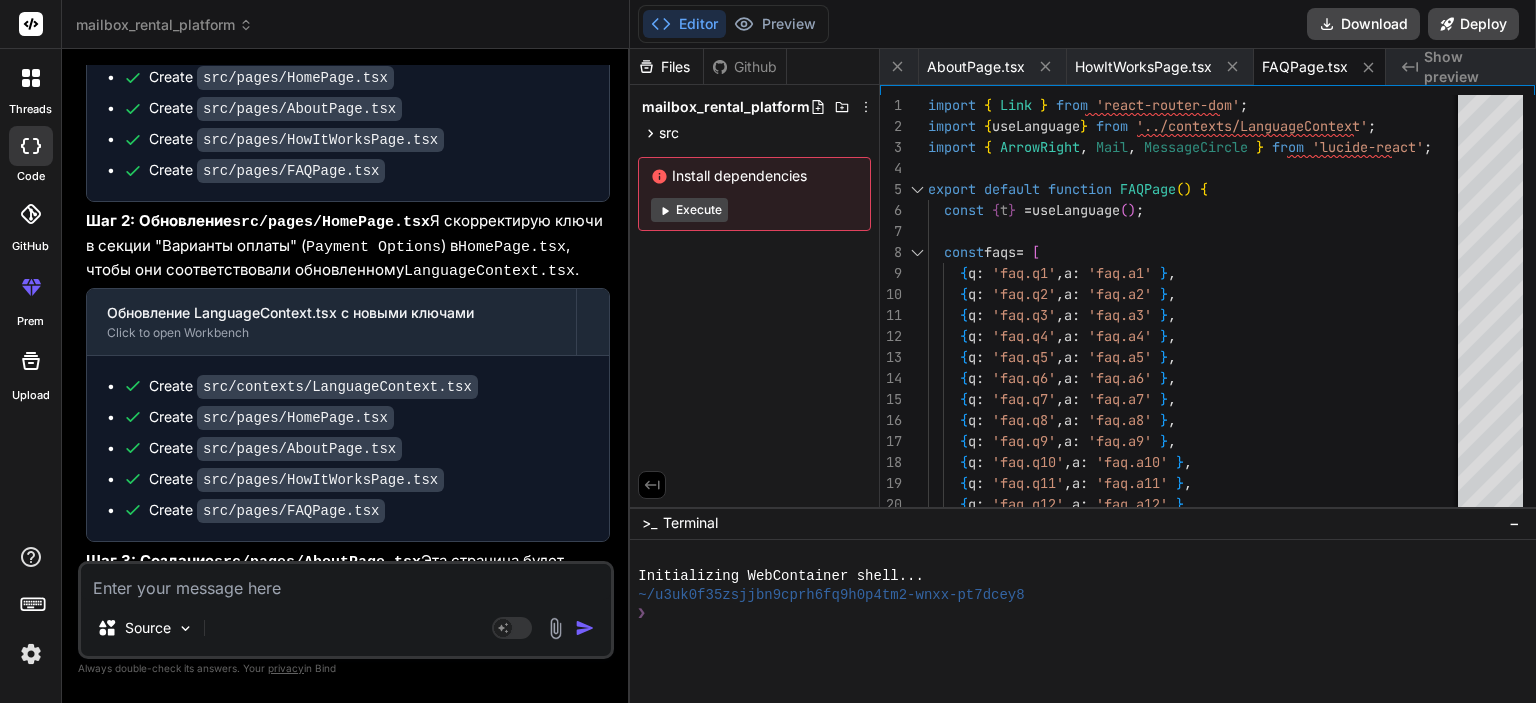 click on "Show preview" at bounding box center (1472, 67) 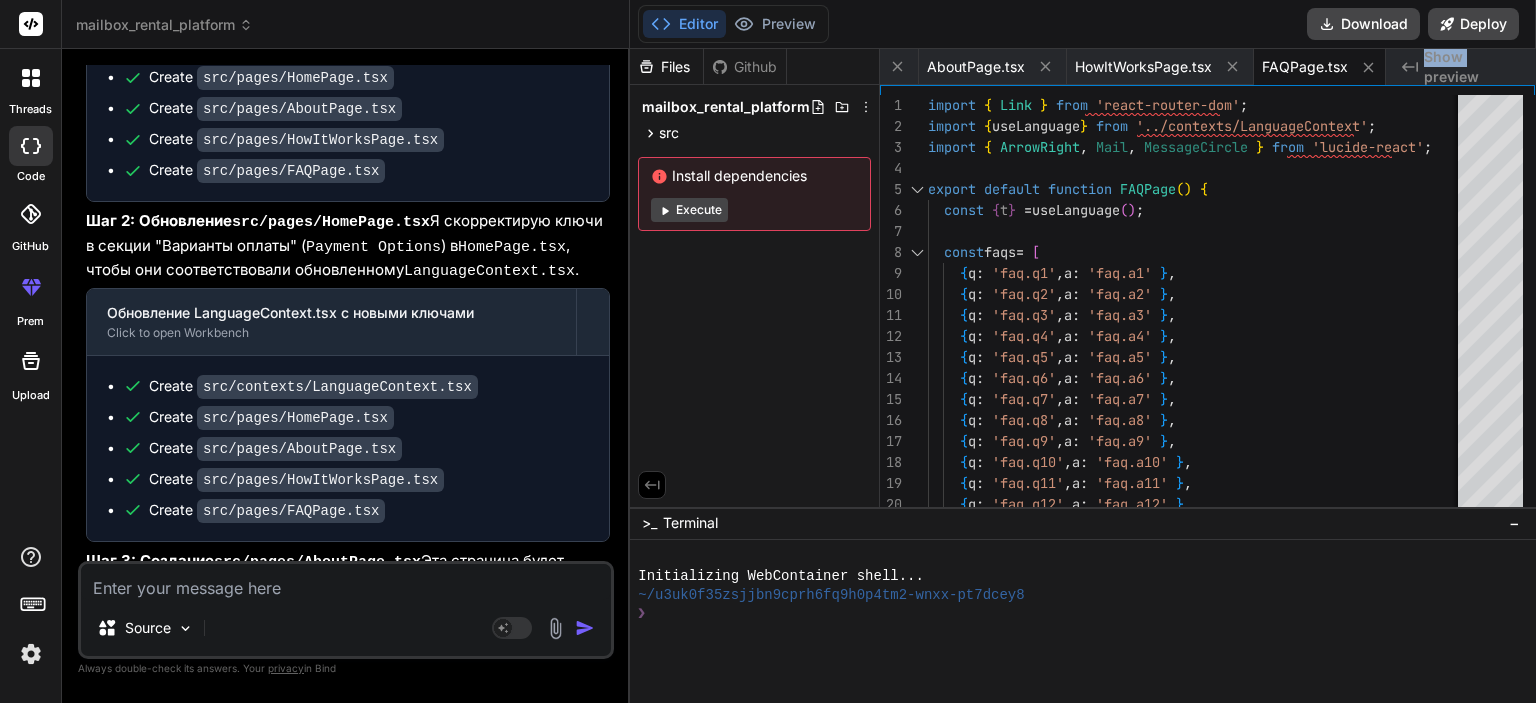 click on "Show preview" at bounding box center (1472, 67) 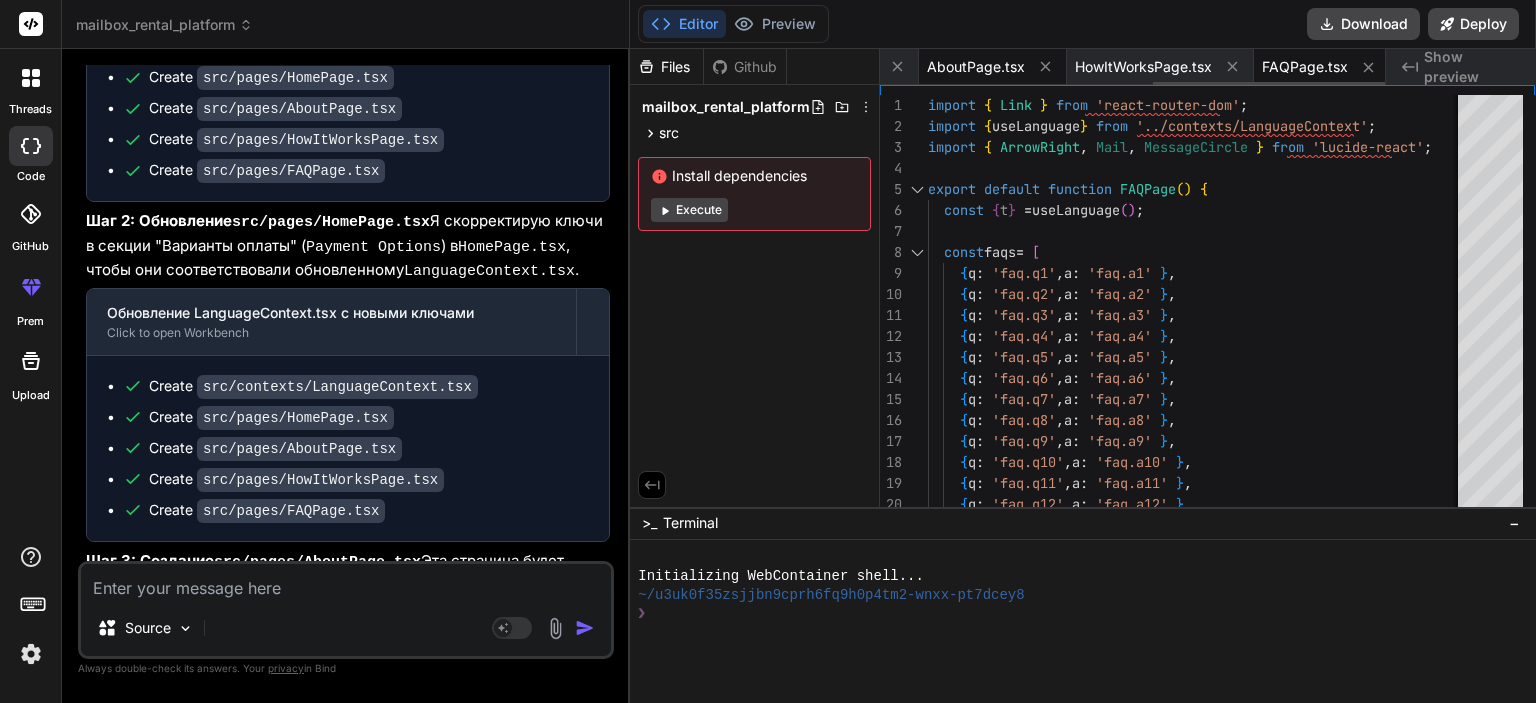 click on "AboutPage.tsx" at bounding box center [976, 67] 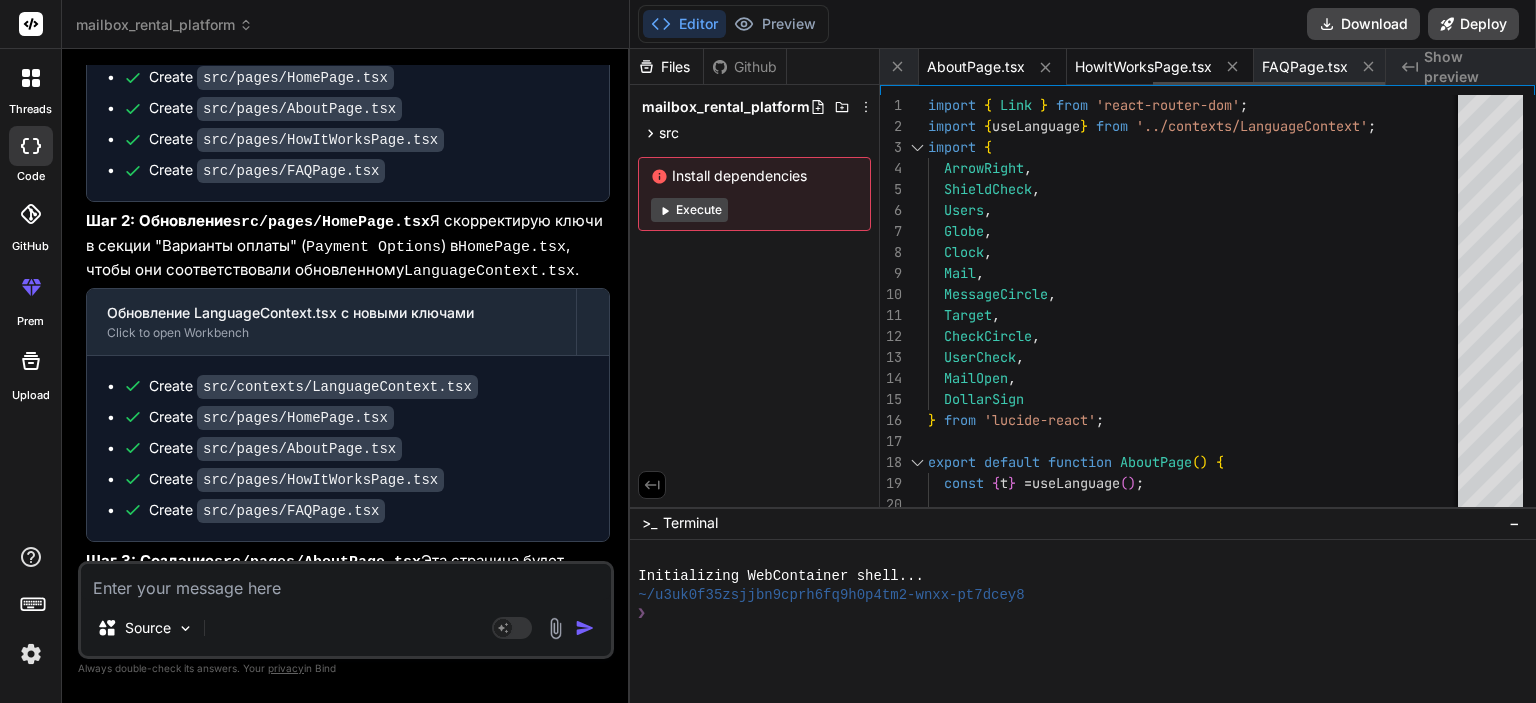 click on "HowItWorksPage.tsx" at bounding box center [1160, 67] 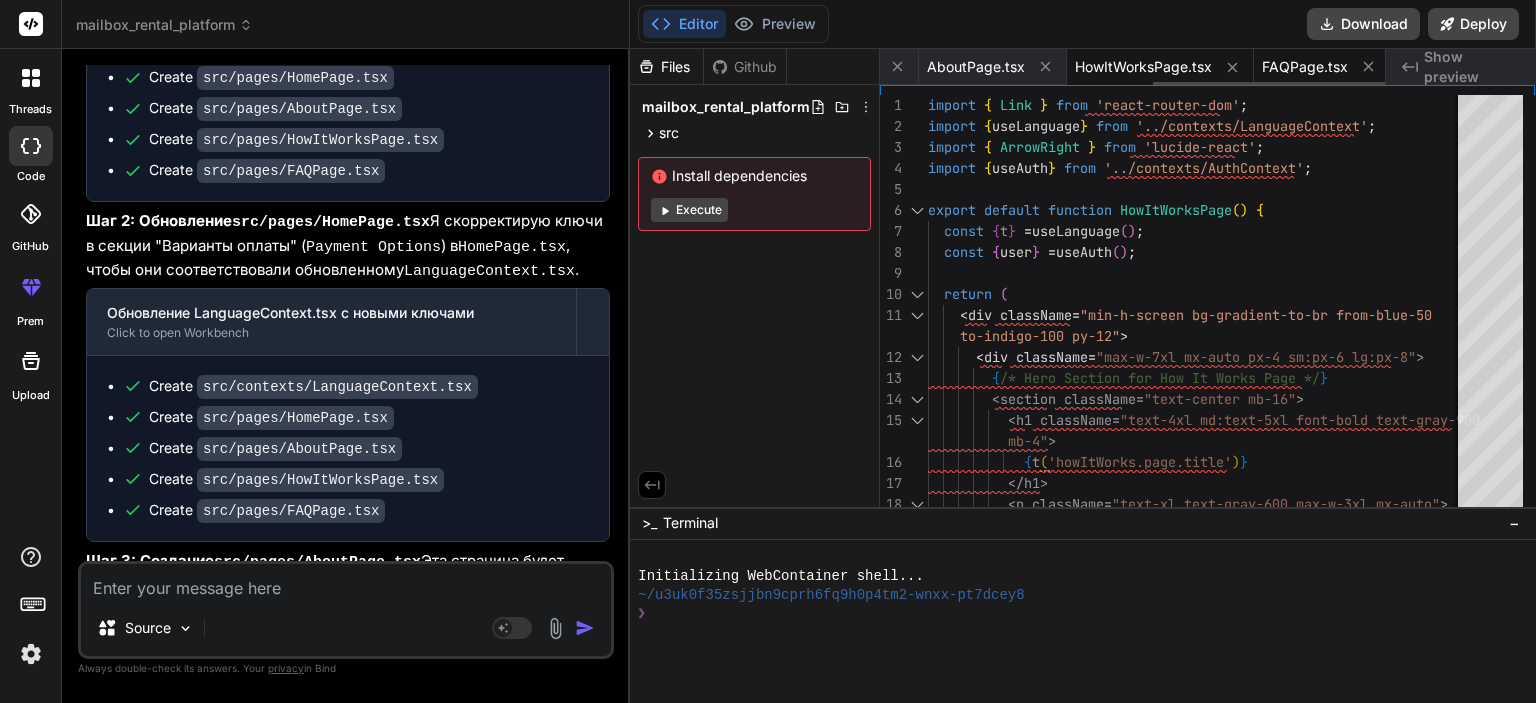 click on "FAQPage.tsx" at bounding box center (1305, 67) 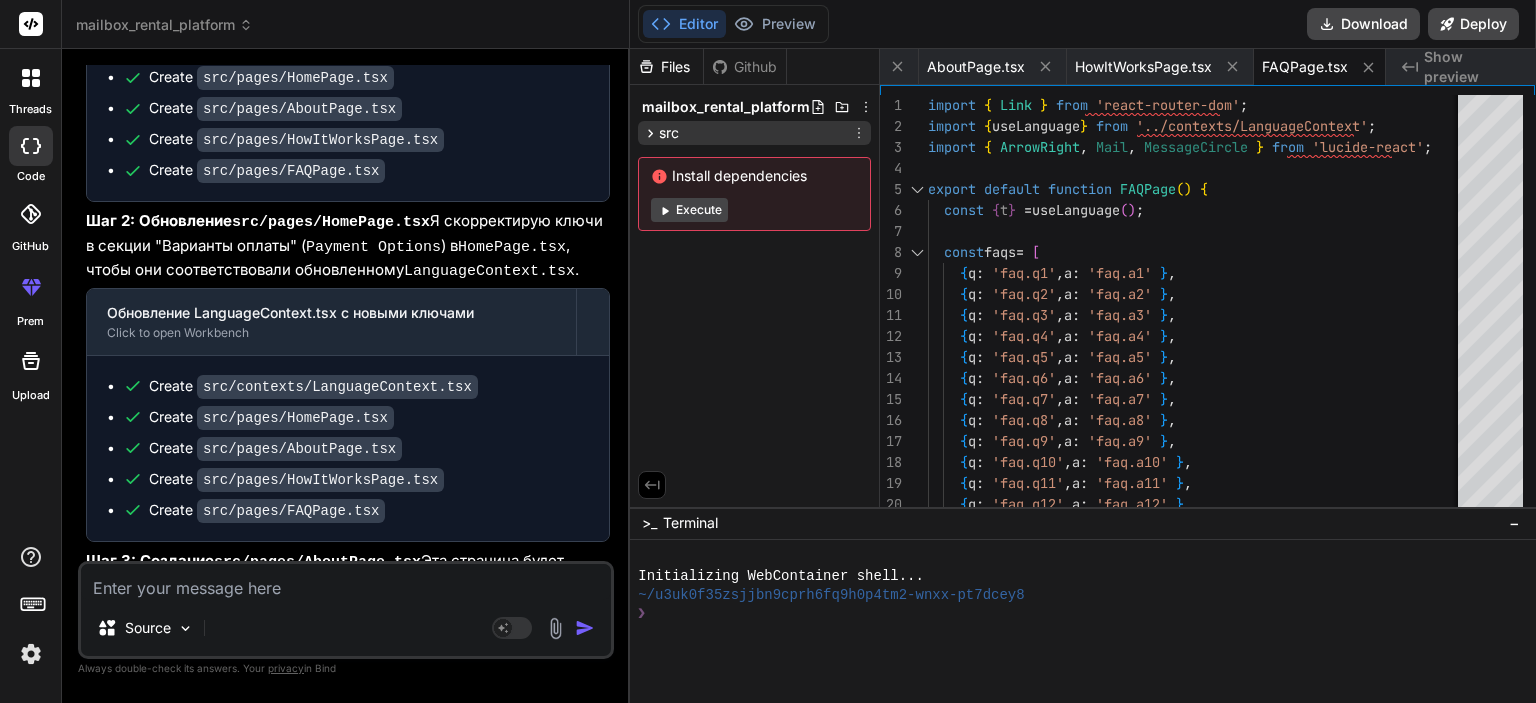 click on "src" at bounding box center [754, 133] 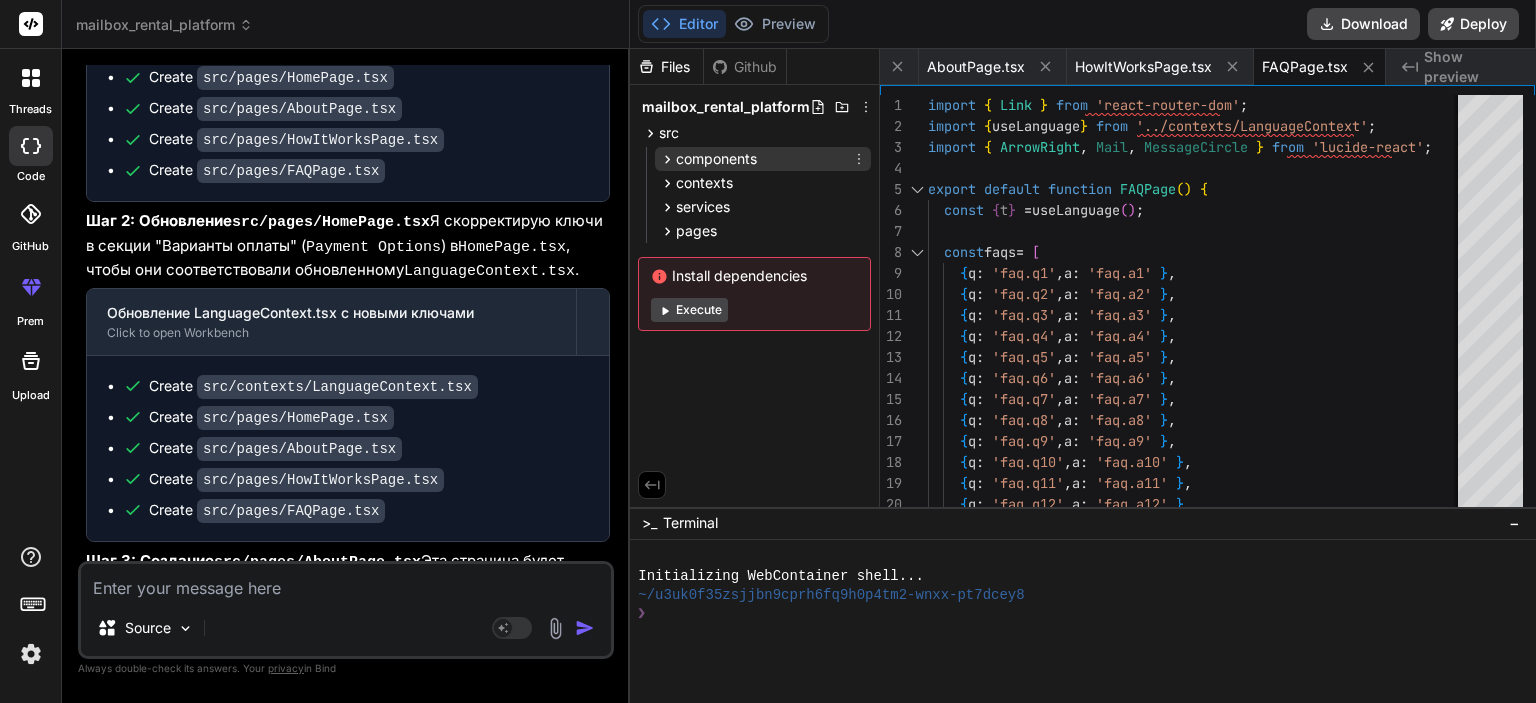 click on "components" at bounding box center (716, 159) 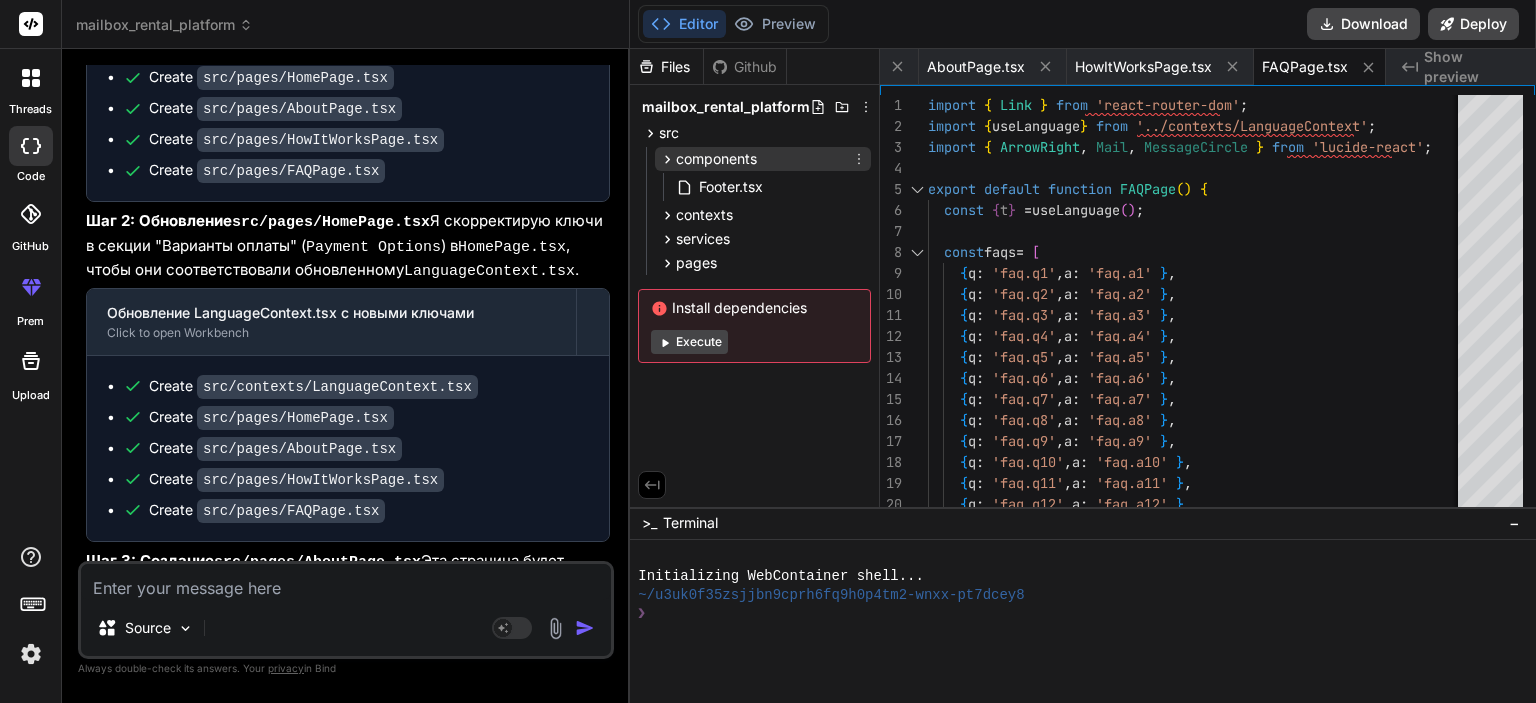click on "components" at bounding box center [716, 159] 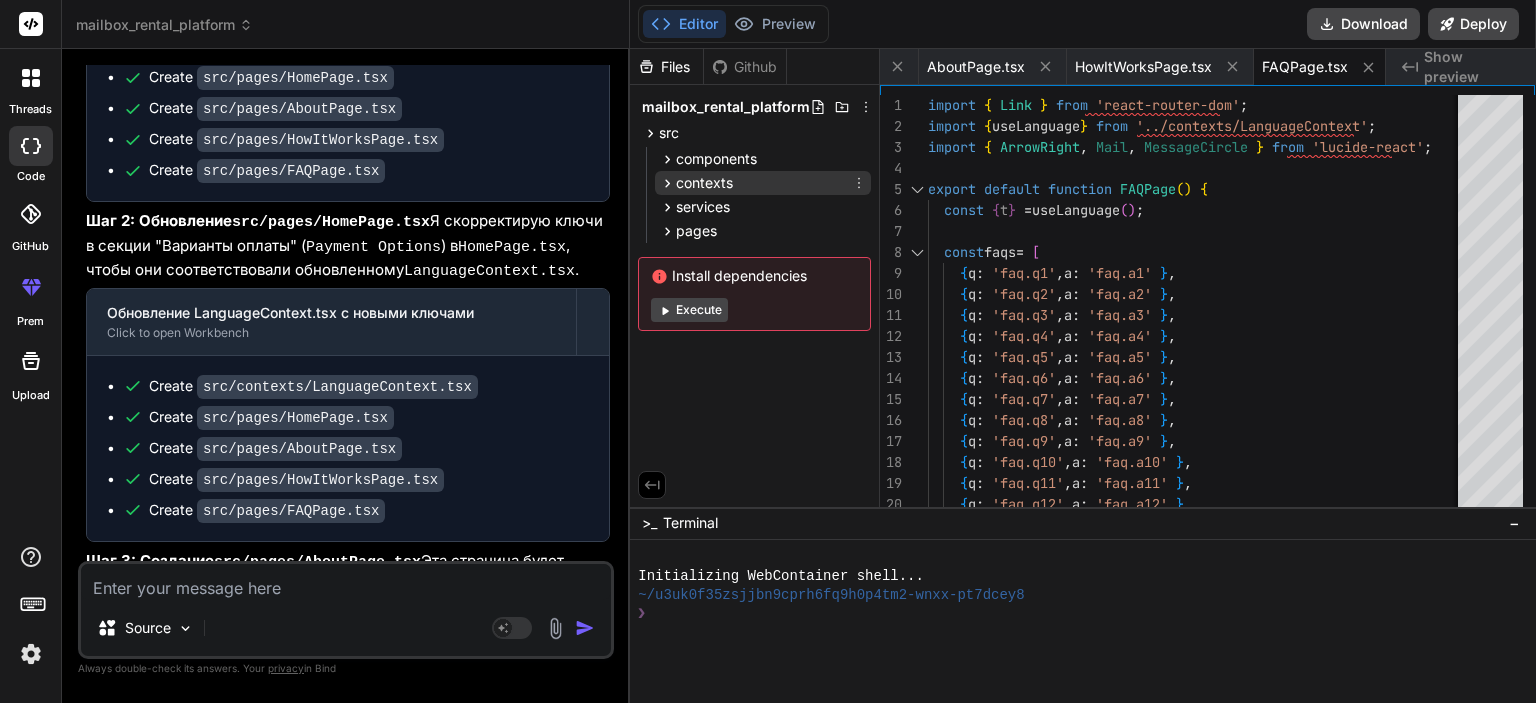 click on "contexts" at bounding box center (704, 183) 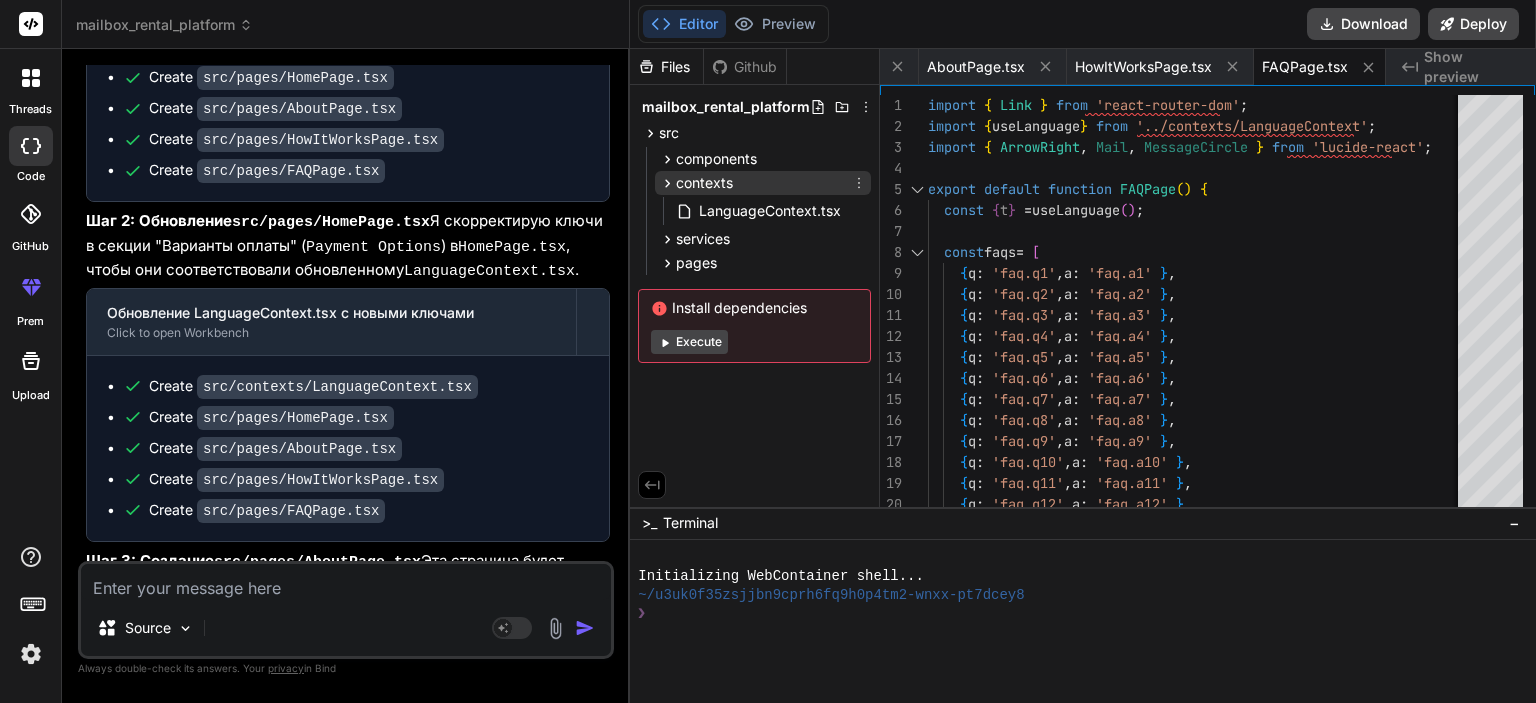 click on "contexts" at bounding box center [704, 183] 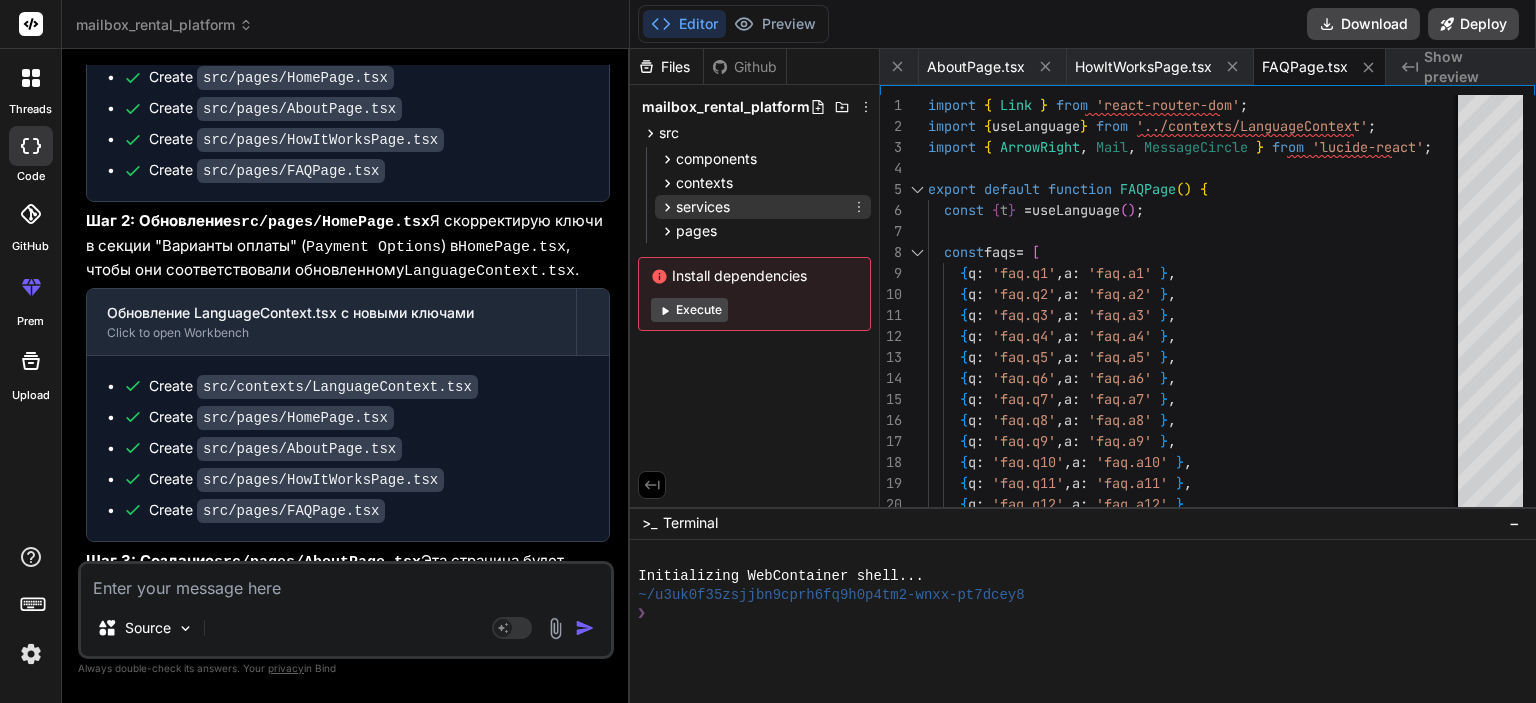 click on "services" at bounding box center [703, 207] 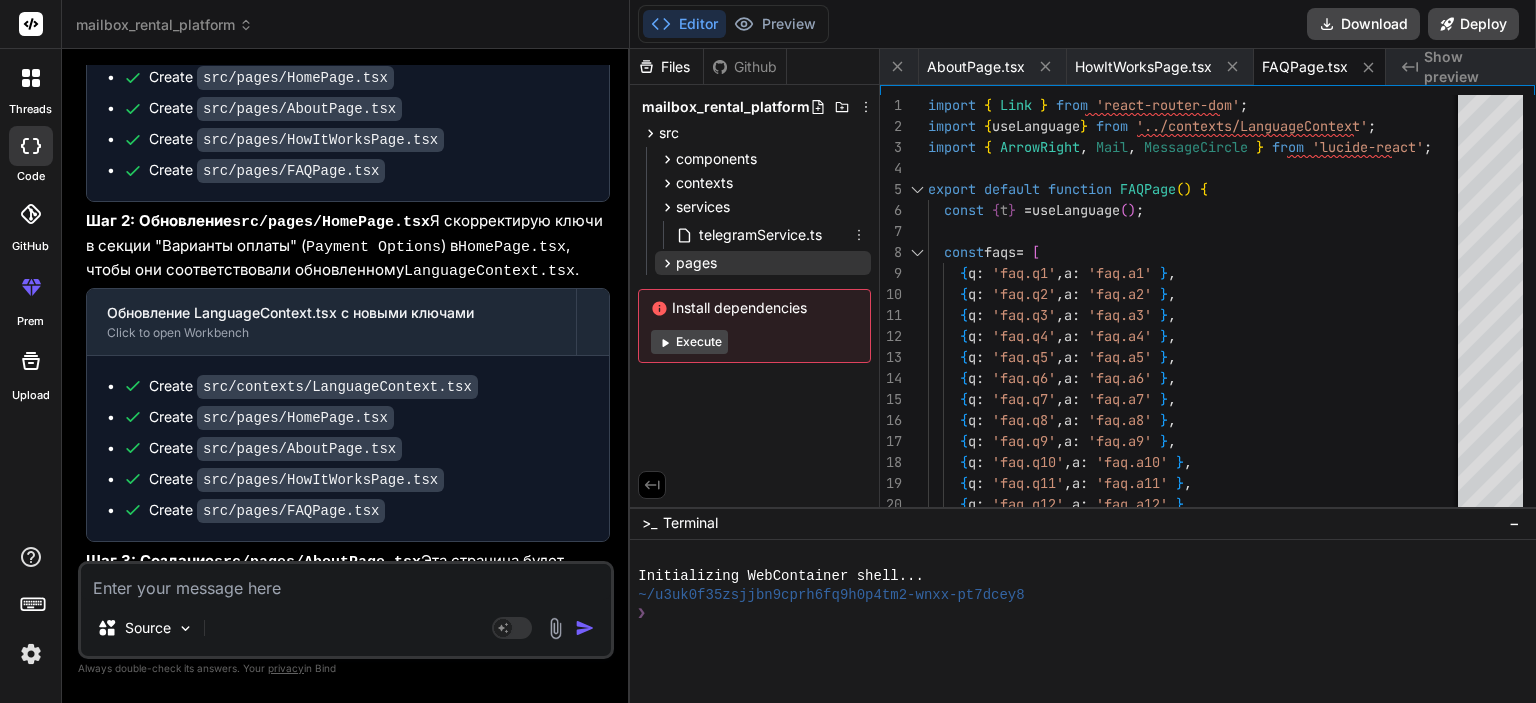 click on "telegramService.ts" at bounding box center [763, 235] 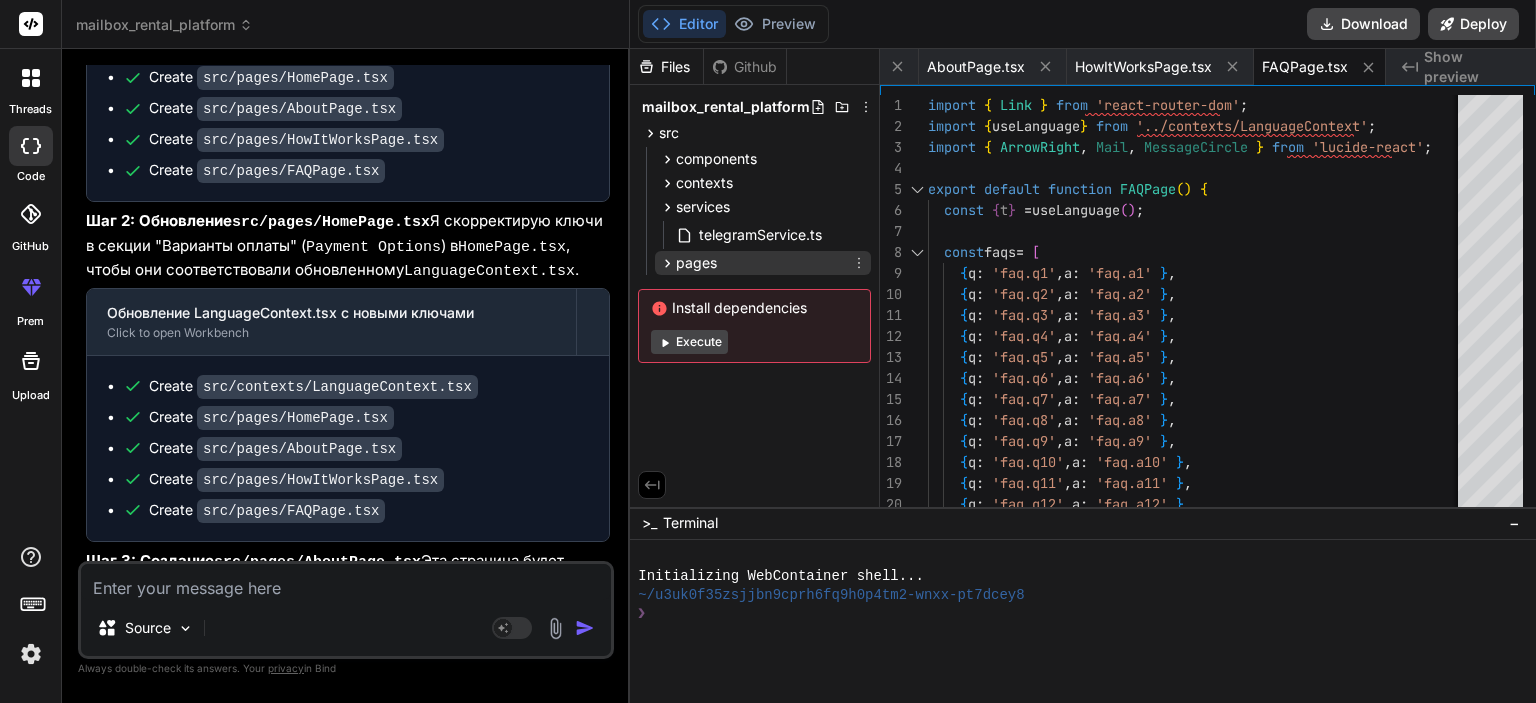 click on "pages" at bounding box center (696, 263) 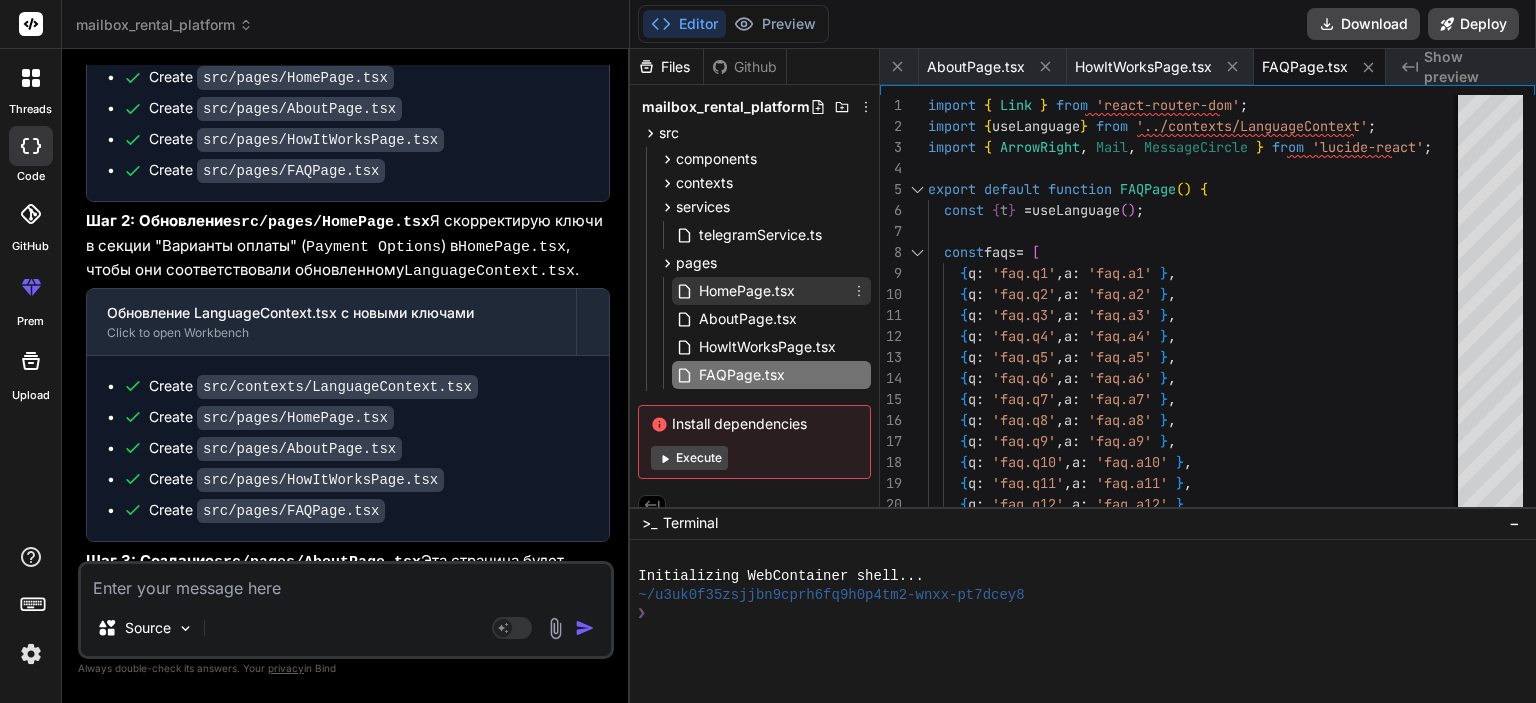 click on "HomePage.tsx" at bounding box center [747, 291] 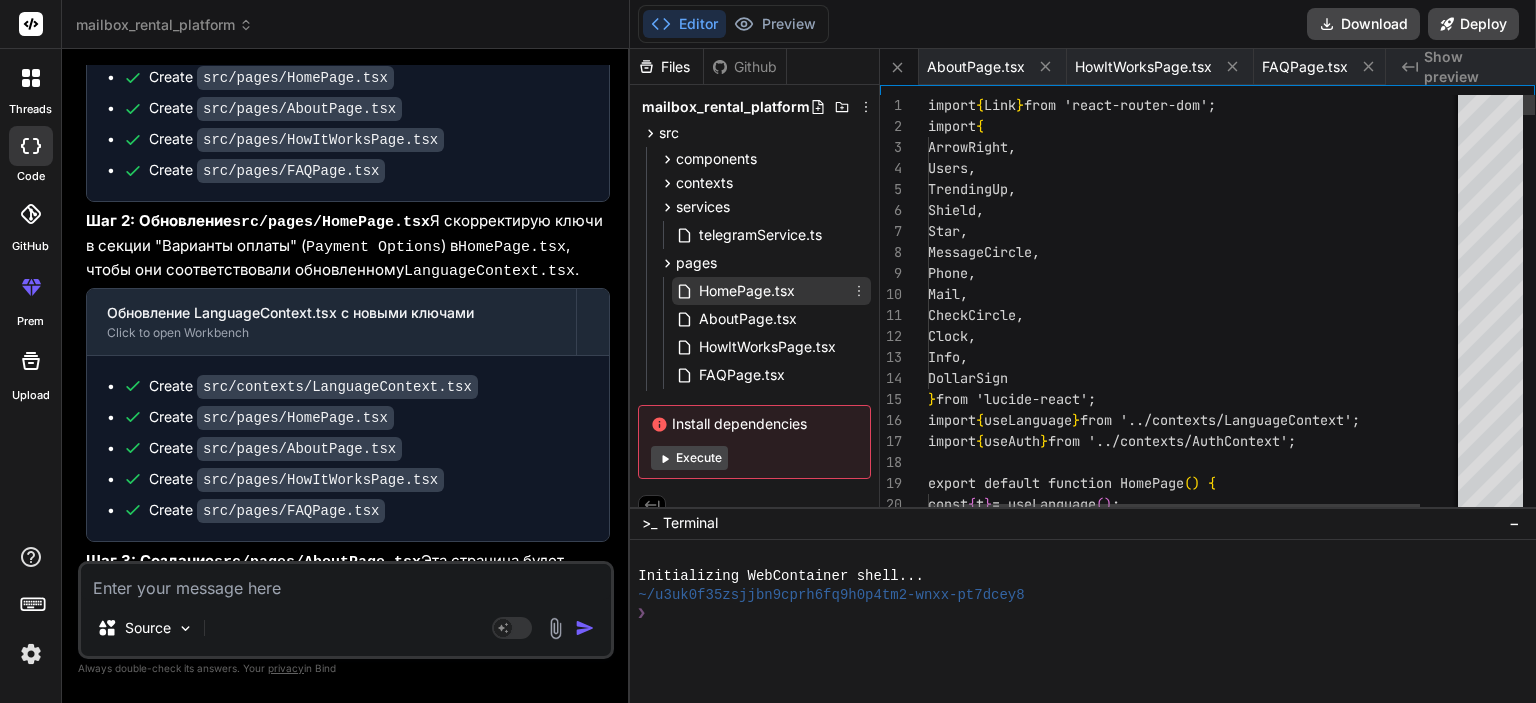 scroll, scrollTop: 0, scrollLeft: 484, axis: horizontal 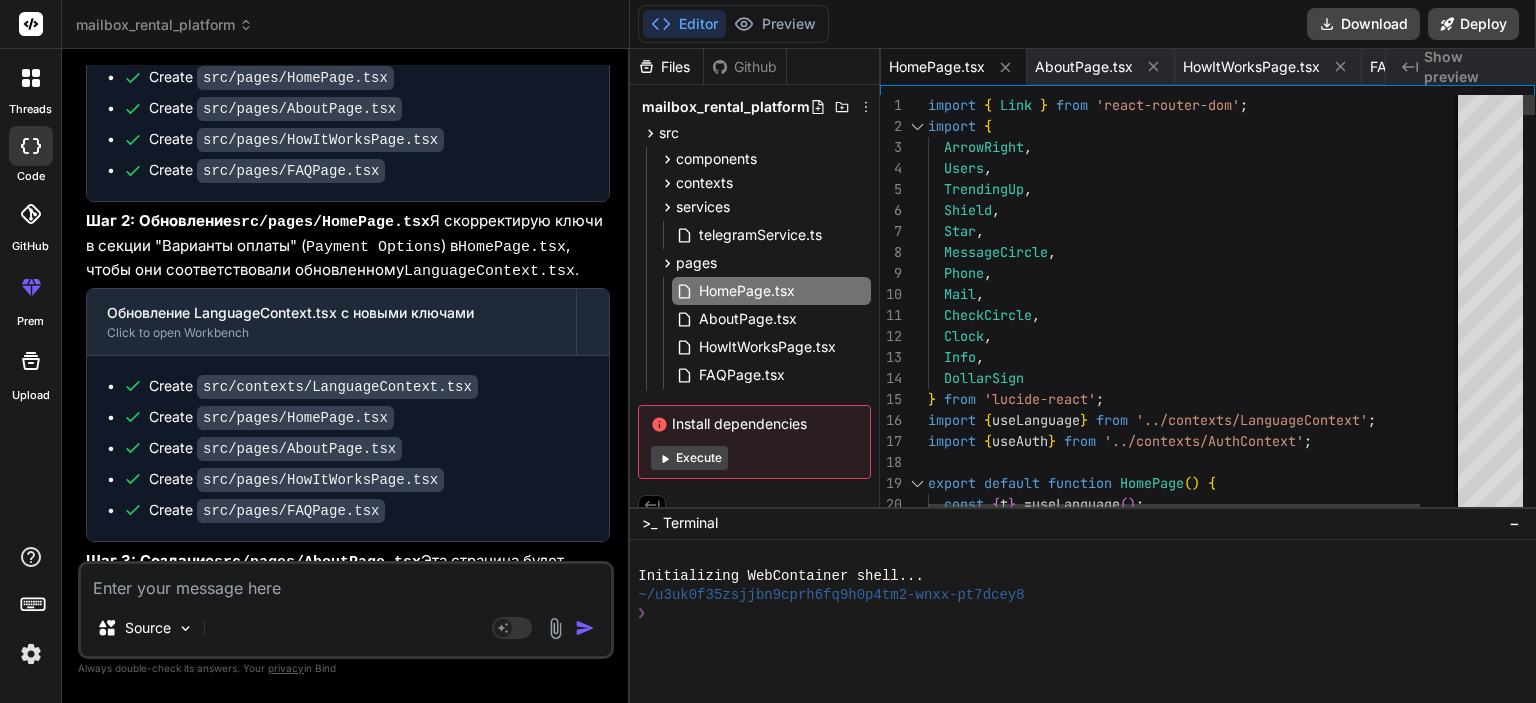 click on "Info ,    DollarSign }   from   'lucide-react' ; import   {  useLanguage  }   from   '../contexts/LanguageContext' ; import   {  useAuth  }   from   '../contexts/AuthContext' ; export   default   function   HomePage ( )   { import   {   Link   }   from   'react-router-dom' ; import   {      ArrowRight ,      Users ,      TrendingUp ,      Shield ,      Star ,    MessageCircle ,    Phone ,    Mail ,    CheckCircle ,    Clock ,    const   {  t  }   =  useLanguage ( ) ;    const   {  user  }   =  useAuth ( ) ;" at bounding box center (1219, 5130) 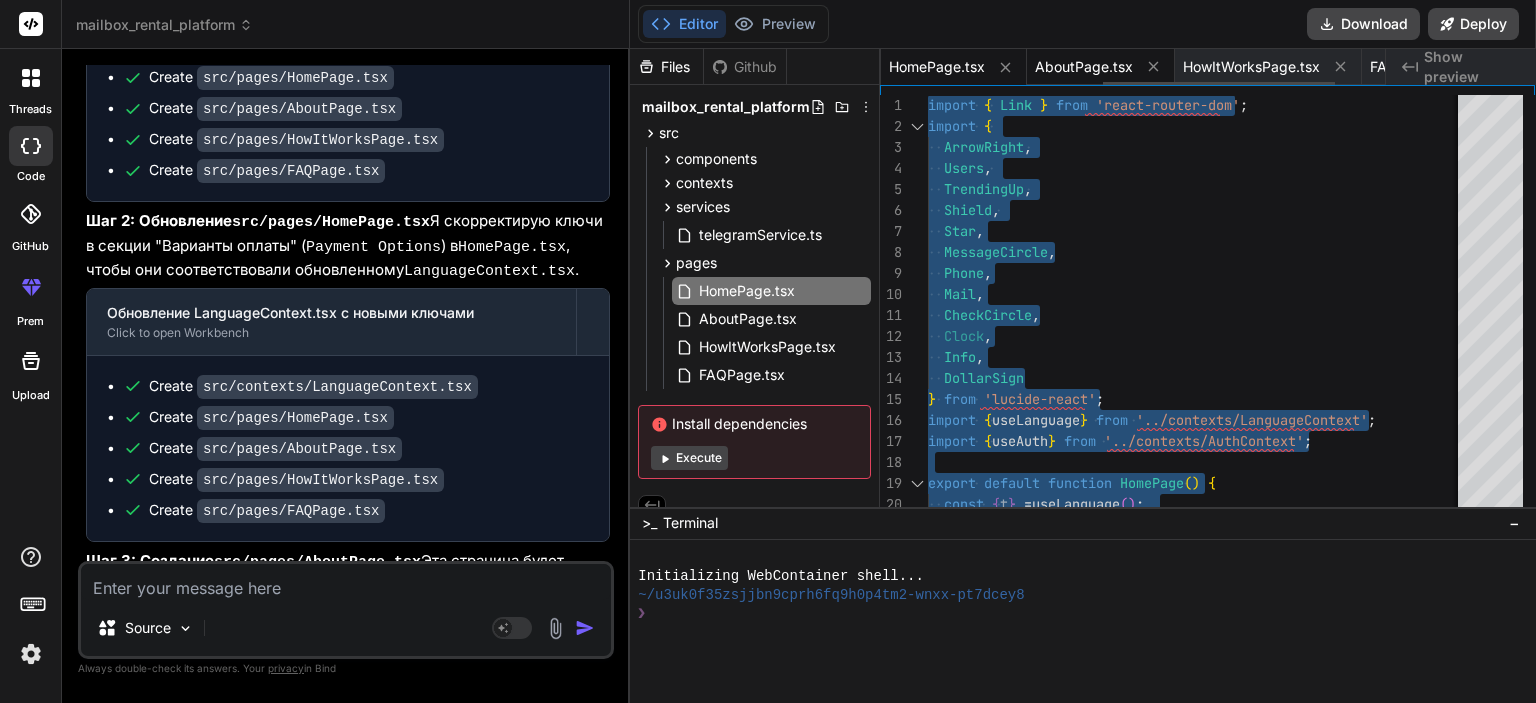 click on "AboutPage.tsx" at bounding box center [1084, 67] 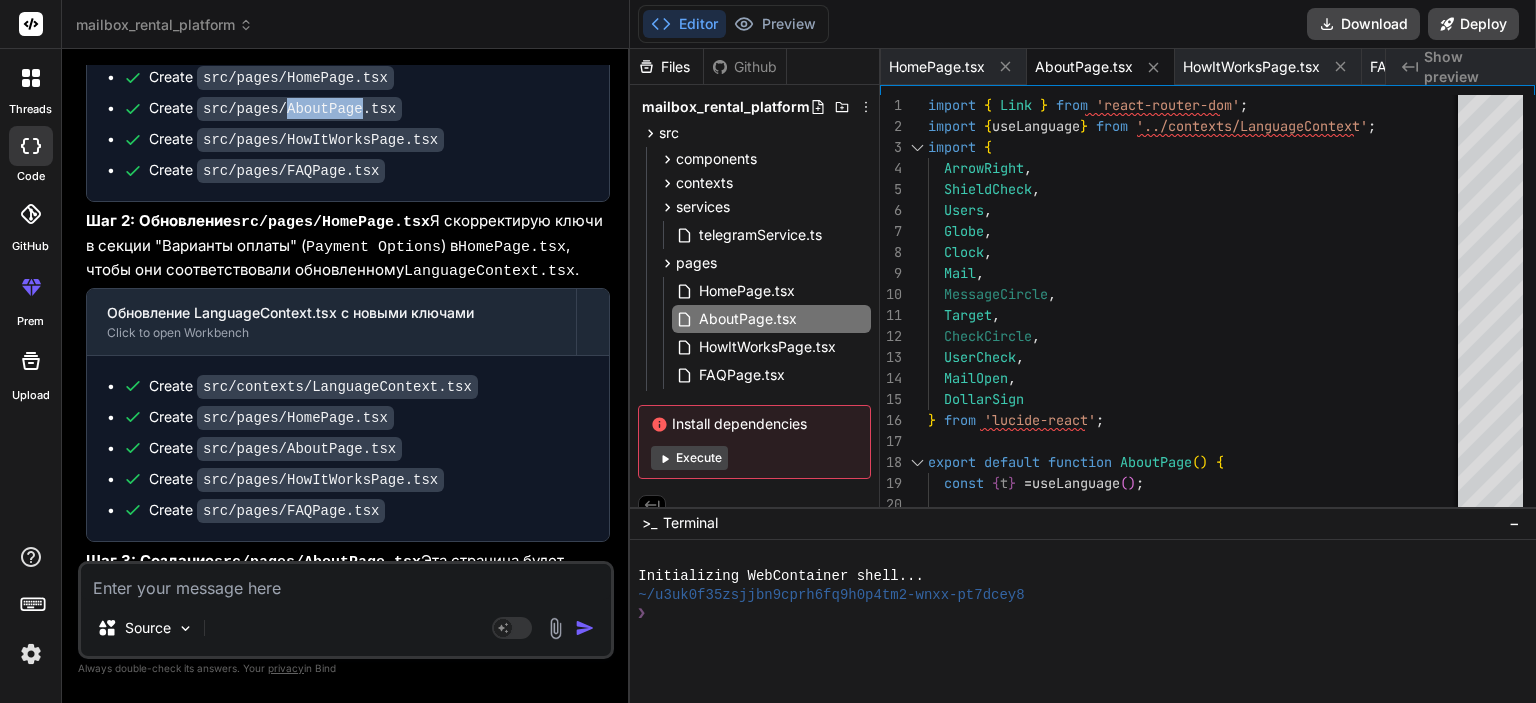 drag, startPoint x: 348, startPoint y: 407, endPoint x: 281, endPoint y: 411, distance: 67.11929 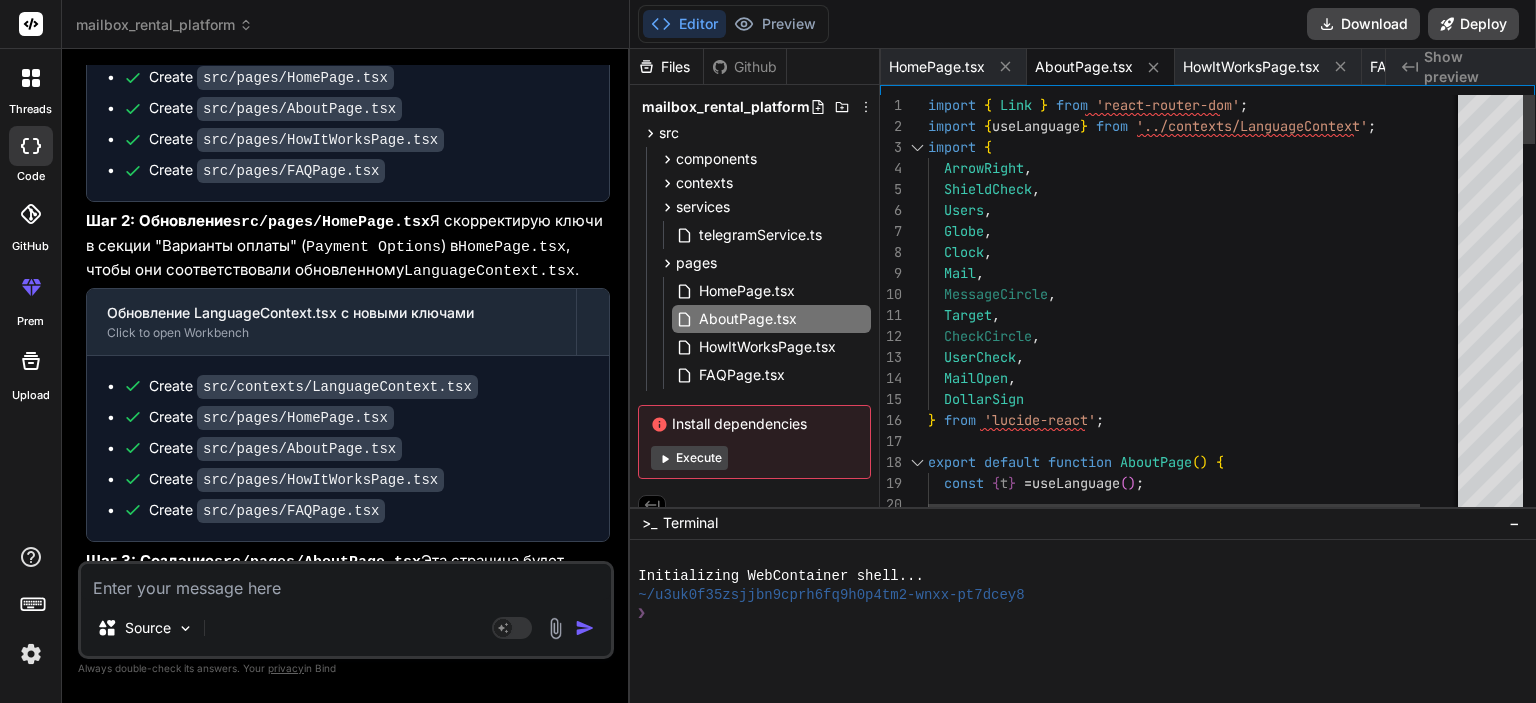 click on "UserCheck , MailOpen , DollarSign } from 'lucide-react' ; export default function AboutPage() { const { t } =useLanguage() ; import { Link } from 'react-router-dom'; import {useLanguage } from '../contexts/LanguageContext'; import { ArrowRight , ShieldCheck , Users , Globe , Clock , Mail , MessageCircle , Target , CheckCircle , return (" at bounding box center (1219, 1875) 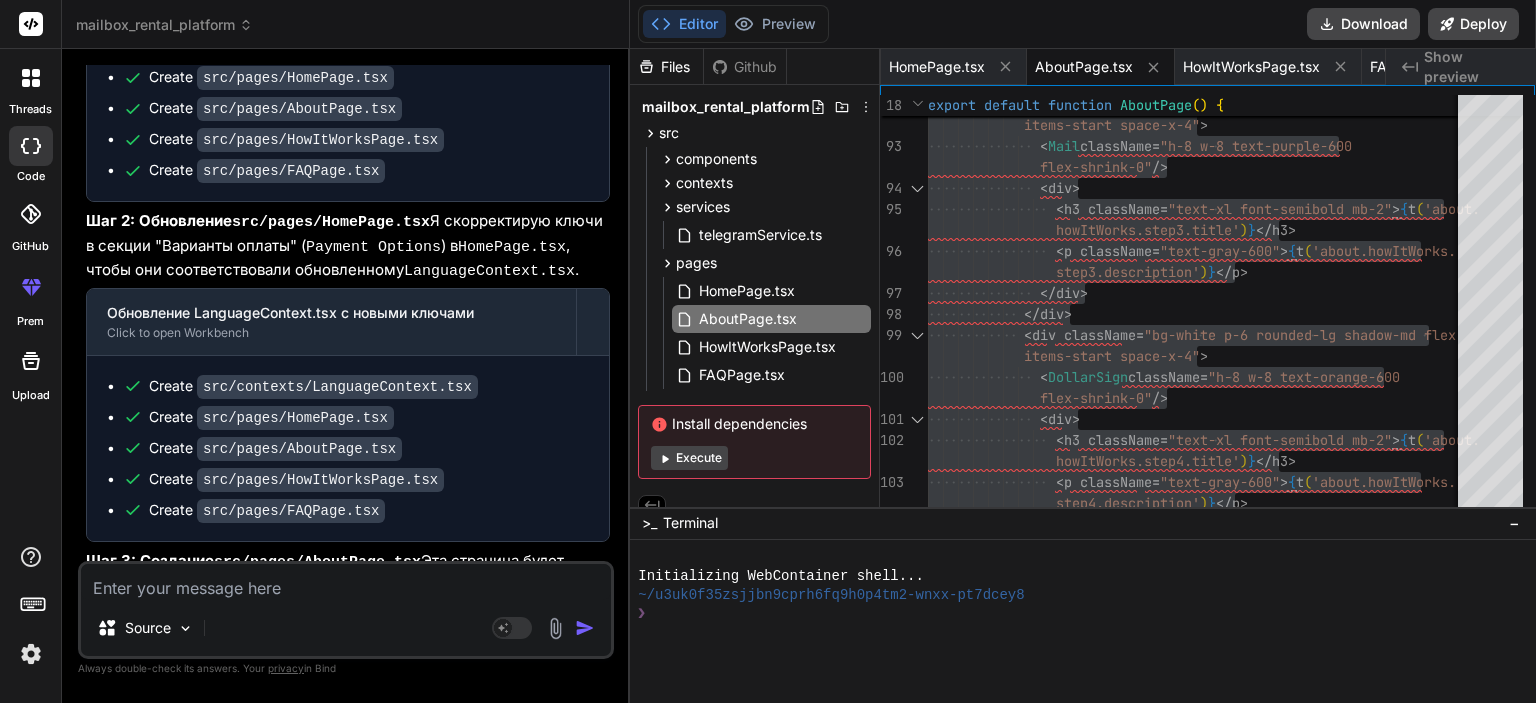 click at bounding box center (346, 582) 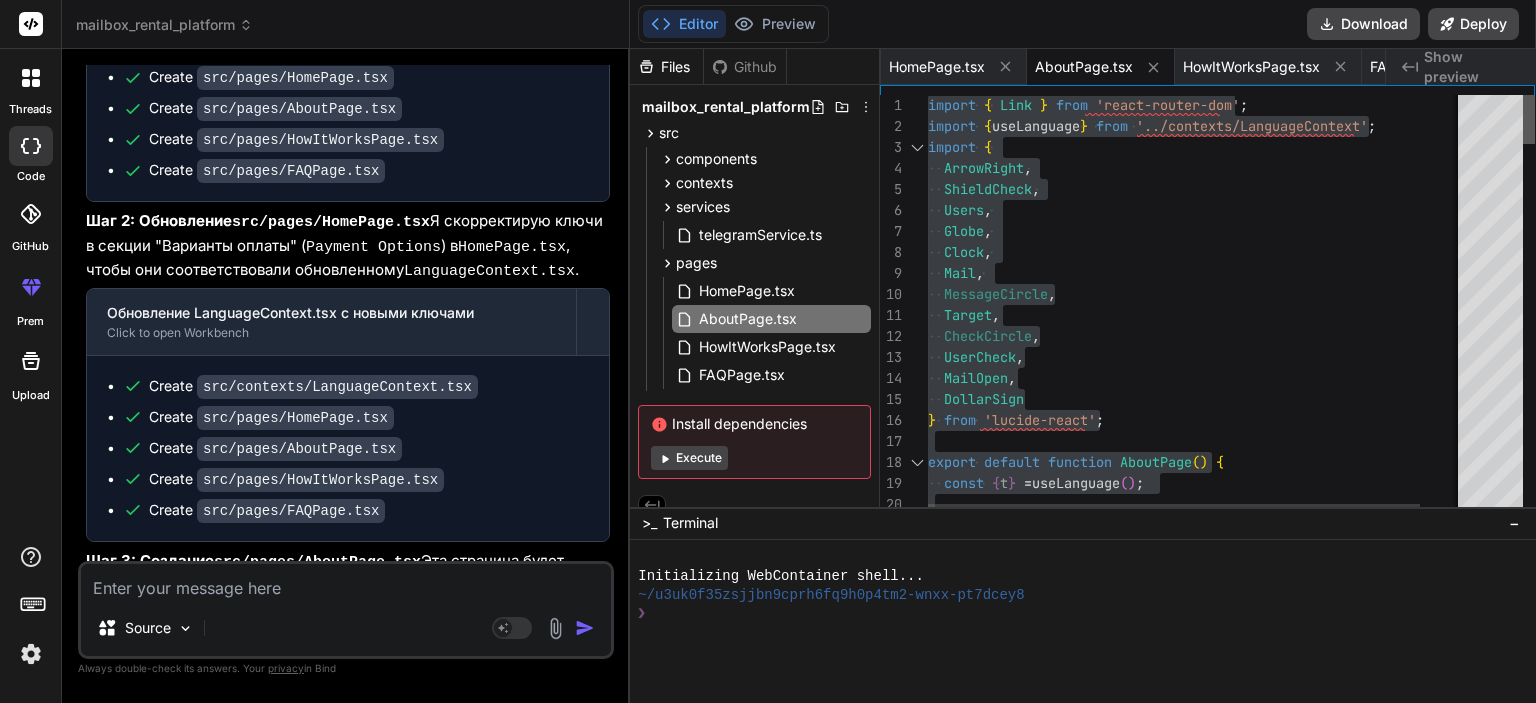 click at bounding box center [1529, 119] 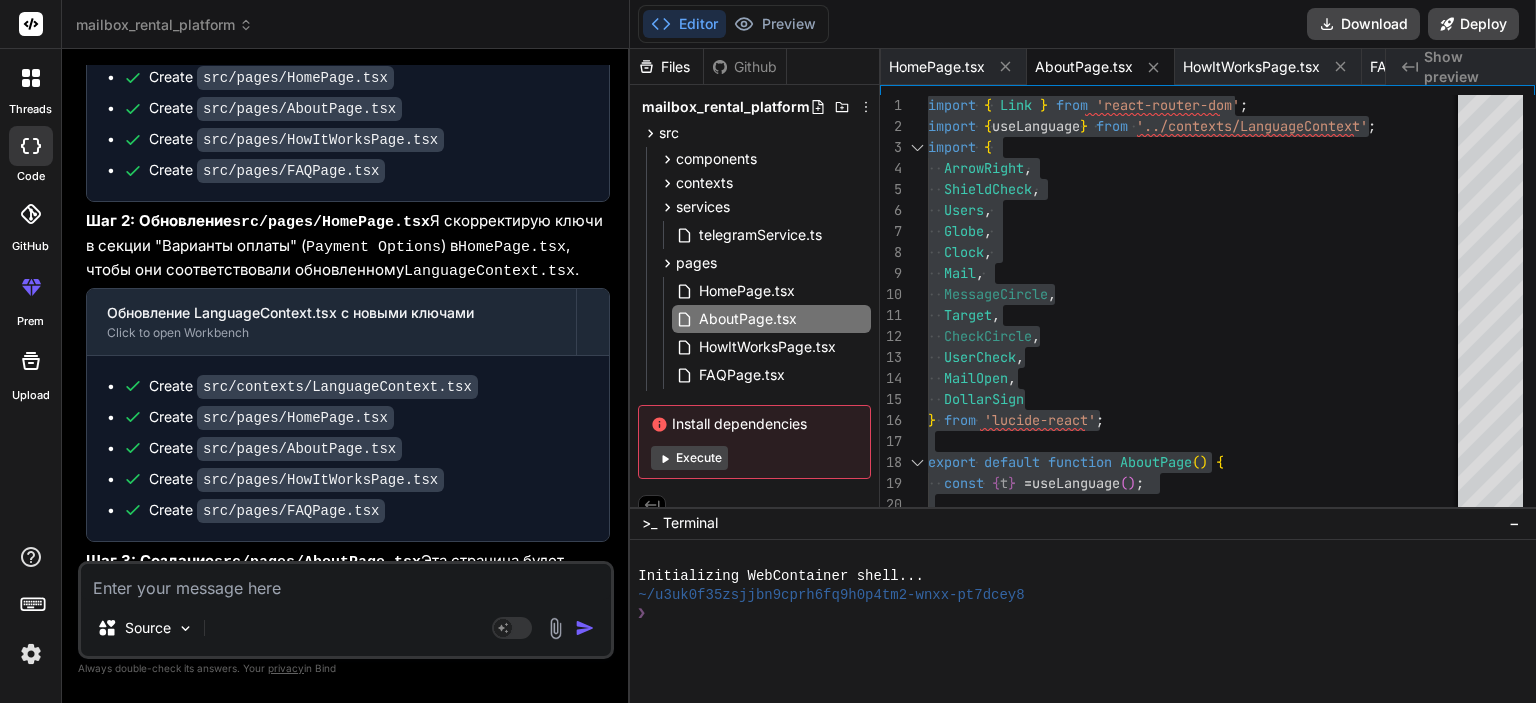 click at bounding box center (346, 582) 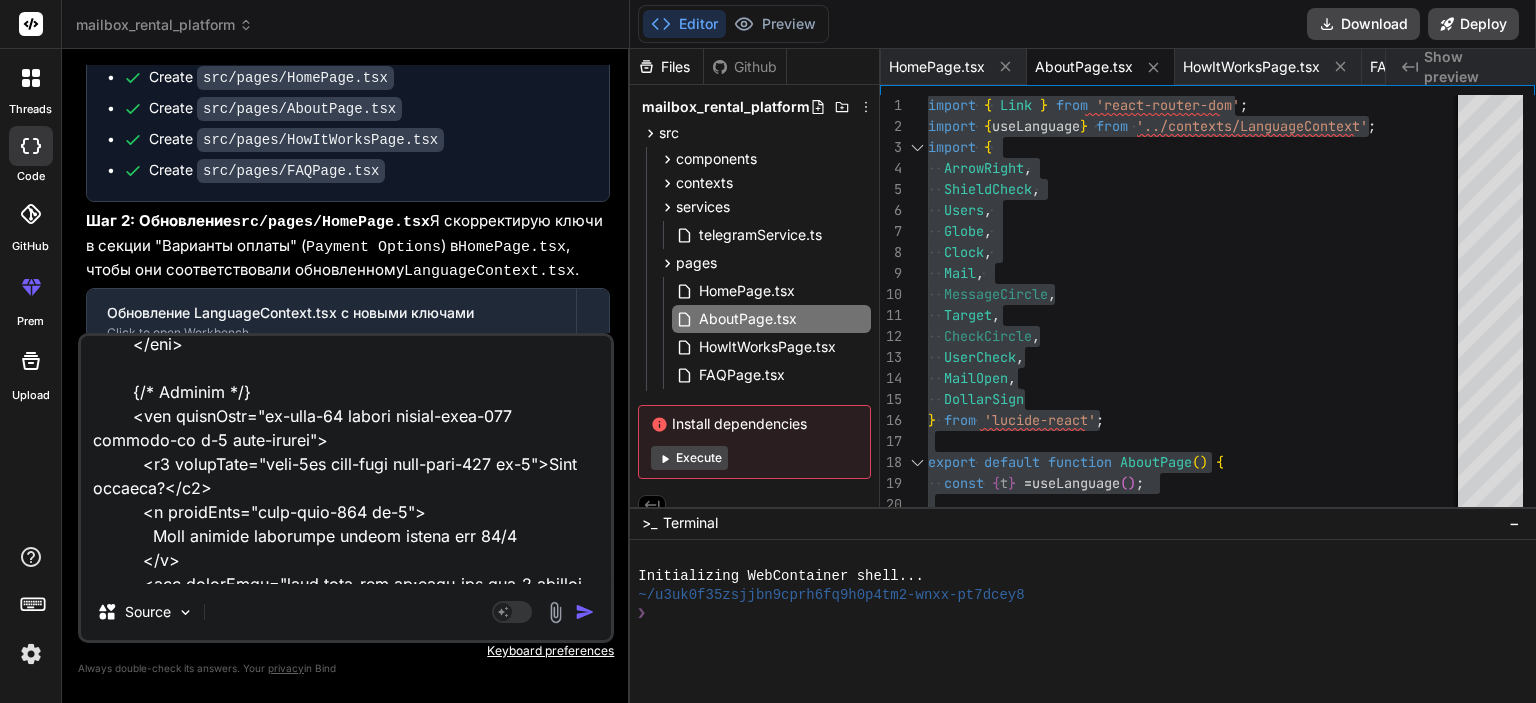 scroll, scrollTop: 3793, scrollLeft: 0, axis: vertical 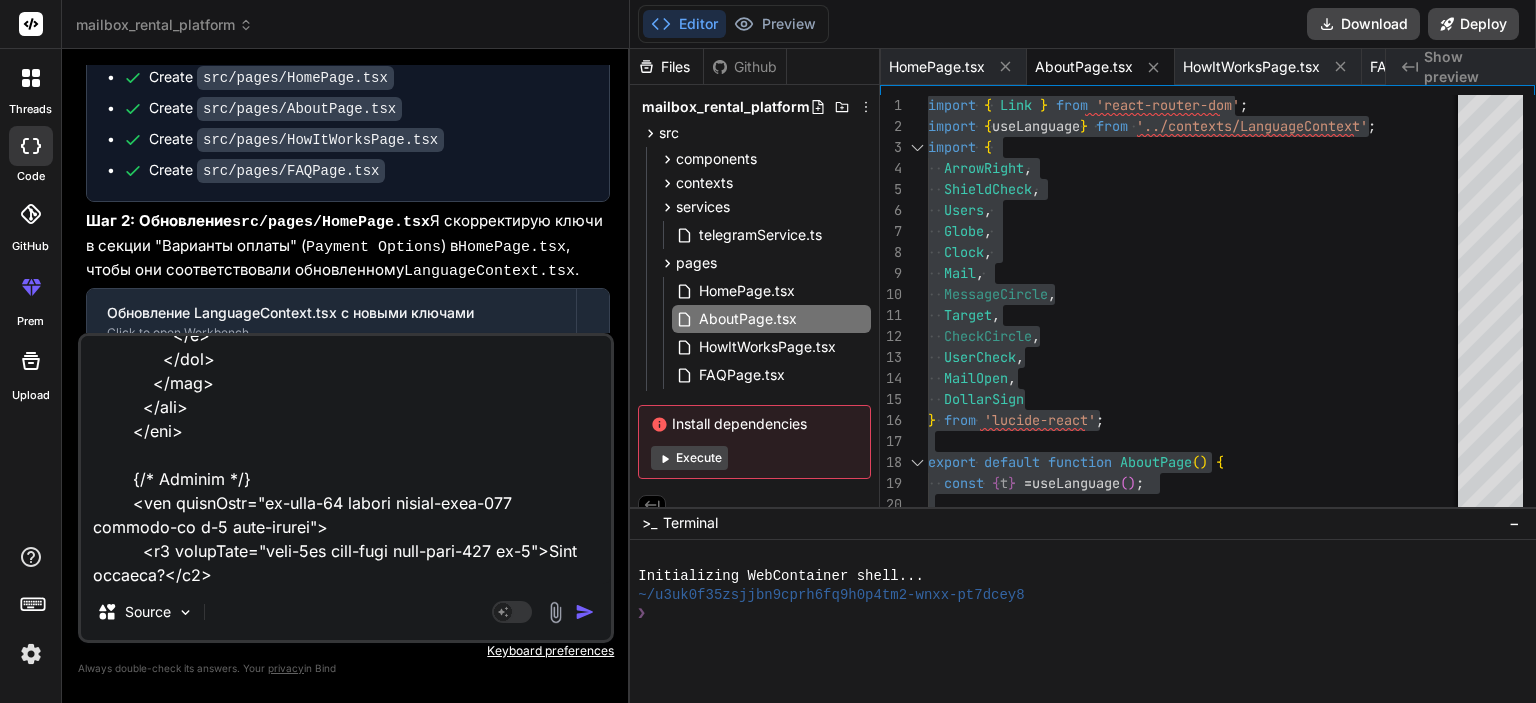 click at bounding box center [585, 612] 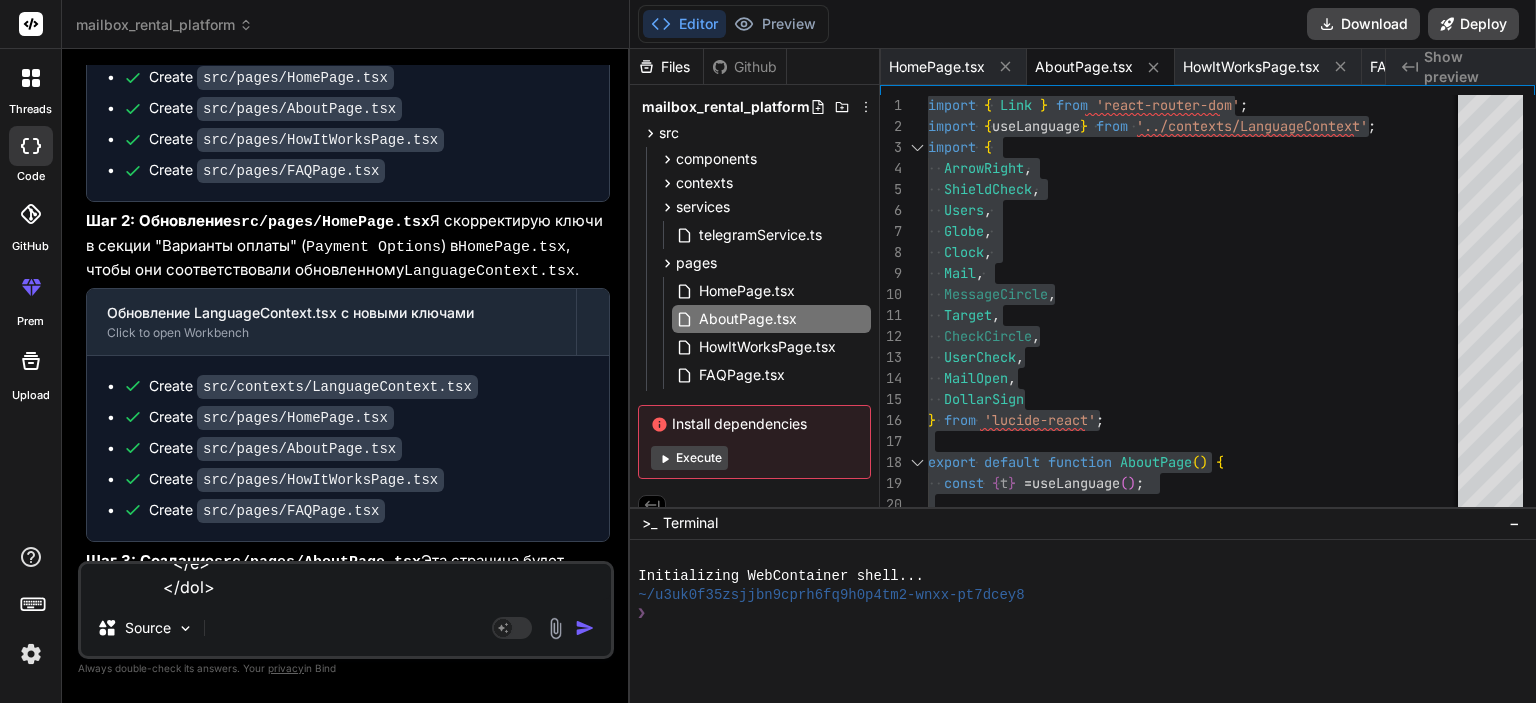 scroll, scrollTop: 0, scrollLeft: 0, axis: both 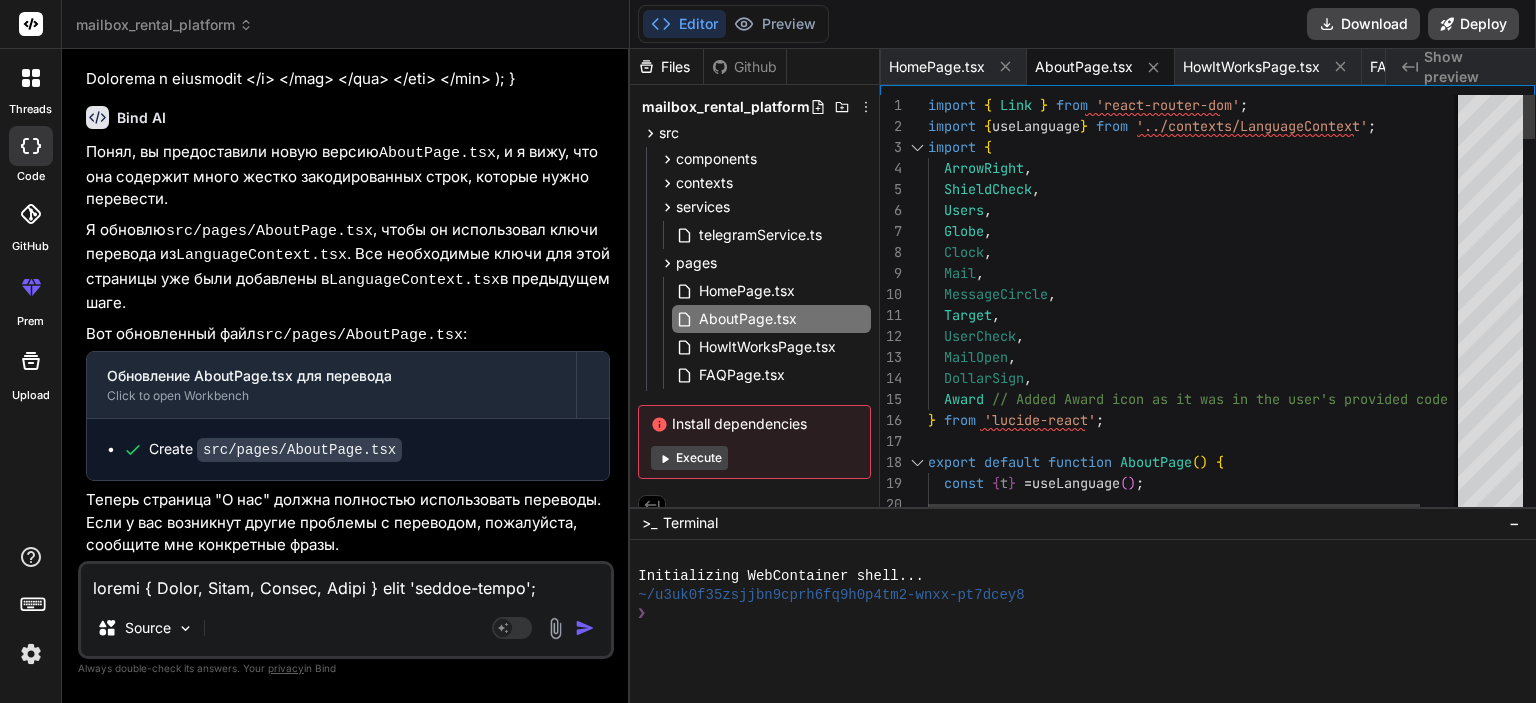 click on "return ( const { t } =useLanguage( ); export default function AboutPage() { Award // Added Award icon as it was in the user's provided code } from 'lucide-react'; Target , UserCheck , MailOpen , DollarSign , Mail , MessageCircle , Clock , ShieldCheck , Users , Globe , import { ArrowRight , import { Link } from 'react-router-dom'; import {useLanguage } from '../contexts/LanguageContext';" at bounding box center (1219, 2064) 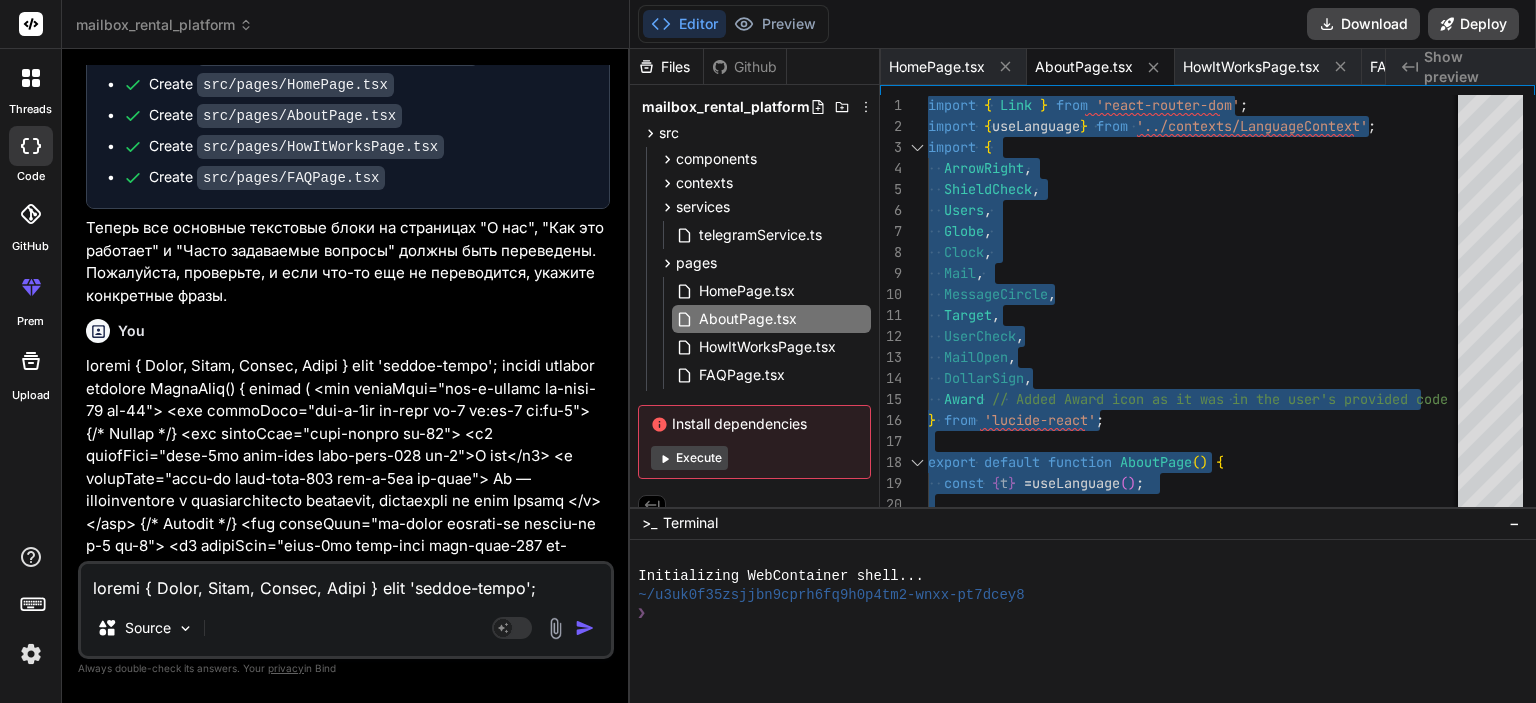 scroll, scrollTop: 27159, scrollLeft: 0, axis: vertical 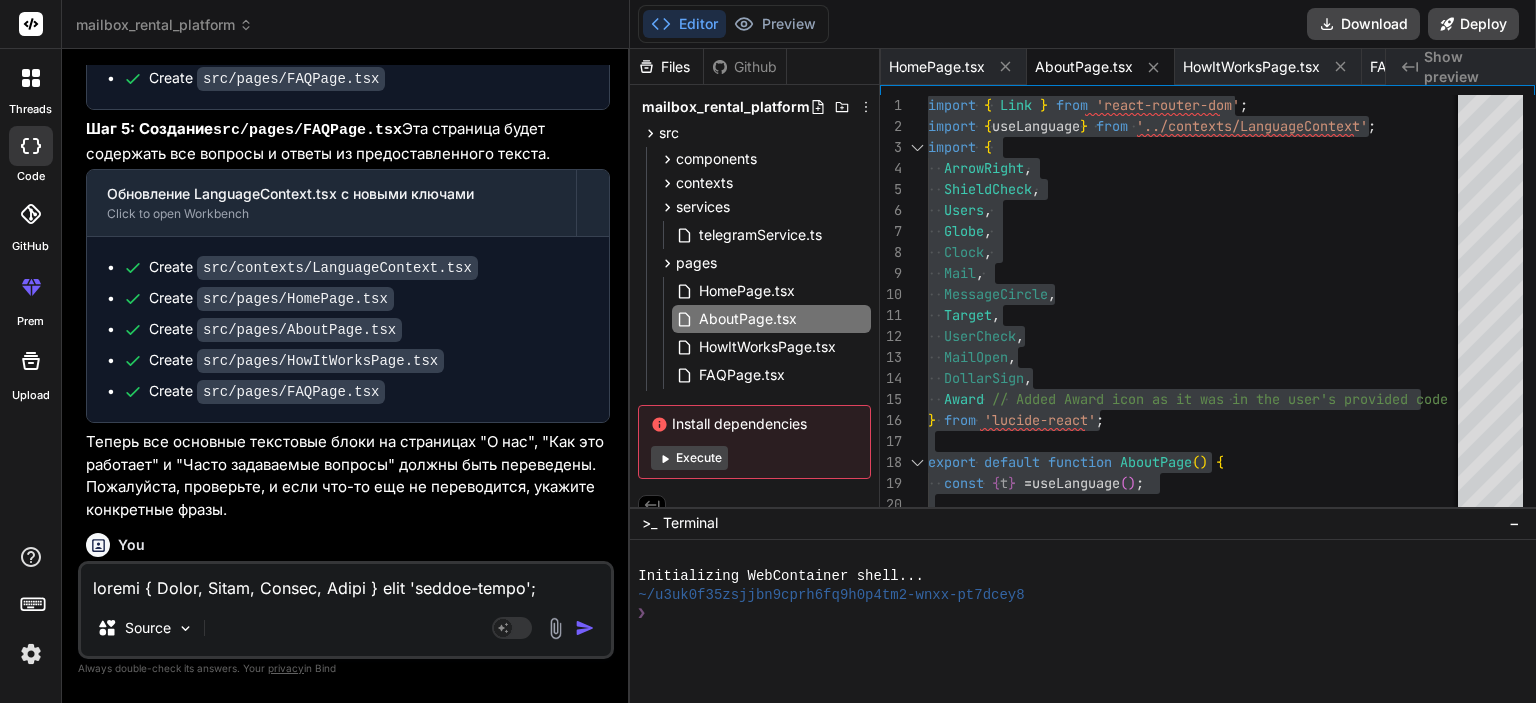 drag, startPoint x: 280, startPoint y: 372, endPoint x: 386, endPoint y: 371, distance: 106.004715 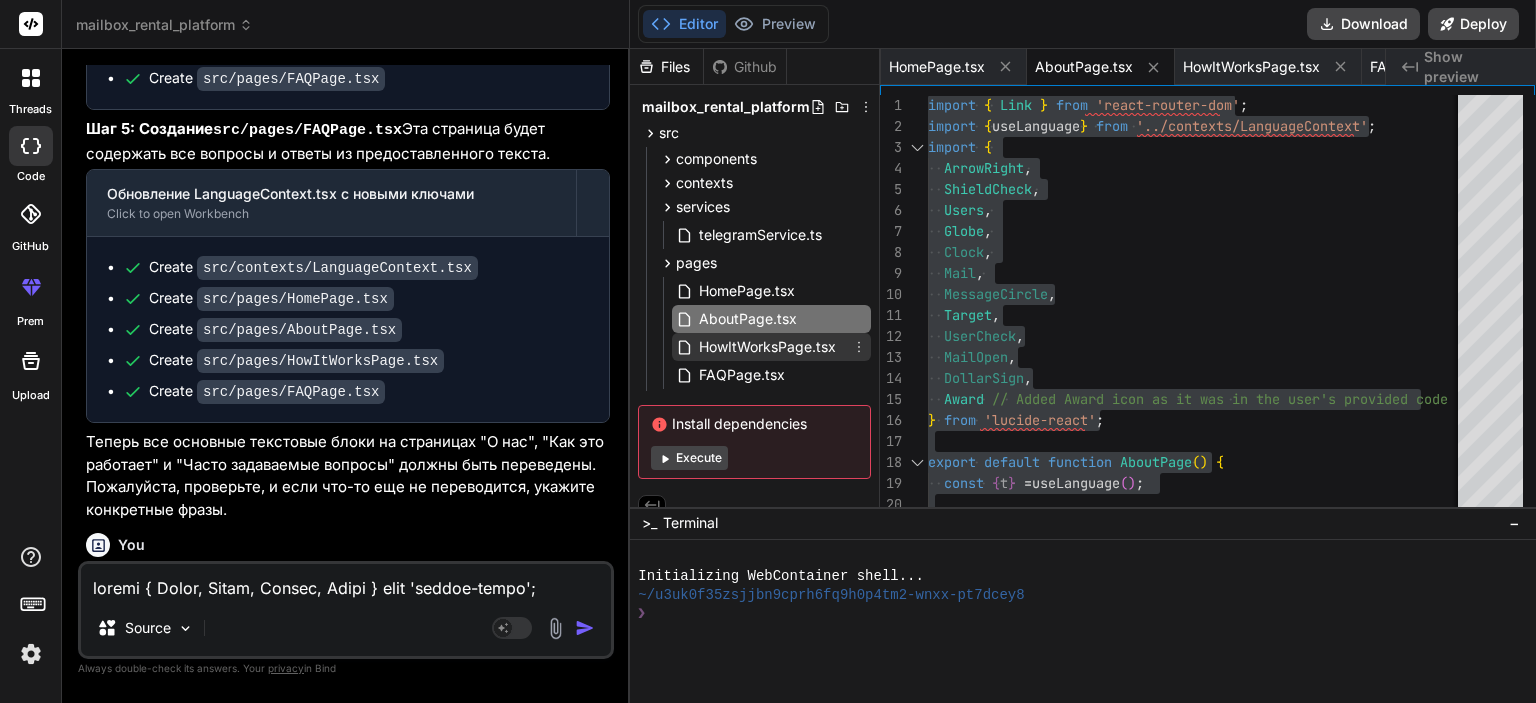 click on "HowItWorksPage.tsx" at bounding box center (767, 347) 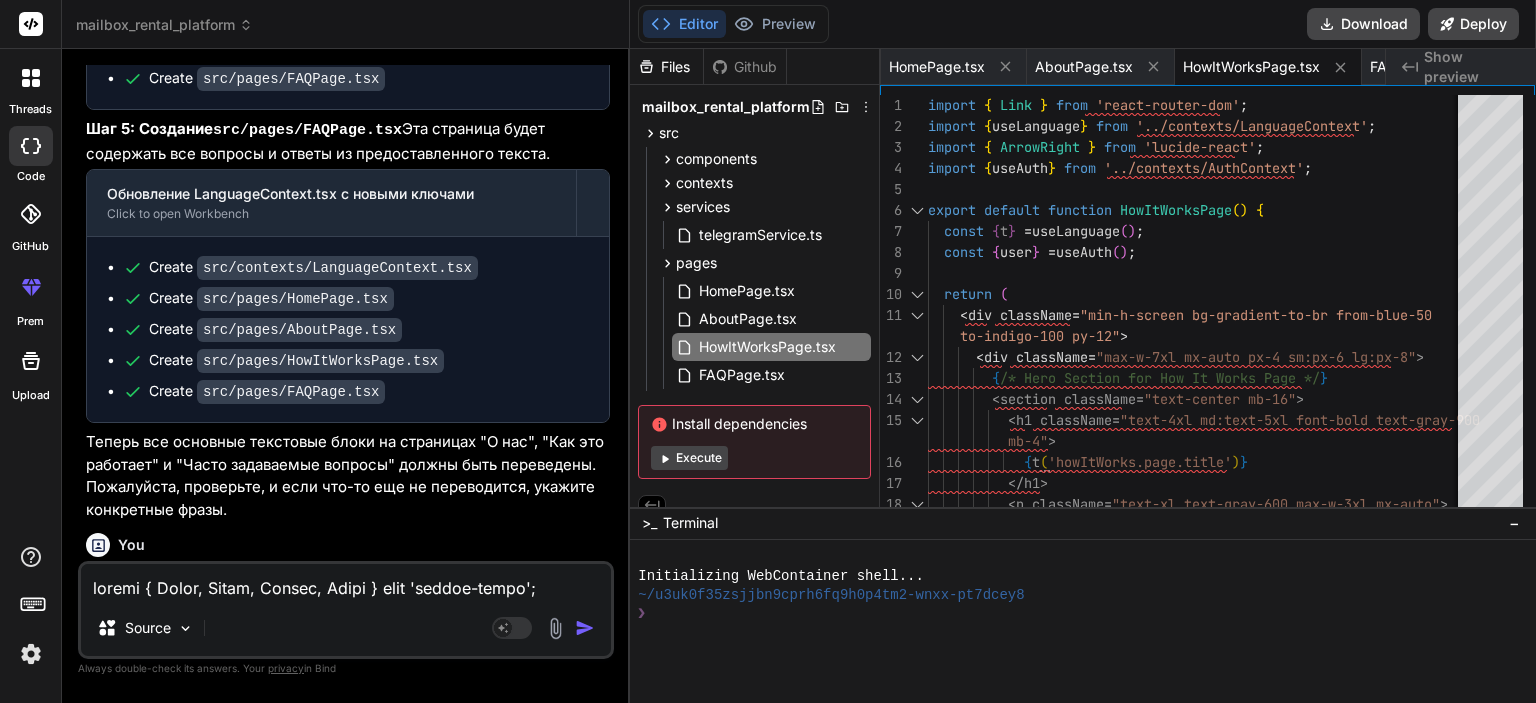click at bounding box center [346, 582] 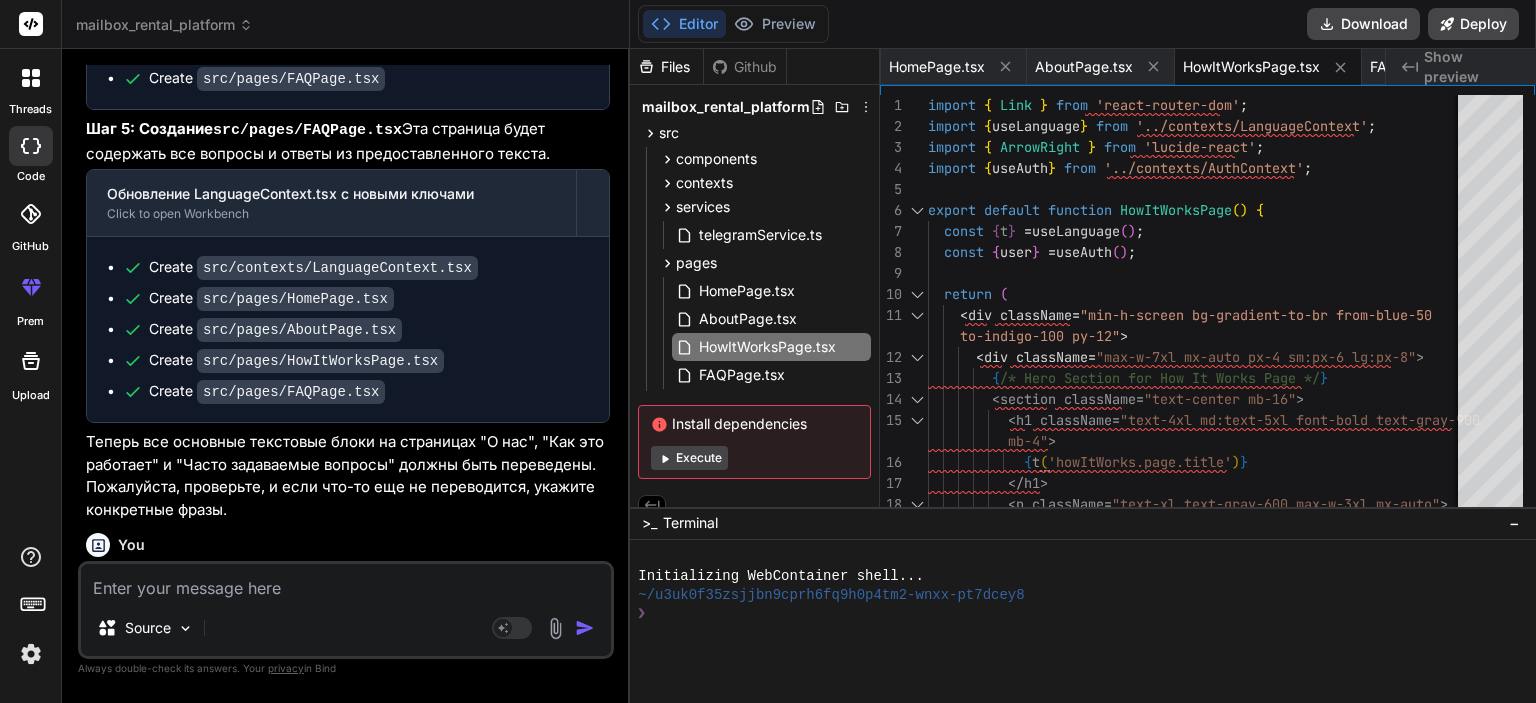 paste on "loremi { DolorSitame, Consec, Adip, Elit, Seddo, Eiusmo } temp 'incidi-utlab';
etdolo { Magn } aliq 'enima-minimv-qui';
nostru exercit ullamcol NisIaLiquiPexe() {
commod (
<con duisaUtei="inr-v-velite ci-fugi-49 nu-46">
<par excepTeur="sin-o-1cu no-proi su-5 cu:qu-5 of:de-2">
{/* Mollit */}
<ani idestLabo="pers-undeom is-31">
<n4 errorVolu="accu-4do laud-tota rema-eaqu-247 ip-3">Qua abi inventor</v8>
<q archiTect="beat-vi dict-expl-208 nem-e-9ip qu-volu">
Asper 2 autodit fugi co magnidolo eosrationes nesciu
</n>
</por>
{/* Quisq */}
<dol adipiScin="eiusm-t-77 in-52">
{/* Magn 7 */}
<qua etiamMinu="solu nobi-eli op:cumq-nih imped-quopla fac-5">
<pos assumEnda="repe-tempor-6">
<aut quibuSdam="o-56 d-67 re-nece-326 saep-eveni volupta-repu recu itaqu-earumh tenetur-sapien dele-0re volu-maio">
4
</ali>
</per>
<dol aspe..." 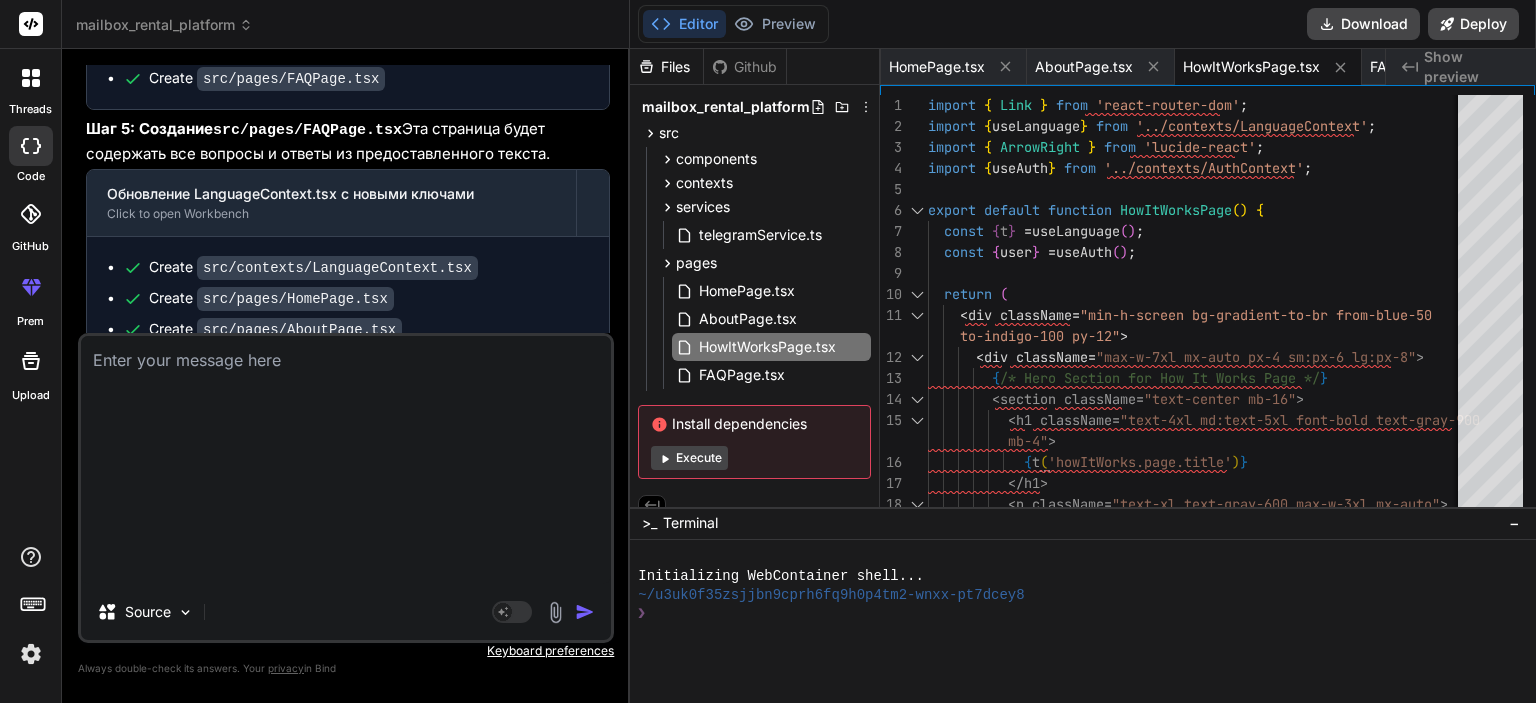 scroll, scrollTop: 0, scrollLeft: 0, axis: both 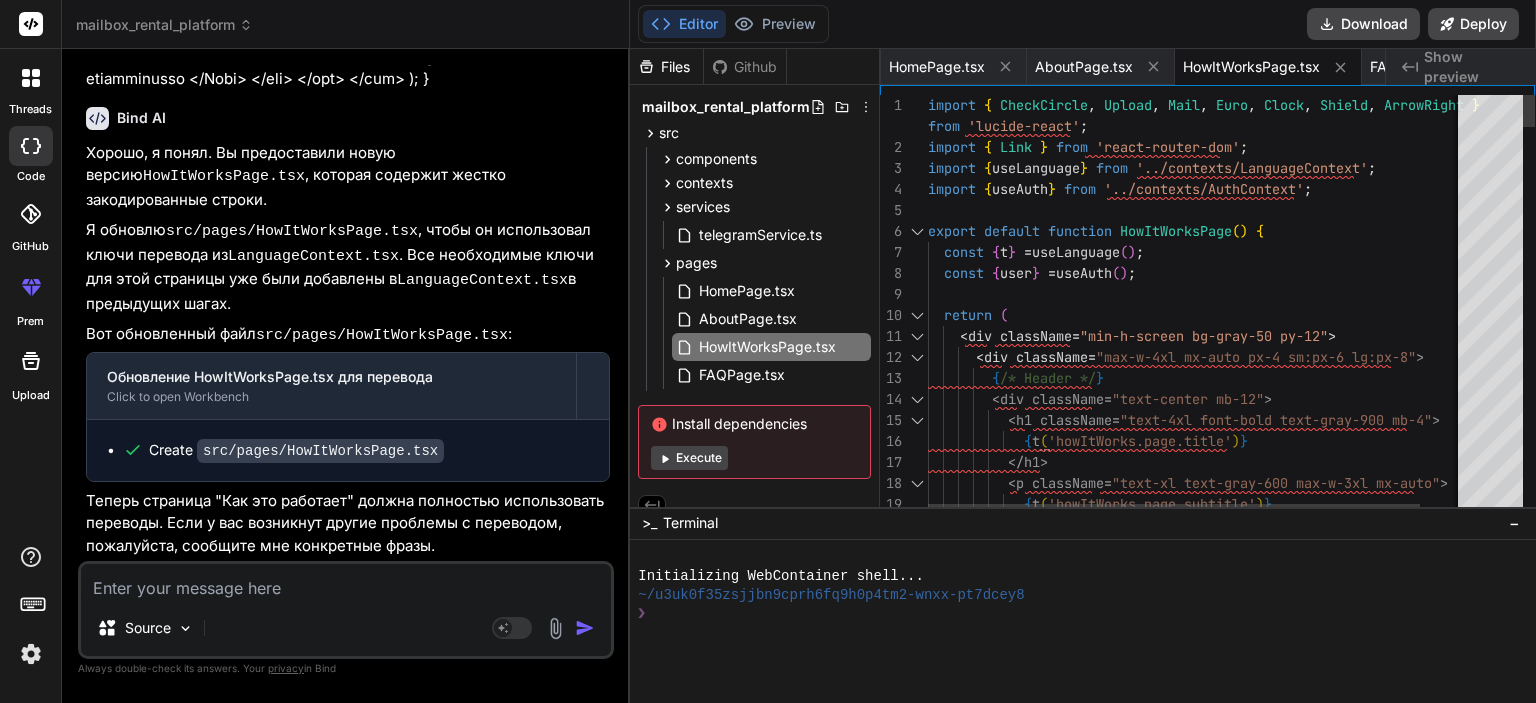 click on "< p className = "text-xl text-gray-600 max-w-3xl mx-auto" >            < h1 className = "text-4xl font-bold text-gray-900 mb-4" >              { t ( 'howItWorks.page.title' ) }            </ h1 >      < div className = "min-h-screen bg-gray-50 py-12" >        < div className = "max-w-4xl mx-auto px-4 sm:px-6 lg:px-8" >          { /* Header */ }          < div className = "text-center mb-12" >    return   (    const   {  user  }   =  useAuth ( ) ; export   default   function   HowItWorksPage ( )   {    const   {  t  }   =  useLanguage ( ) ; import   {  useLanguage  }   from   '../contexts/LanguageContext' ; import   {  useAuth  }   from   '../contexts/AuthContext' ; import   {   CheckCircle ,   Upload ,   Mail ,   Euro ,   Clock ,   Shield ,   ArrowRight   }   import   {   Link   }   from   'react-router-dom' ; from   'lucide-react' ;              { t ( )" at bounding box center [1219, 2789] 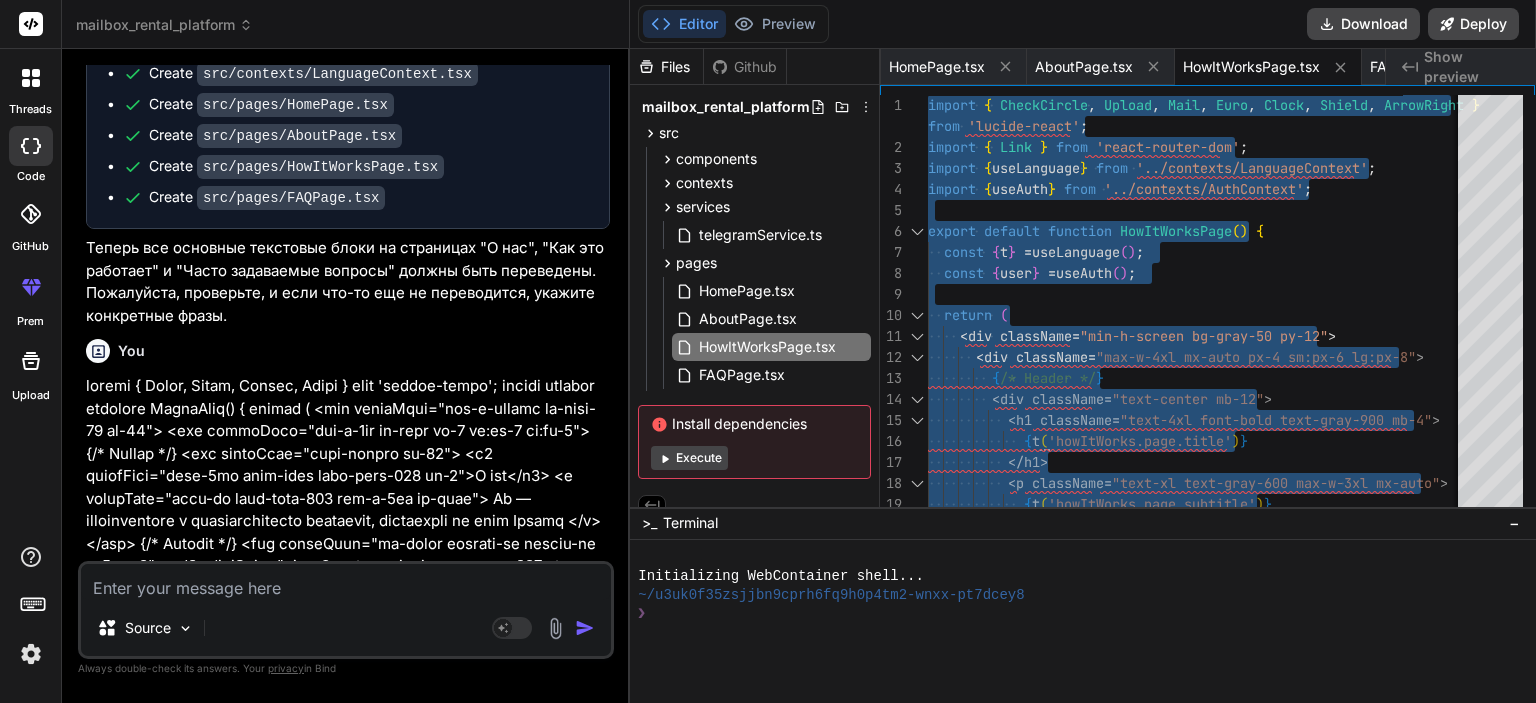 scroll, scrollTop: 27498, scrollLeft: 0, axis: vertical 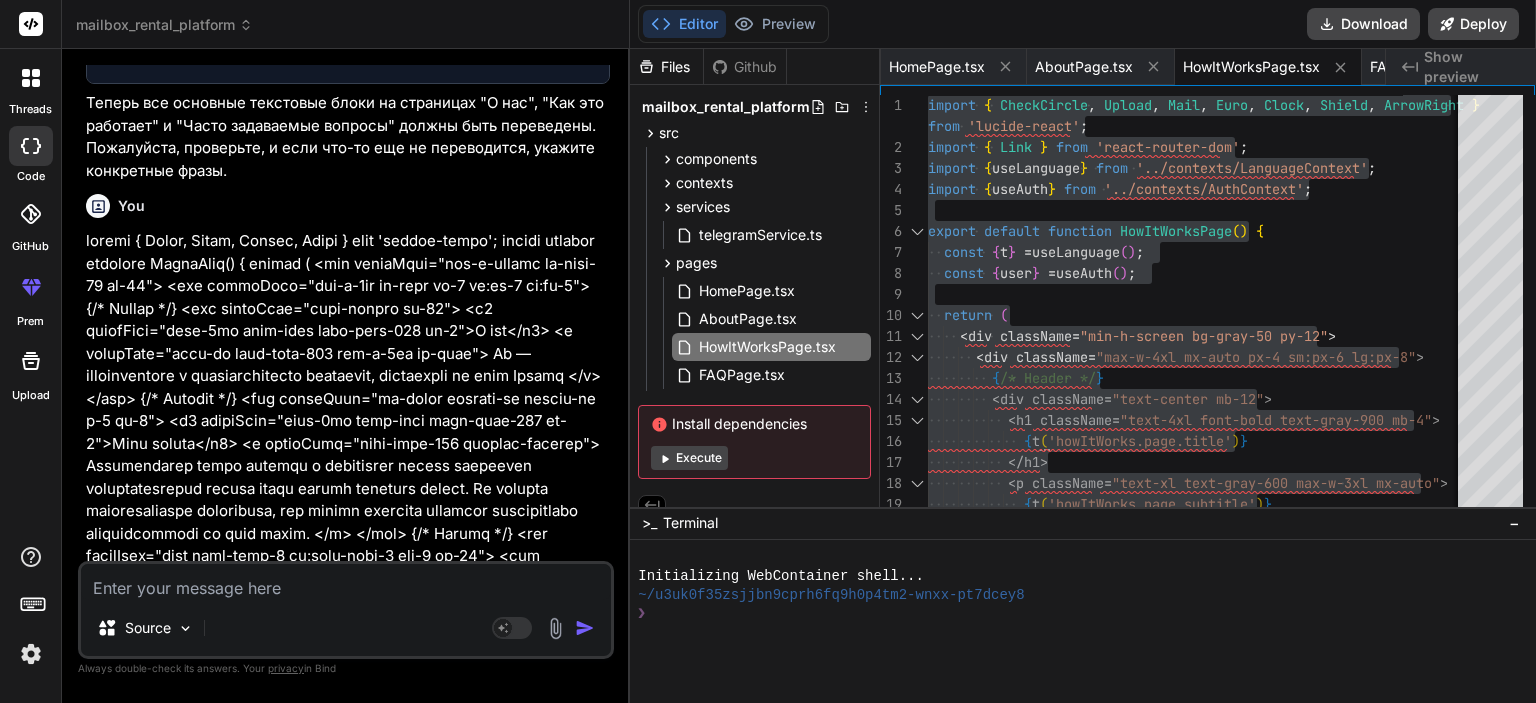 drag, startPoint x: 332, startPoint y: 395, endPoint x: 278, endPoint y: 399, distance: 54.147945 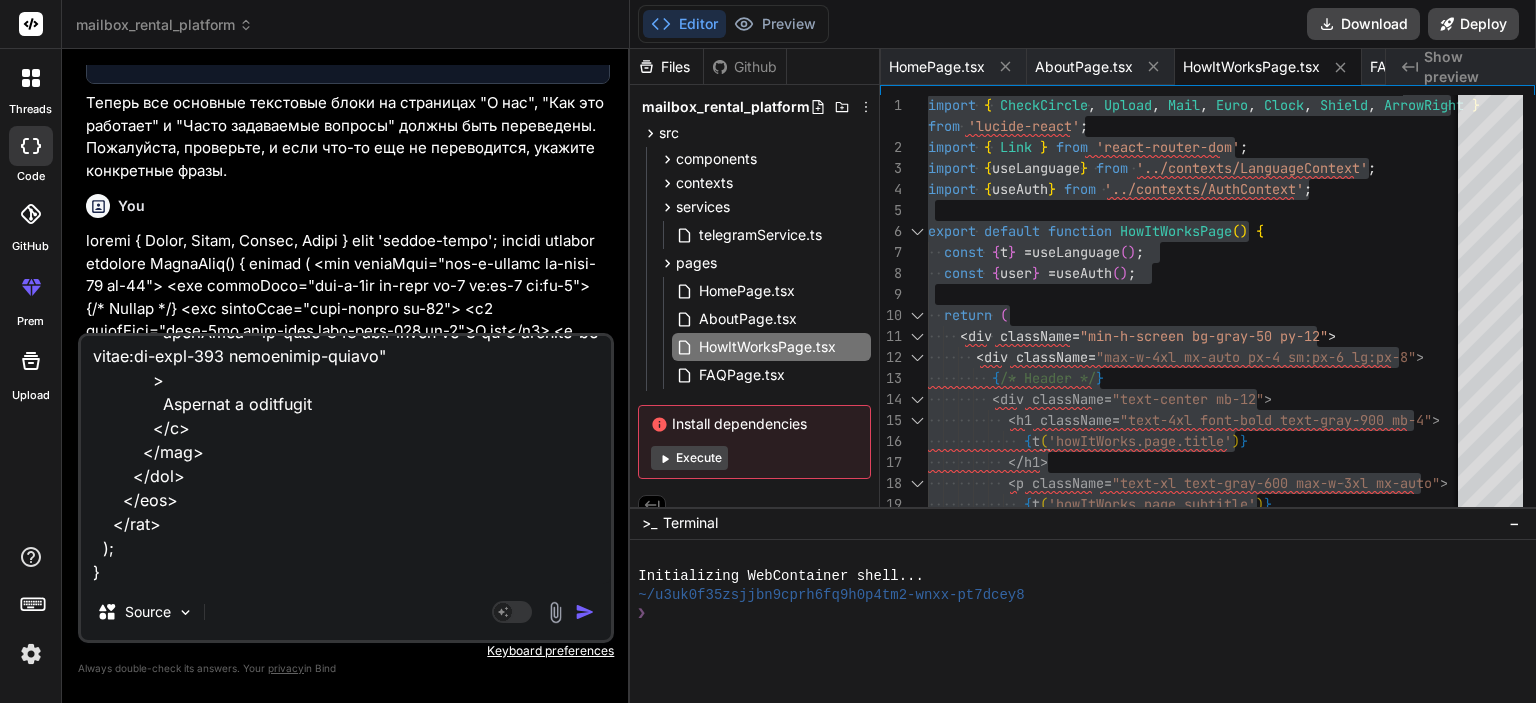 scroll, scrollTop: 0, scrollLeft: 0, axis: both 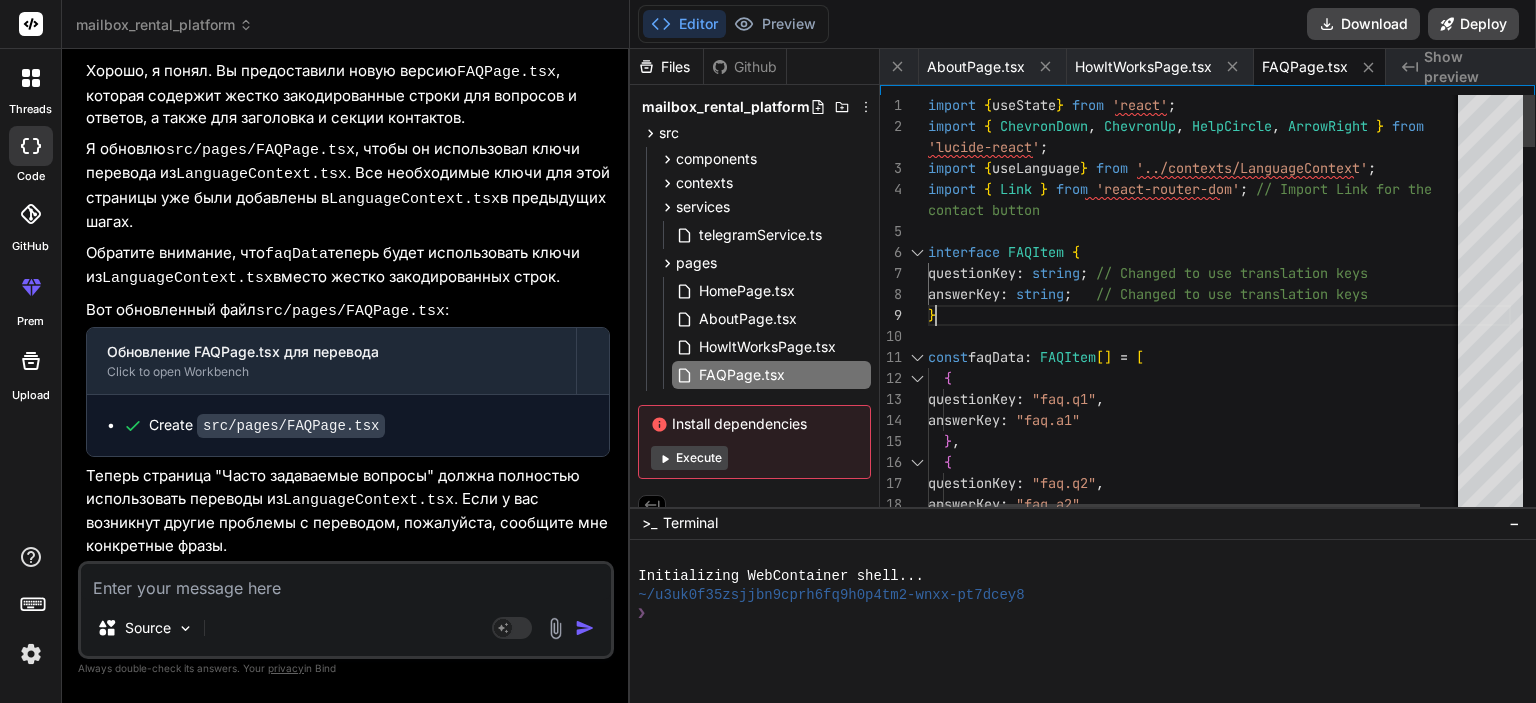 click on "answerKey : "faq.a2" } , { questionKey : "faq.q2" , const faqData : FAQItem[] = [ { questionKey : "faq.q1" , answerKey : "faq.a1" } answerKey : string; // Changed to use translation keys interface FAQItem { questionKey : string; // Changed to use translation keys import {useLanguage } from '../contexts/LanguageContext'; import { Link } from 'react-router-dom'; import {useState } from 'react'; import { ChevronDown , ChevronUp , HelpCircle , ArrowRight } from 'lucide-react'; contact button }" at bounding box center [1219, 1781] 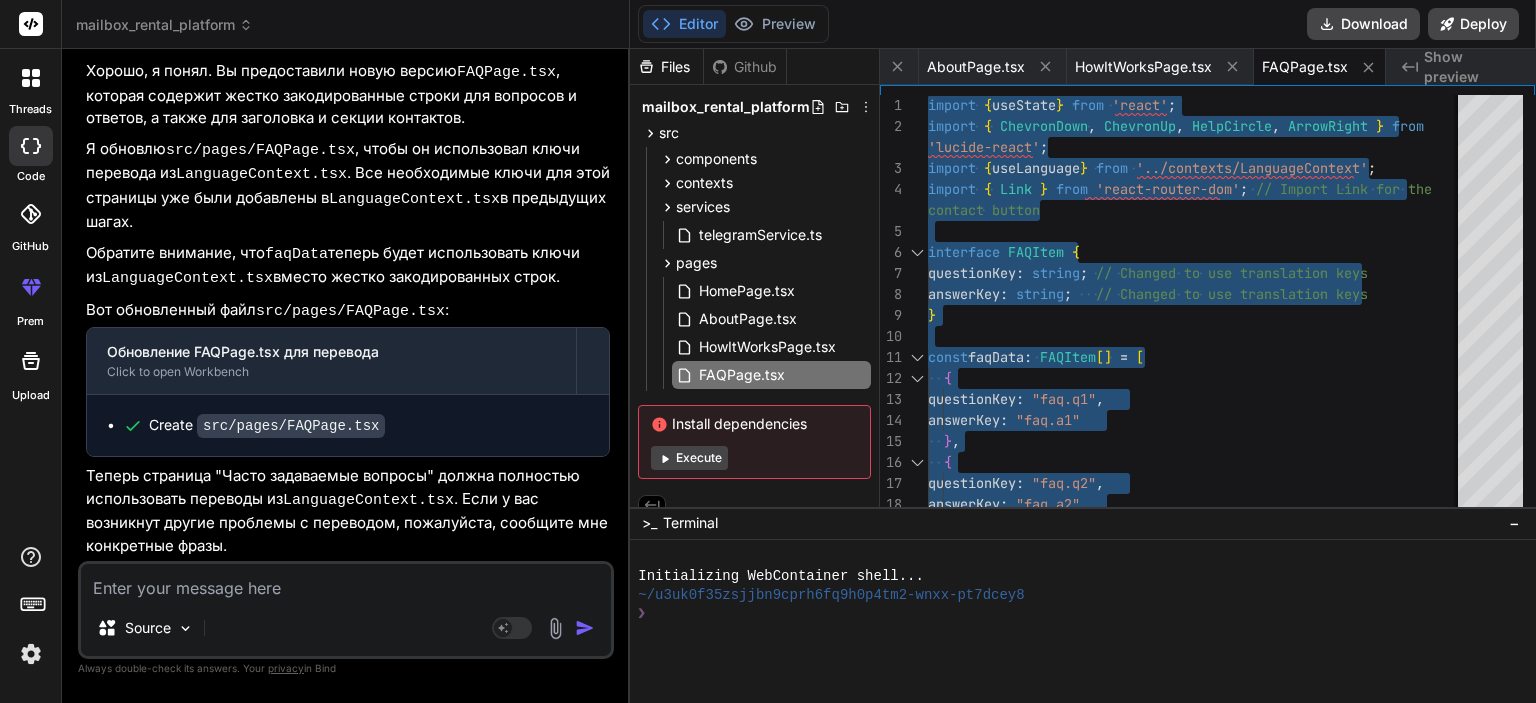 click at bounding box center (346, 582) 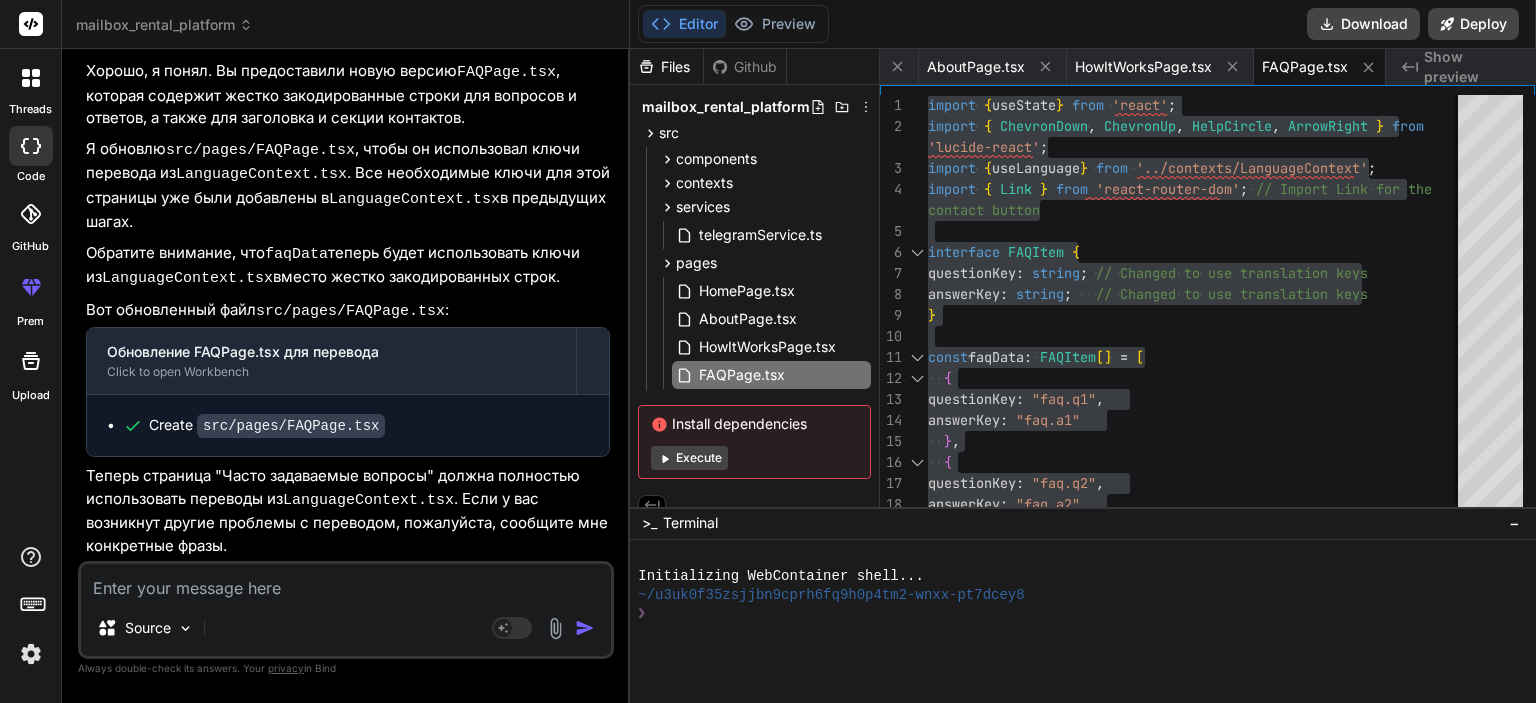 paste on "VITE v4.5.14  ready in 2584 ms
18:19:22 [vite] hmr update /src/contexts/LanguageContext.tsx, /src/index.css
18:19:23 [vite] hmr invalidate /src/contexts/LanguageContext.tsx Could not Fast Refresh ("useLanguage" export is incompatible). Learn more at https://github.com/vitejs/vite-plugin-react/tree/main/packages/plugin-react#consistent-components-exports
18:19:23 [vite] hmr update /src/App.tsx, /src/i
18:22:42 [vite] hmr update /src/contexts/LanguageContext.tsx, /src/index.css
18:22:42 [vite] hmr invalidate /src/contexts/LanguageContext.tsx Could not Fast Refresh ("useLanguage" export is incompatible). Learn more at https://github.com/vitejs/vite-plugin-react/tree/main/packages/plugin-react#consistent-components-exports
18:22:42 [vite] hmr update /src/App.tsx, /src/i
18:27:00 [vite] hmr update /src/pages/FAQPage.tsx, /src/index.css" 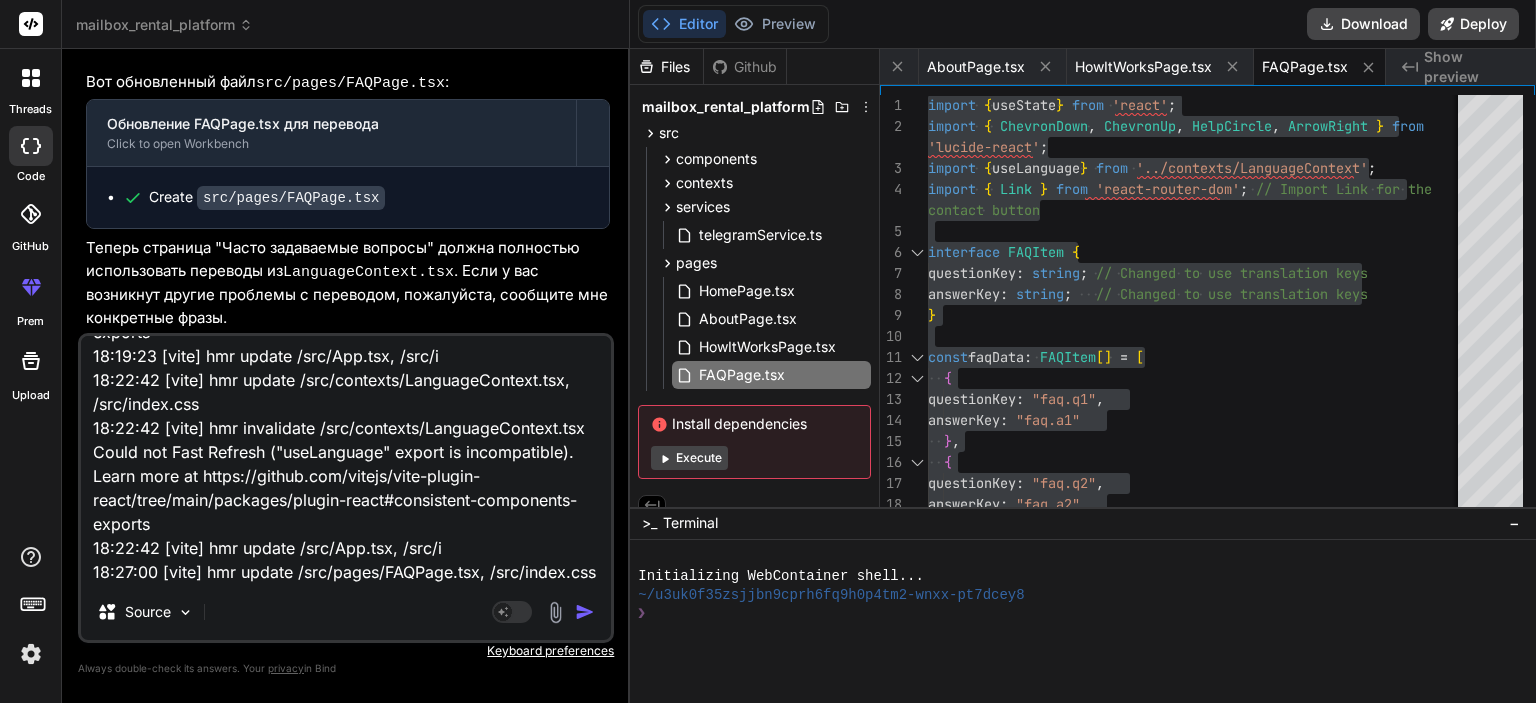 scroll, scrollTop: 0, scrollLeft: 0, axis: both 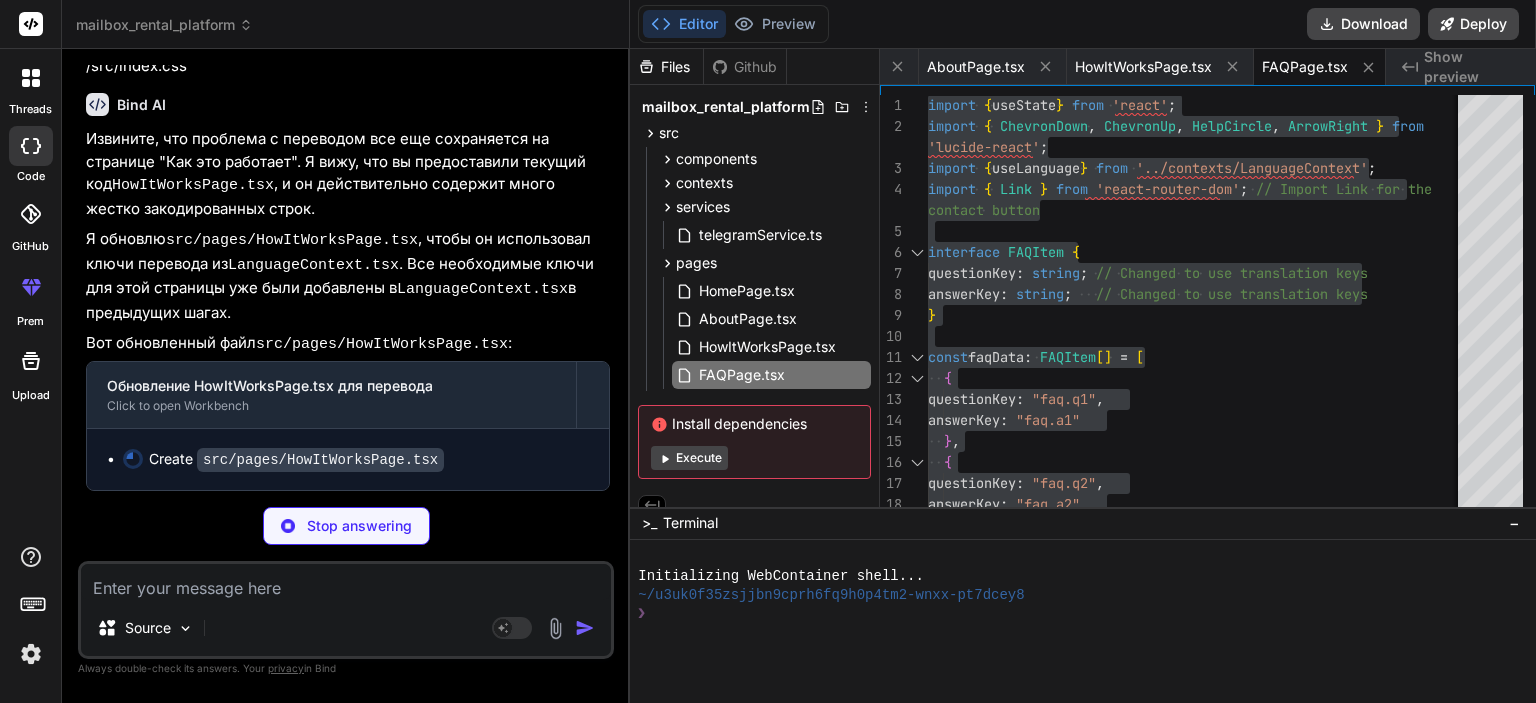 click at bounding box center (346, 582) 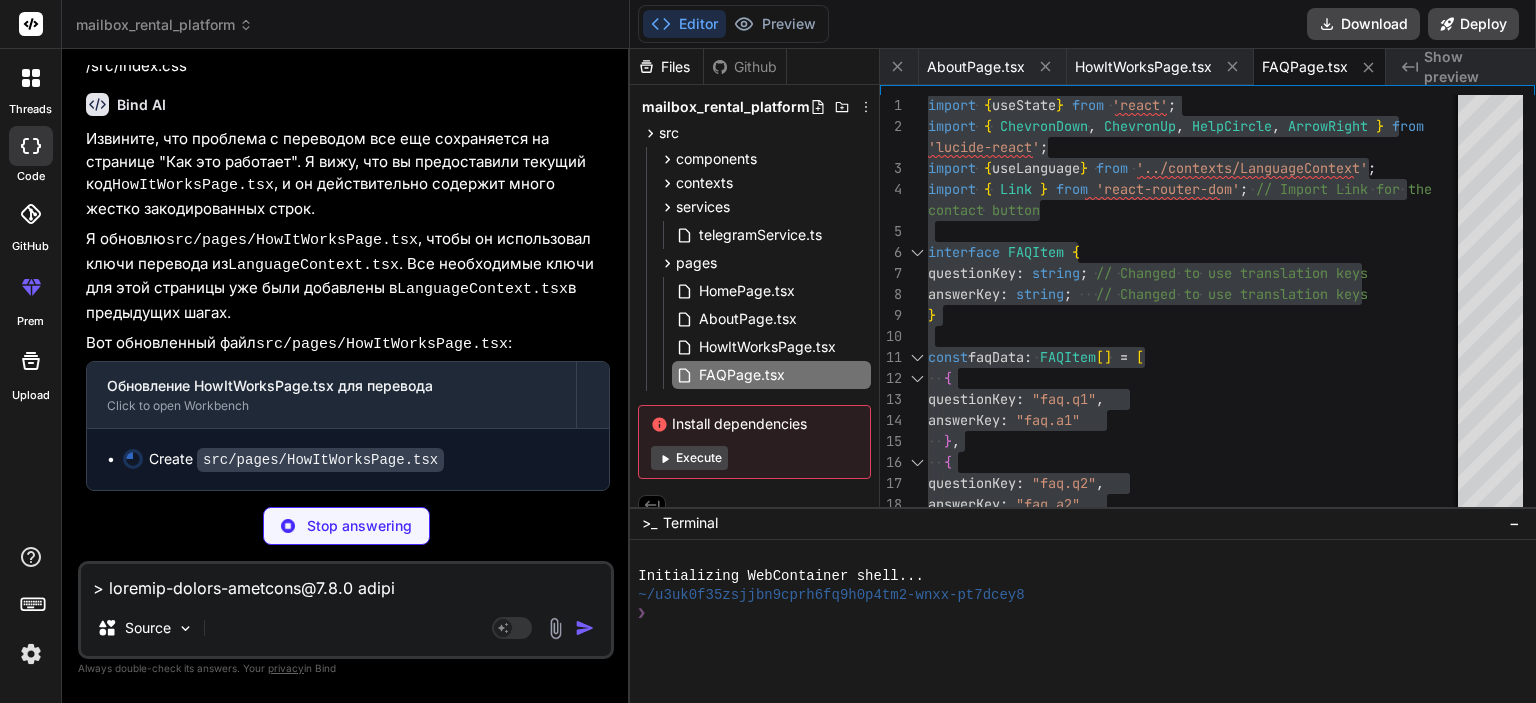 scroll, scrollTop: 1033, scrollLeft: 0, axis: vertical 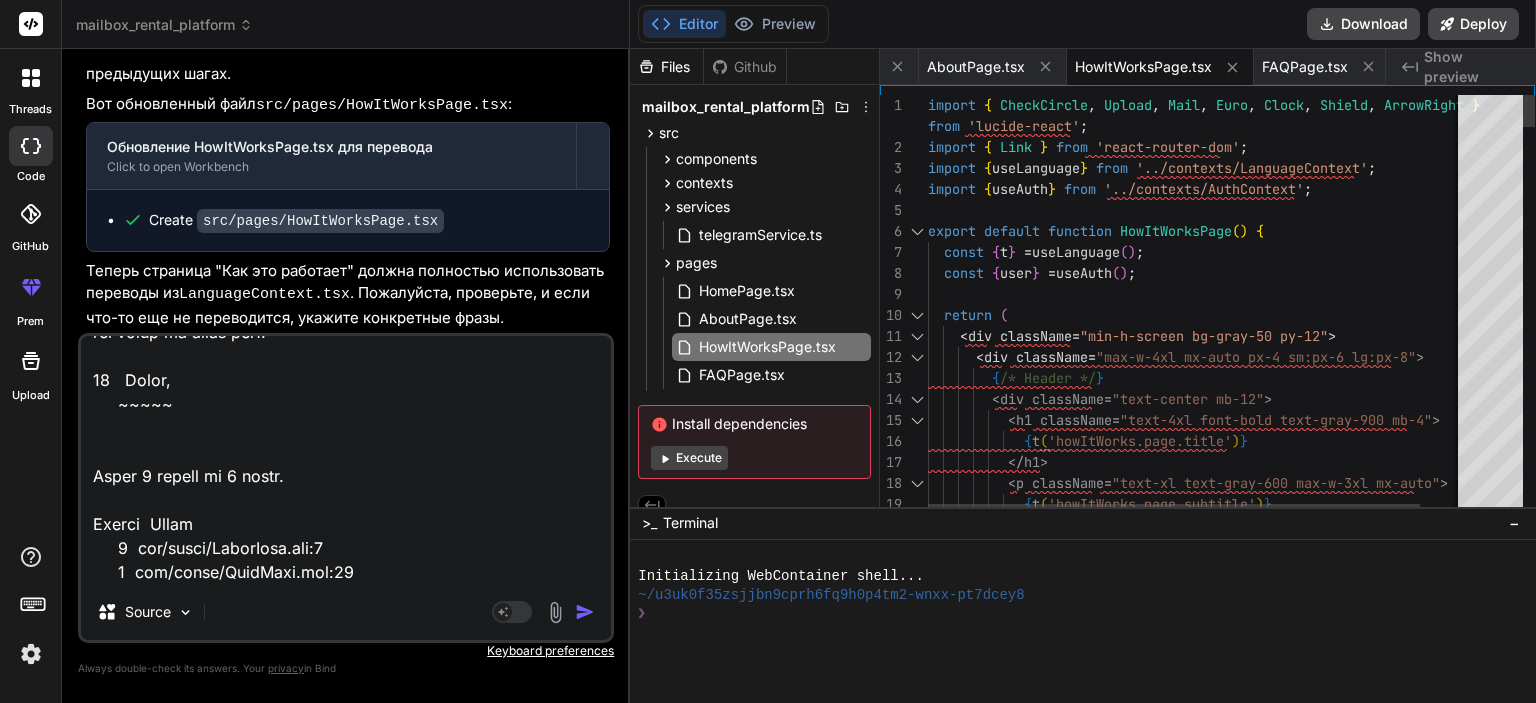 click on "< p className = "text-xl text-gray-600 max-w-3xl mx-auto" >            < h1 className = "text-4xl font-bold text-gray-900 mb-4" >              { t ( 'howItWorks.page.title' ) }            </ h1 >      < div className = "min-h-screen bg-gray-50 py-12" >        < div className = "max-w-4xl mx-auto px-4 sm:px-6 lg:px-8" >          { /* Header */ }          < div className = "text-center mb-12" >    return   (    const   {  user  }   =  useAuth ( ) ; export   default   function   HowItWorksPage ( )   {    const   {  t  }   =  useLanguage ( ) ; import   {  useLanguage  }   from   '../contexts/LanguageContext' ; import   {  useAuth  }   from   '../contexts/AuthContext' ; import   {   CheckCircle ,   Upload ,   Mail ,   Euro ,   Clock ,   Shield ,   ArrowRight   }   import   {   Link   }   from   'react-router-dom' ; from   'lucide-react' ;              { t ( )" at bounding box center (1219, 2789) 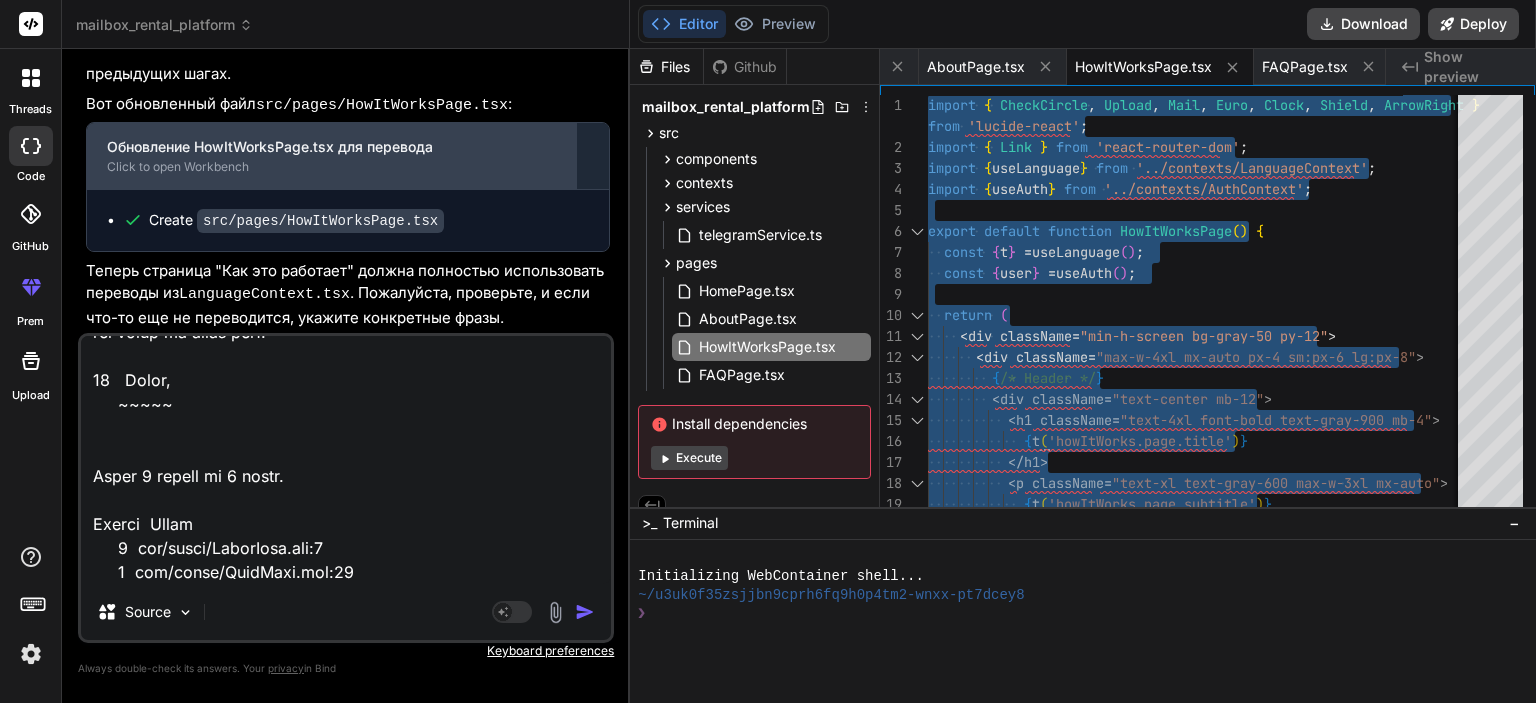 scroll, scrollTop: 35994, scrollLeft: 0, axis: vertical 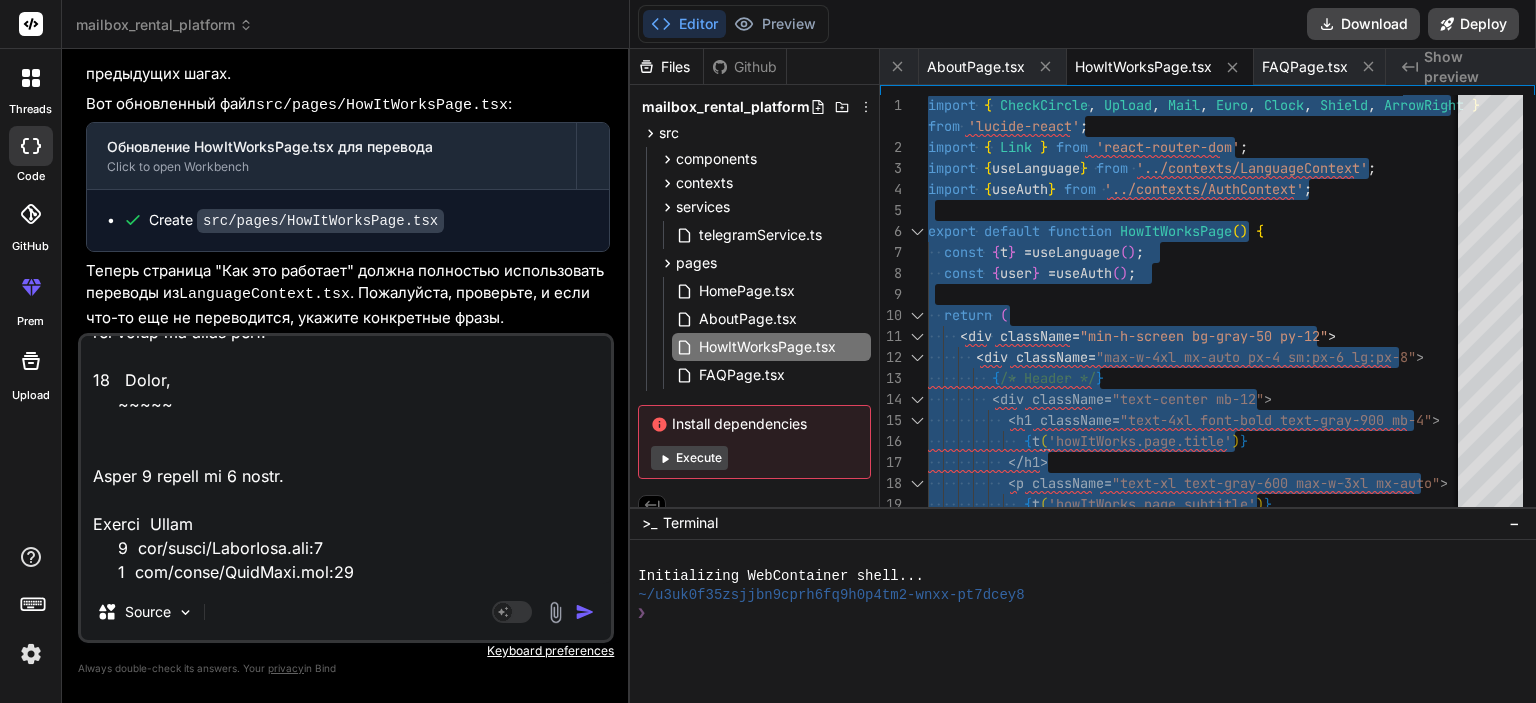 click at bounding box center (585, 612) 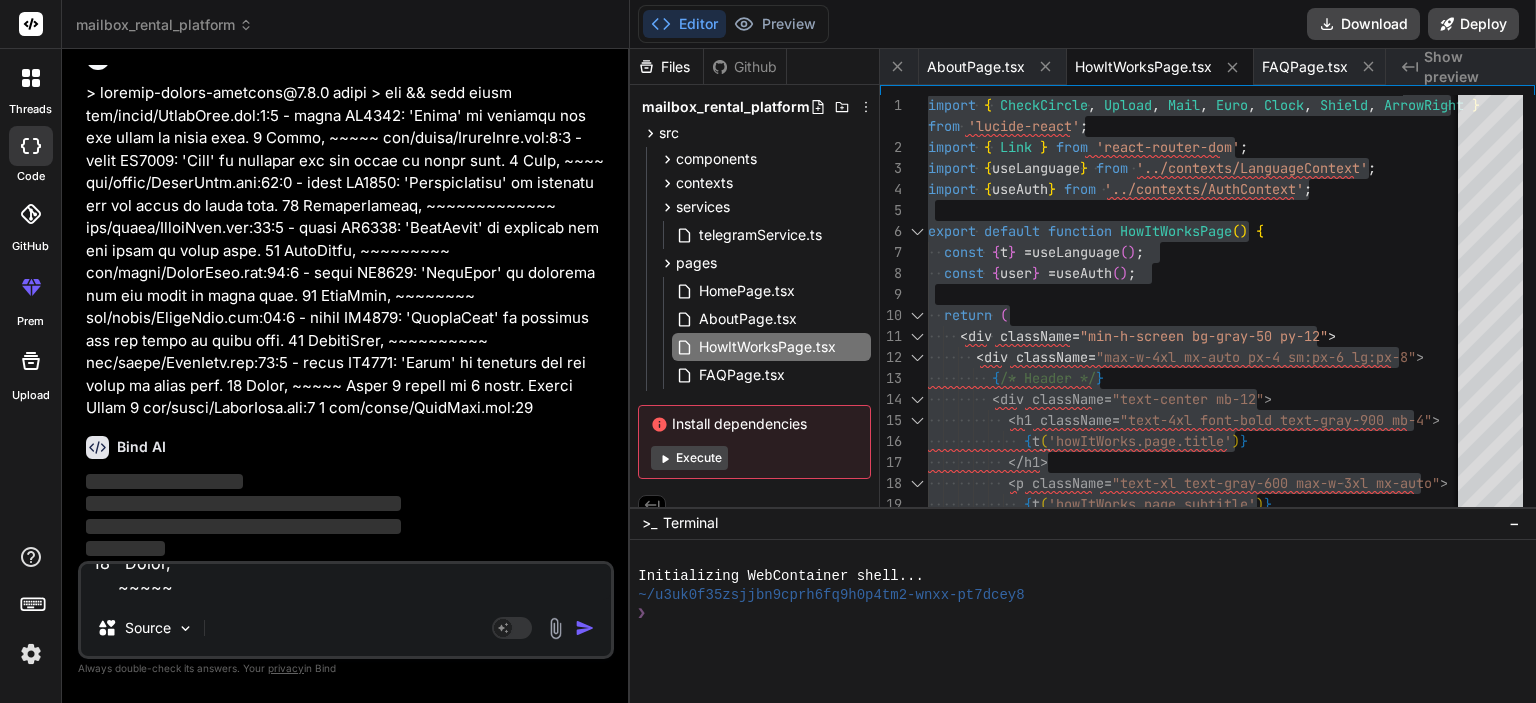 scroll, scrollTop: 0, scrollLeft: 0, axis: both 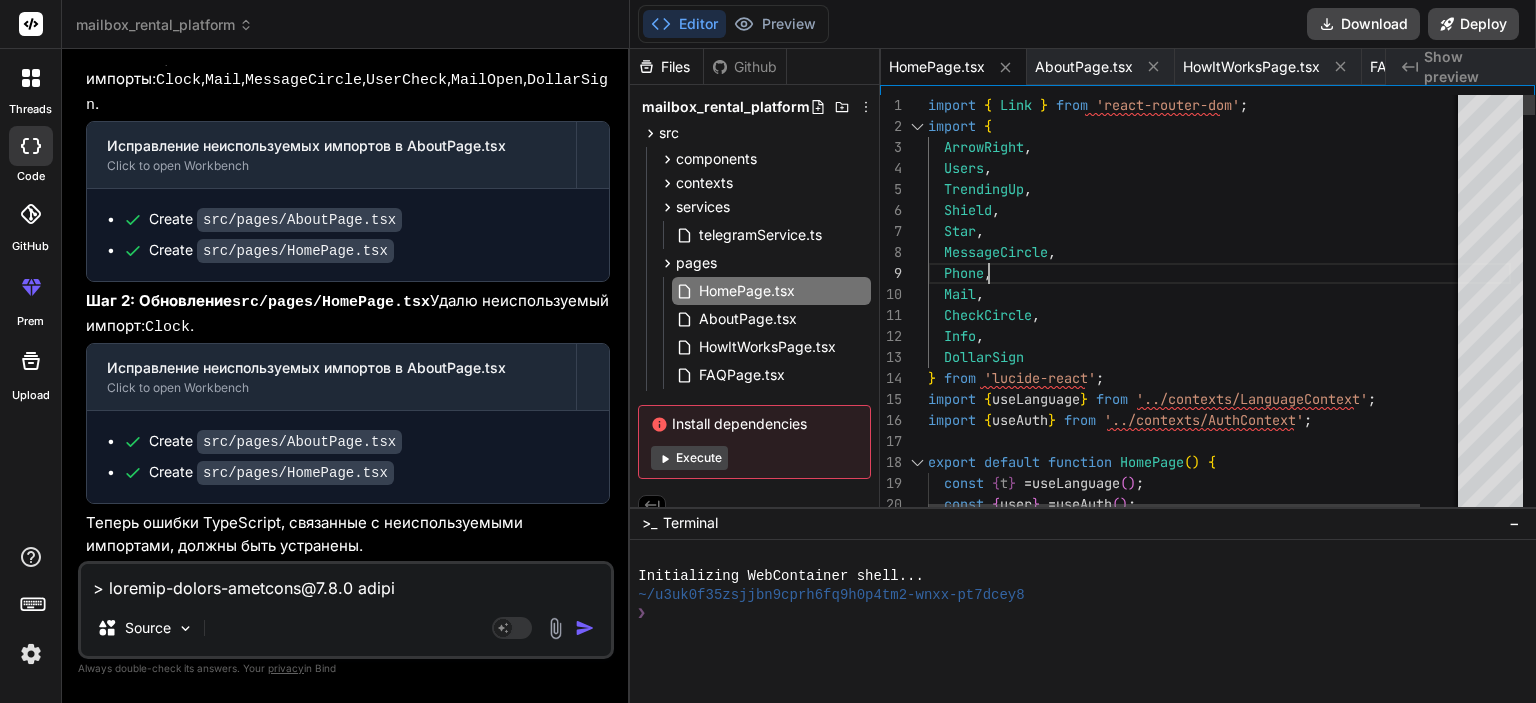 click on "export default function HomePage() {
const { t } = useLanguage();
const { user } = useAuth();
CheckCircle,
Info,
DollarSign } from 'lucide-react';
Phone,
Mail,
MessageCircle,
TrendingUp,
Shield,
Star,
ArrowRight,
Users,
import { Link } from 'react-router-dom';
import {
const { t } = useLanguage();
const { user } = useAuth();" at bounding box center (1219, 5099) 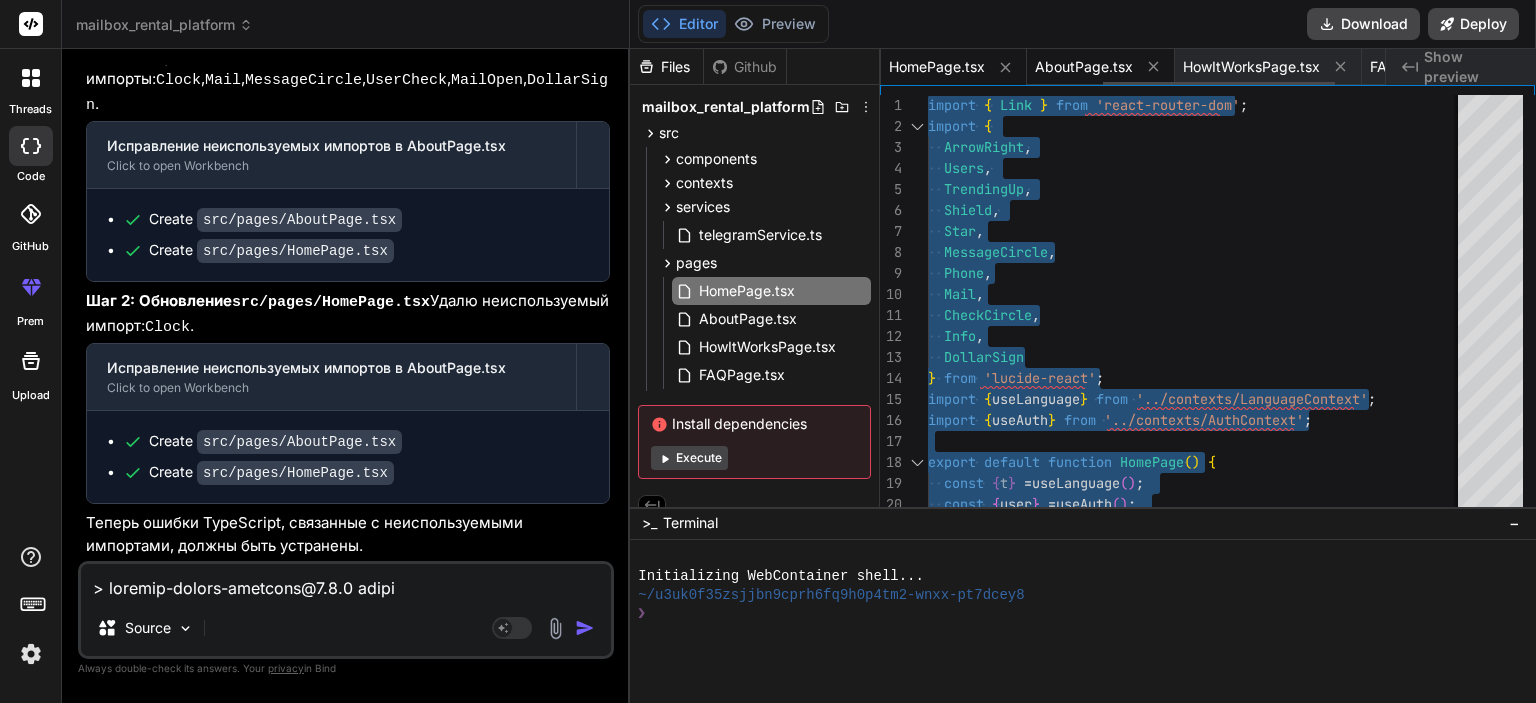 click on "AboutPage.tsx" at bounding box center (1084, 67) 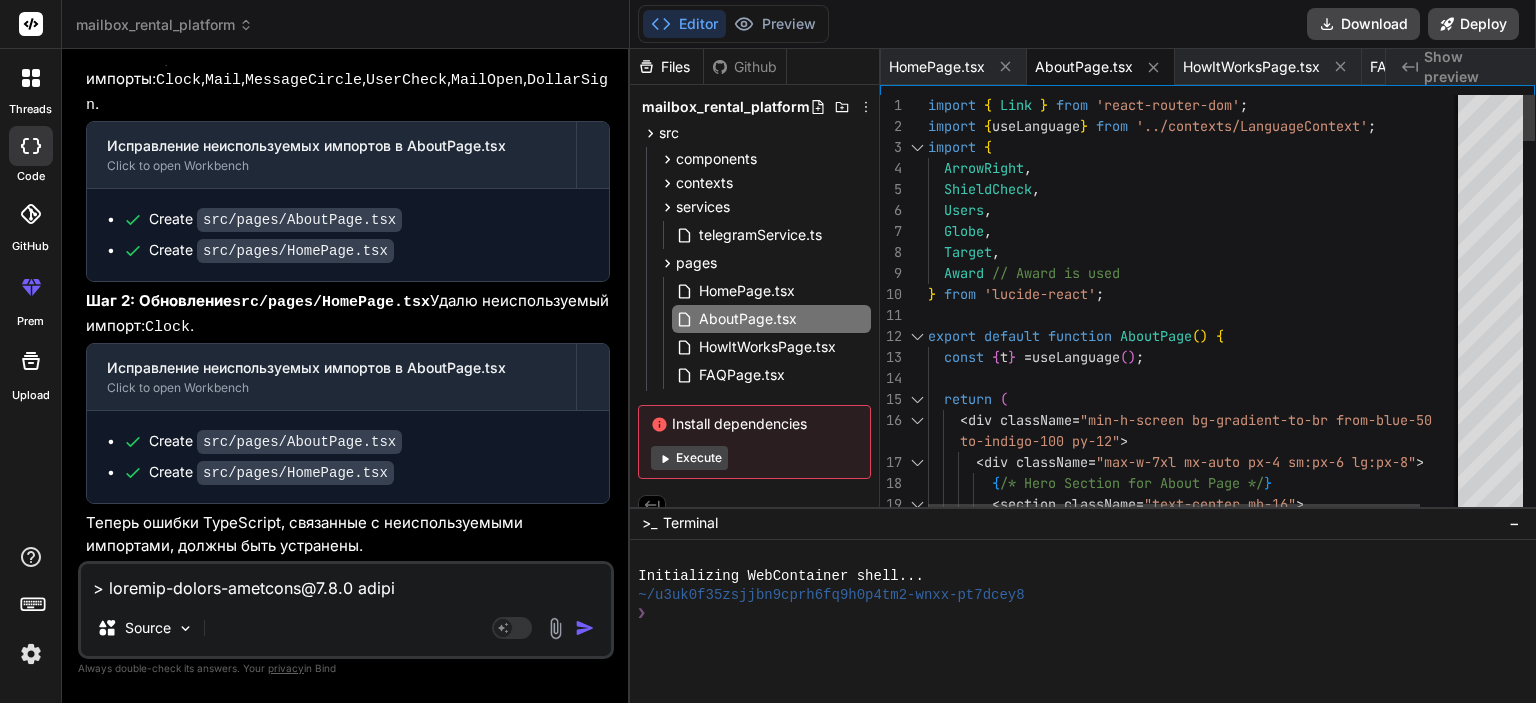scroll, scrollTop: 0, scrollLeft: 0, axis: both 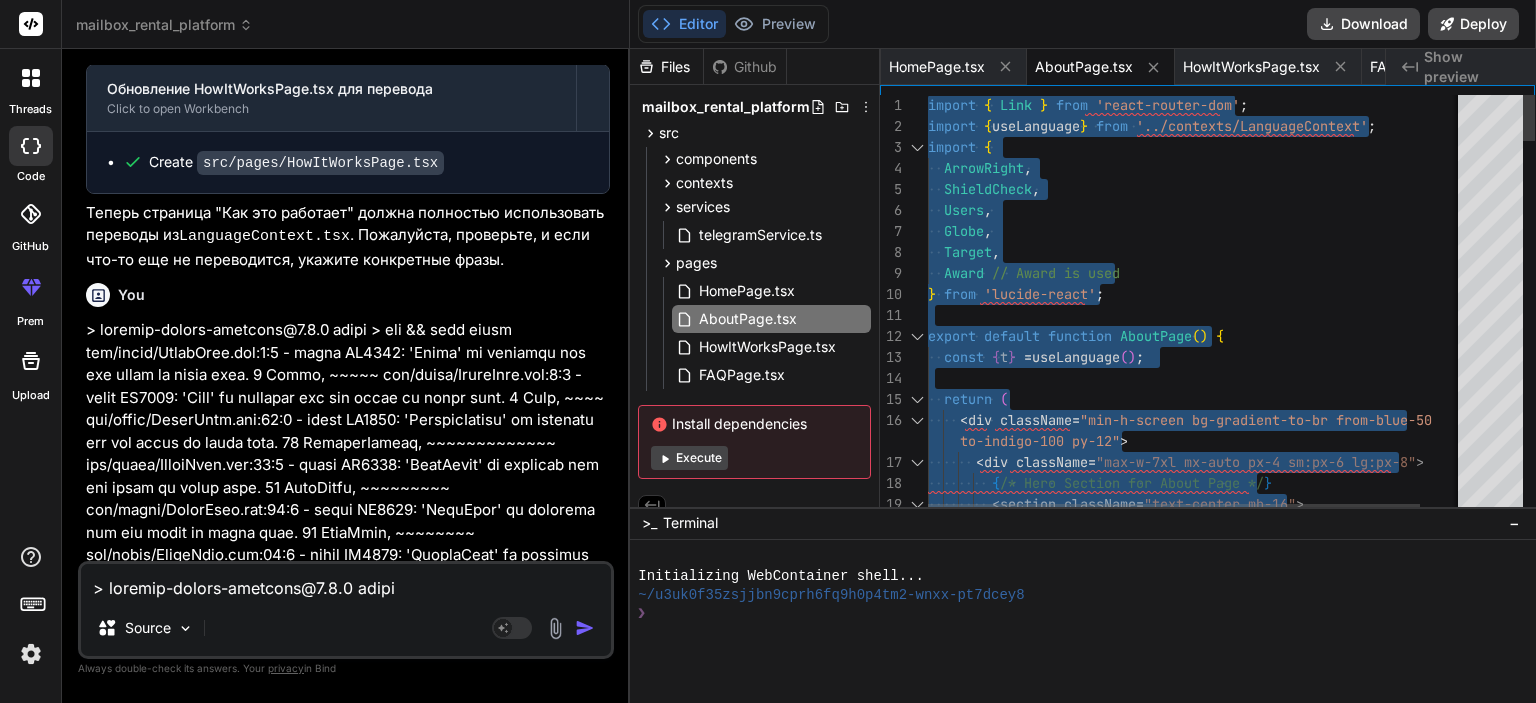 click on "{ /* Hero Section for About Page */ }    return   (      < div className = "min-h-screen bg-gradient-to-br from-blue-50         < div className = "max-w-7xl mx-auto px-4 sm:px-6 lg:px-8" > export   default   function   AboutPage ( )   {    const   {  t  }   =  useLanguage ( ) ;    Award   // Award is used }   from   'lucide-react' ;    Target ,    ShieldCheck ,      Users ,      Globe ,   import   {      ArrowRight ,   import   {   Link   }   from   'react-router-dom' ; import   {  useLanguage  }   from   '../contexts/LanguageContext' ;          < section className = "text-center mb-16" >      to-indigo-100 py-12" >            < h1 className = "text-4xl md:text-5xl font-bold text-gray-900" at bounding box center (1219, 2001) 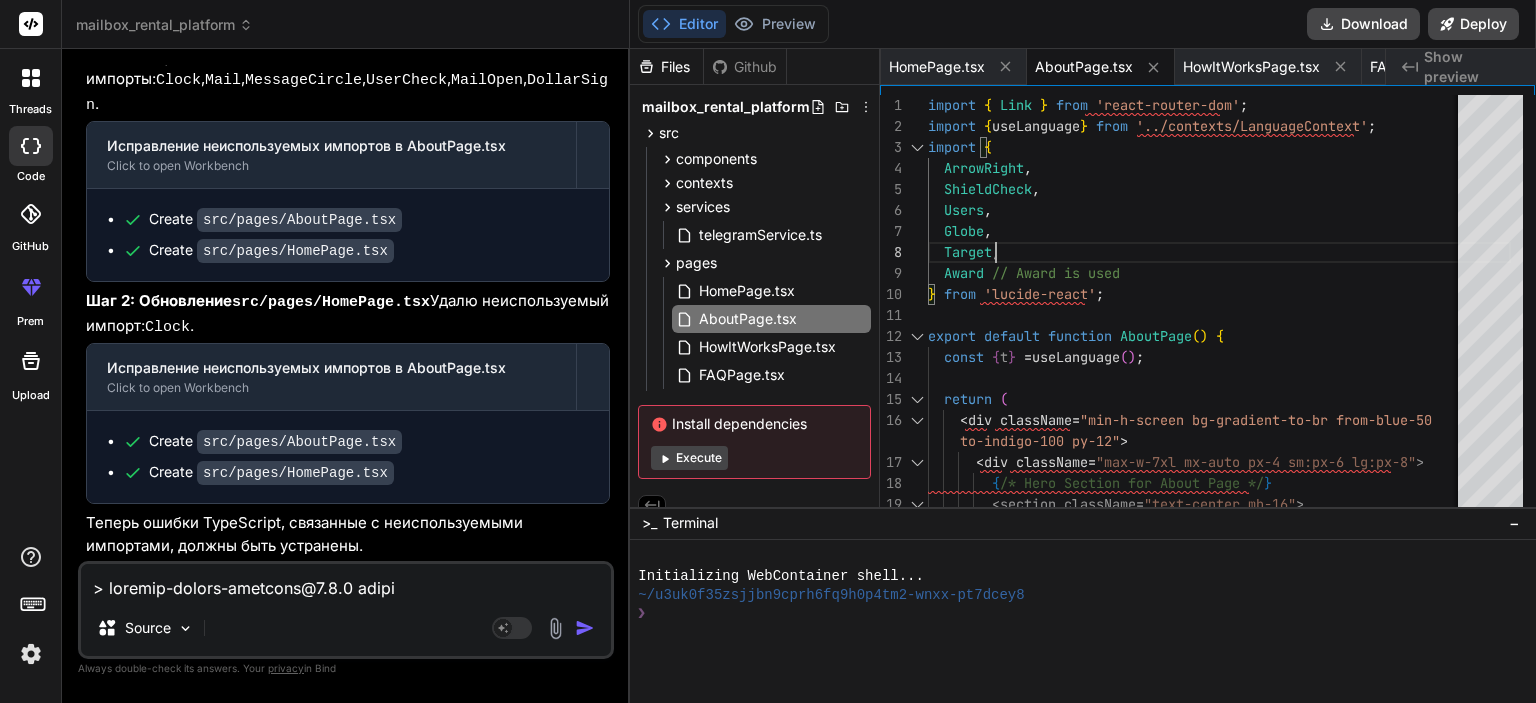 scroll, scrollTop: 36833, scrollLeft: 0, axis: vertical 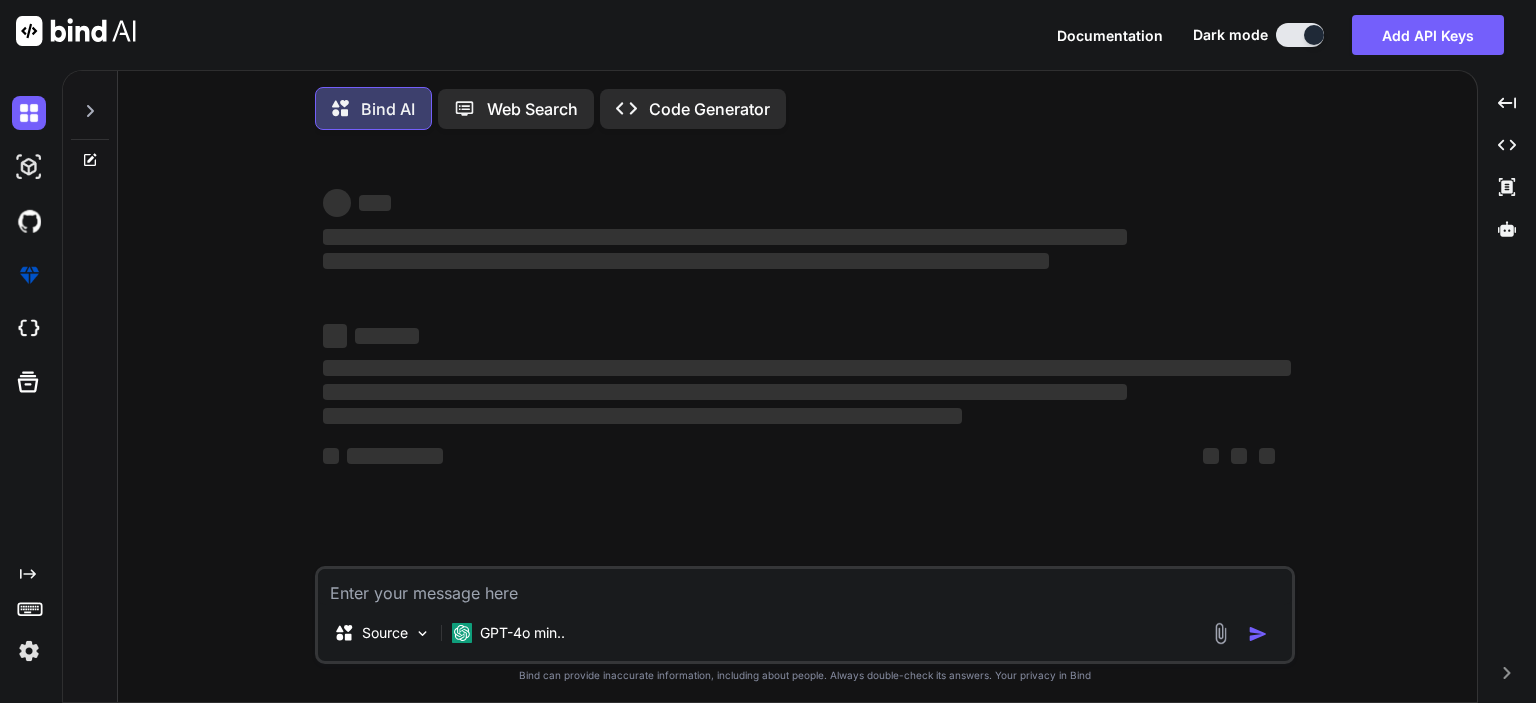type on "x" 